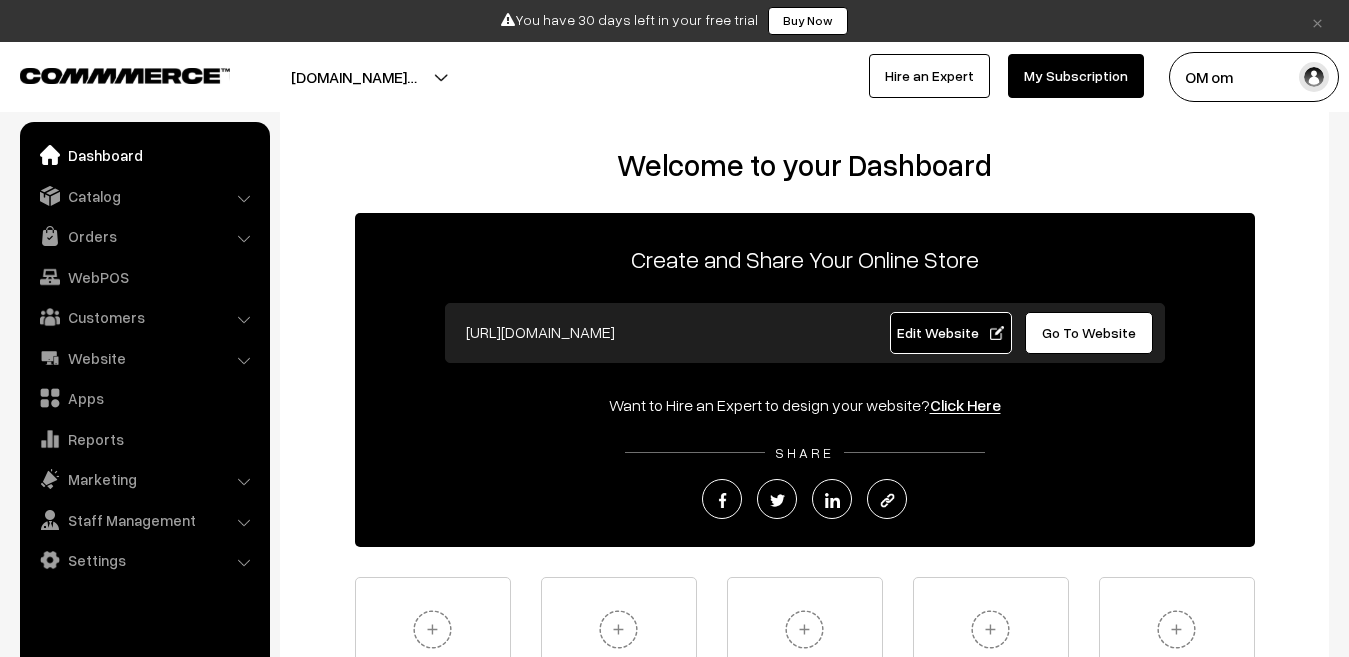 scroll, scrollTop: 0, scrollLeft: 0, axis: both 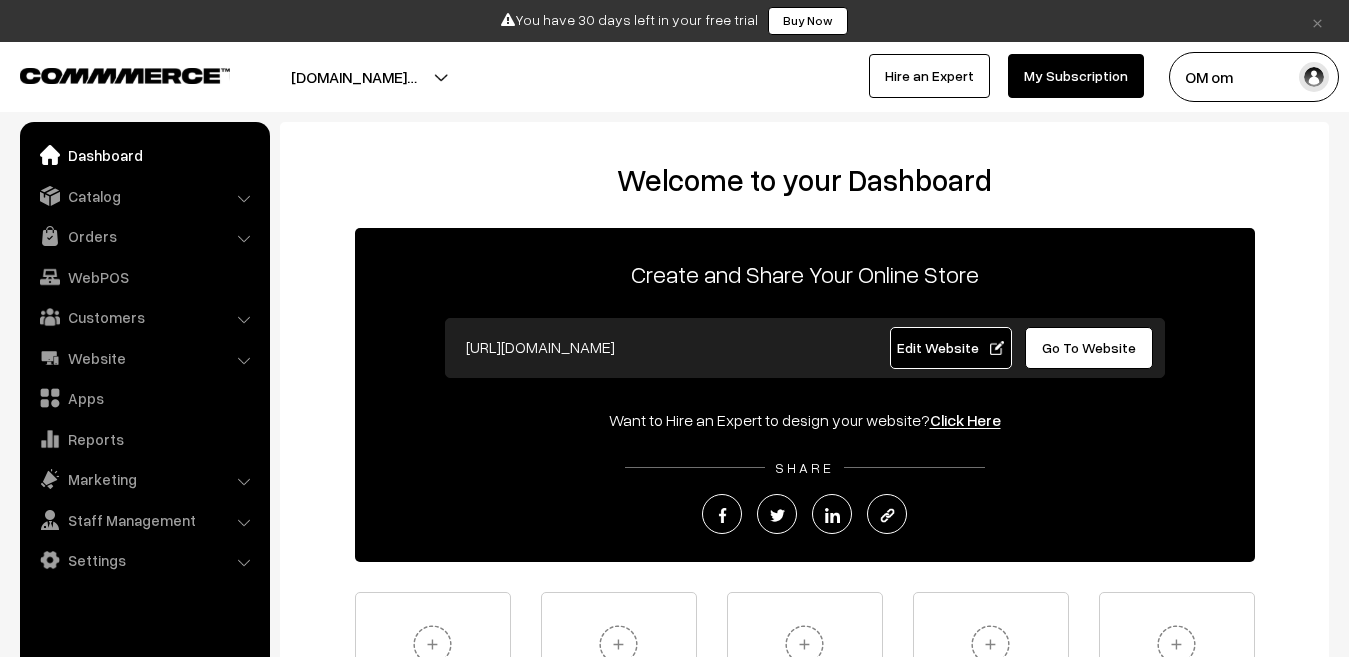 click on "Dashboard" at bounding box center (144, 155) 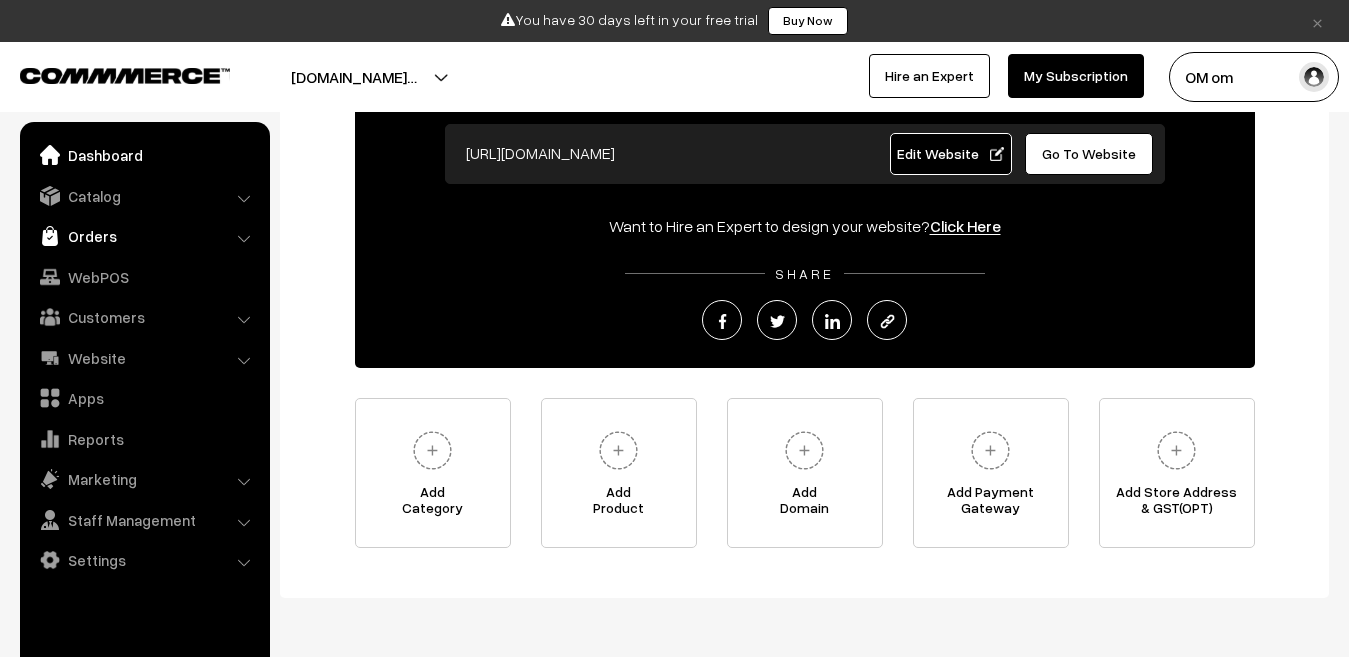 scroll, scrollTop: 100, scrollLeft: 0, axis: vertical 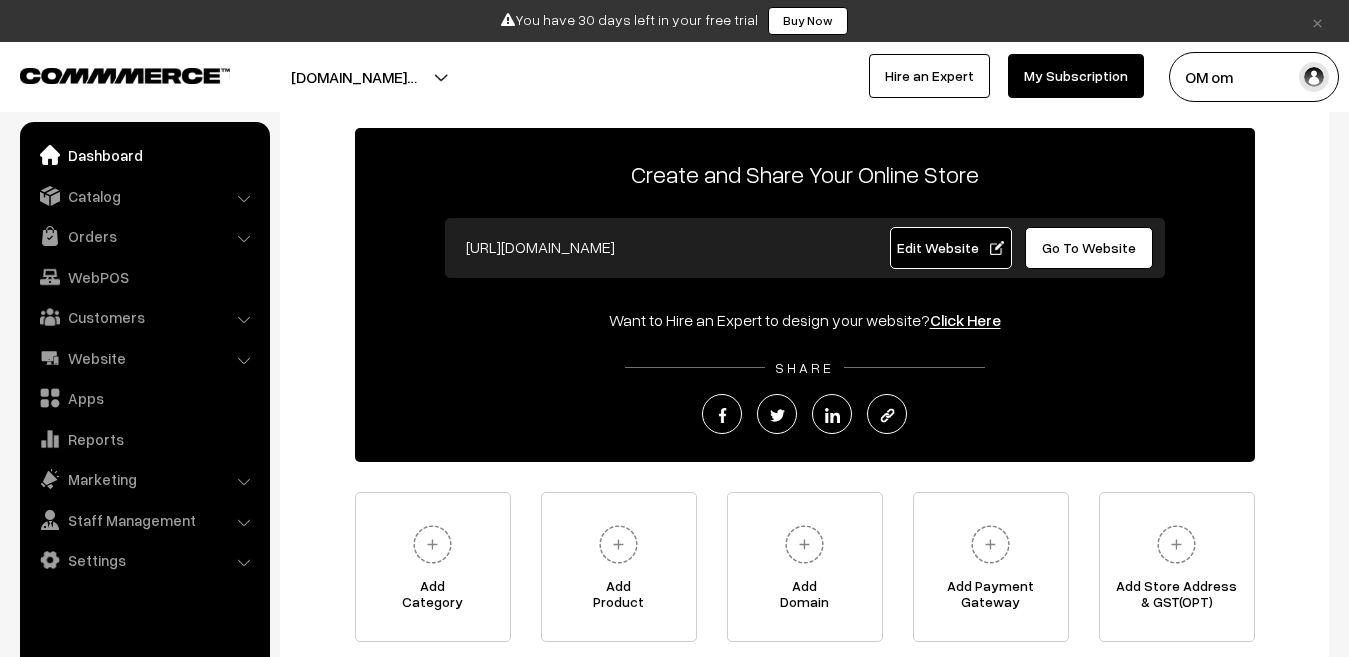 click on "Edit Website" at bounding box center (951, 248) 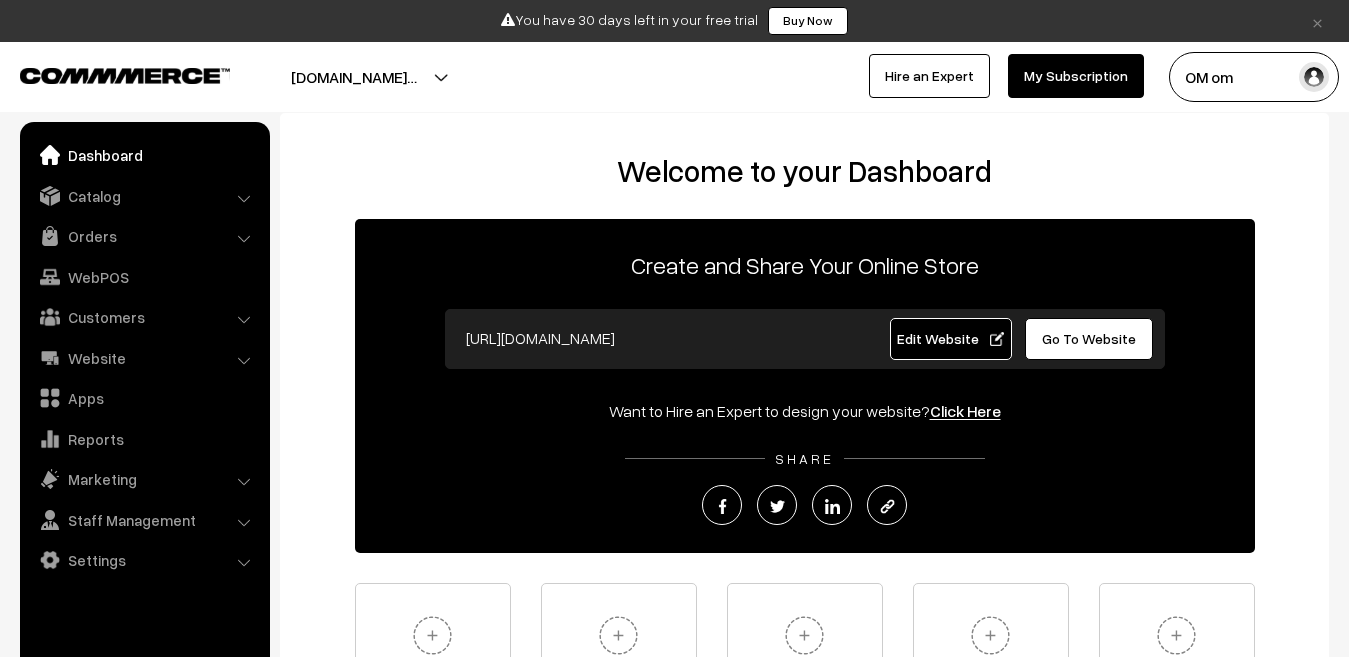 scroll, scrollTop: 0, scrollLeft: 0, axis: both 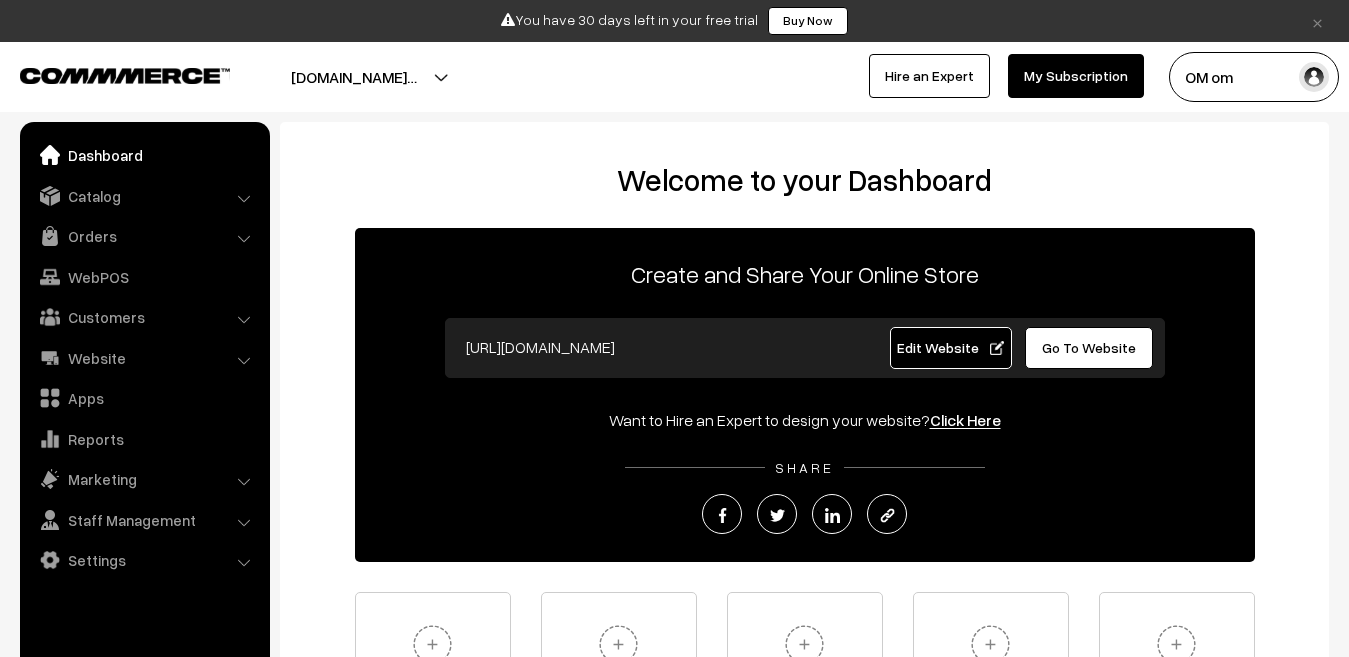 click on "Go To Website" at bounding box center [1089, 348] 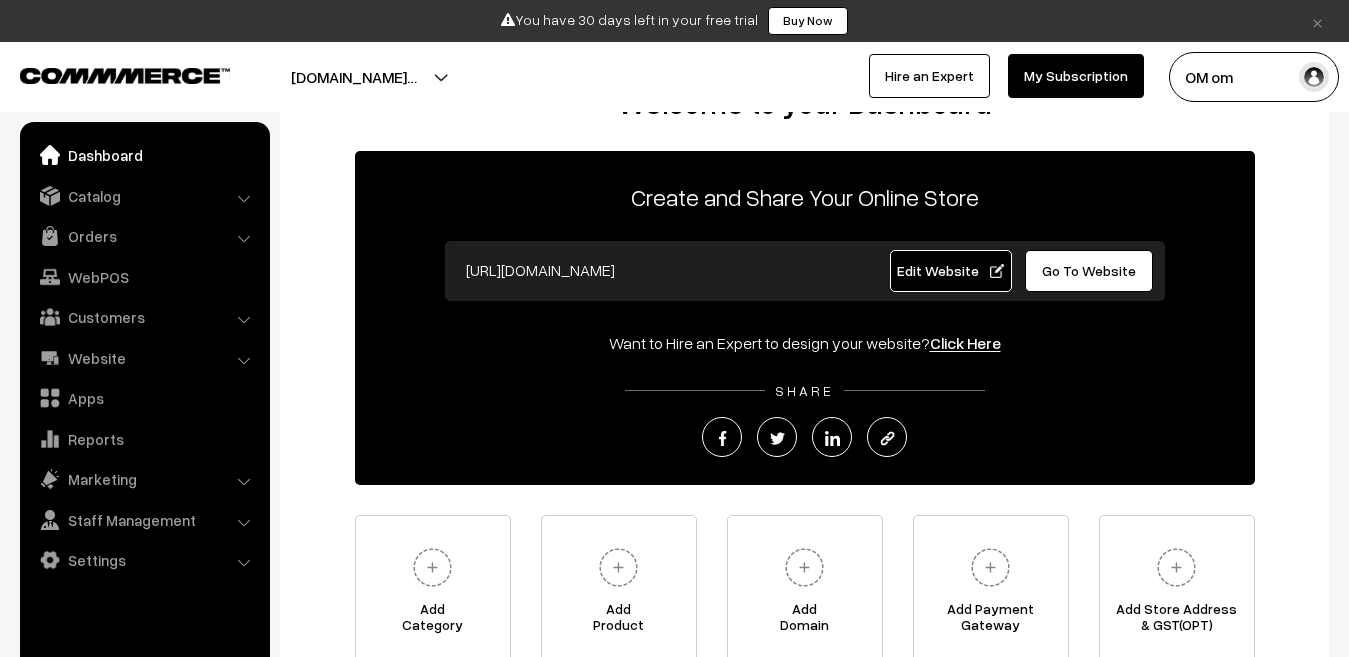 scroll, scrollTop: 100, scrollLeft: 0, axis: vertical 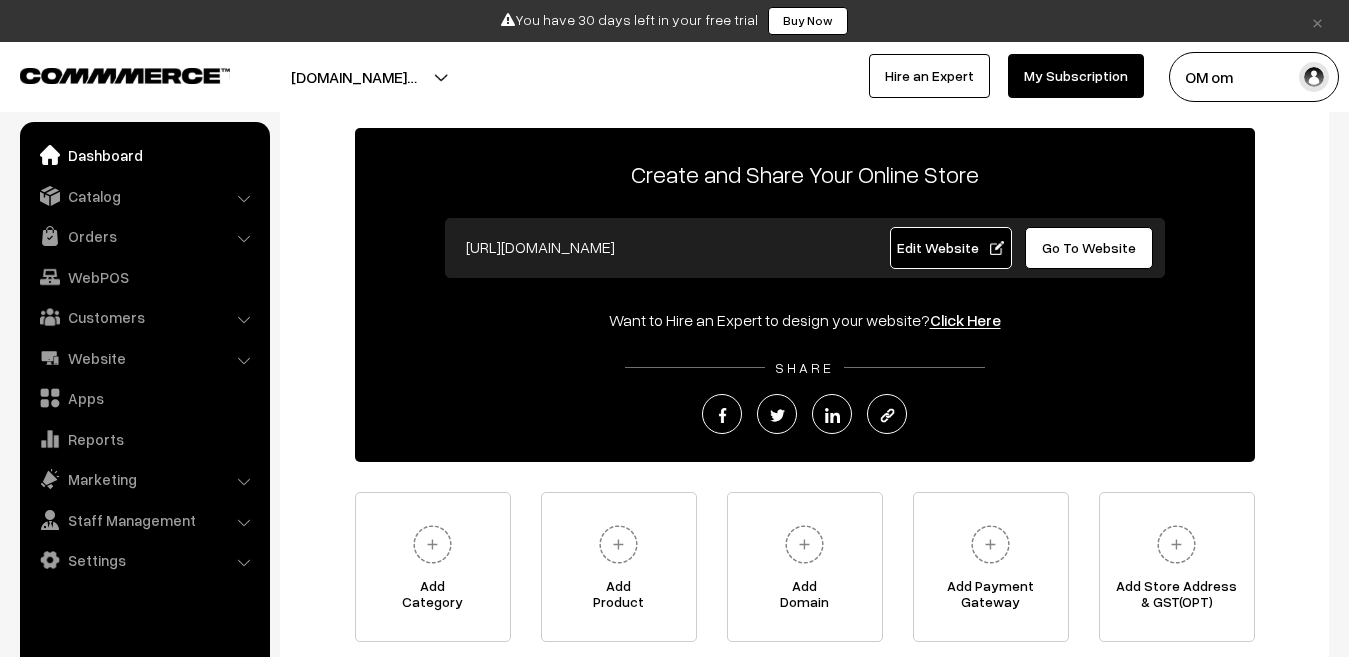 click on "My Subscription" at bounding box center (1076, 76) 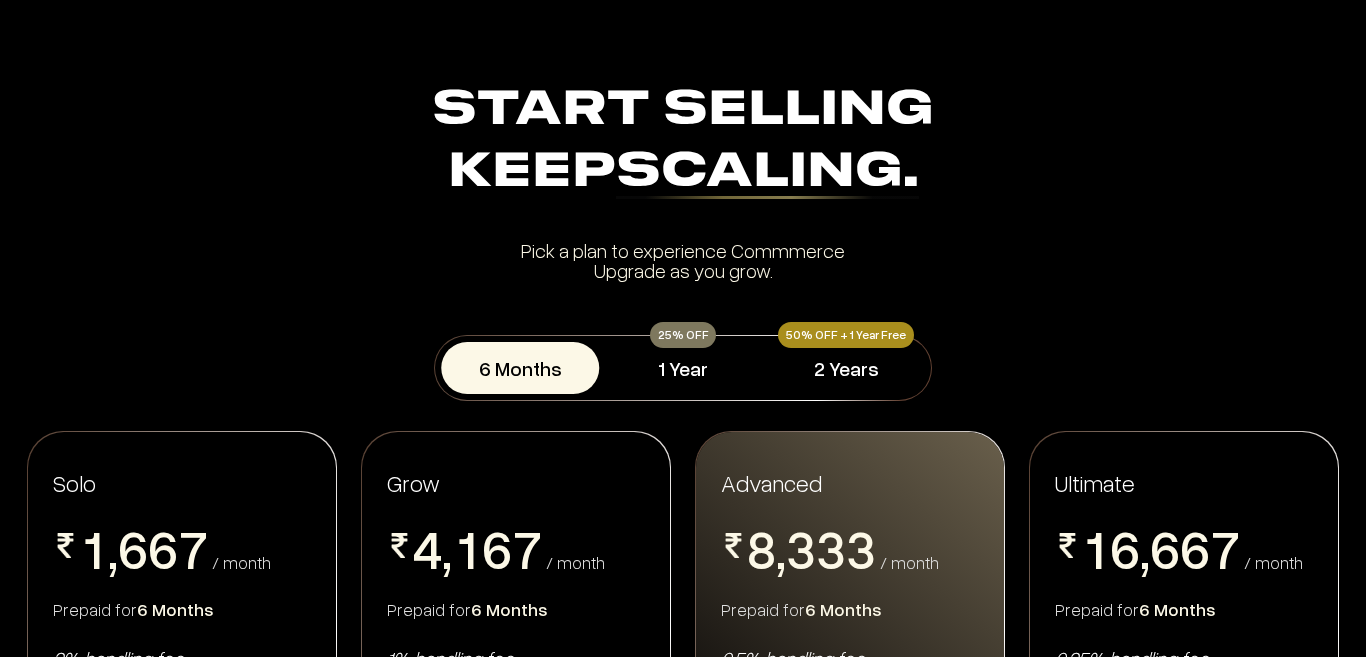 scroll, scrollTop: 0, scrollLeft: 0, axis: both 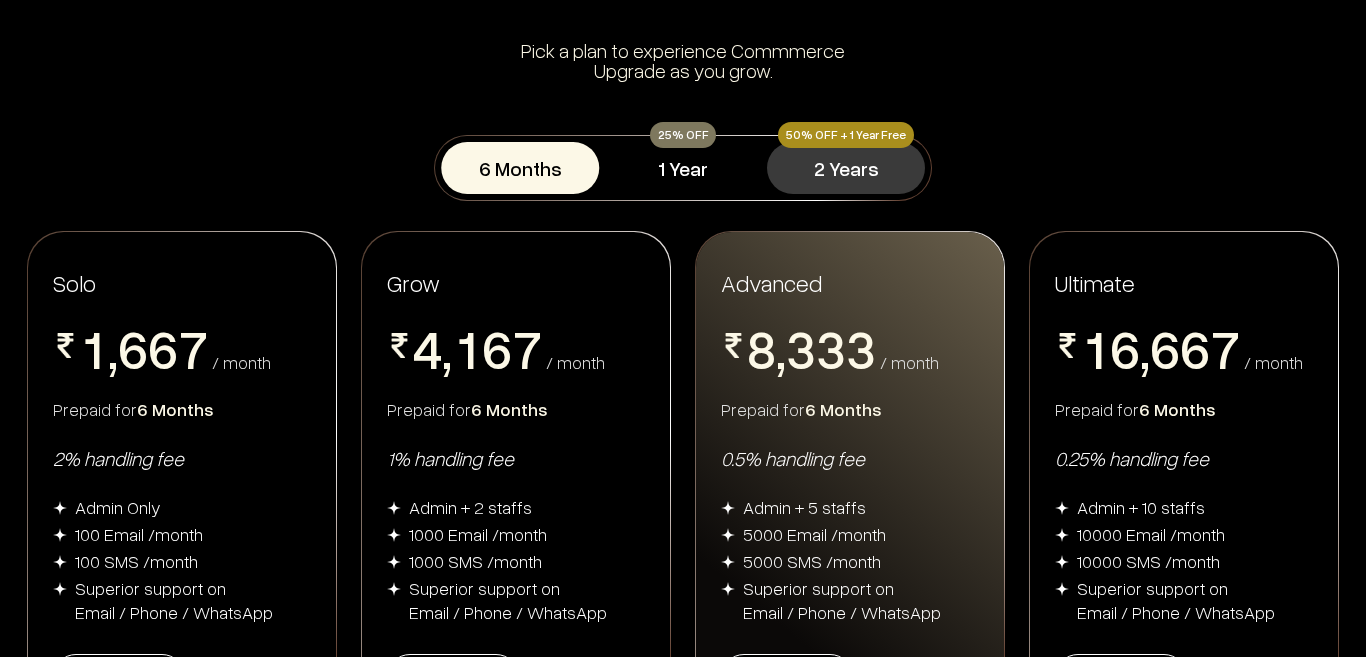 click on "2 Years" at bounding box center [846, 168] 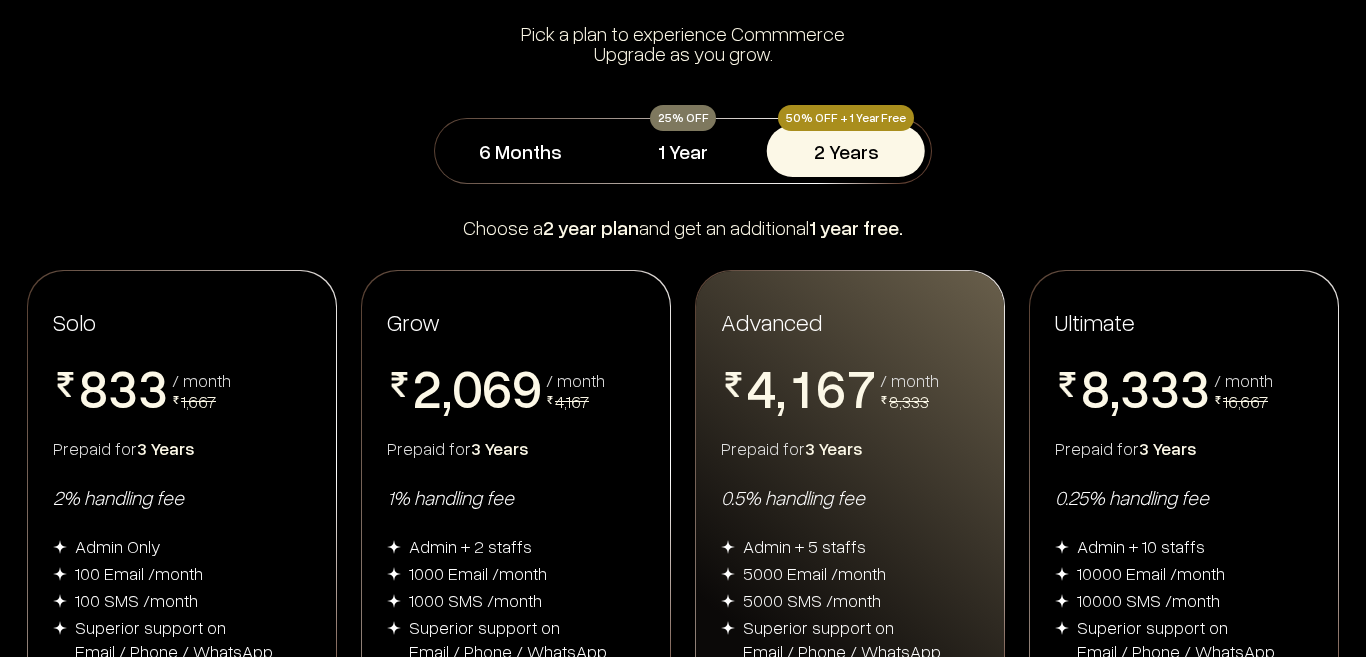 scroll, scrollTop: 200, scrollLeft: 0, axis: vertical 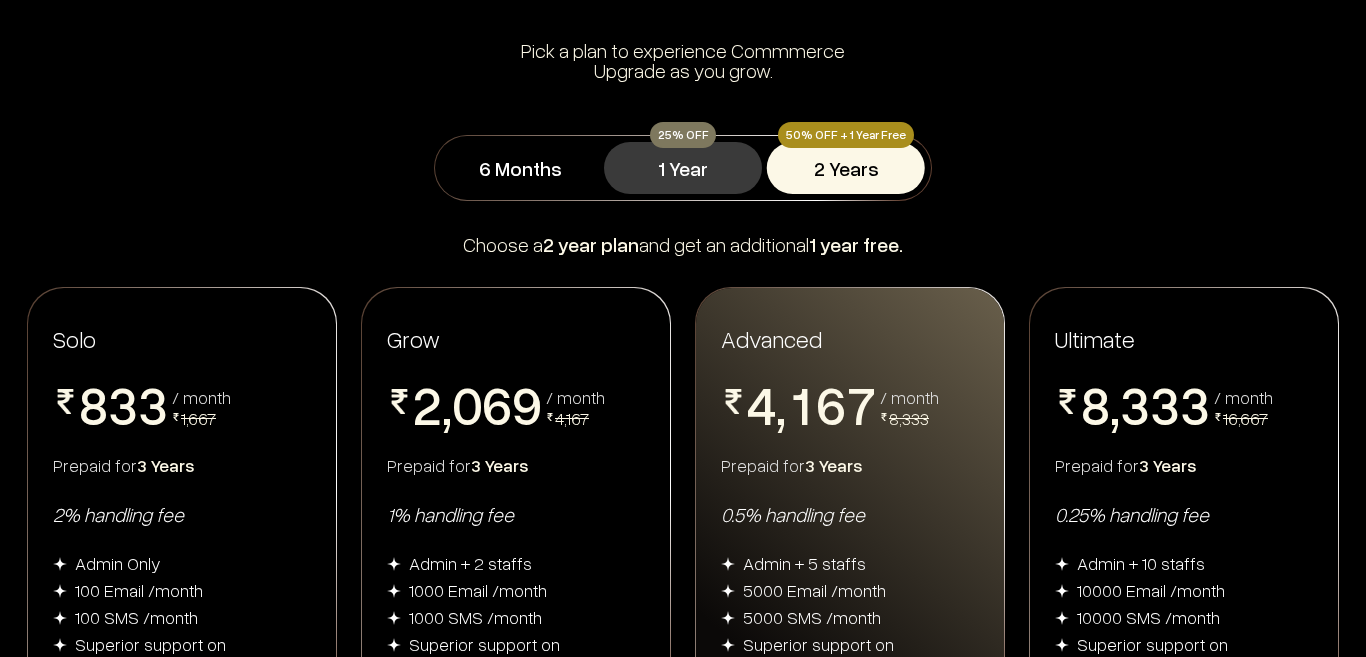 click on "1 Year" at bounding box center [683, 168] 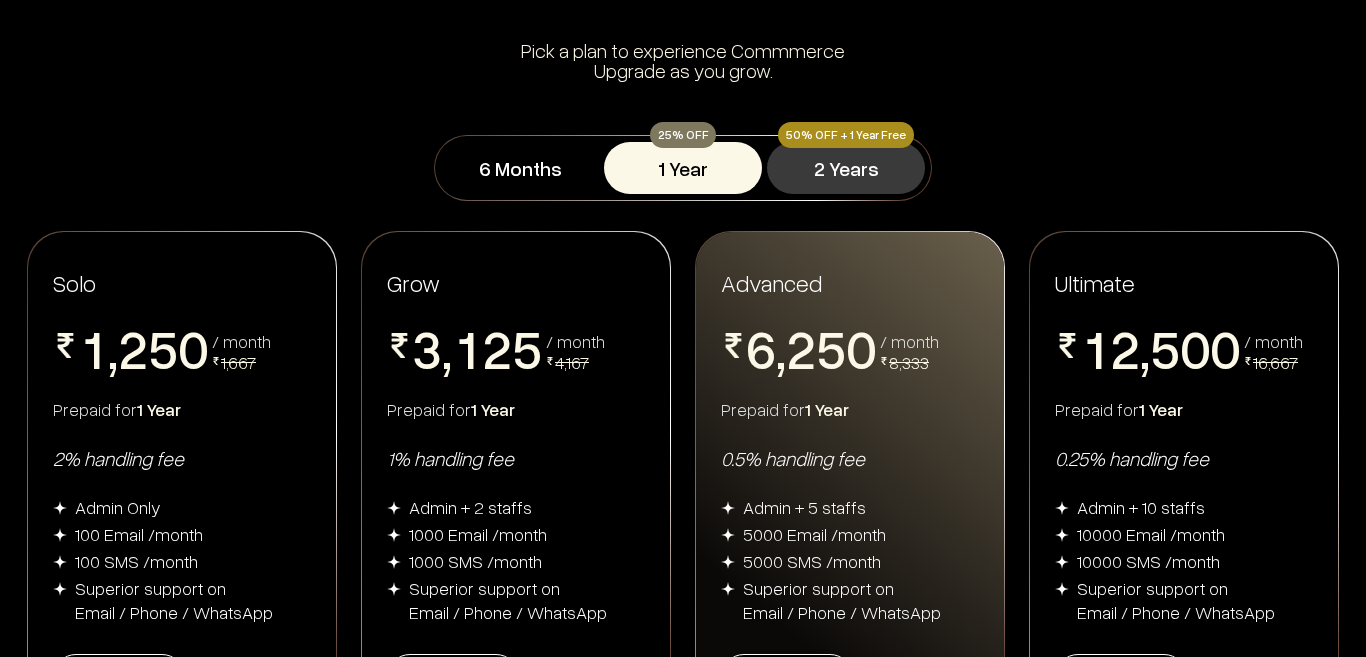 click on "2 Years" at bounding box center (846, 168) 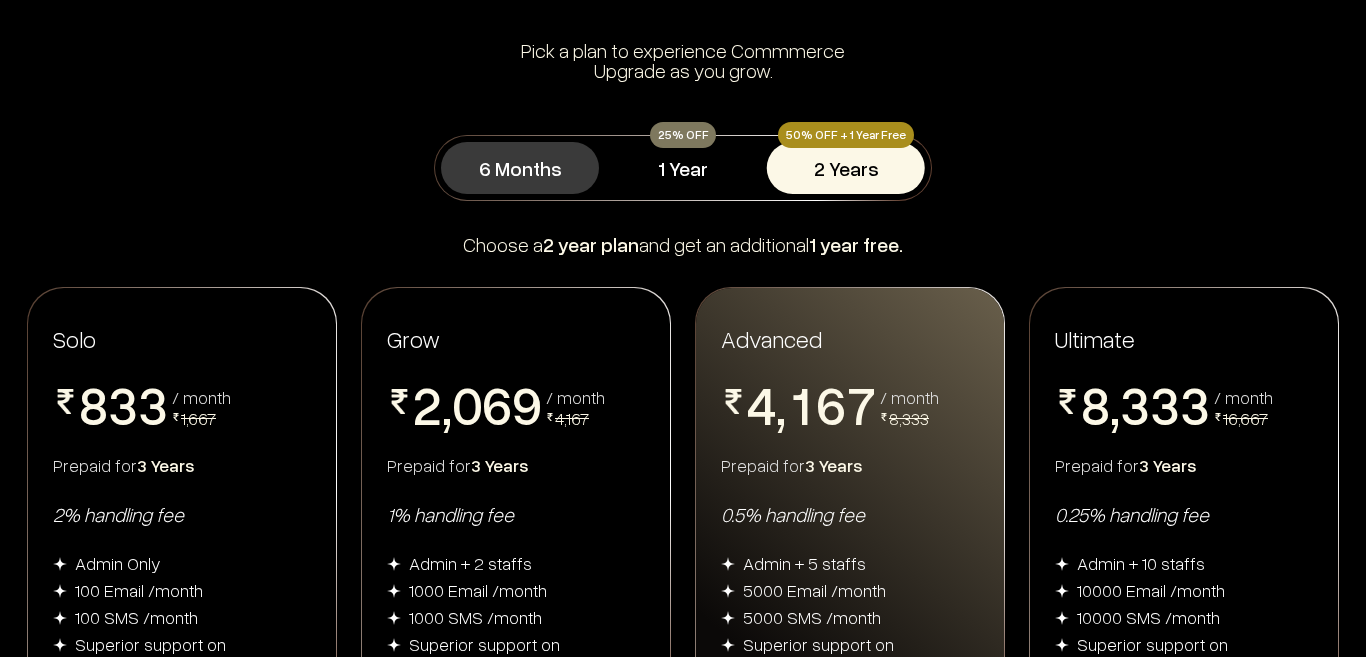 click on "6 Months" at bounding box center [520, 168] 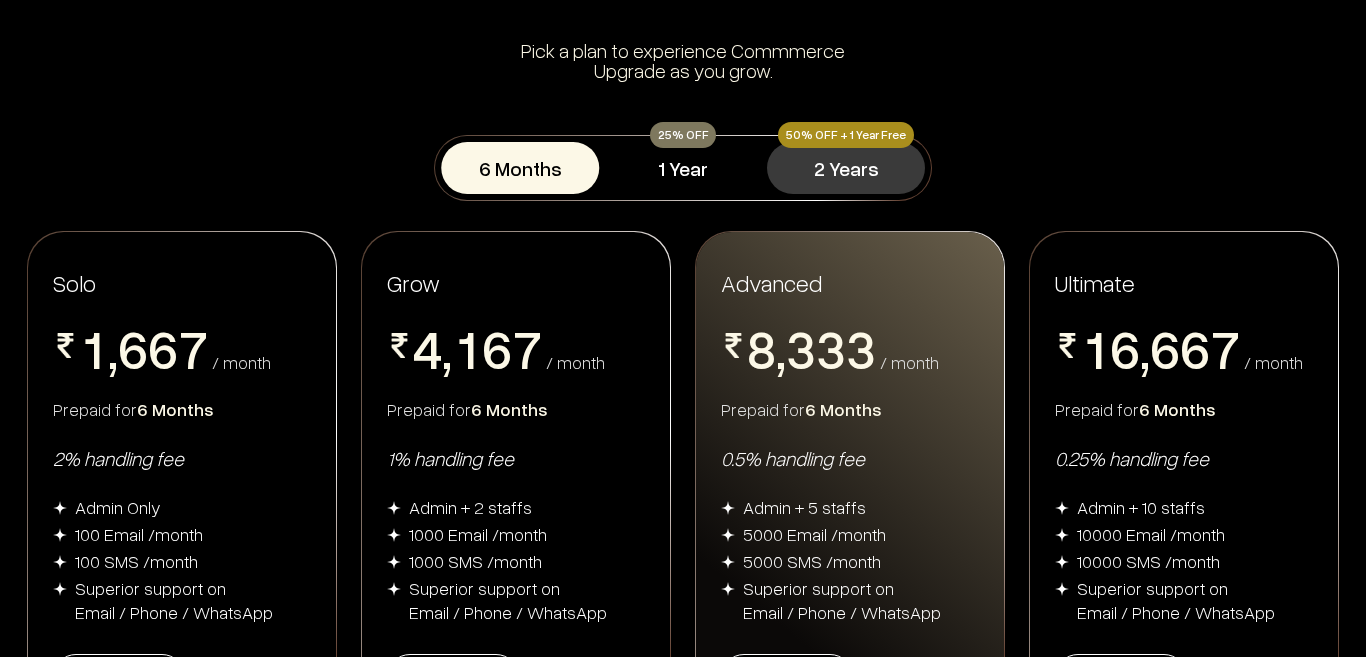 click on "2 Years" at bounding box center [846, 168] 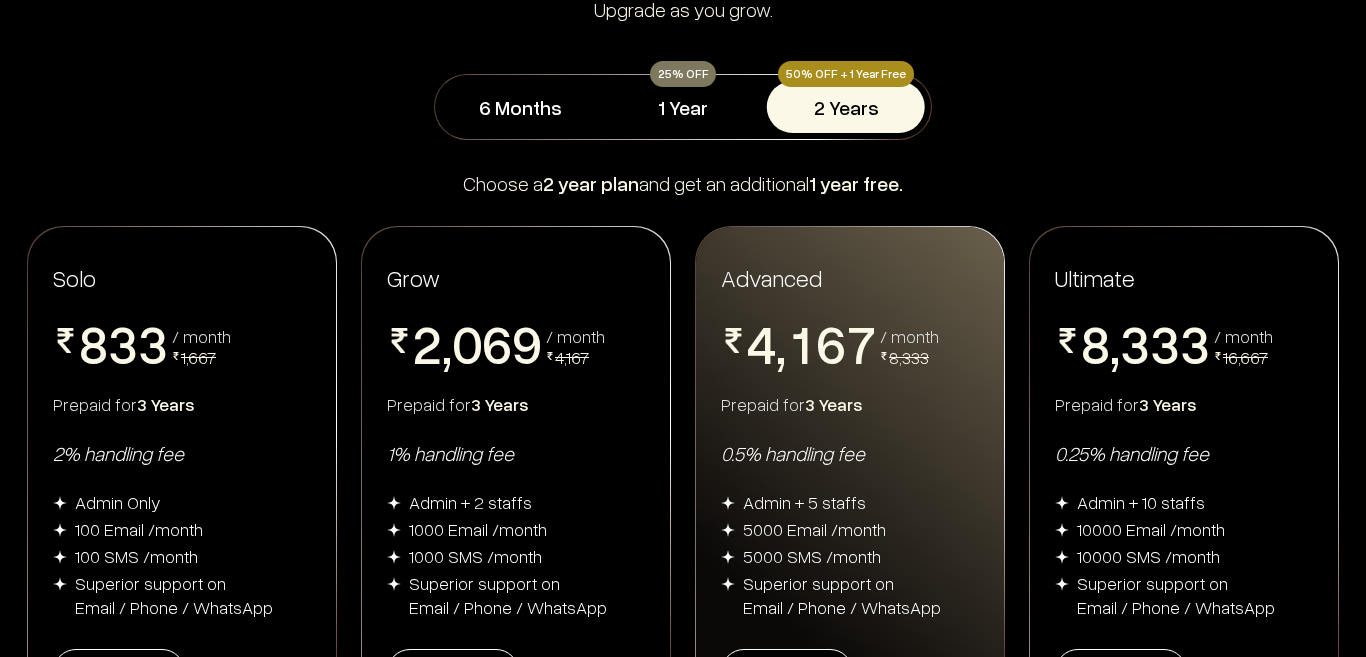 scroll, scrollTop: 300, scrollLeft: 0, axis: vertical 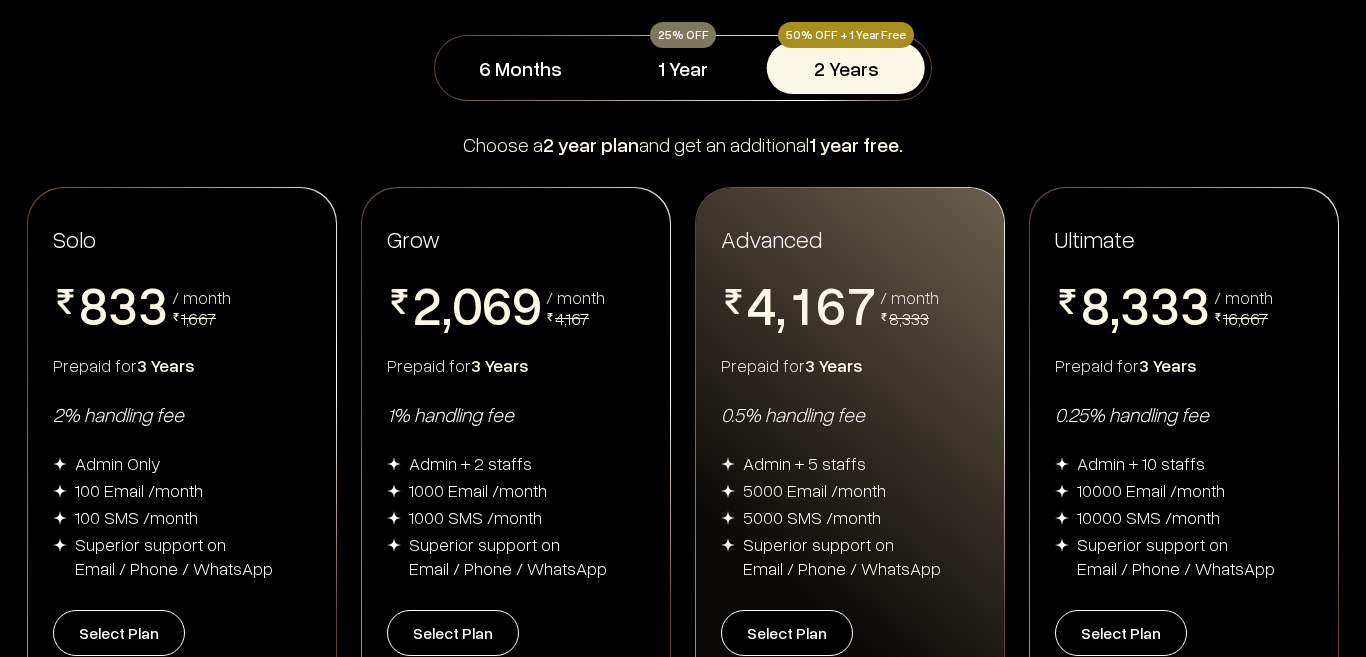 drag, startPoint x: 270, startPoint y: 58, endPoint x: 1100, endPoint y: 583, distance: 982.10236 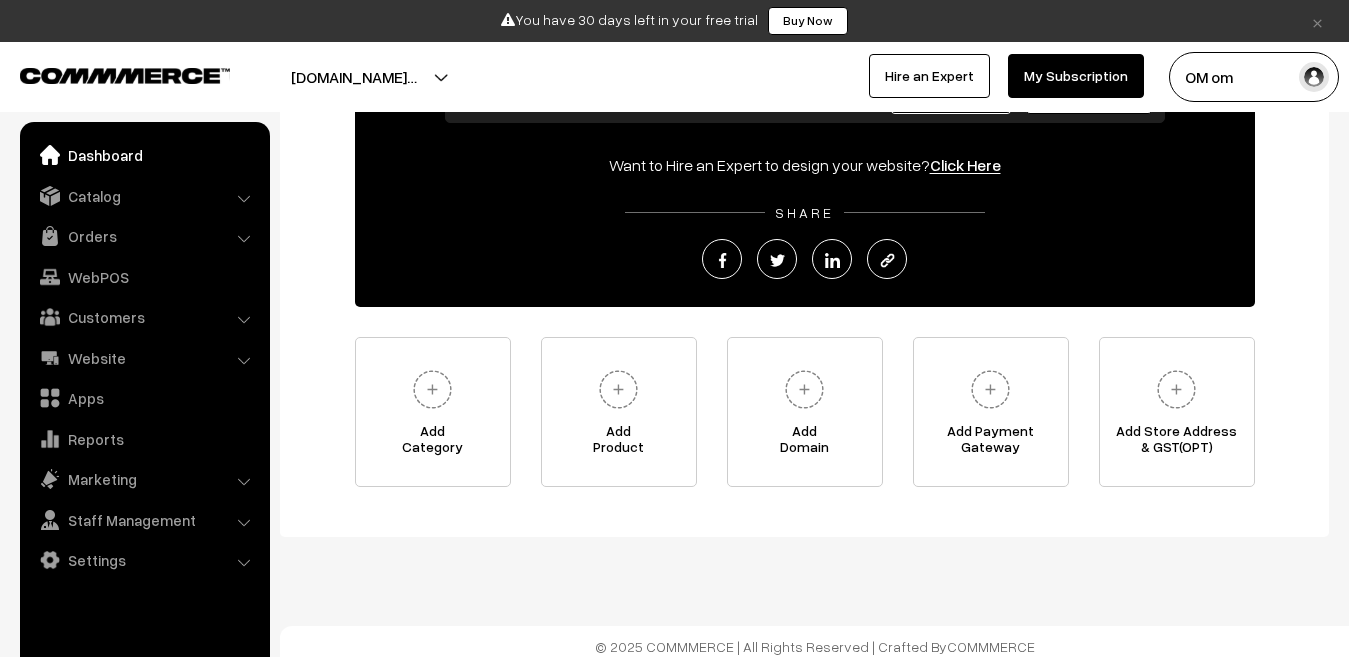 scroll, scrollTop: 265, scrollLeft: 0, axis: vertical 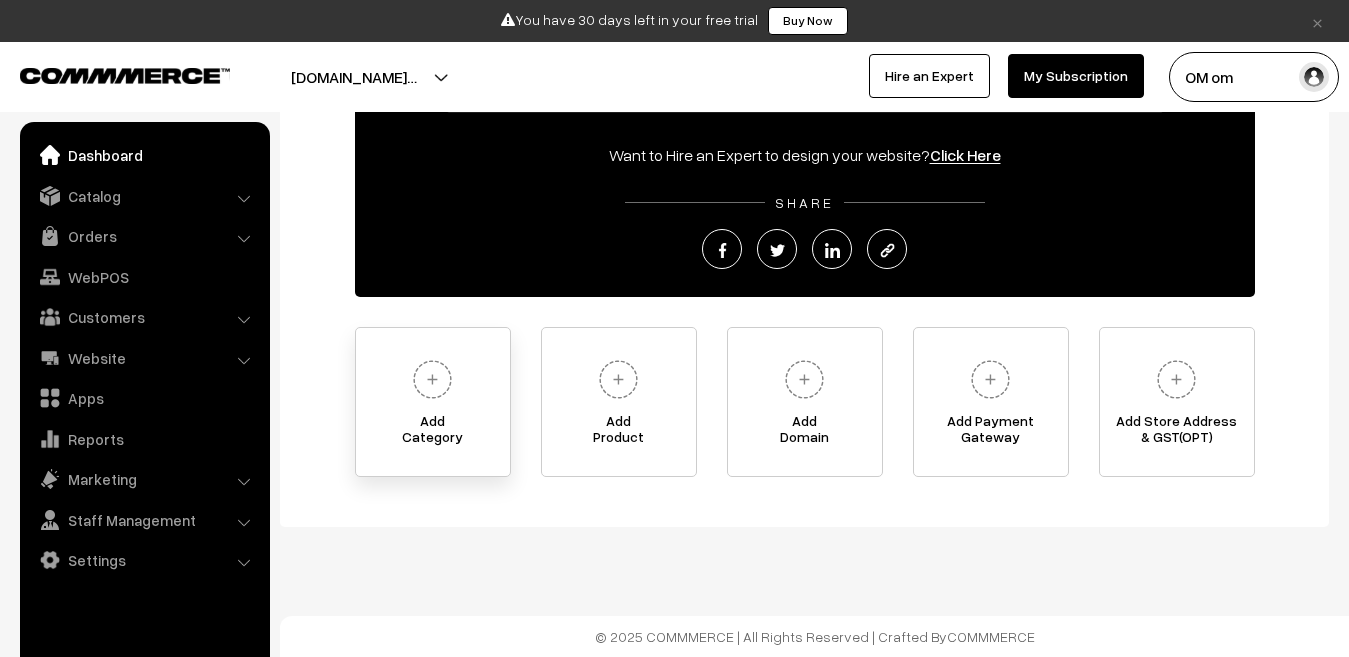 click at bounding box center [432, 379] 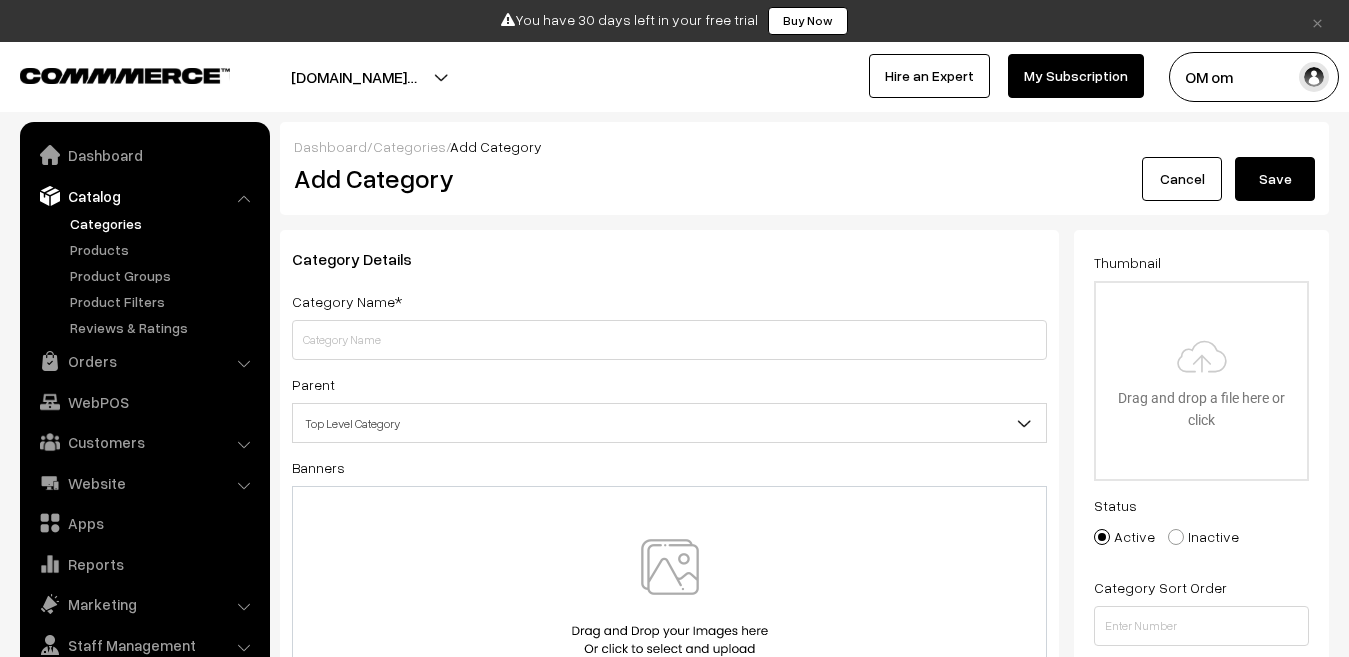 scroll, scrollTop: 0, scrollLeft: 0, axis: both 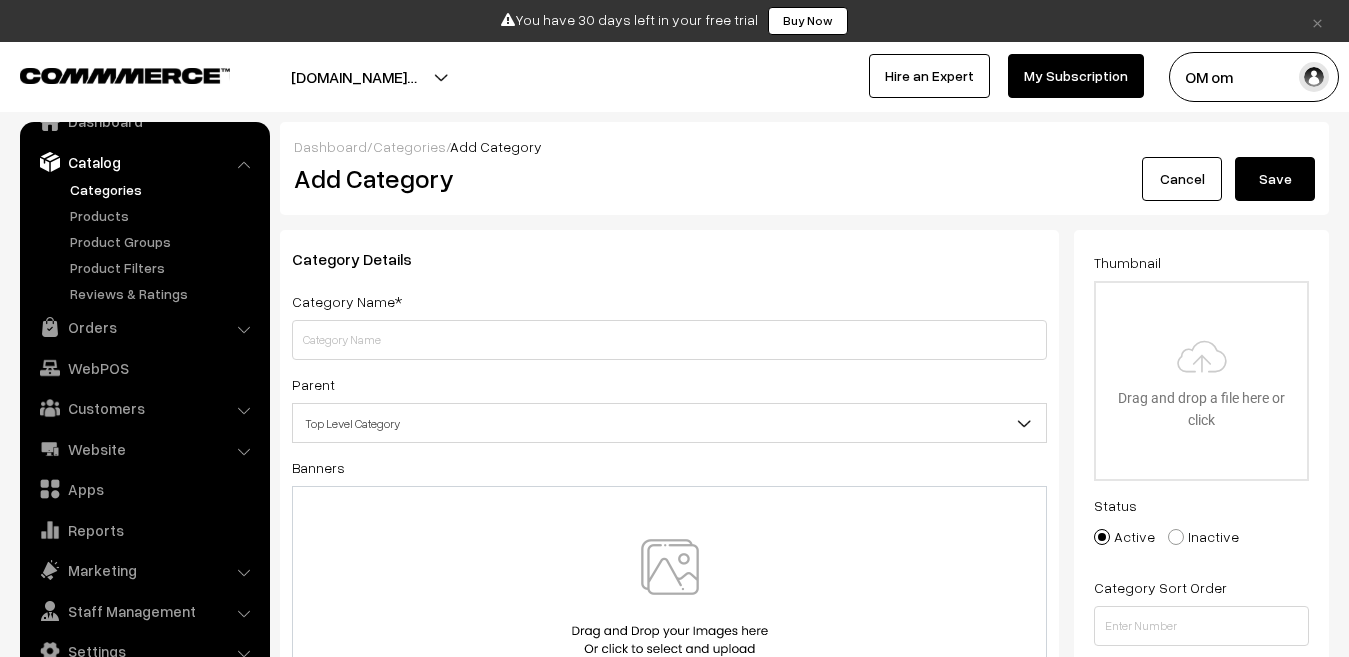 click at bounding box center [669, 340] 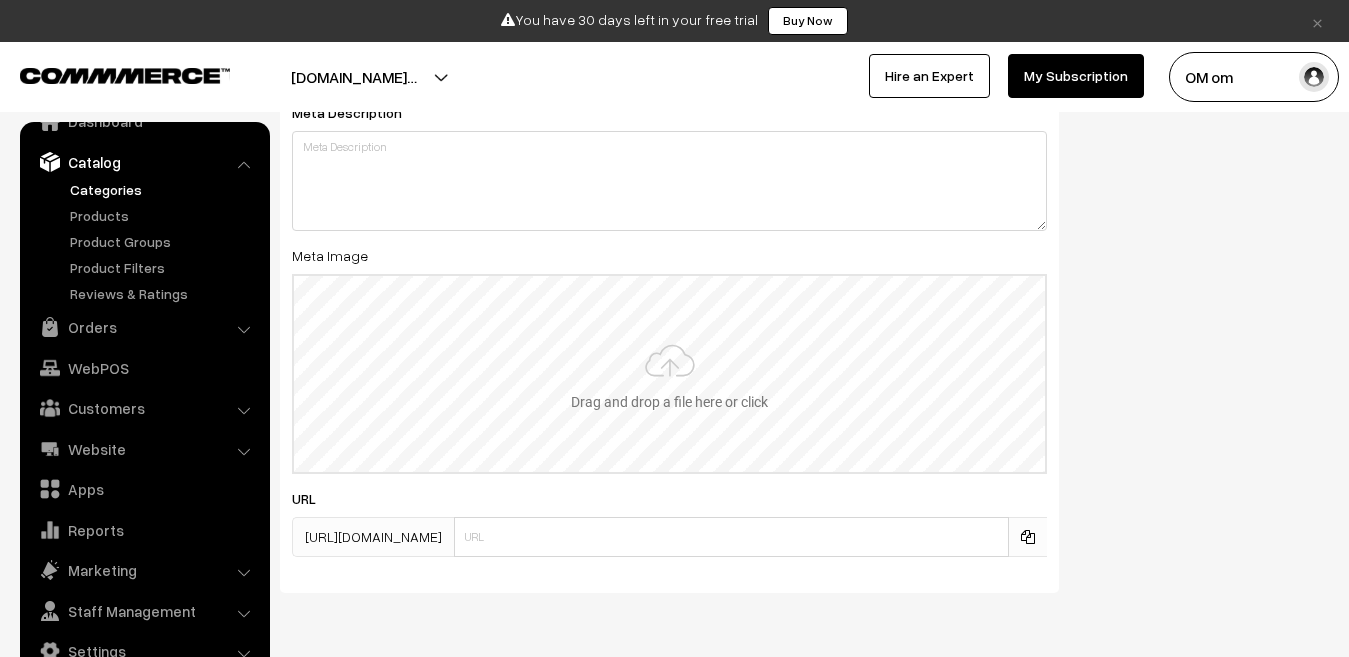 scroll, scrollTop: 1166, scrollLeft: 0, axis: vertical 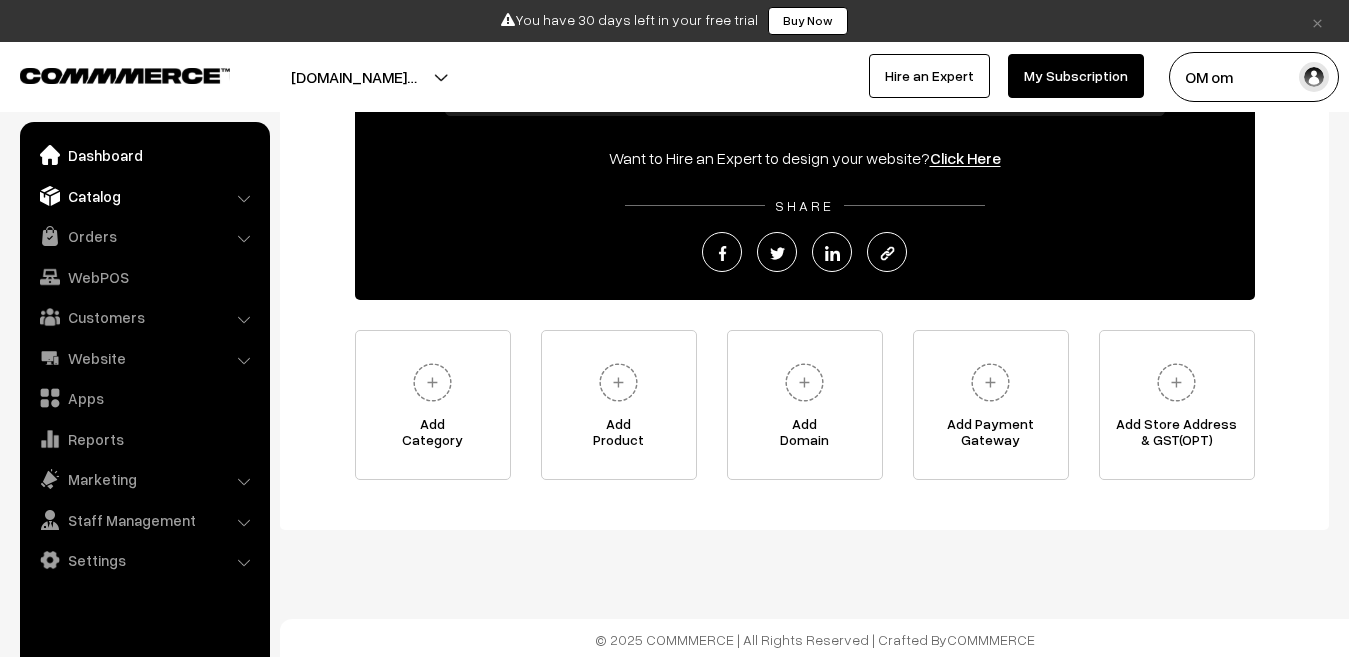 click on "Catalog" at bounding box center (144, 196) 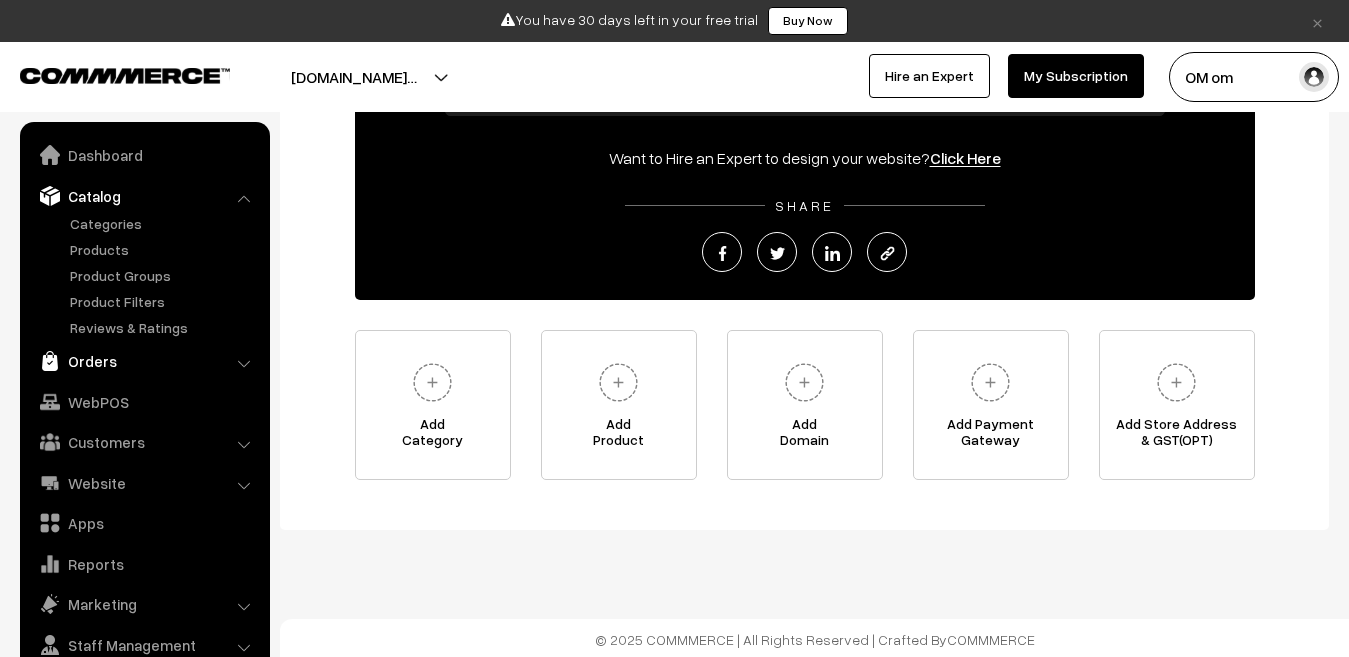 click on "Orders" at bounding box center (144, 361) 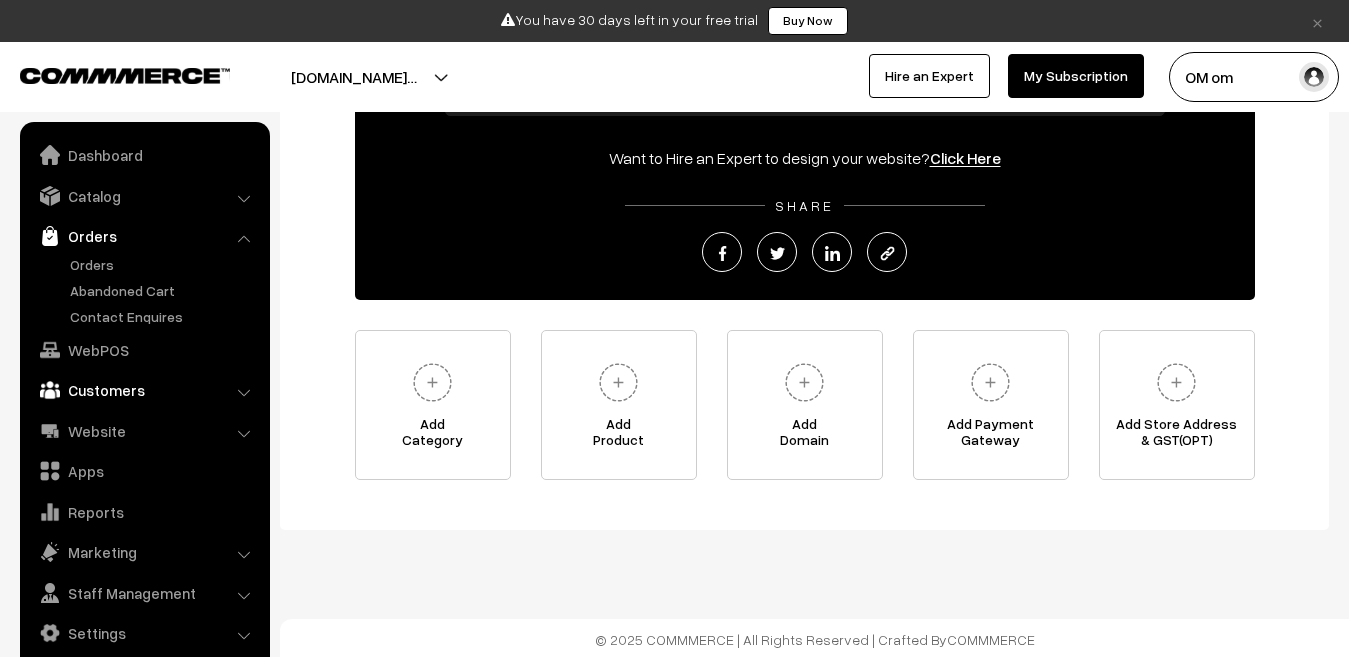 click on "Customers" at bounding box center [144, 390] 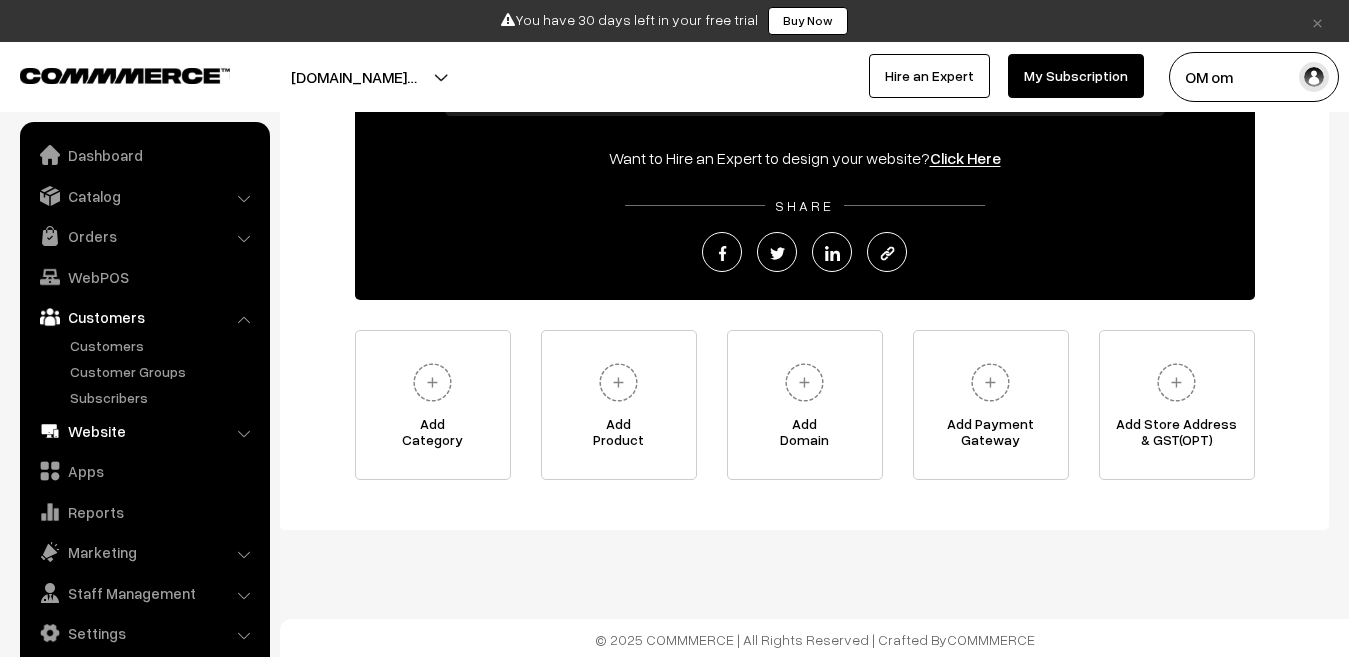 click on "Website" at bounding box center [144, 431] 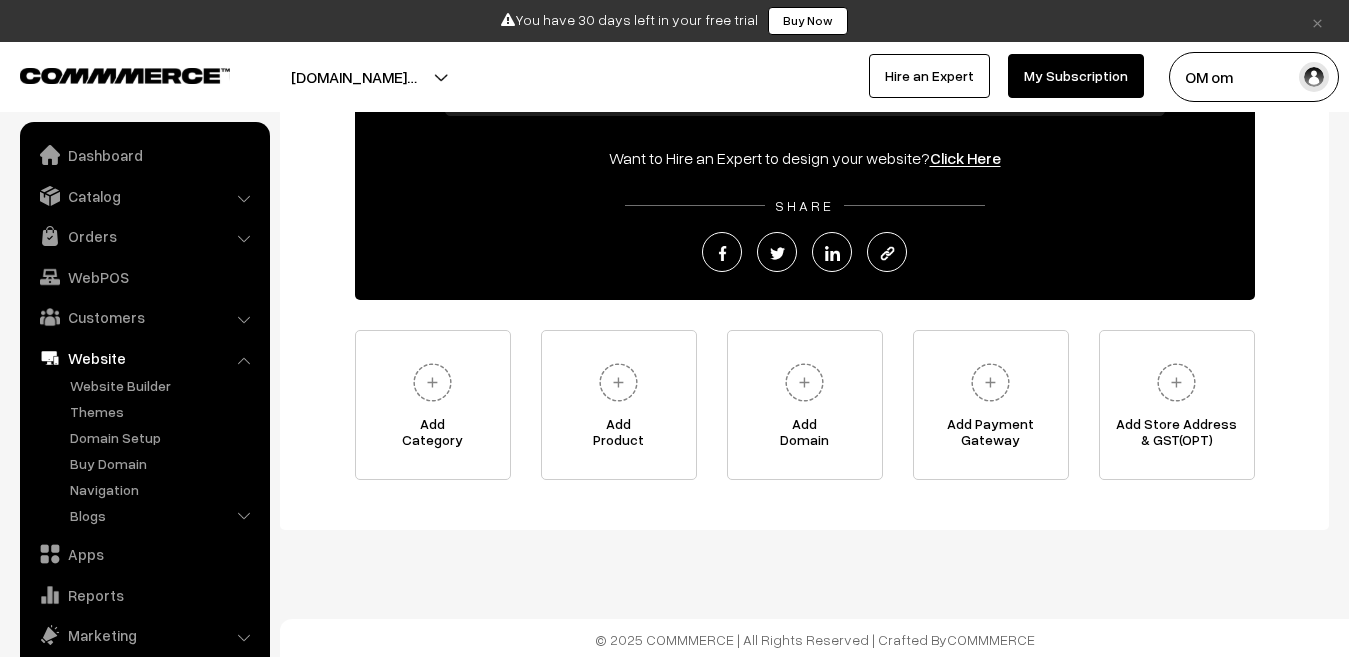 click on "Website" at bounding box center [144, 358] 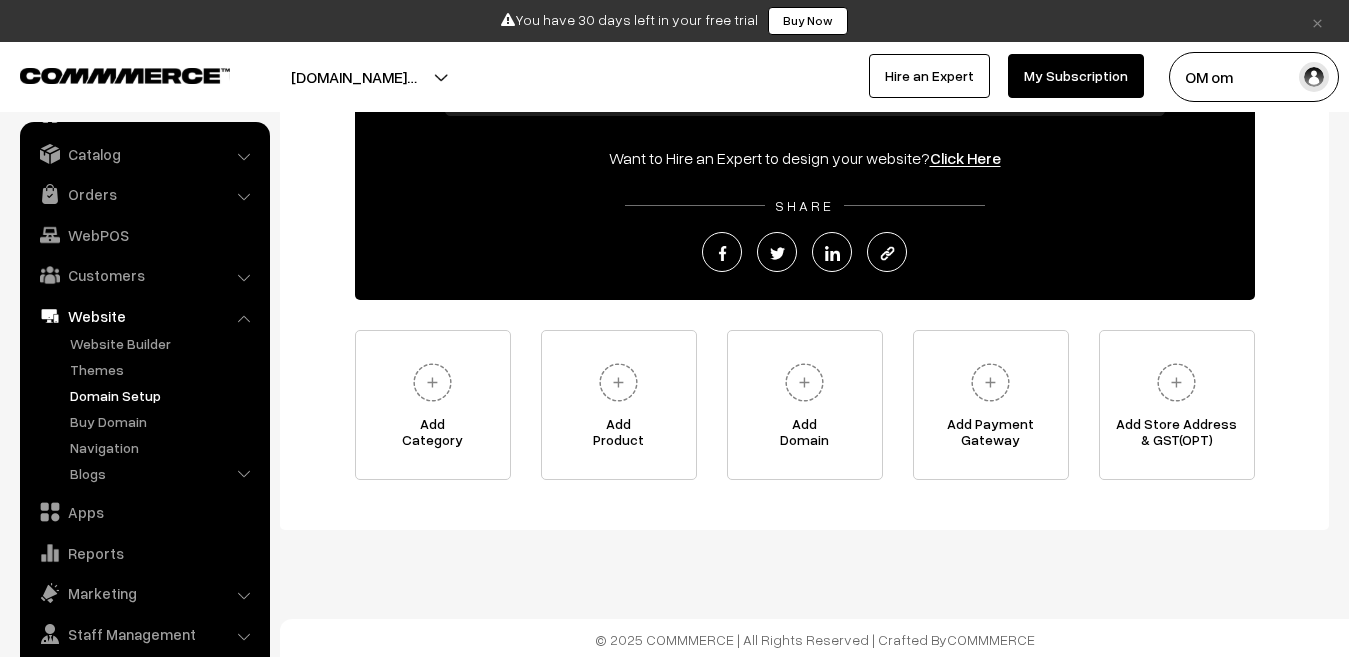 scroll, scrollTop: 65, scrollLeft: 0, axis: vertical 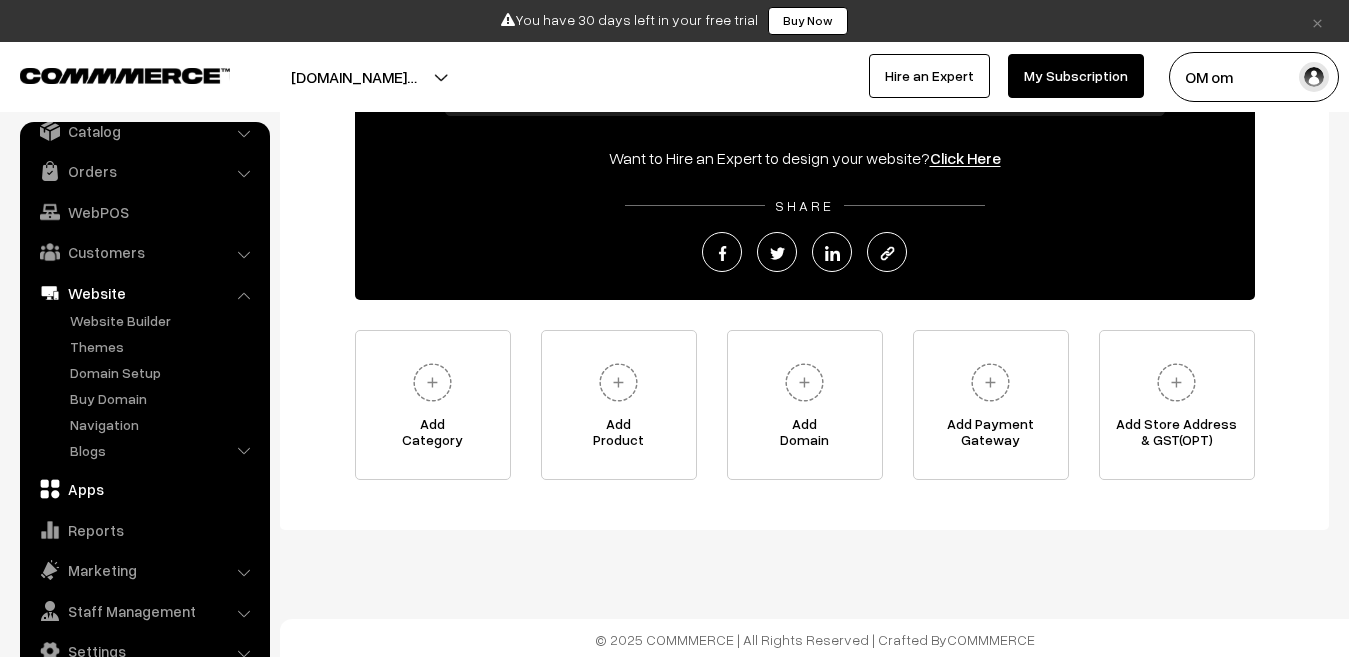 click on "Apps" at bounding box center (144, 489) 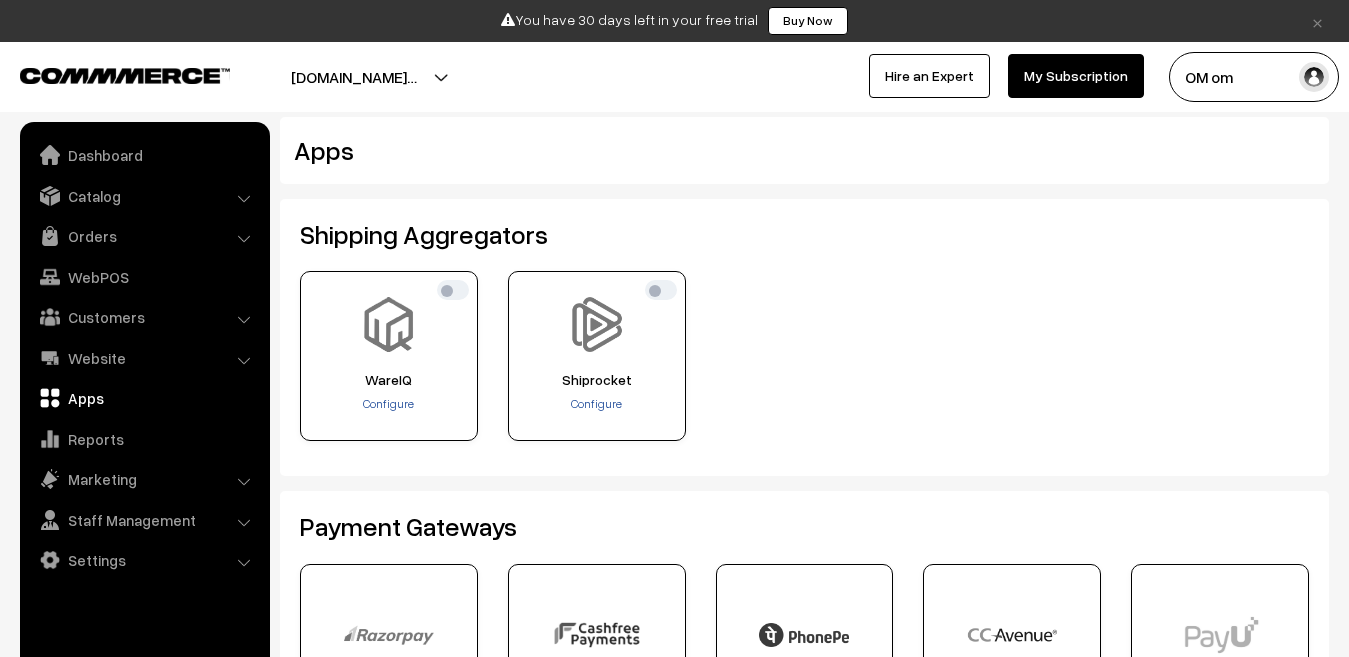 scroll, scrollTop: 0, scrollLeft: 0, axis: both 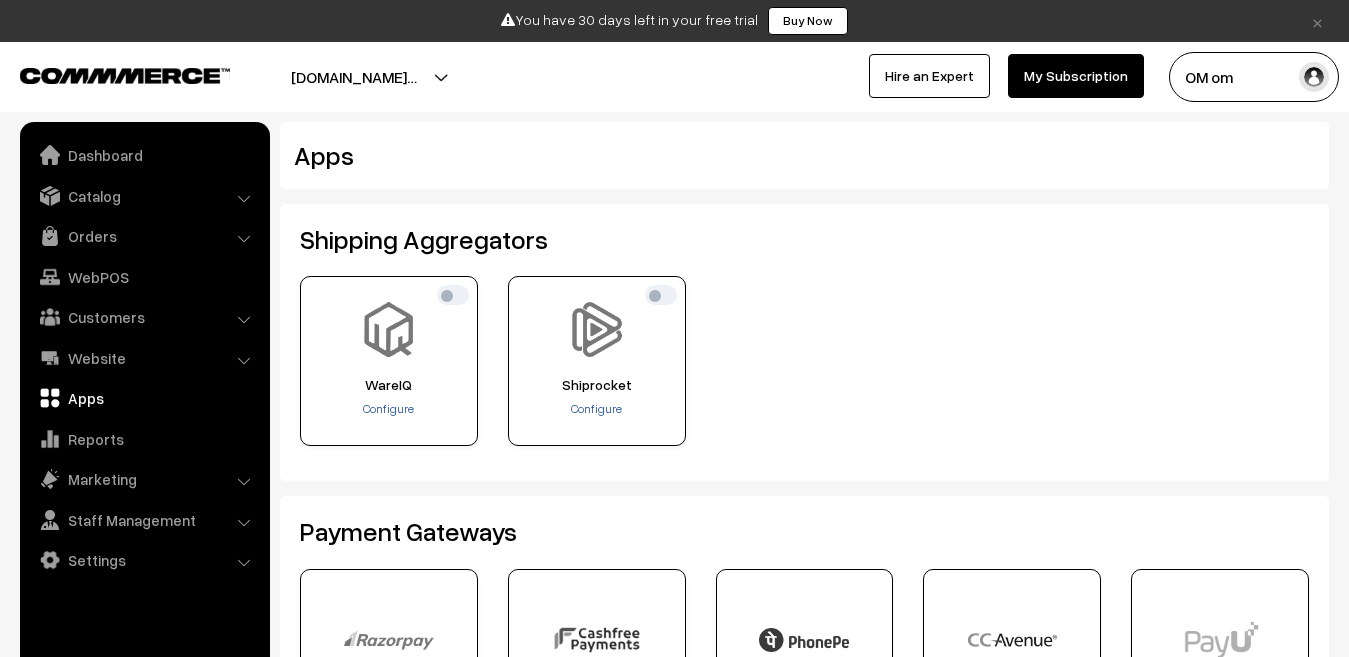 drag, startPoint x: 241, startPoint y: 75, endPoint x: 41, endPoint y: 69, distance: 200.08998 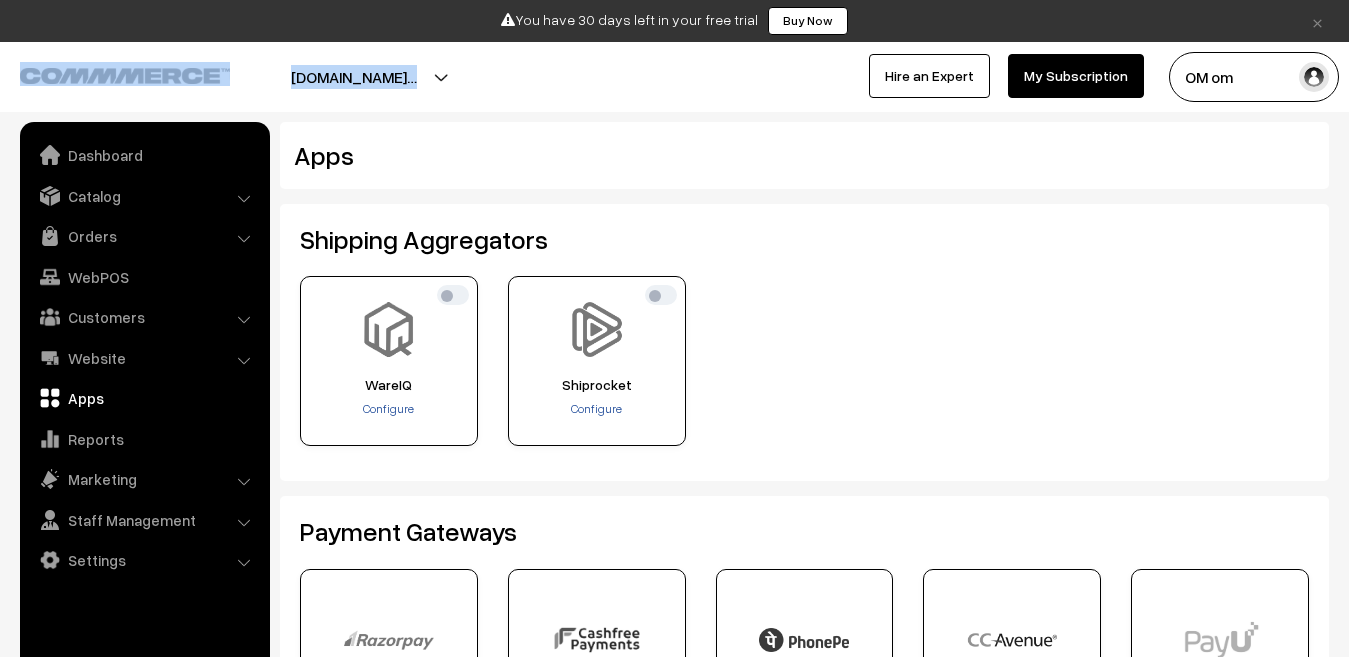 drag, startPoint x: 19, startPoint y: 68, endPoint x: 67, endPoint y: 73, distance: 48.259712 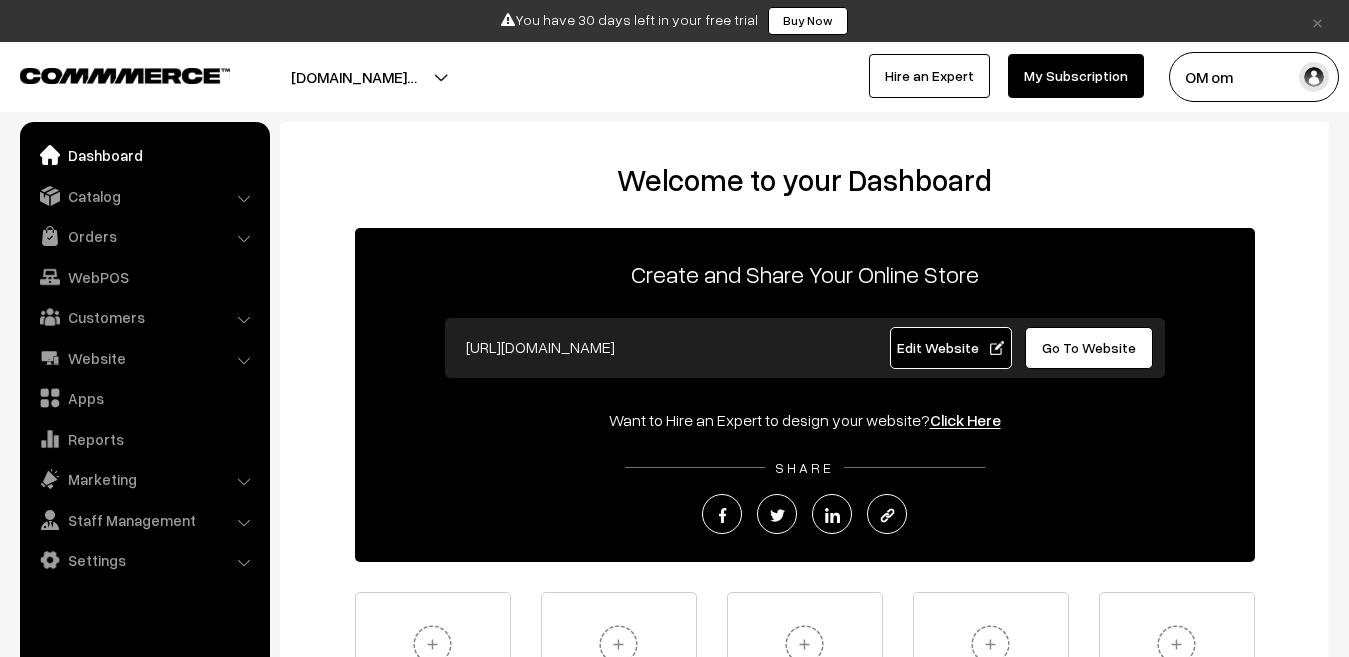 scroll, scrollTop: 0, scrollLeft: 0, axis: both 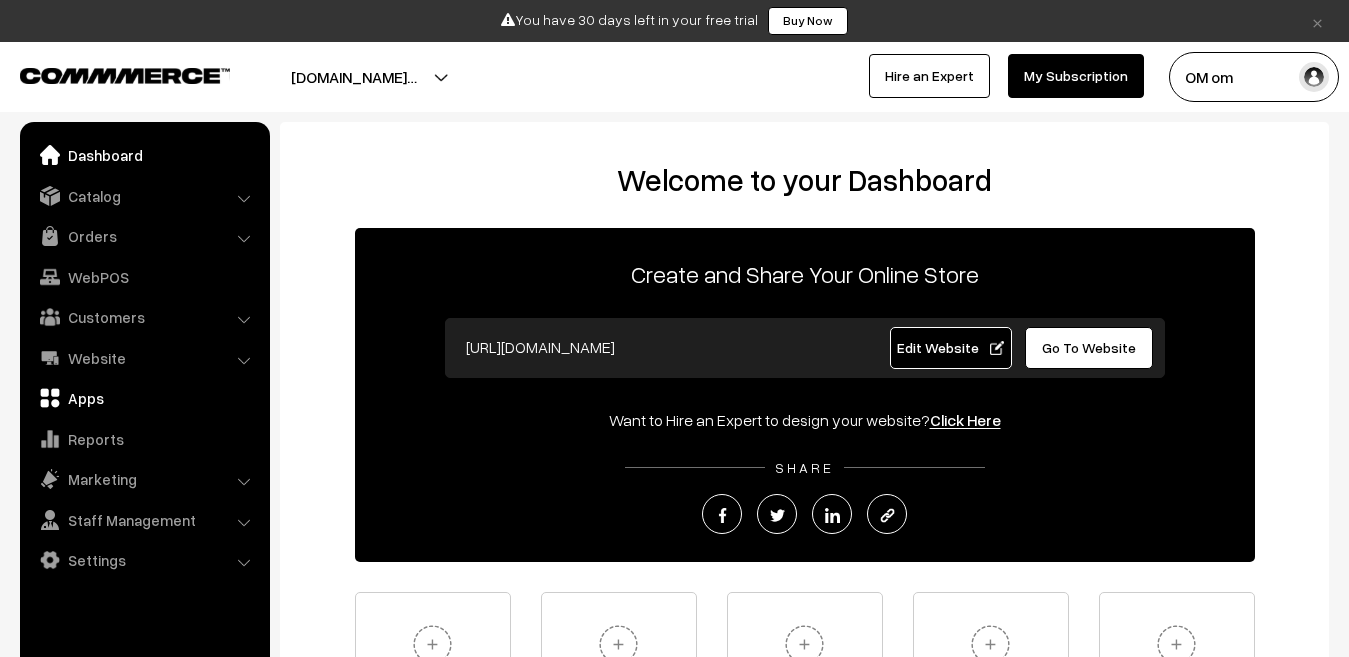 click on "Apps" at bounding box center (144, 398) 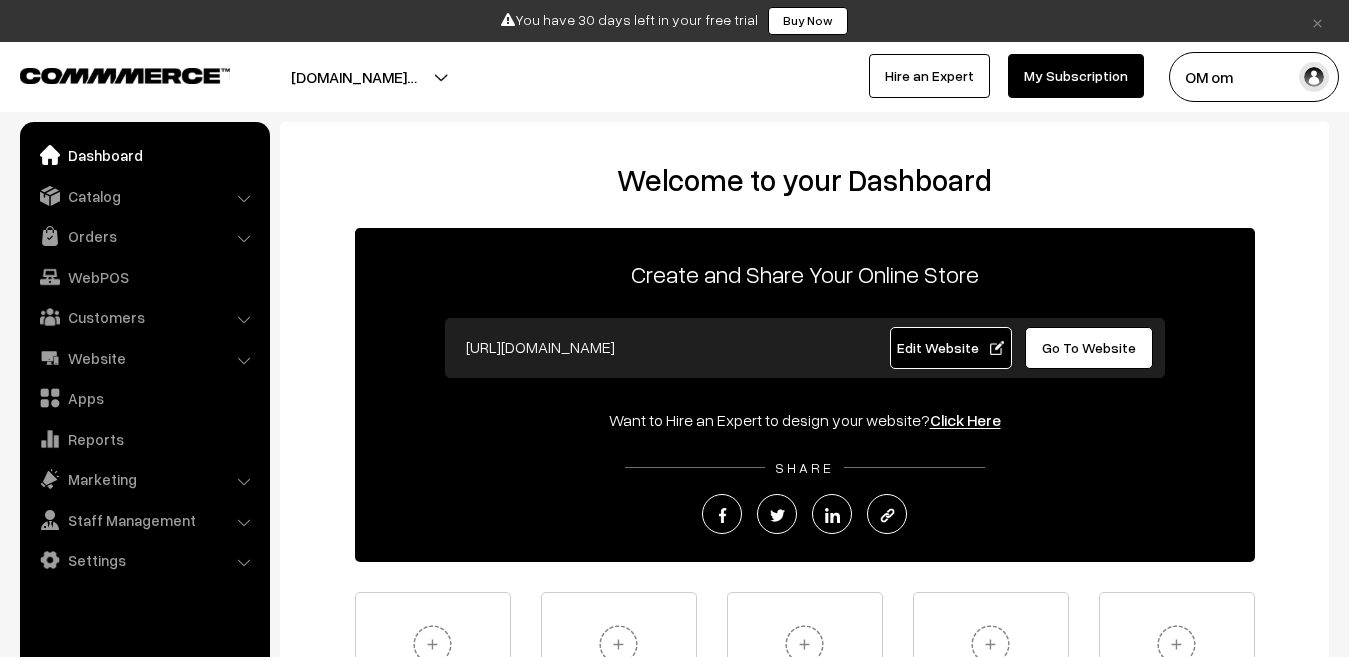 scroll, scrollTop: 0, scrollLeft: 0, axis: both 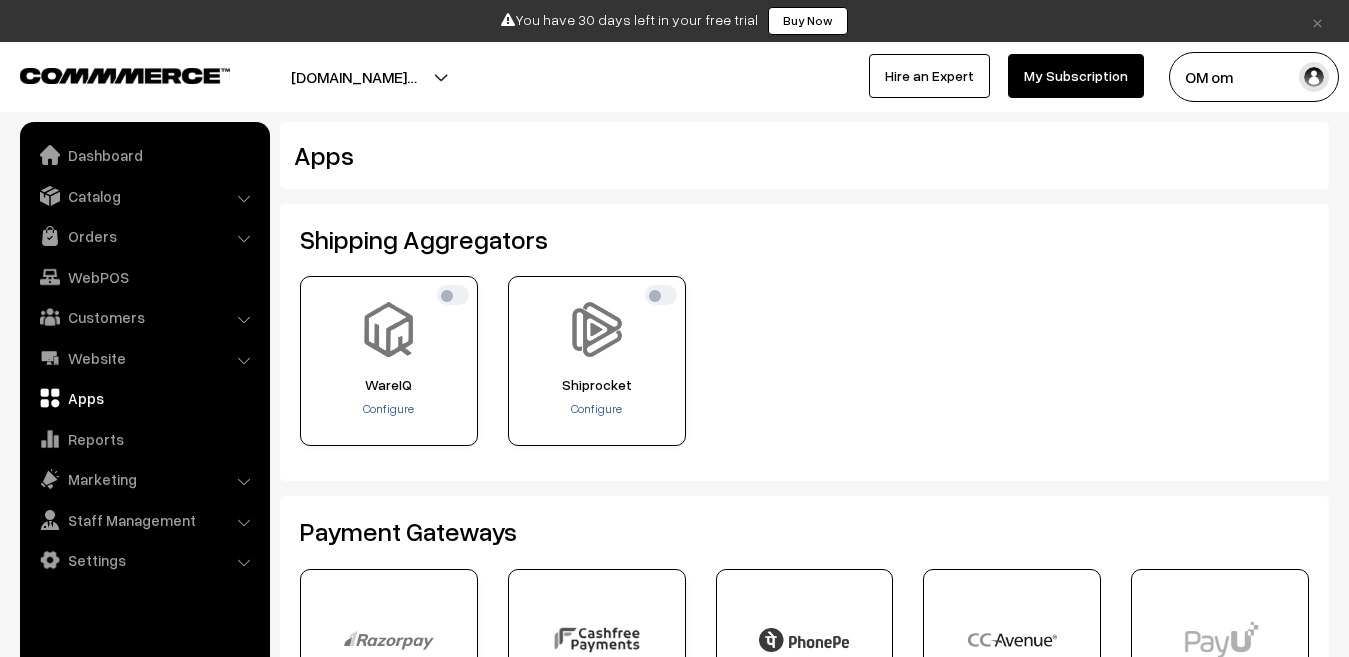 click on "Apps" at bounding box center (717, 155) 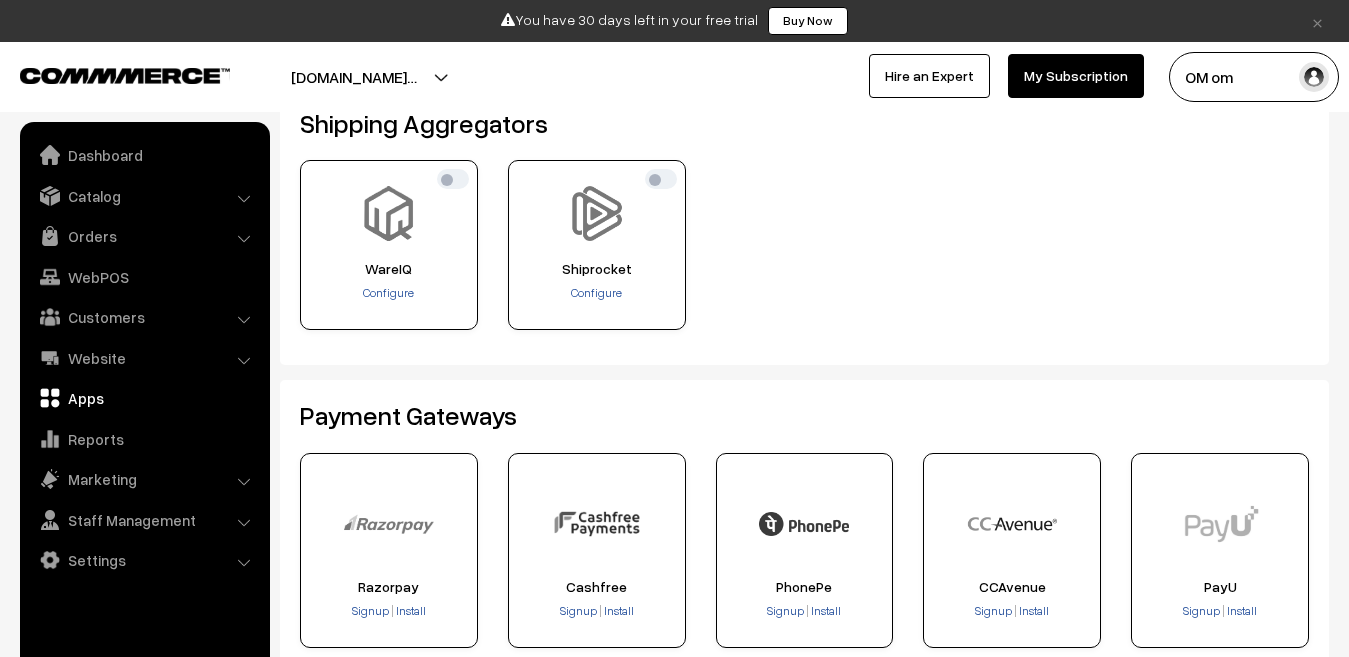 scroll, scrollTop: 0, scrollLeft: 0, axis: both 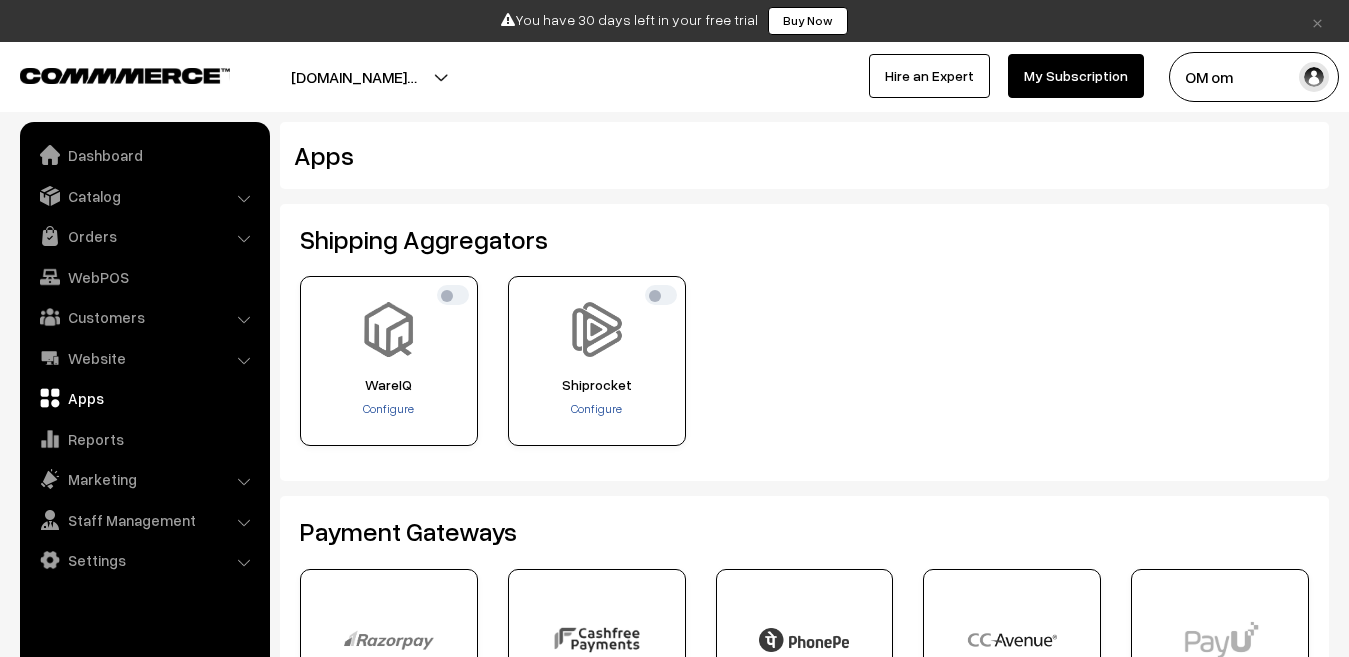 click on "Apps" at bounding box center [717, 155] 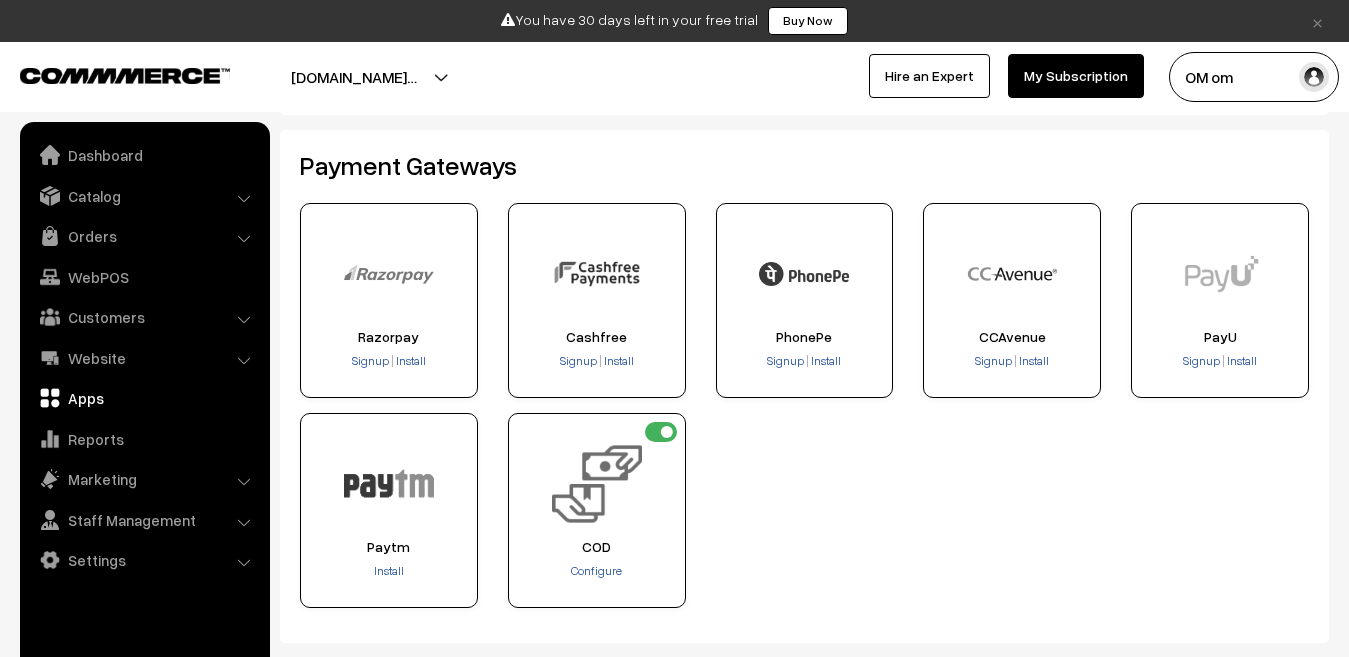 scroll, scrollTop: 400, scrollLeft: 0, axis: vertical 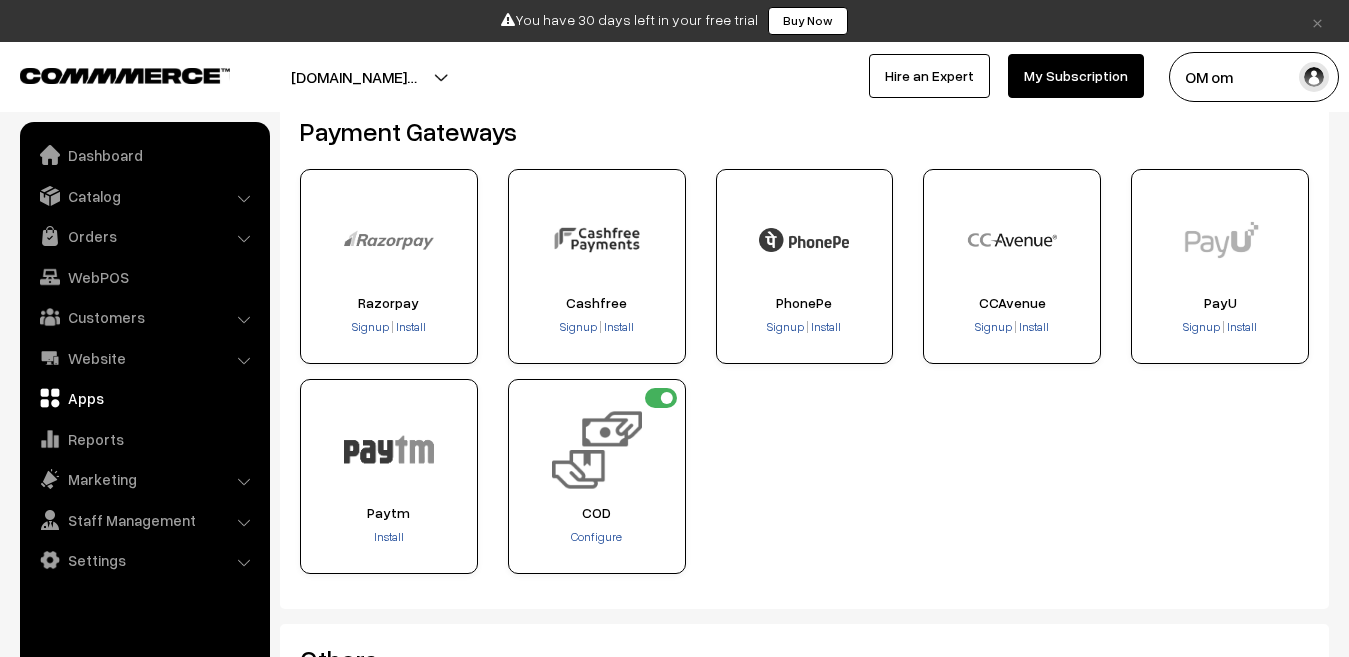 click on "Payment Gateways" at bounding box center (804, 131) 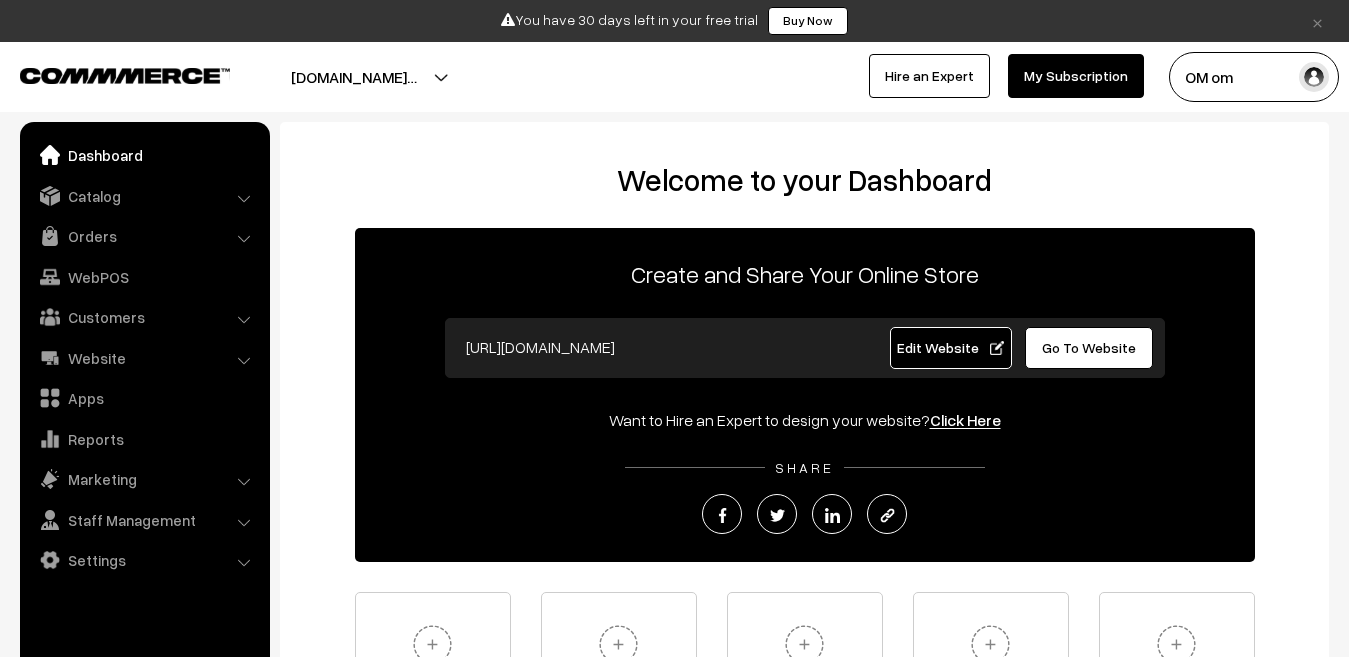 scroll, scrollTop: 0, scrollLeft: 0, axis: both 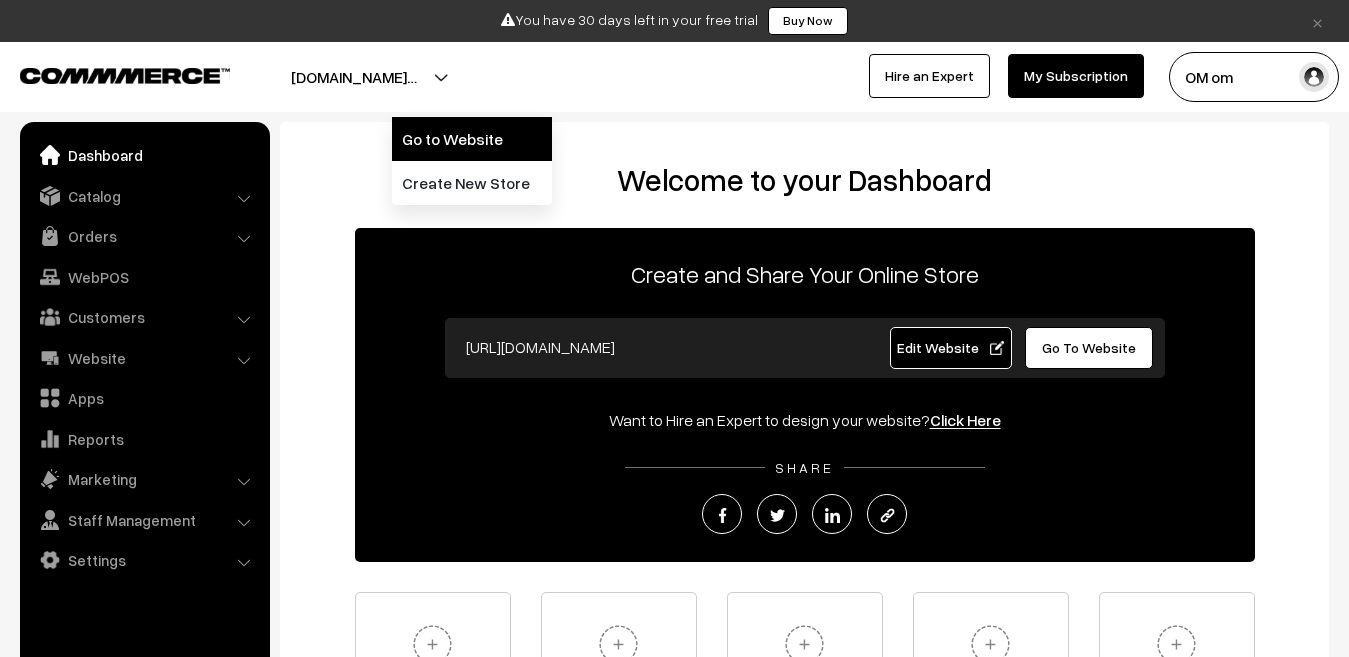 click on "Go to Website" at bounding box center (472, 139) 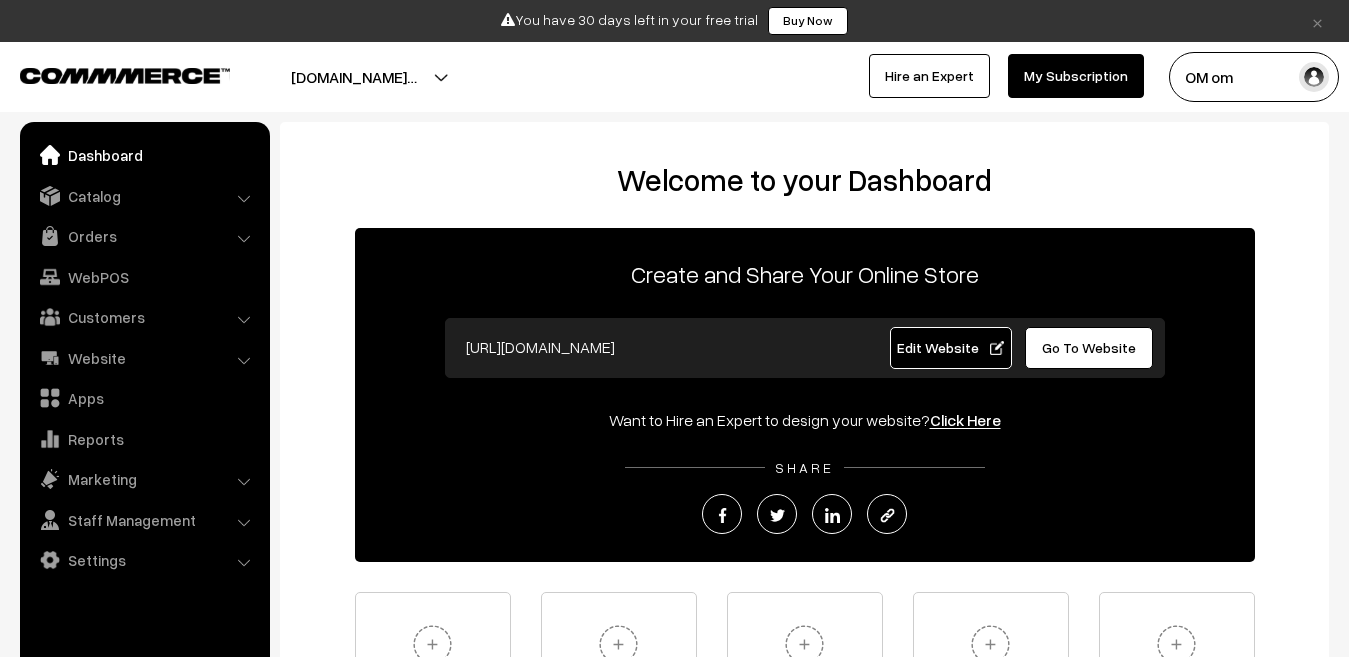 click on "[DOMAIN_NAME]…" at bounding box center (354, 77) 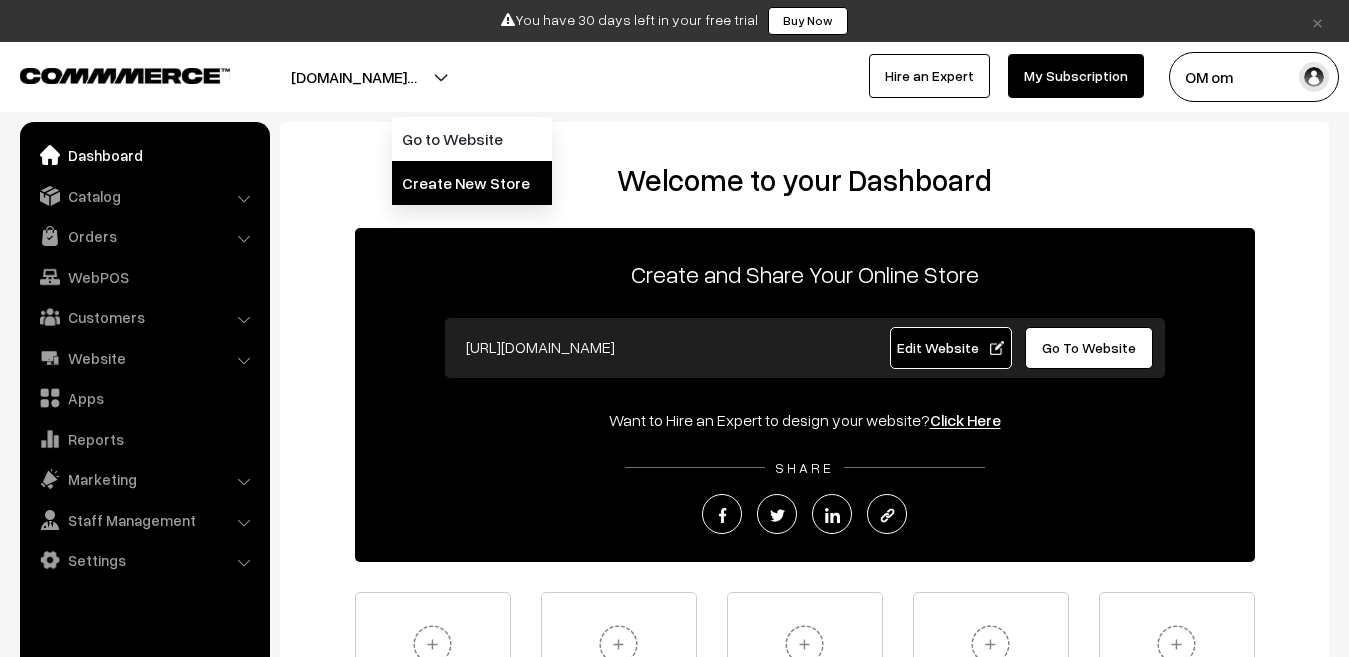 click on "Create New Store" at bounding box center [472, 183] 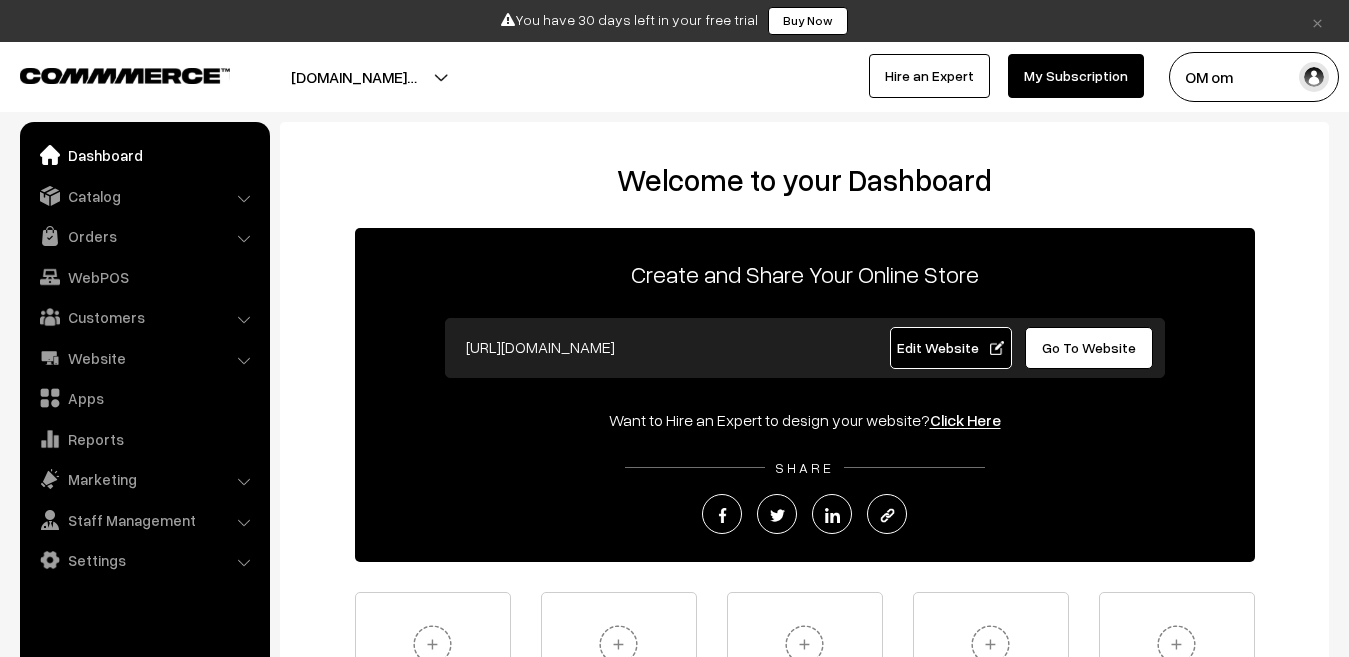 click on "OM om" at bounding box center (1254, 77) 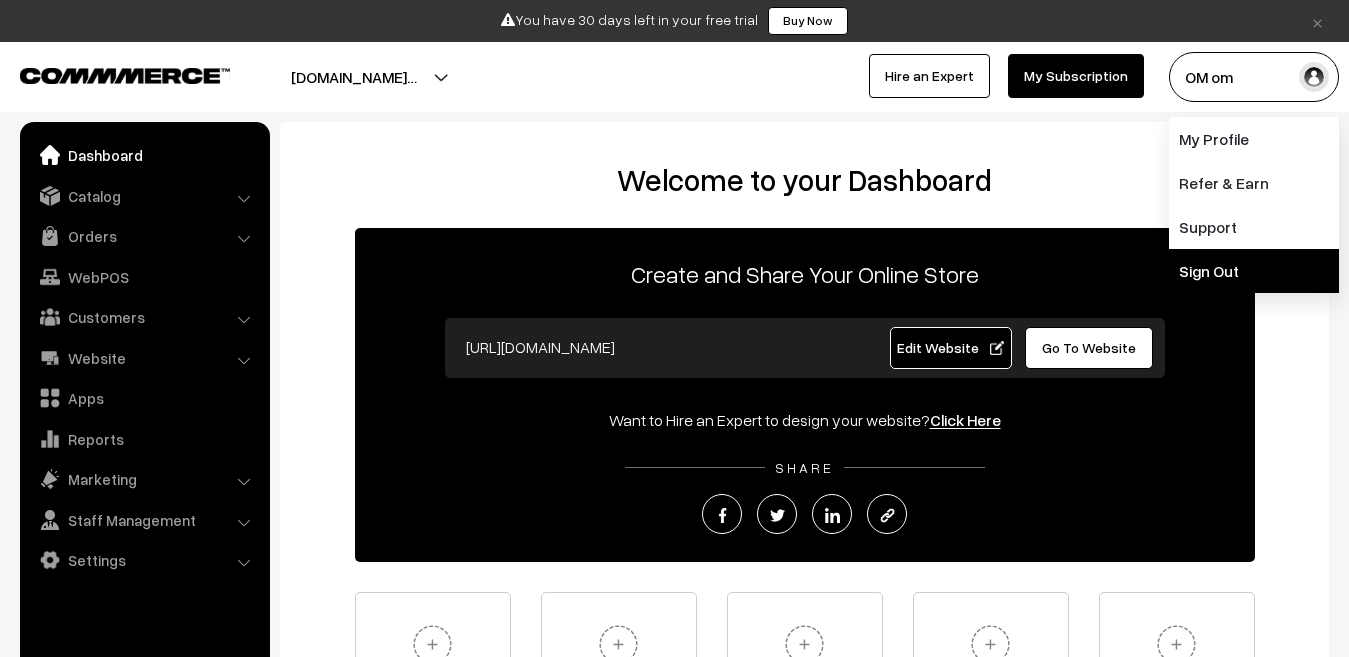 click on "Sign Out" at bounding box center (1254, 271) 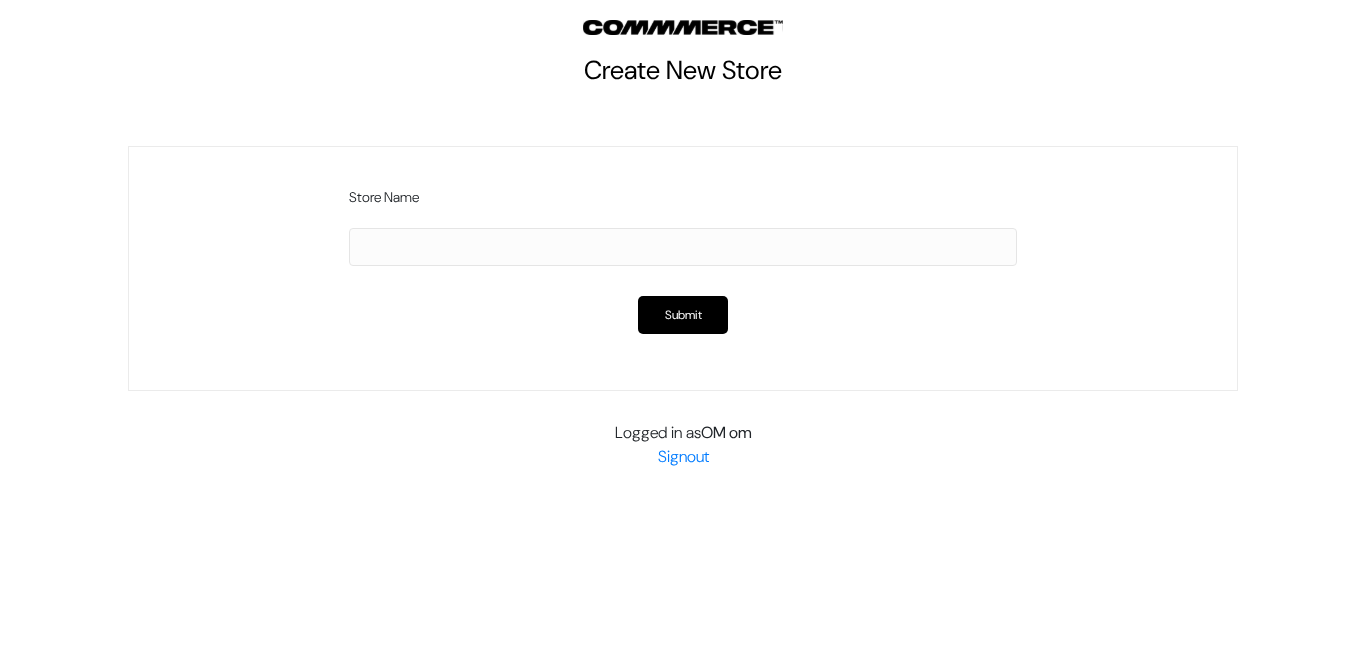 scroll, scrollTop: 0, scrollLeft: 0, axis: both 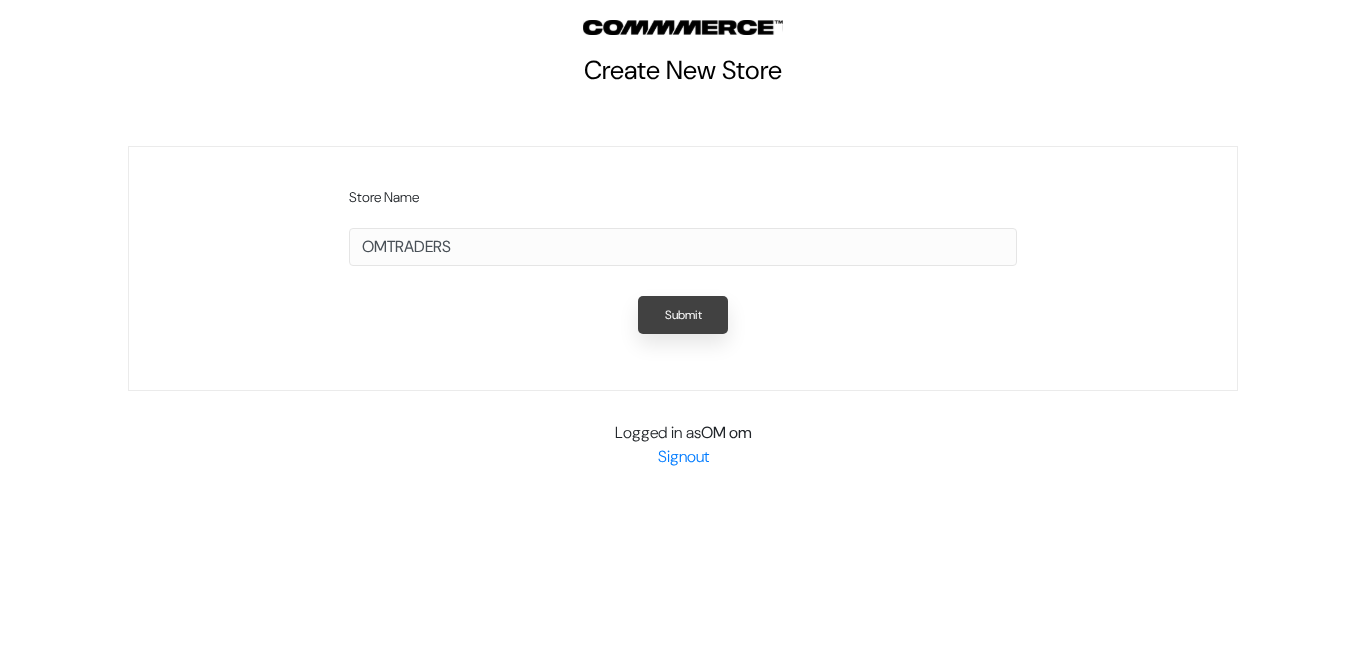 type on "OMTRADERS" 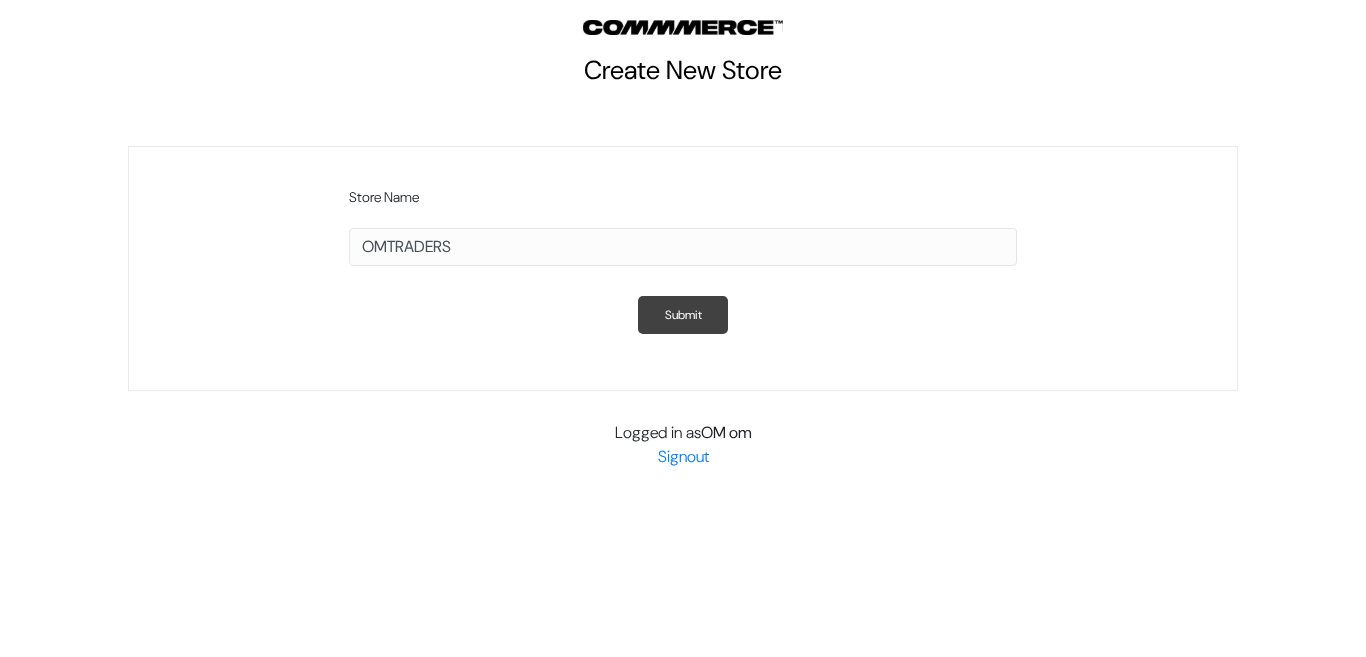 click on "Submit" at bounding box center [683, 315] 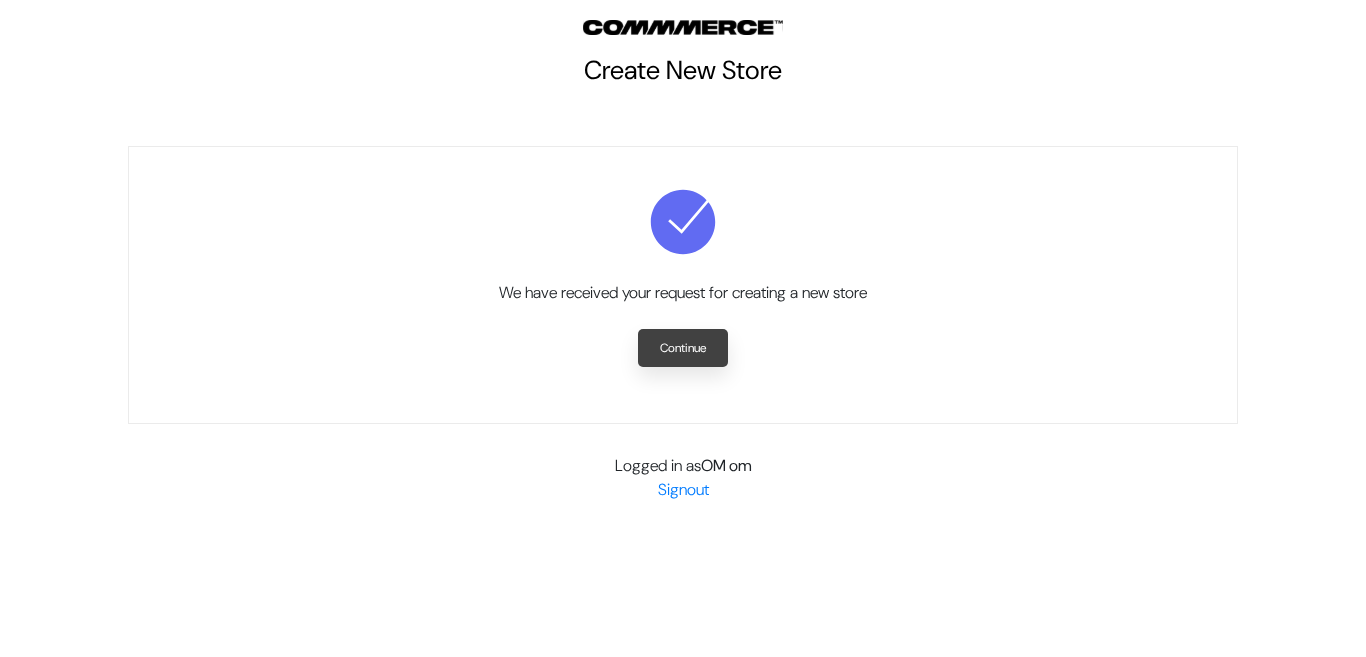scroll, scrollTop: 0, scrollLeft: 0, axis: both 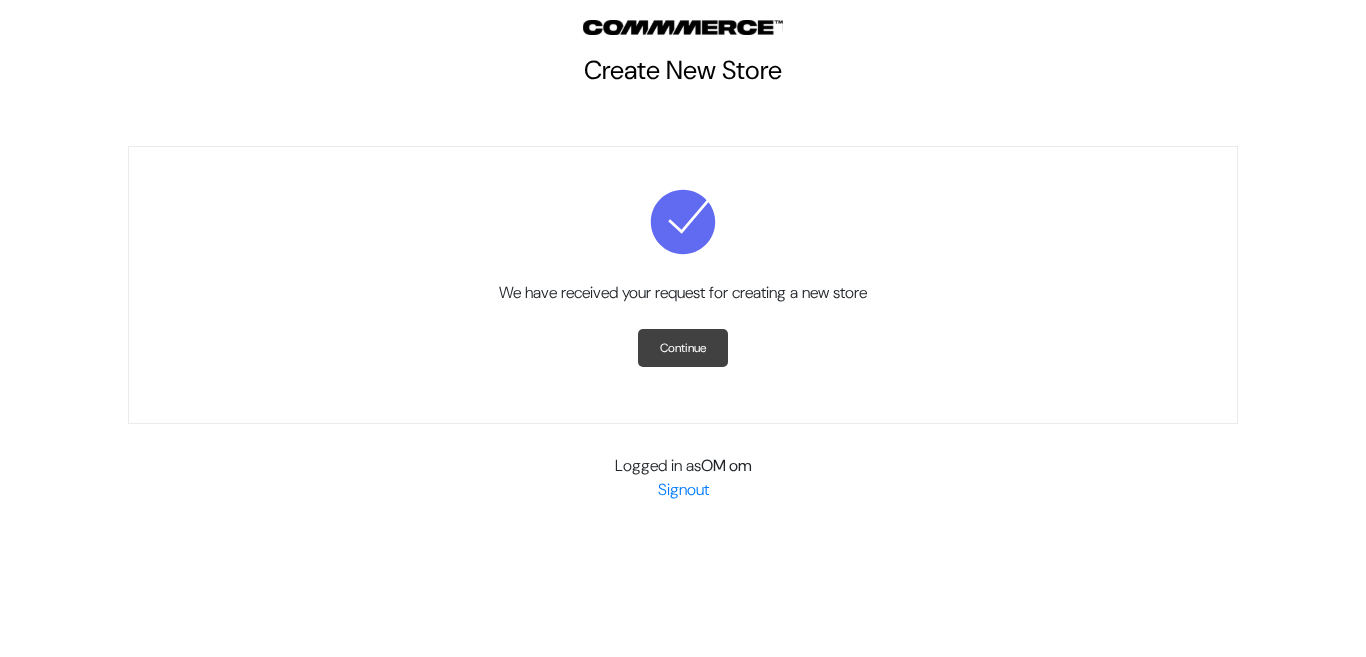 click on "Continue" at bounding box center [683, 348] 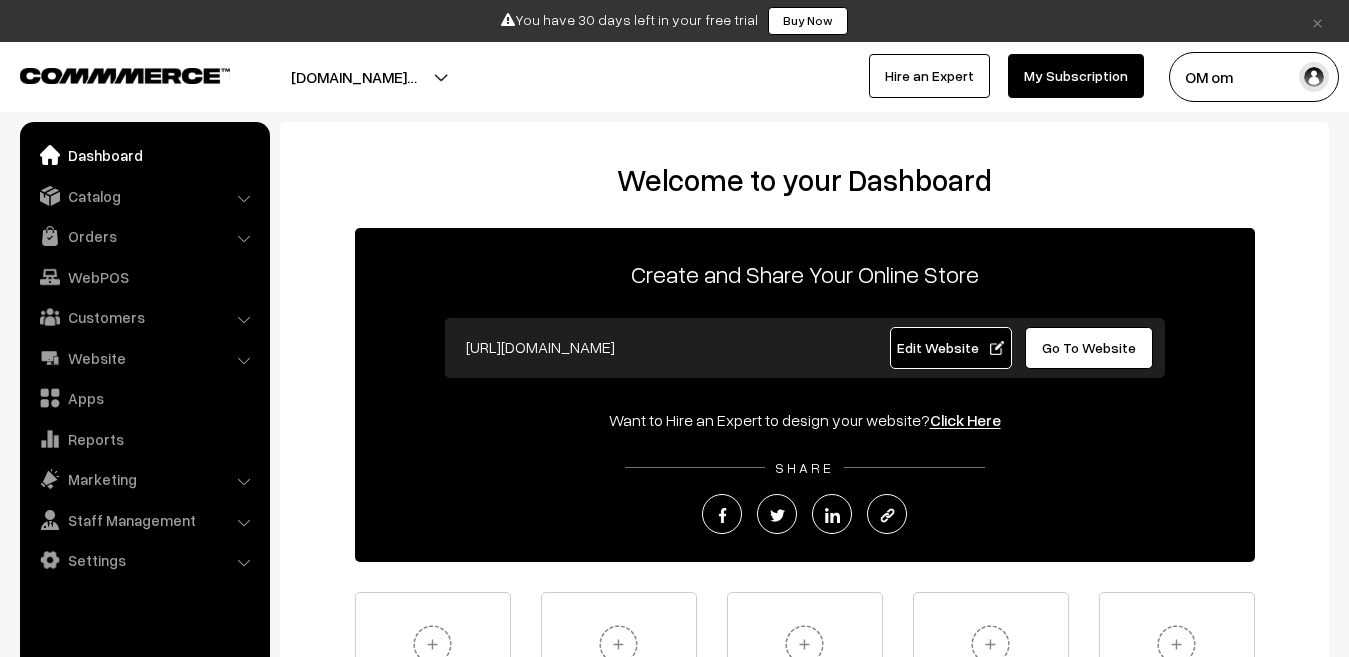 scroll, scrollTop: 0, scrollLeft: 0, axis: both 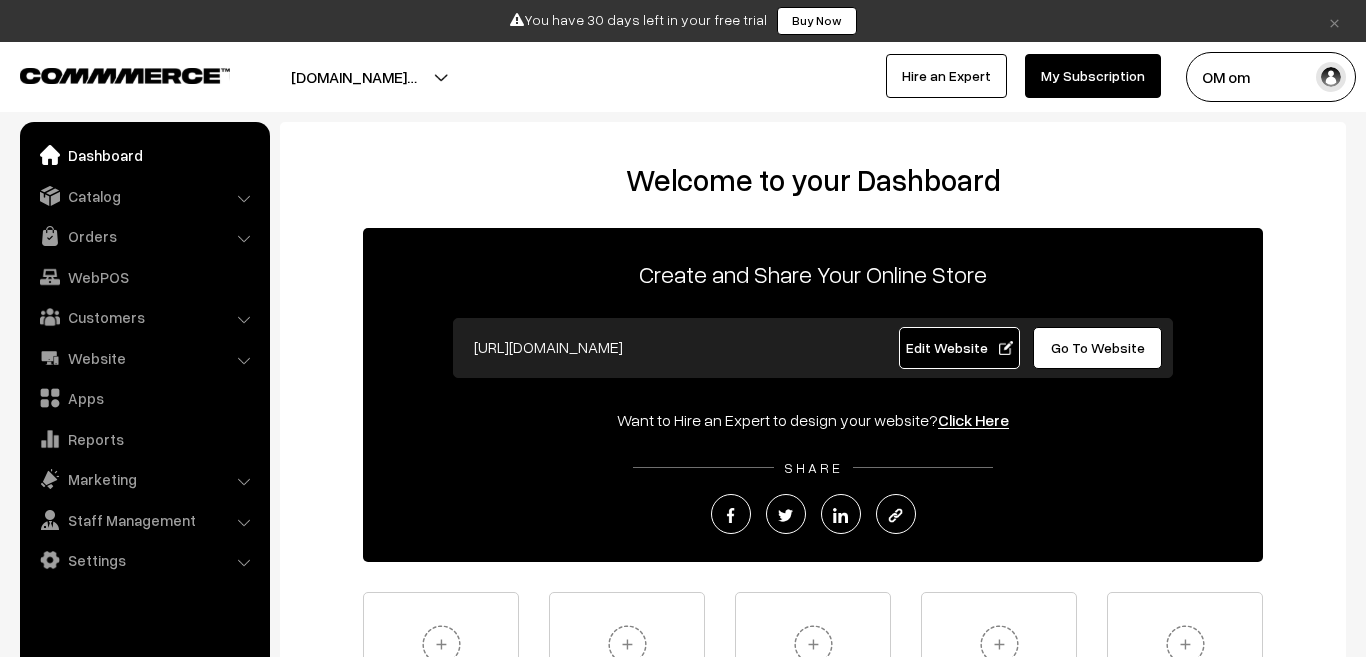 click on "primecristal.commmerce.co…" at bounding box center [354, 77] 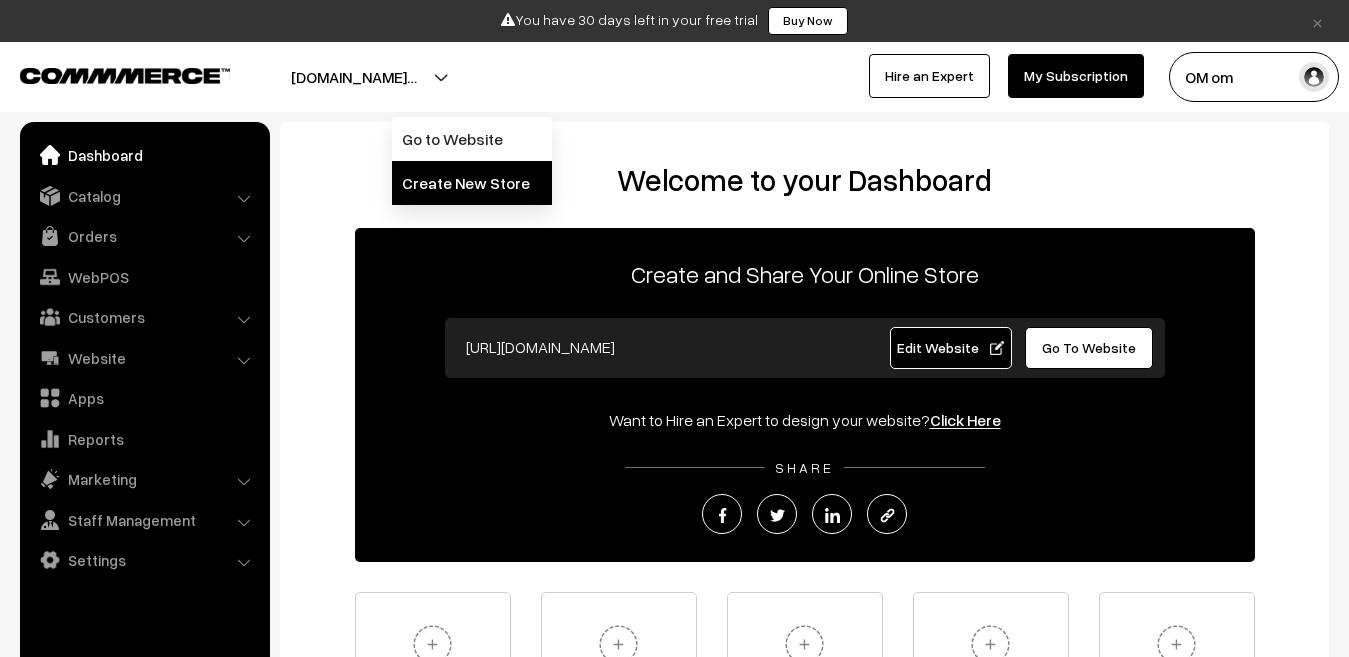 click on "Create New Store" at bounding box center [472, 183] 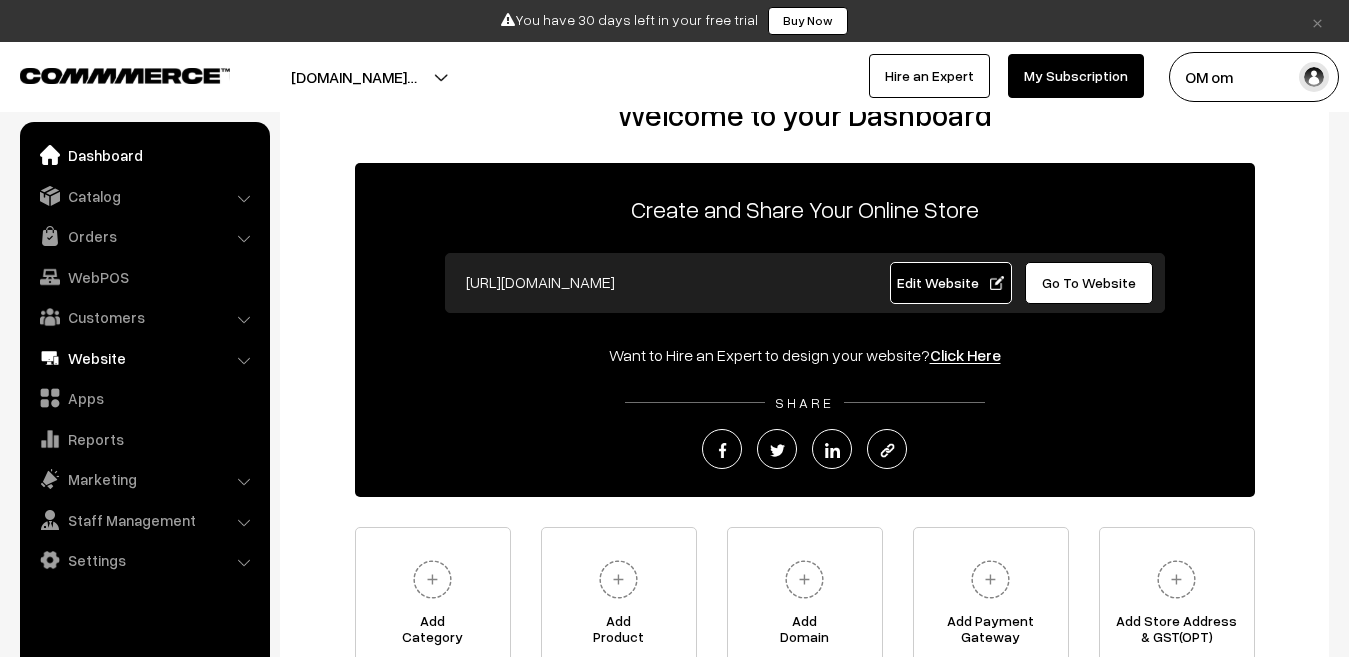 scroll, scrollTop: 100, scrollLeft: 0, axis: vertical 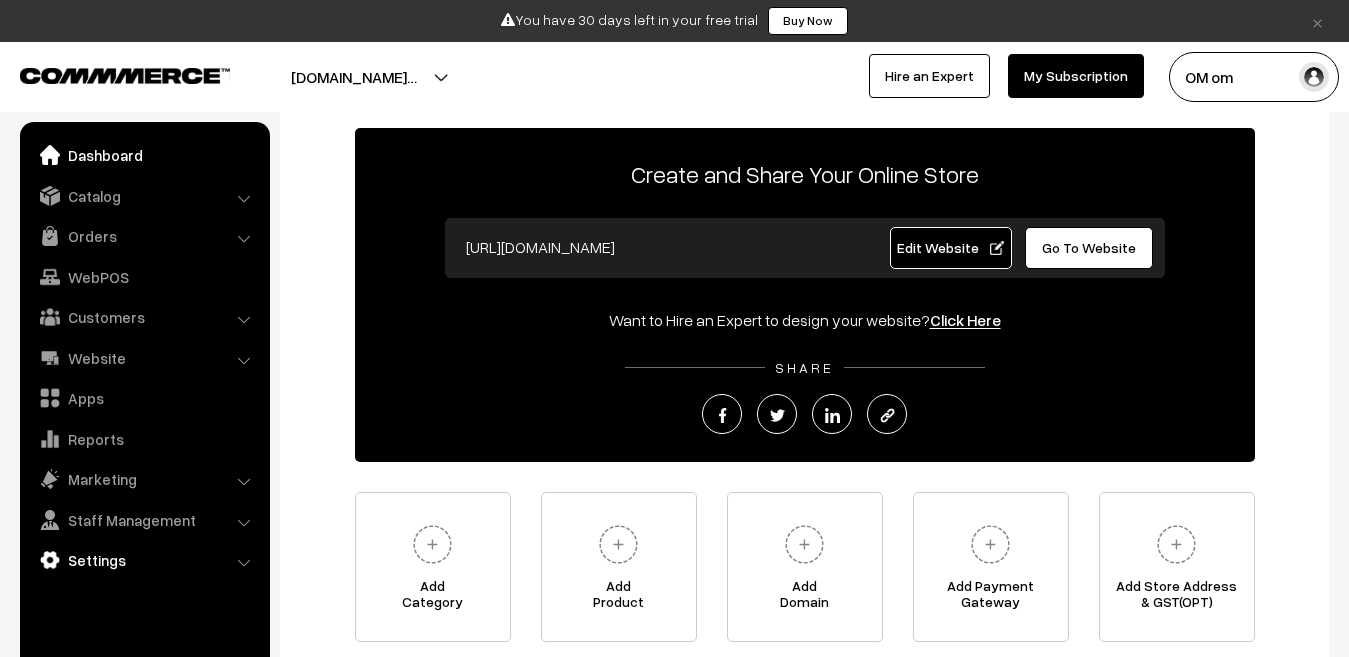 click on "Settings" at bounding box center [144, 560] 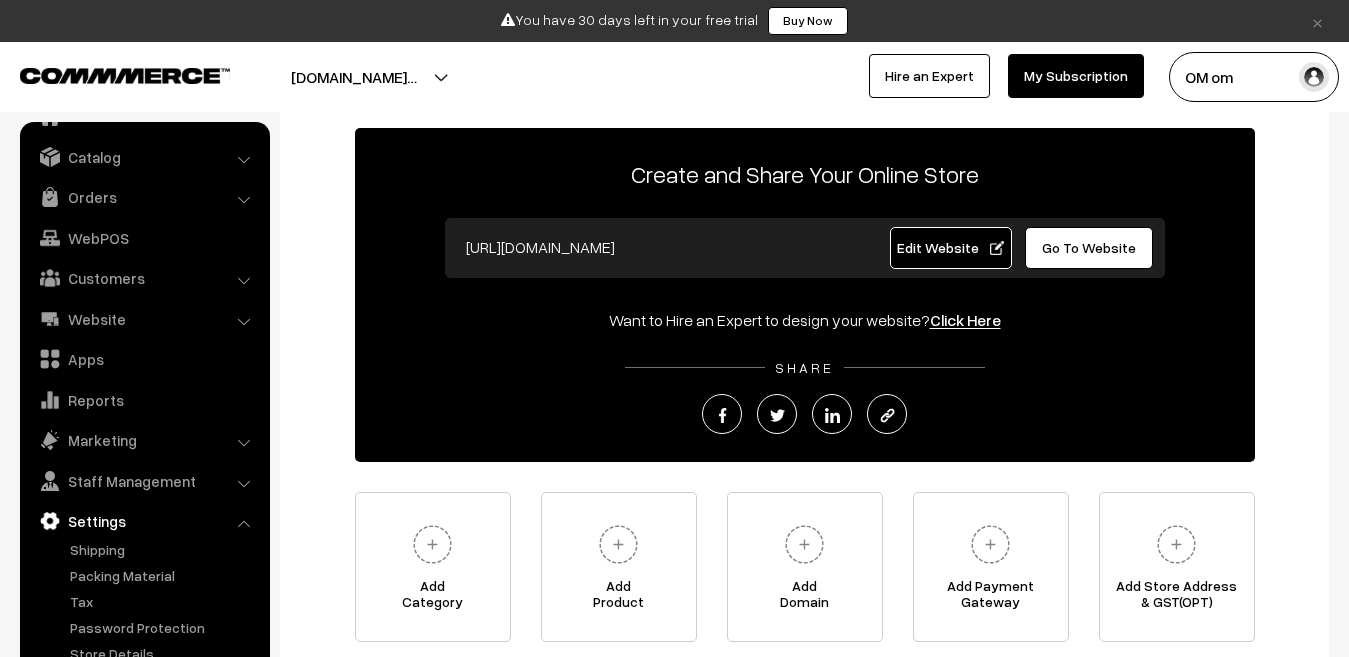 scroll, scrollTop: 60, scrollLeft: 0, axis: vertical 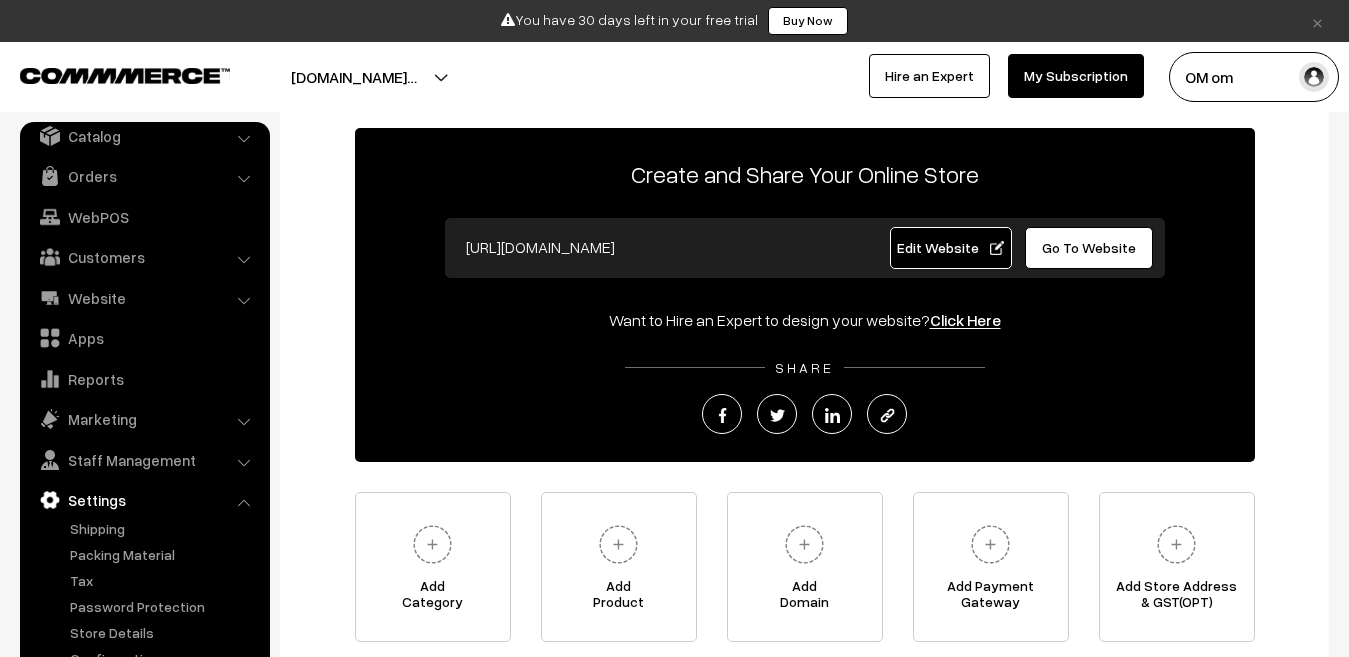 click on "Settings" at bounding box center [144, 500] 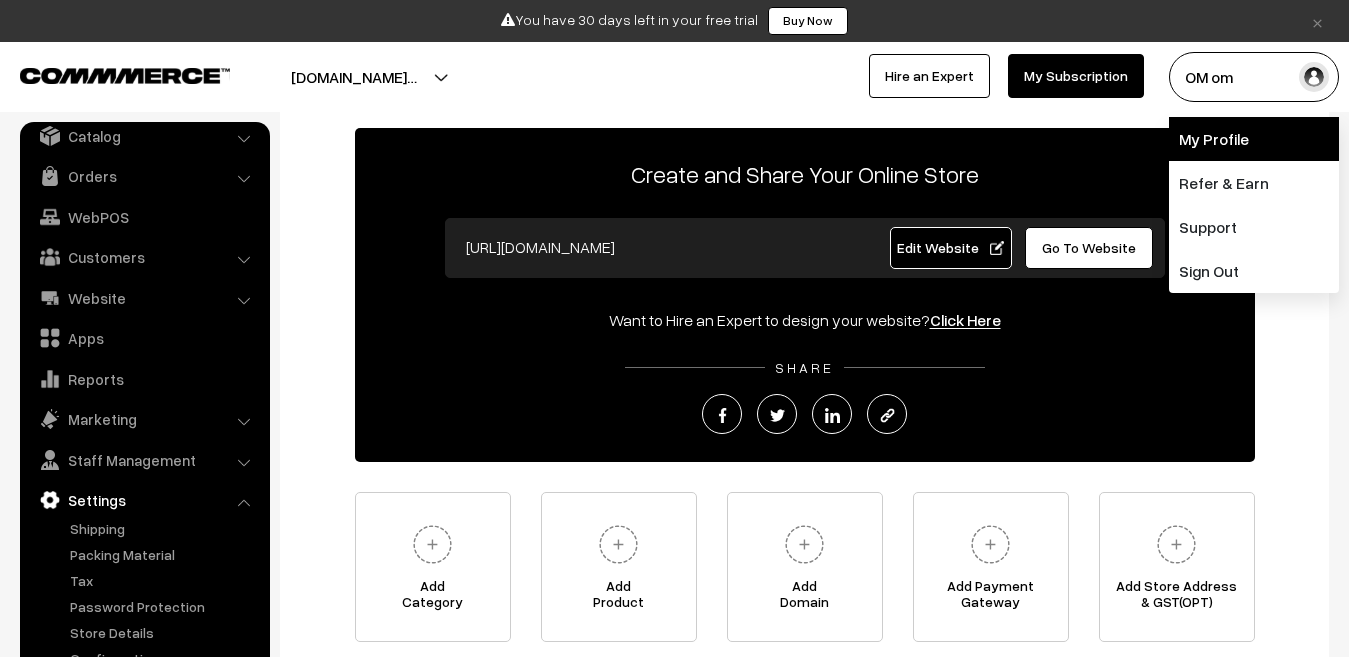 click on "My Profile" at bounding box center (1254, 139) 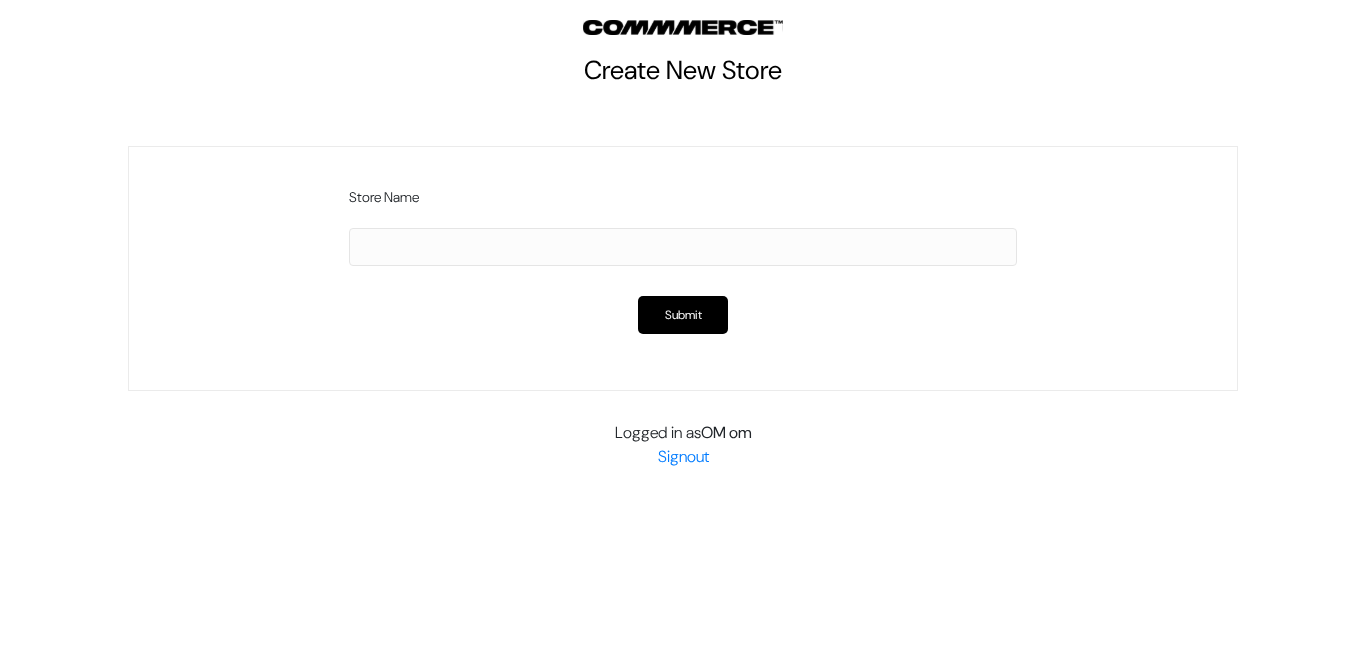 scroll, scrollTop: 0, scrollLeft: 0, axis: both 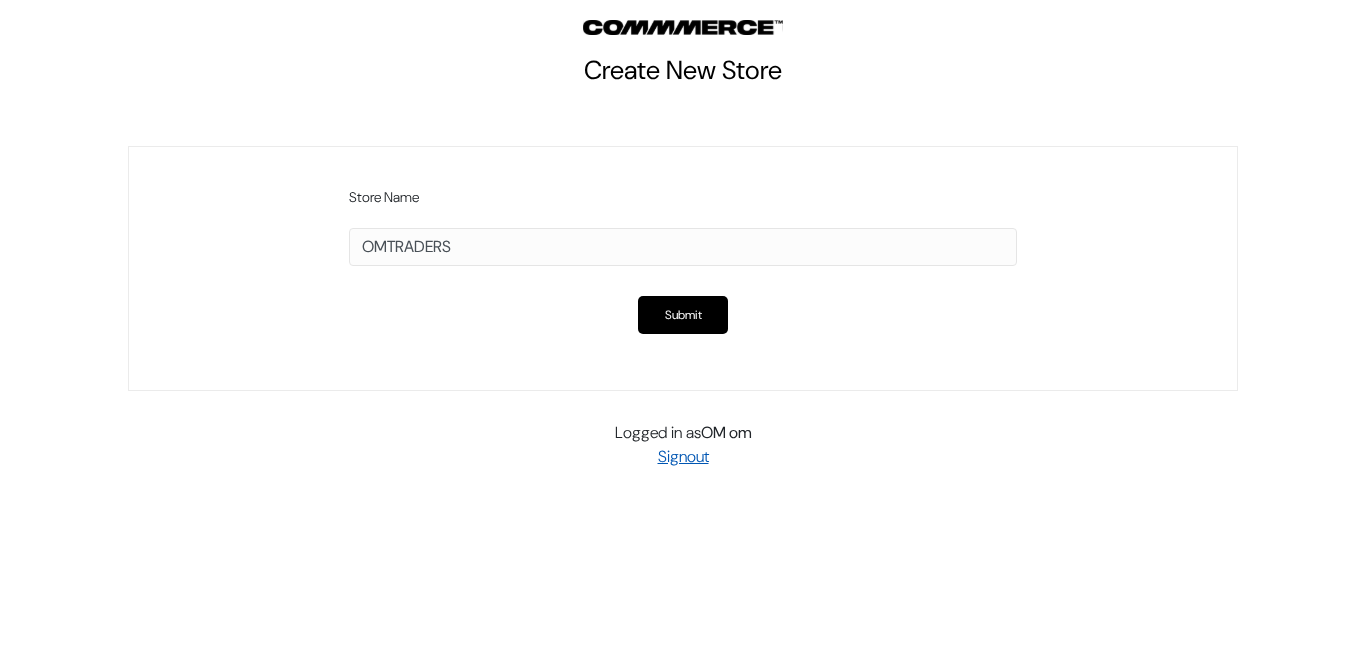 click on "Signout" at bounding box center [683, 456] 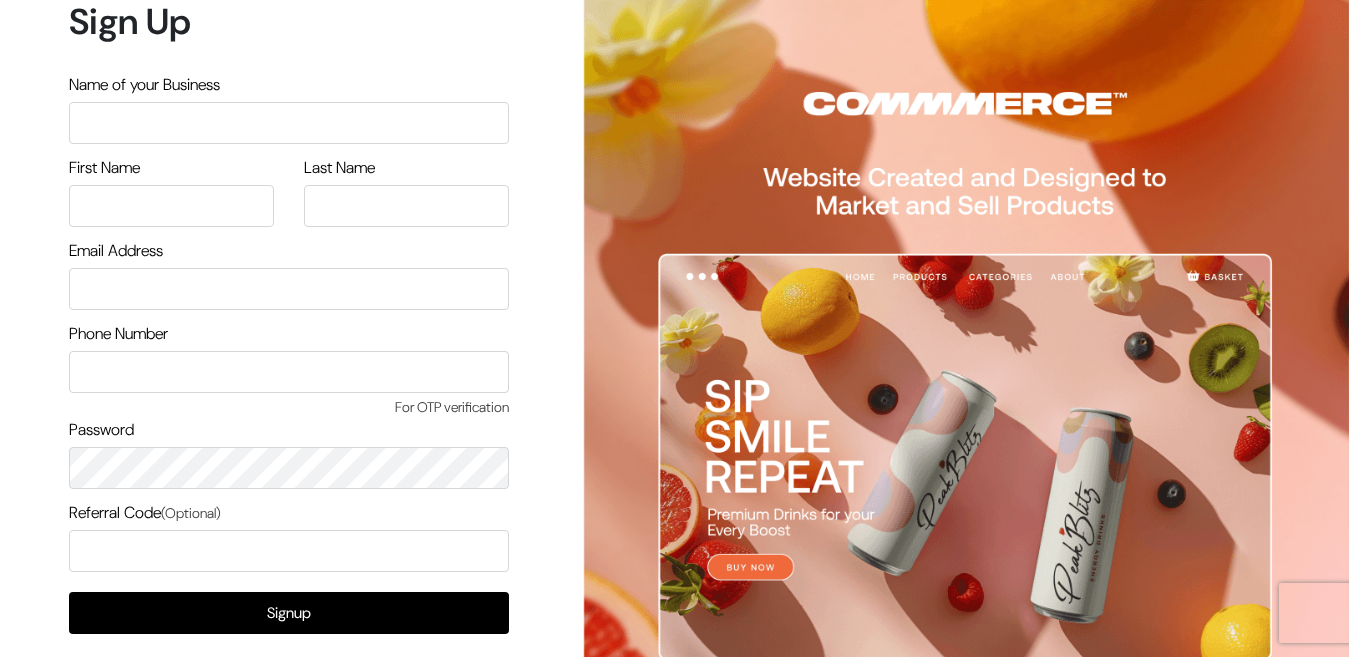 scroll, scrollTop: 0, scrollLeft: 0, axis: both 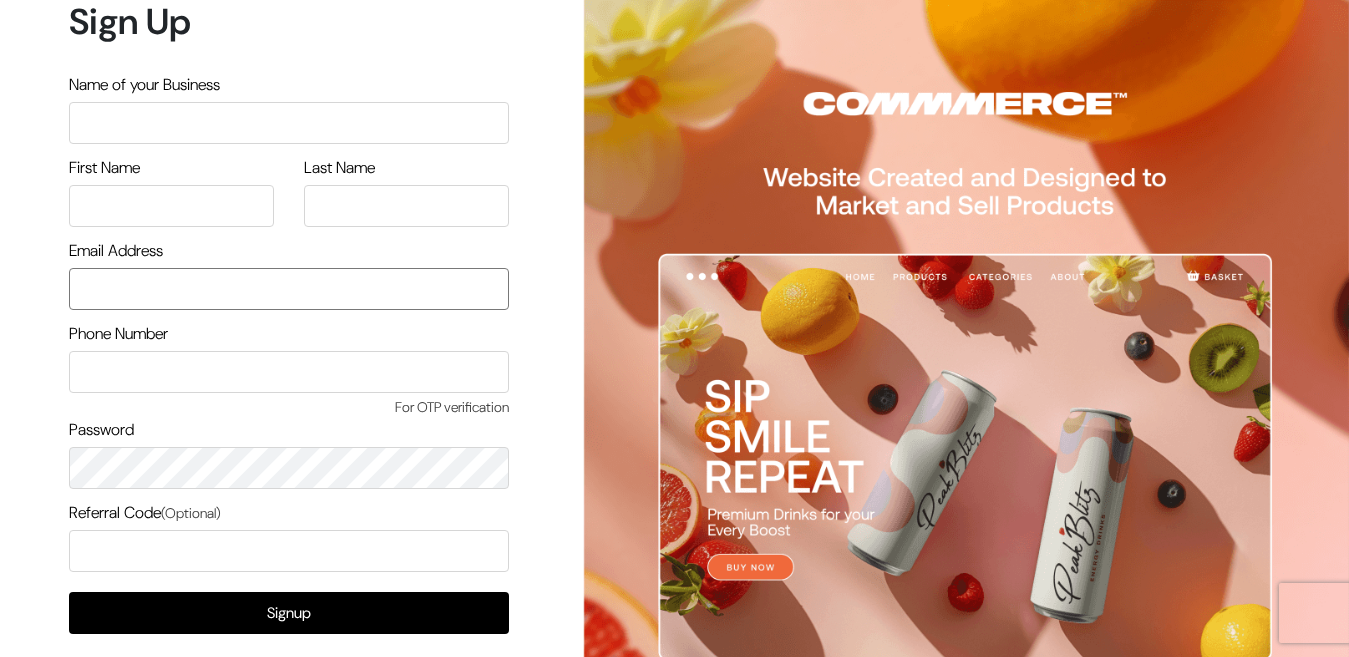 type on "osalunke585@gmail.com" 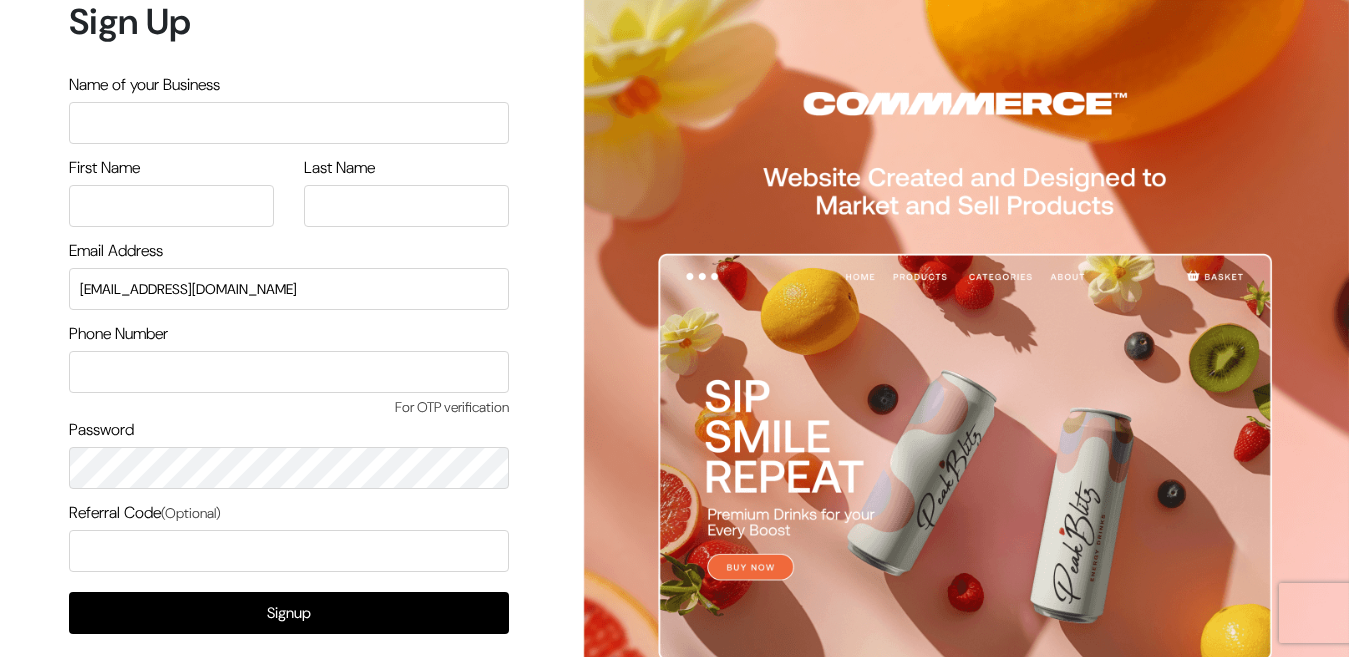 click at bounding box center [289, 123] 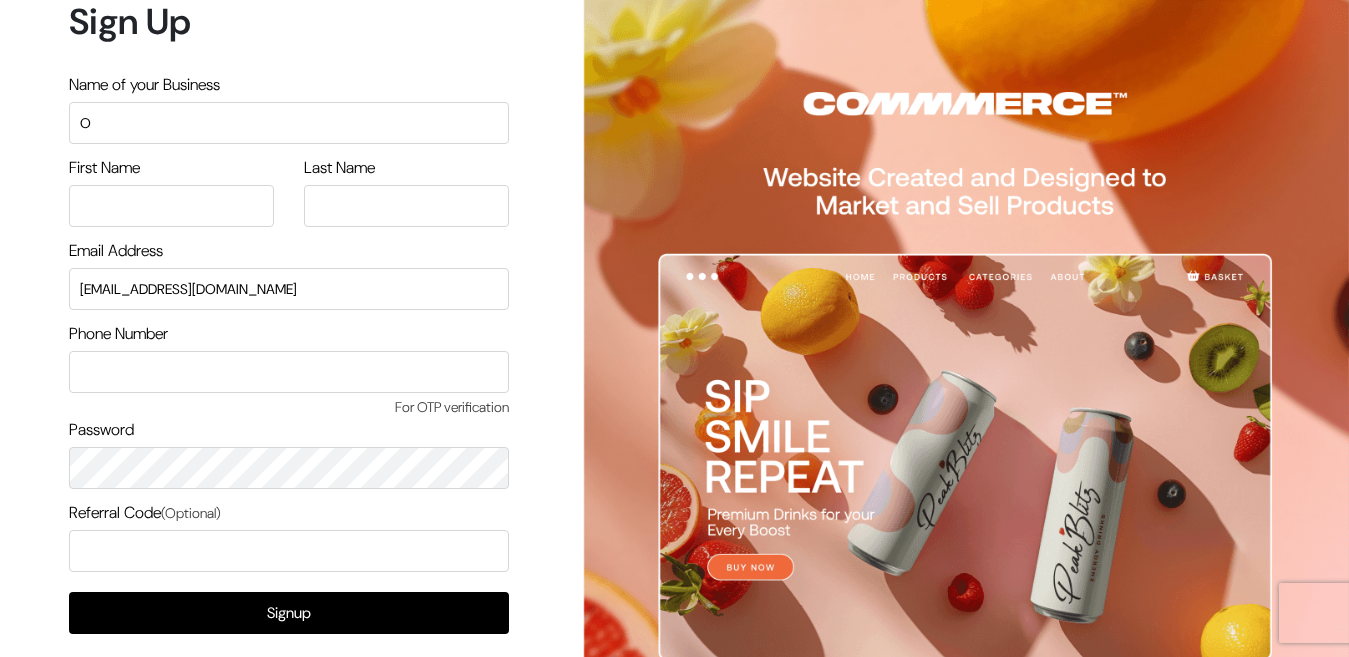type on "O" 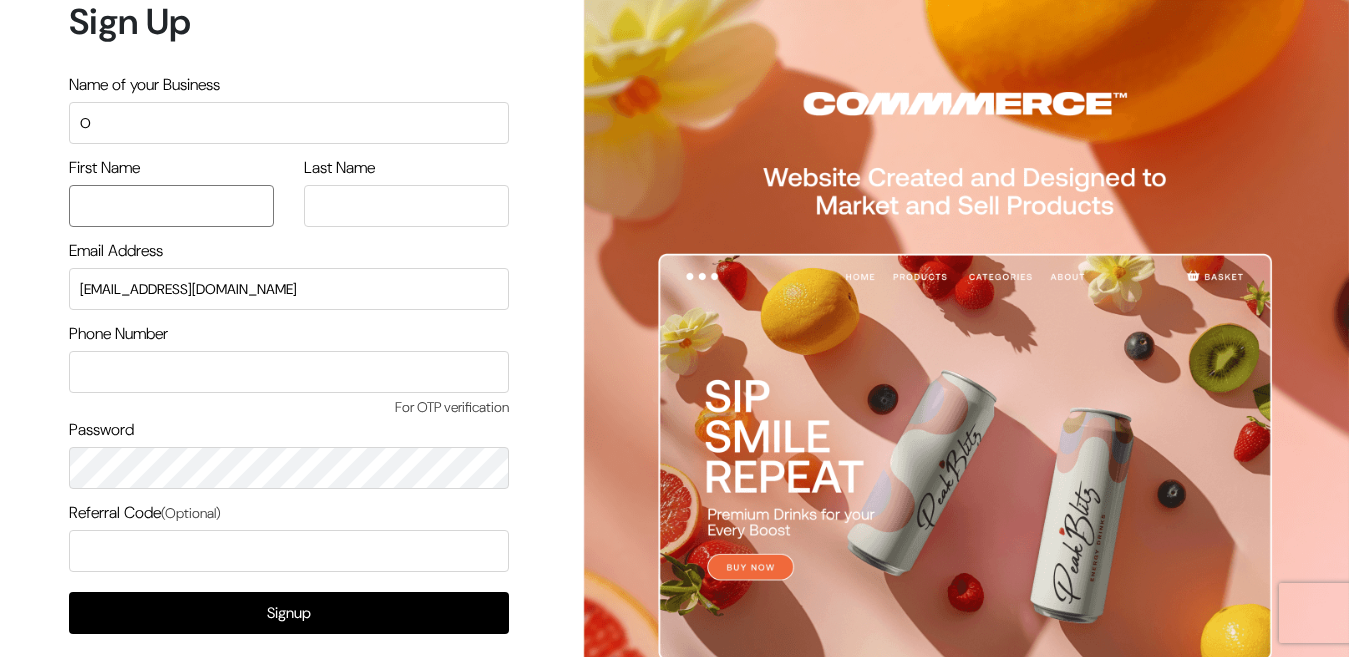 click at bounding box center [171, 206] 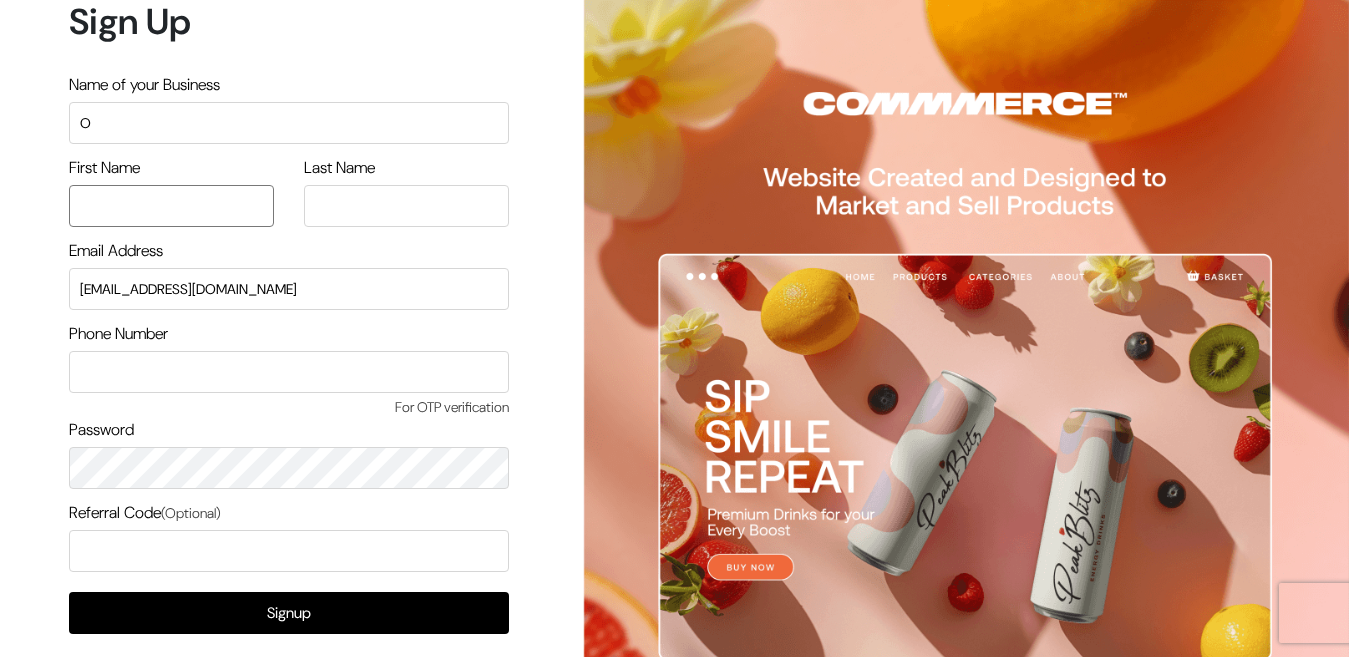 type on "om" 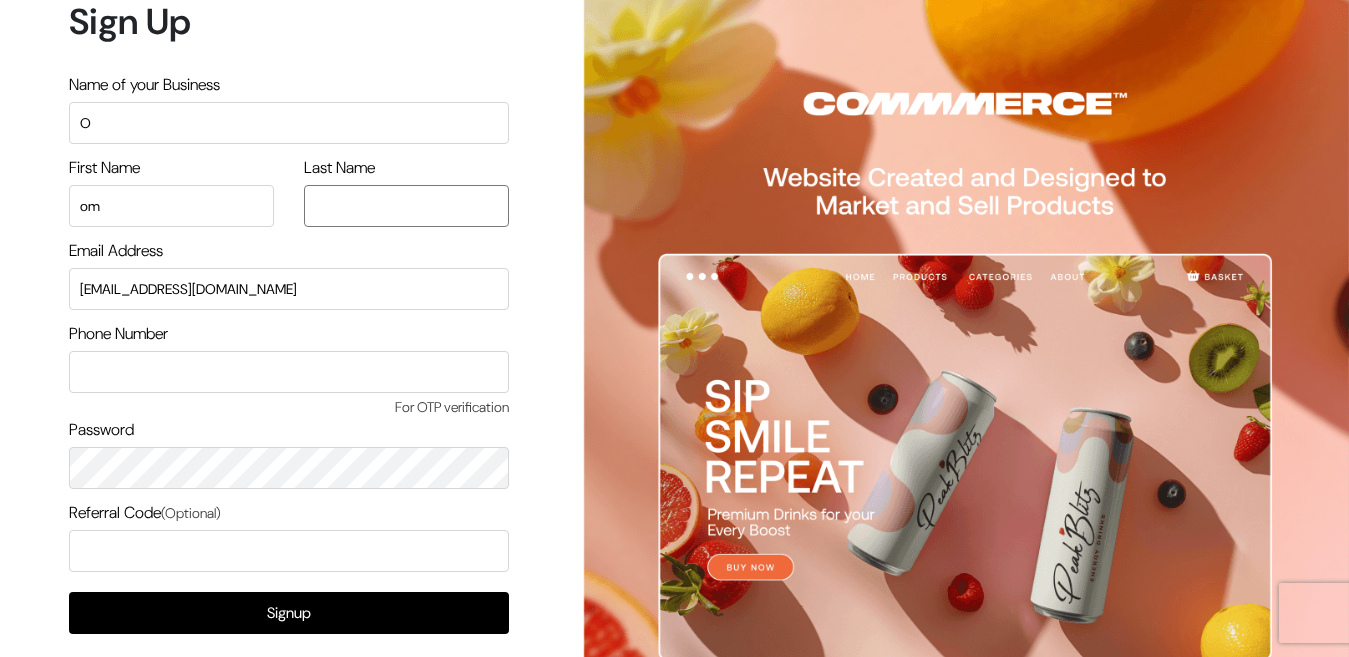 type on "om" 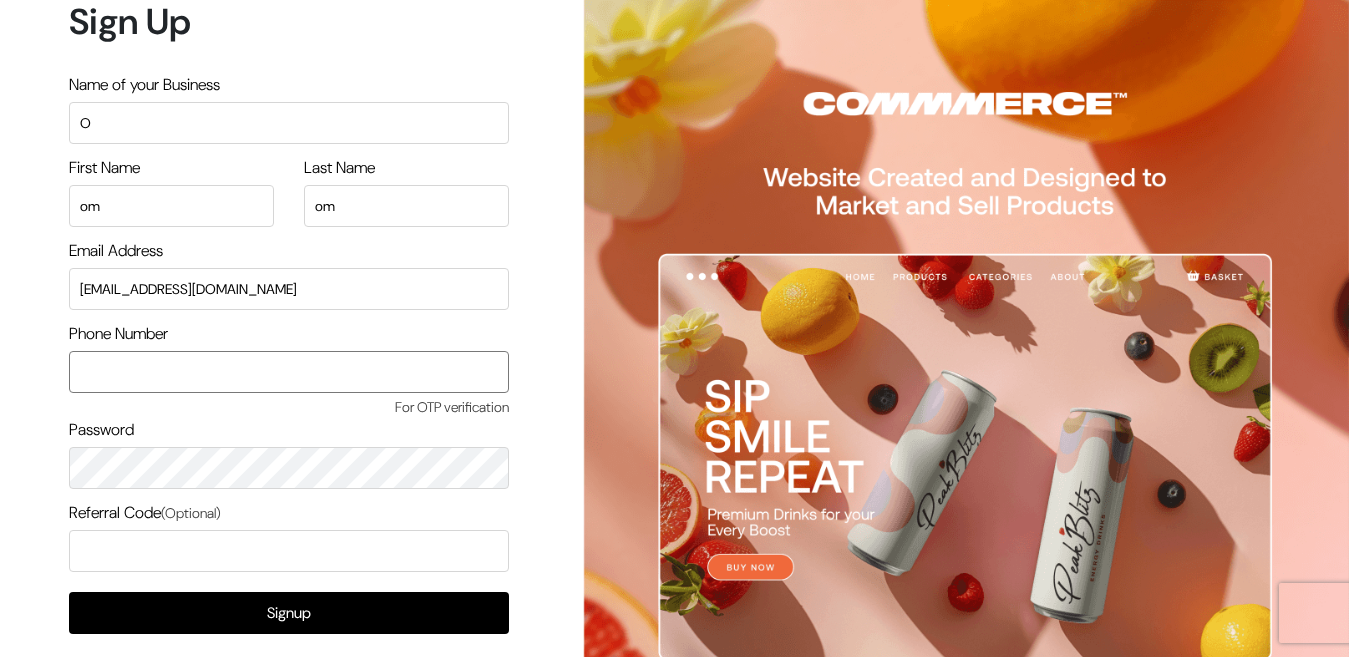 type on "7498174800" 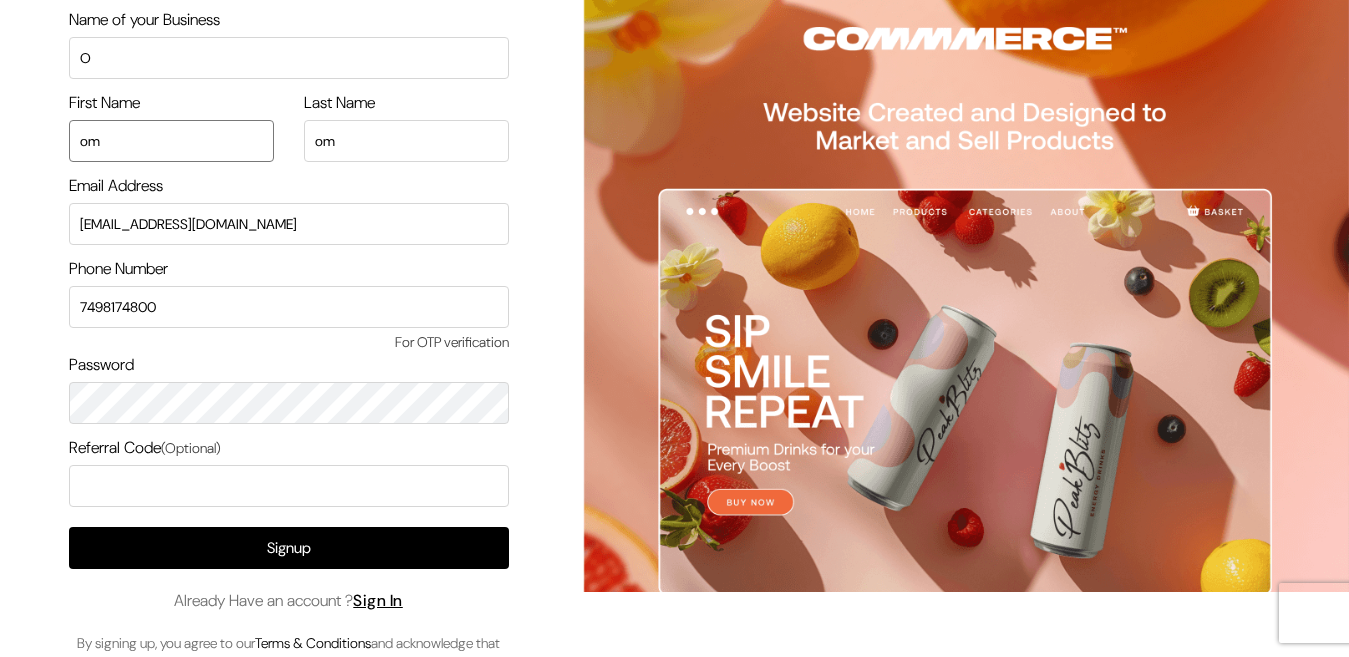 scroll, scrollTop: 99, scrollLeft: 0, axis: vertical 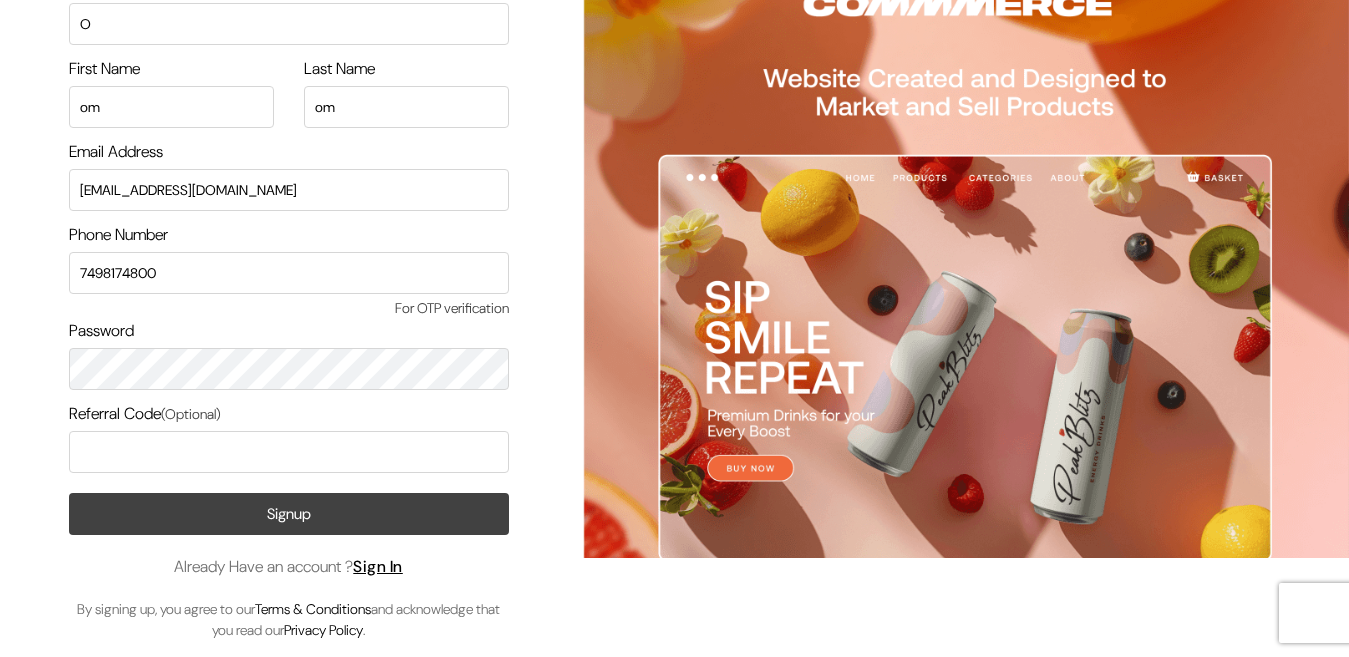 click on "Signup" at bounding box center (289, 514) 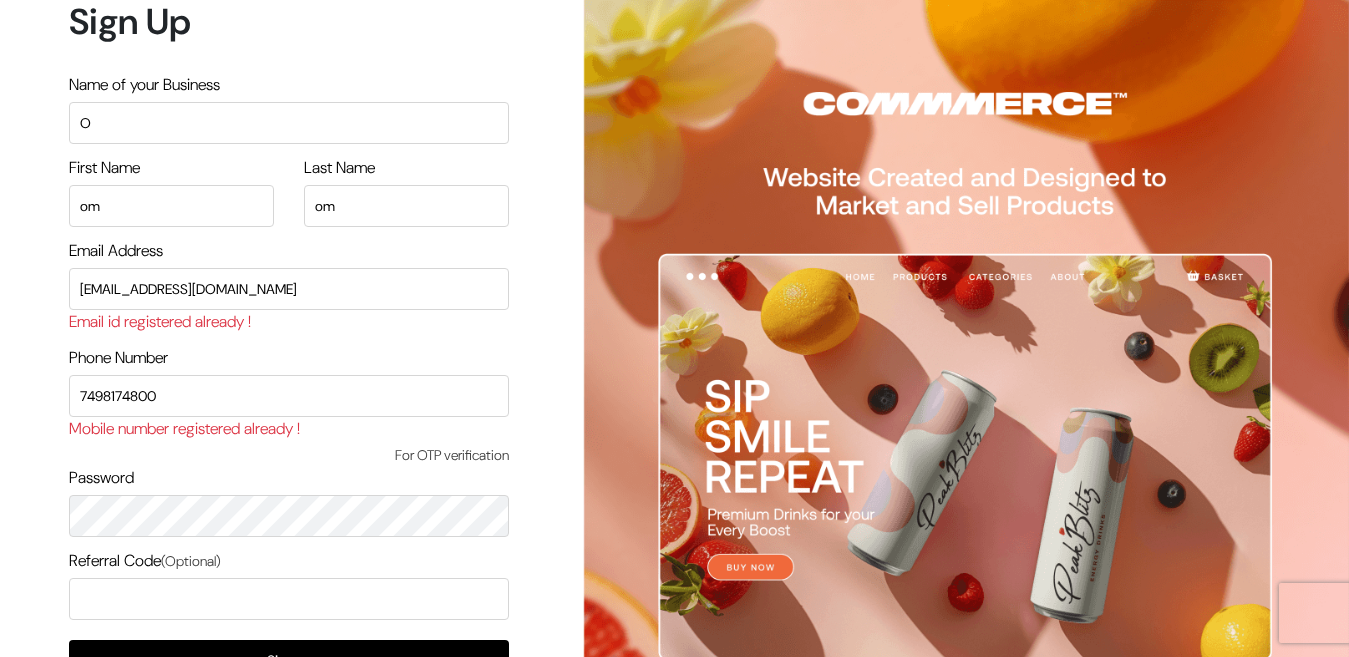 scroll, scrollTop: 0, scrollLeft: 0, axis: both 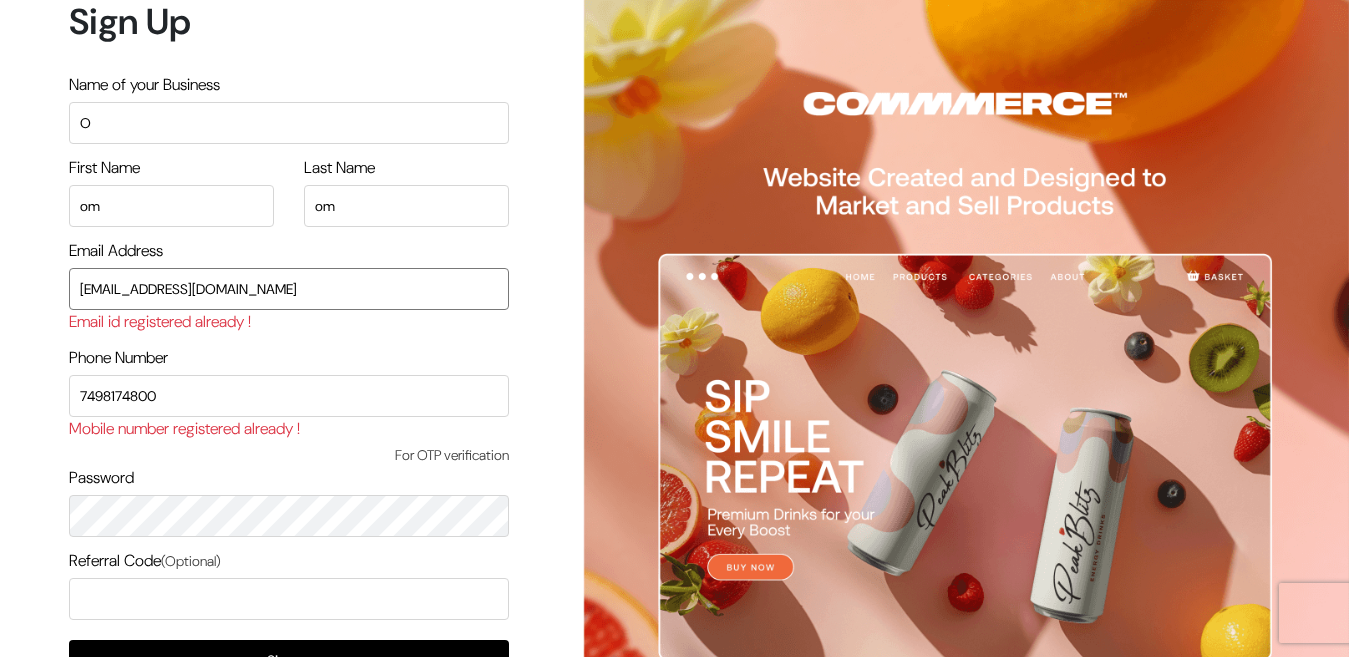 drag, startPoint x: 272, startPoint y: 283, endPoint x: 246, endPoint y: 286, distance: 26.172504 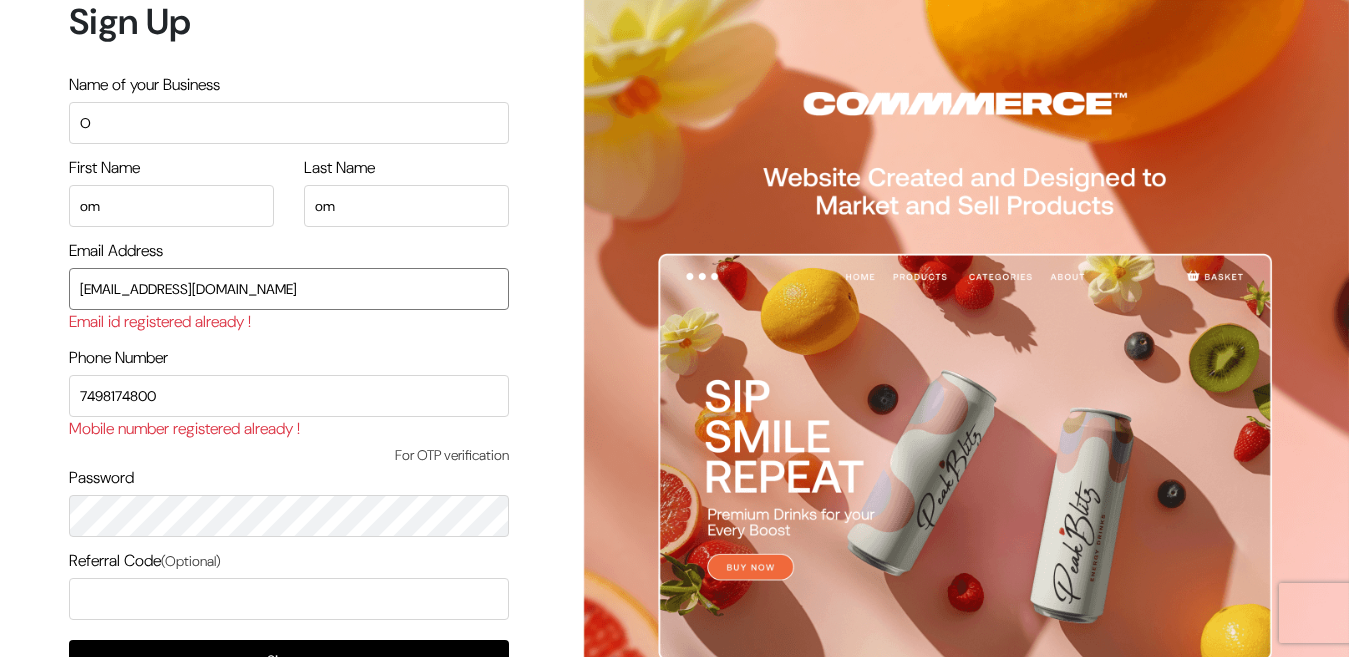 type on "[EMAIL_ADDRESS][DOMAIN_NAME]" 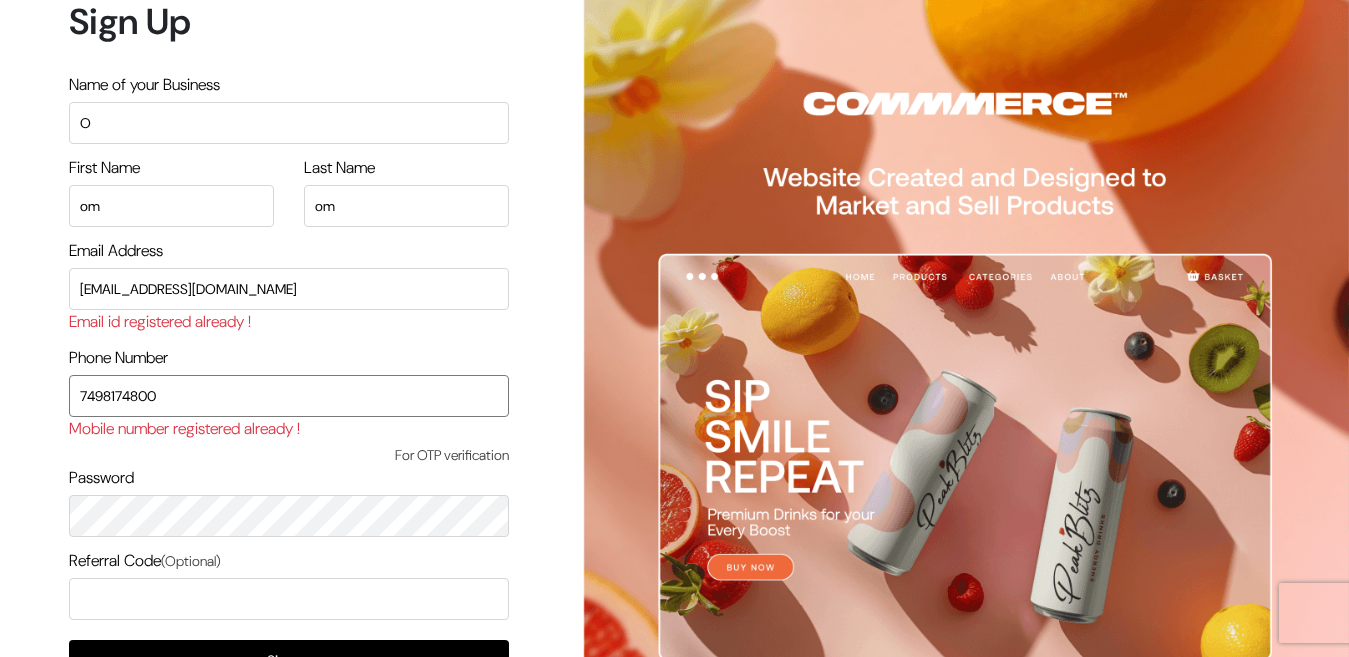click on "7498174800" at bounding box center (289, 396) 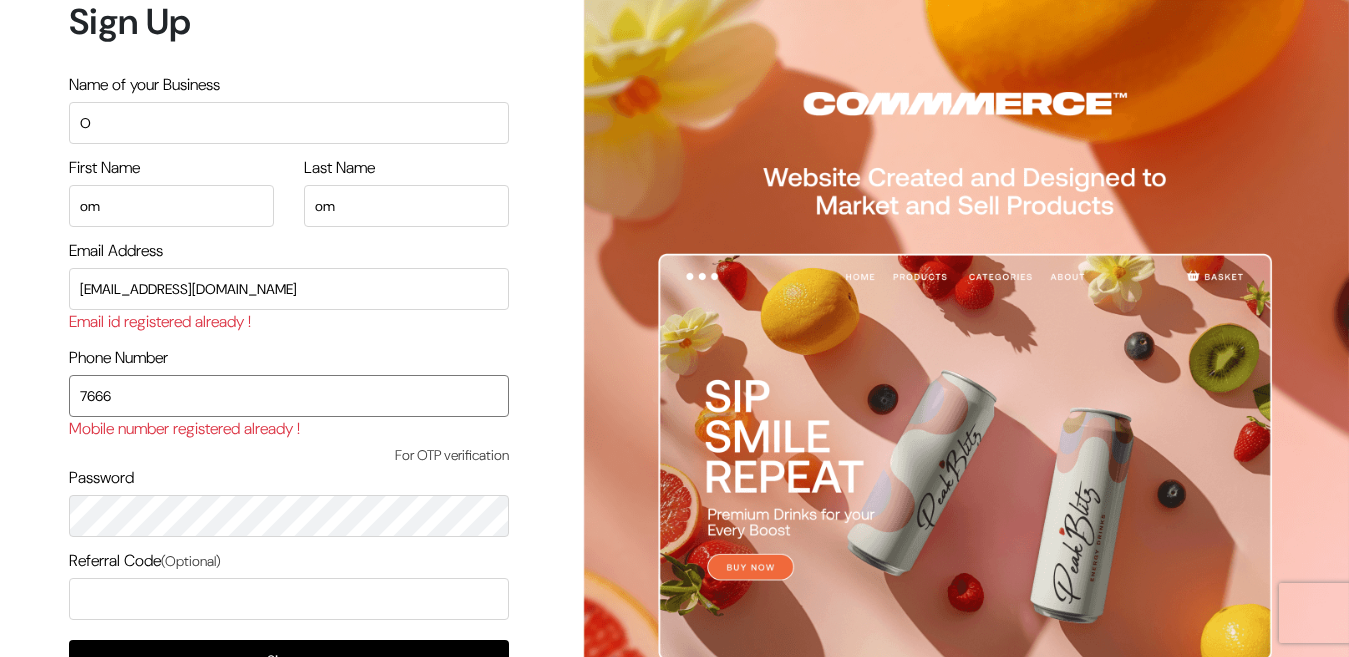 type on "7666007343" 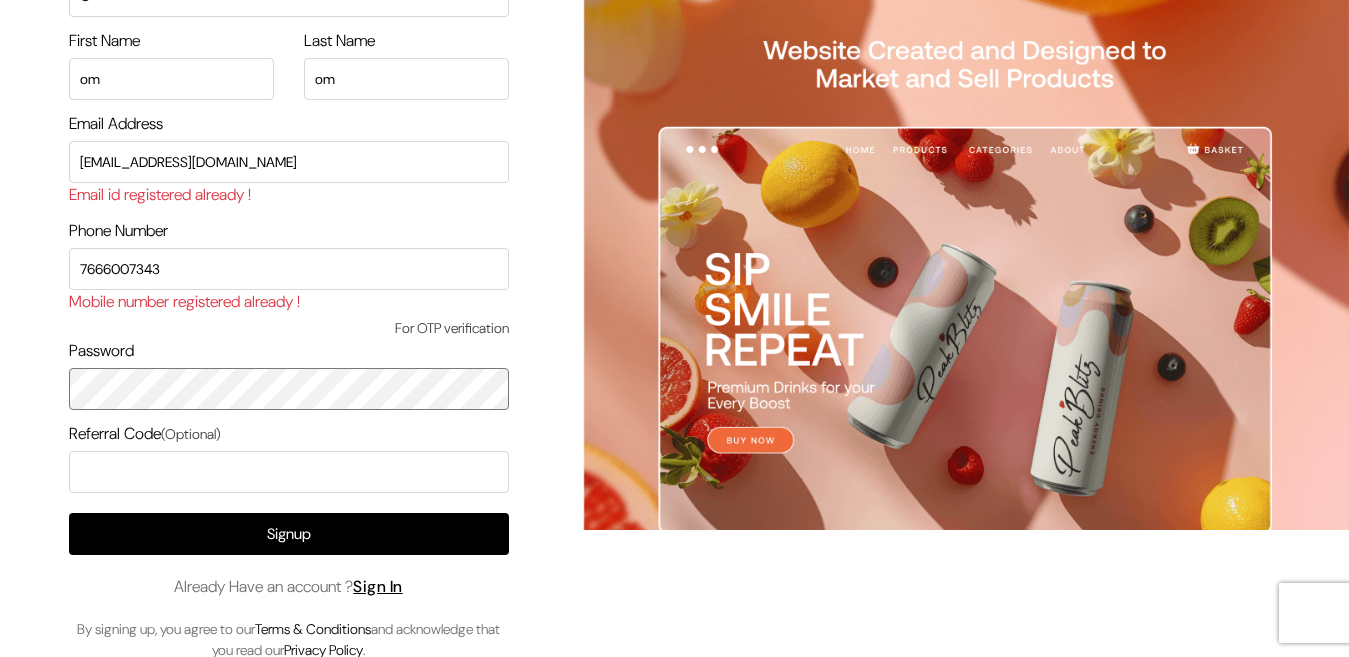 scroll, scrollTop: 147, scrollLeft: 0, axis: vertical 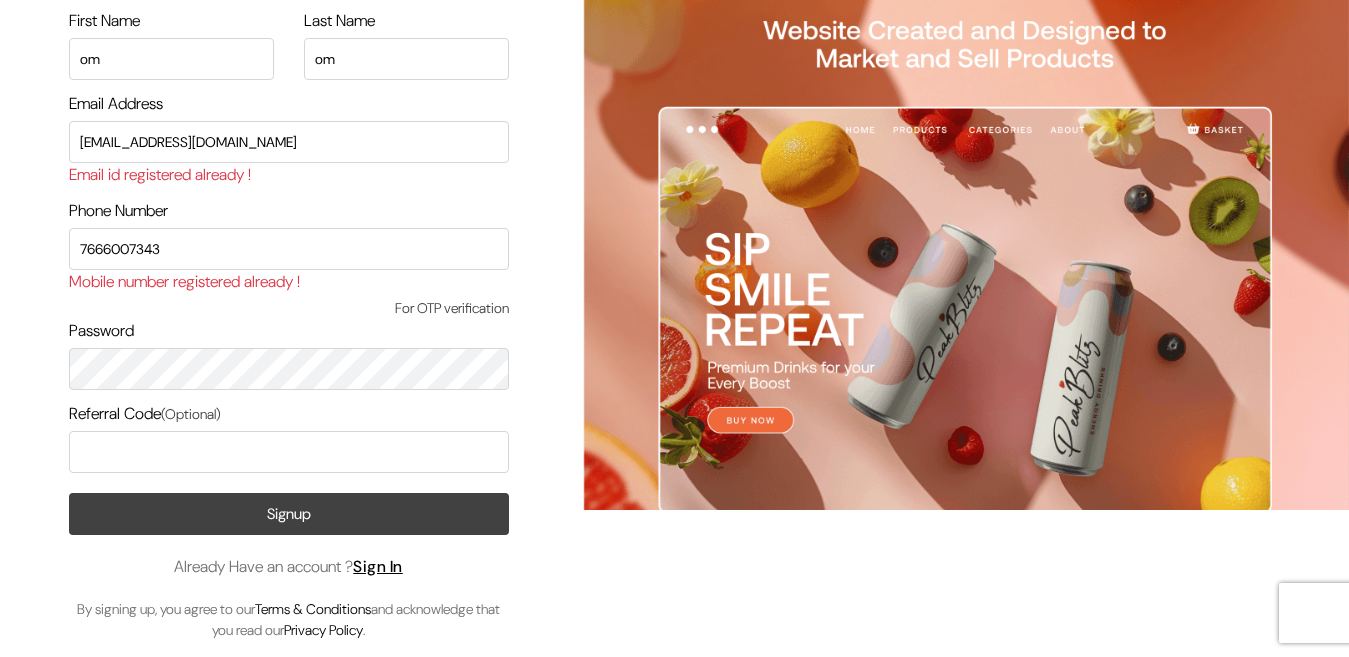 click on "Signup" at bounding box center (289, 514) 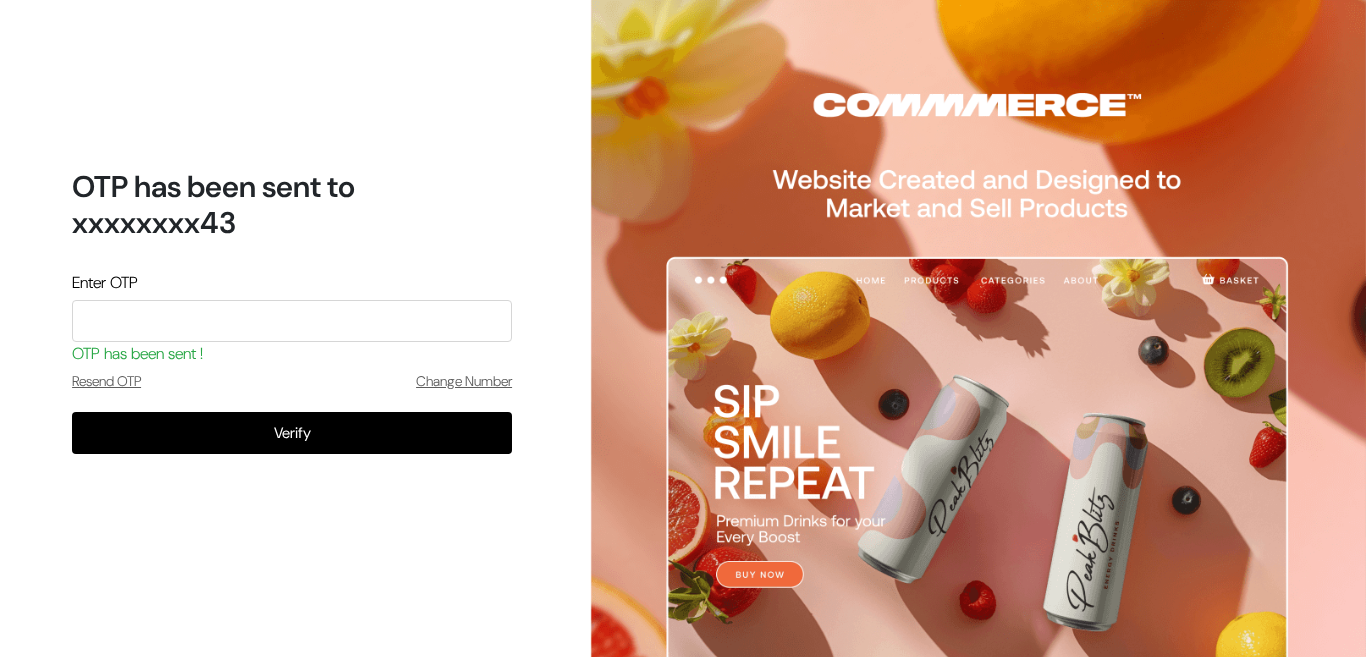 scroll, scrollTop: 0, scrollLeft: 0, axis: both 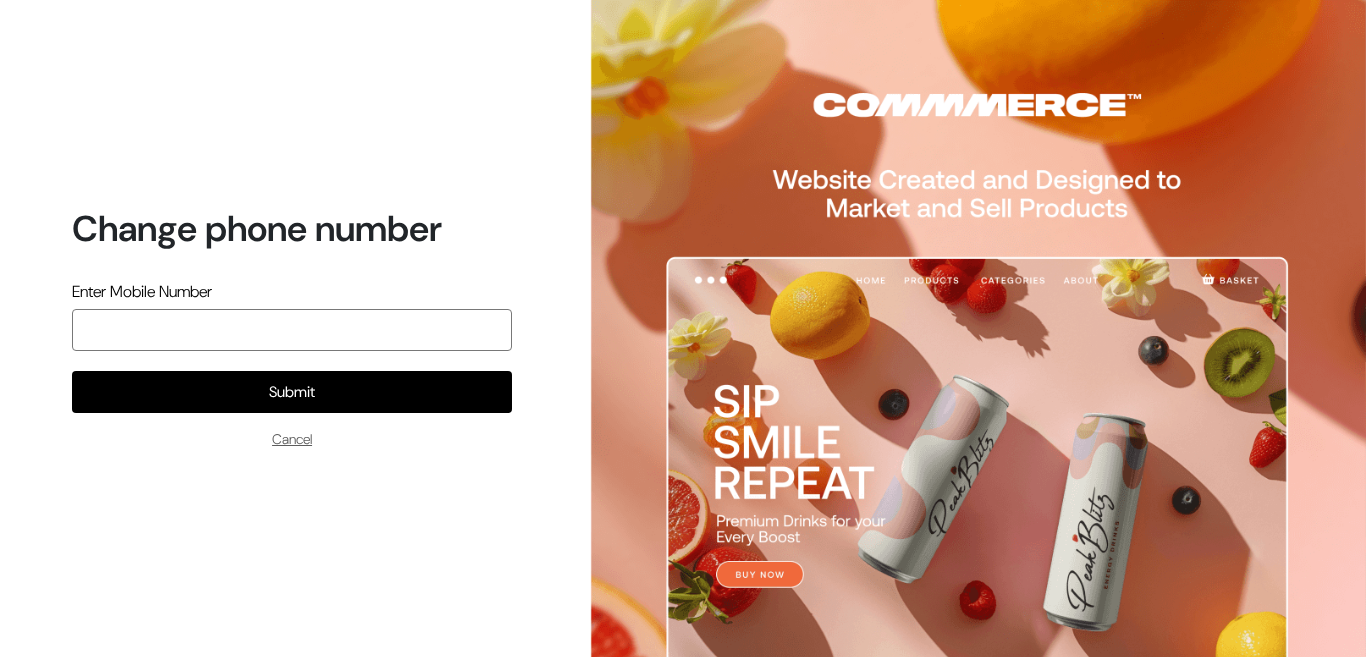 click at bounding box center (292, 330) 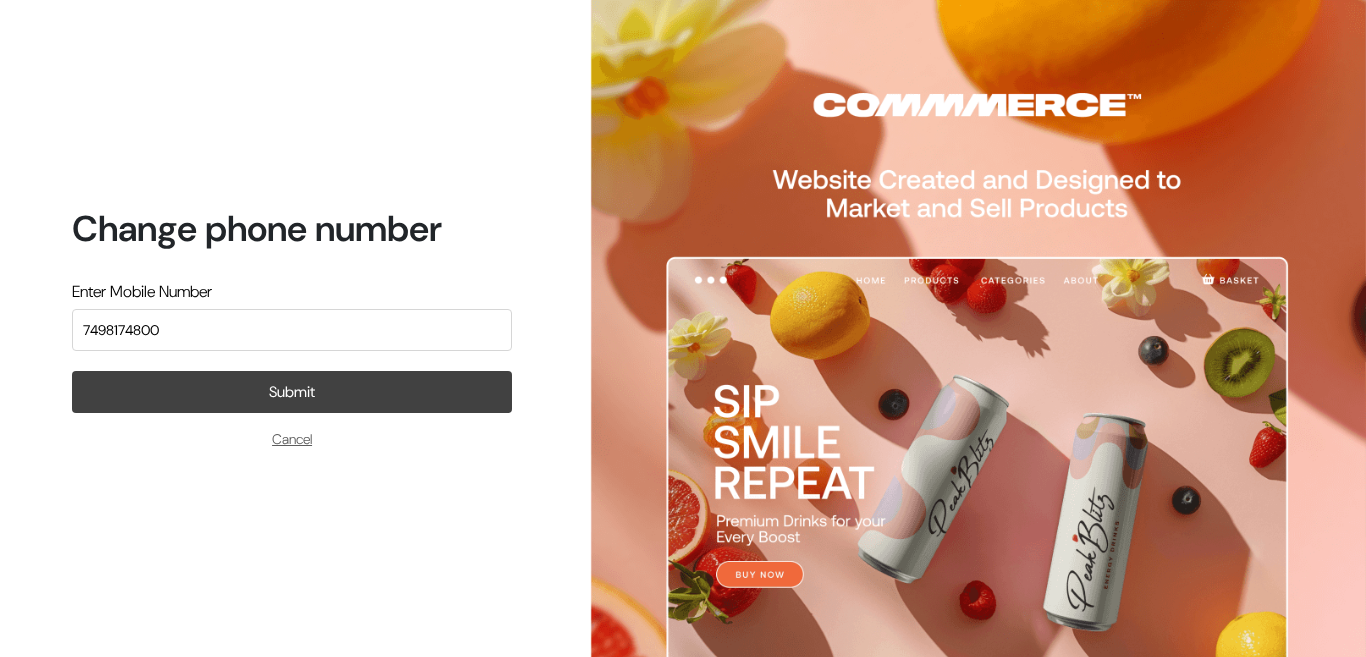 click on "Submit" at bounding box center (292, 392) 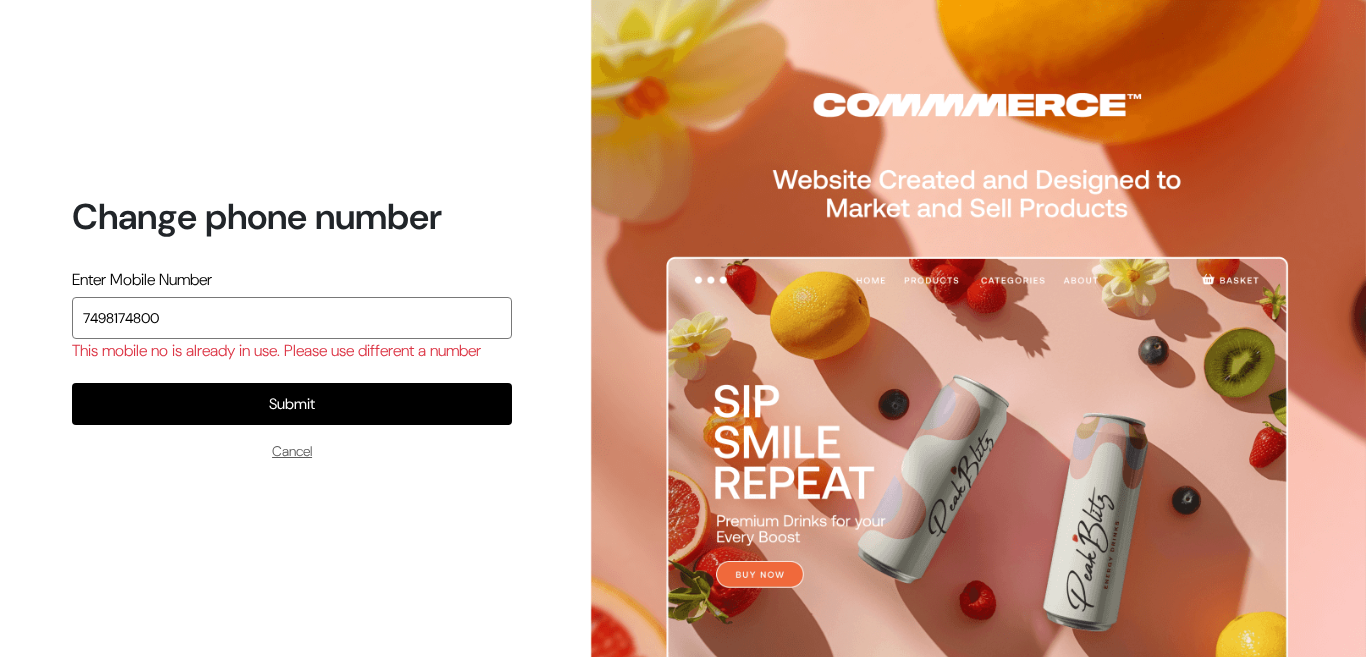 drag, startPoint x: 268, startPoint y: 318, endPoint x: 74, endPoint y: 322, distance: 194.04123 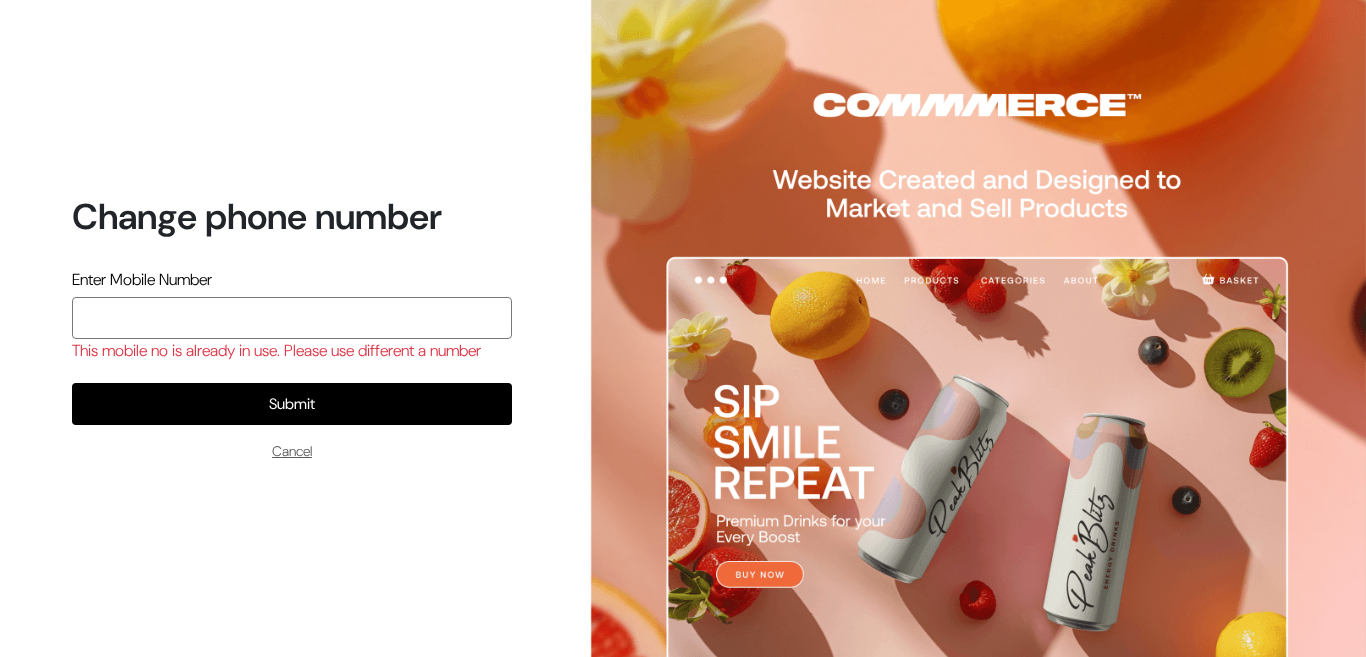 type 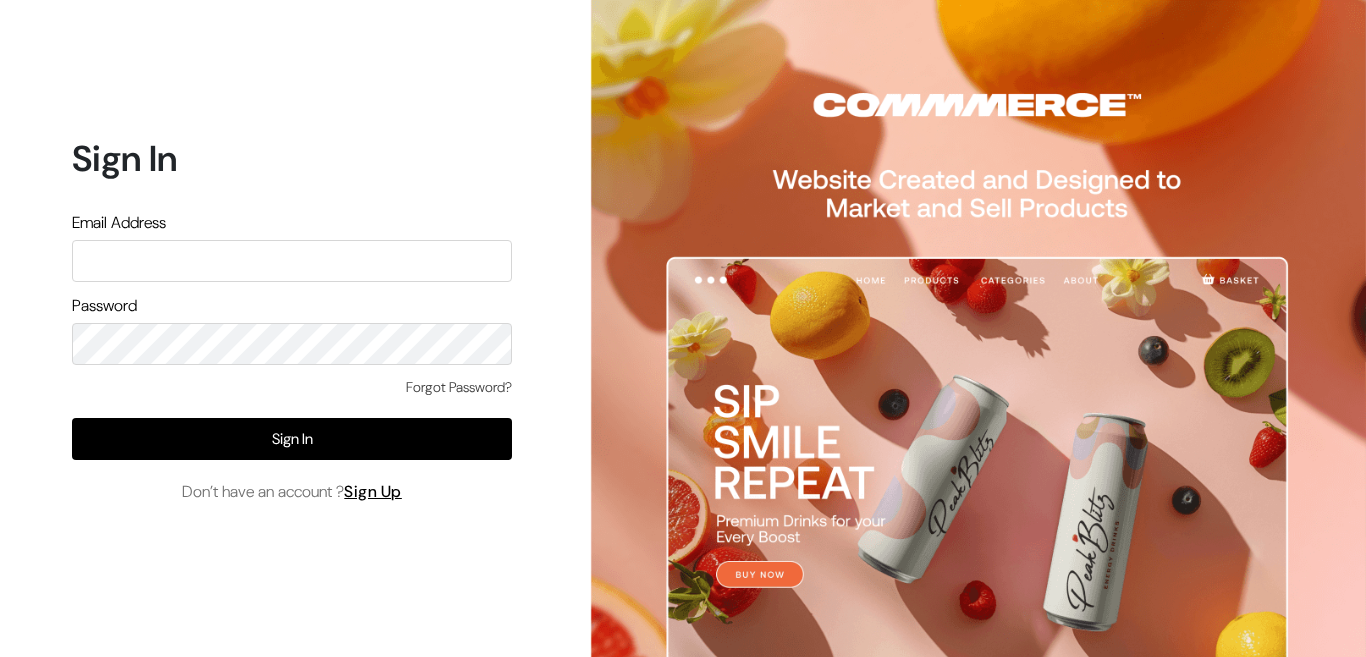 scroll, scrollTop: 0, scrollLeft: 0, axis: both 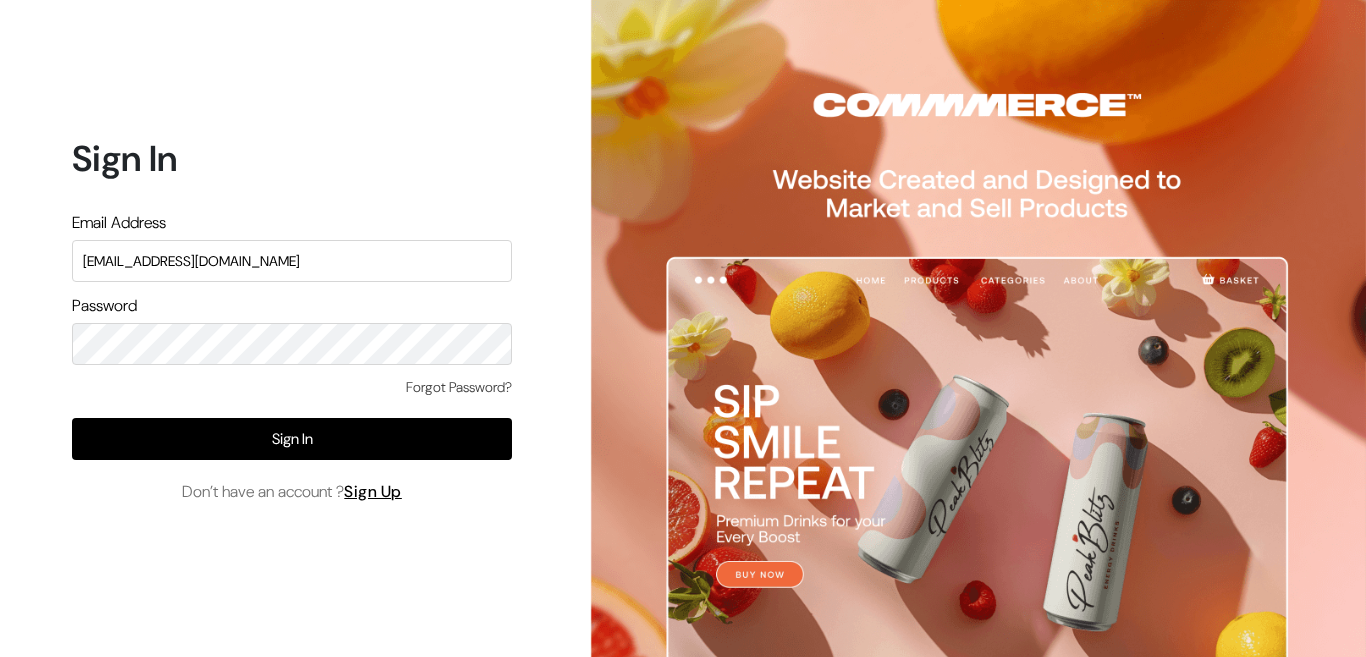 click on "[EMAIL_ADDRESS][DOMAIN_NAME]" at bounding box center (292, 261) 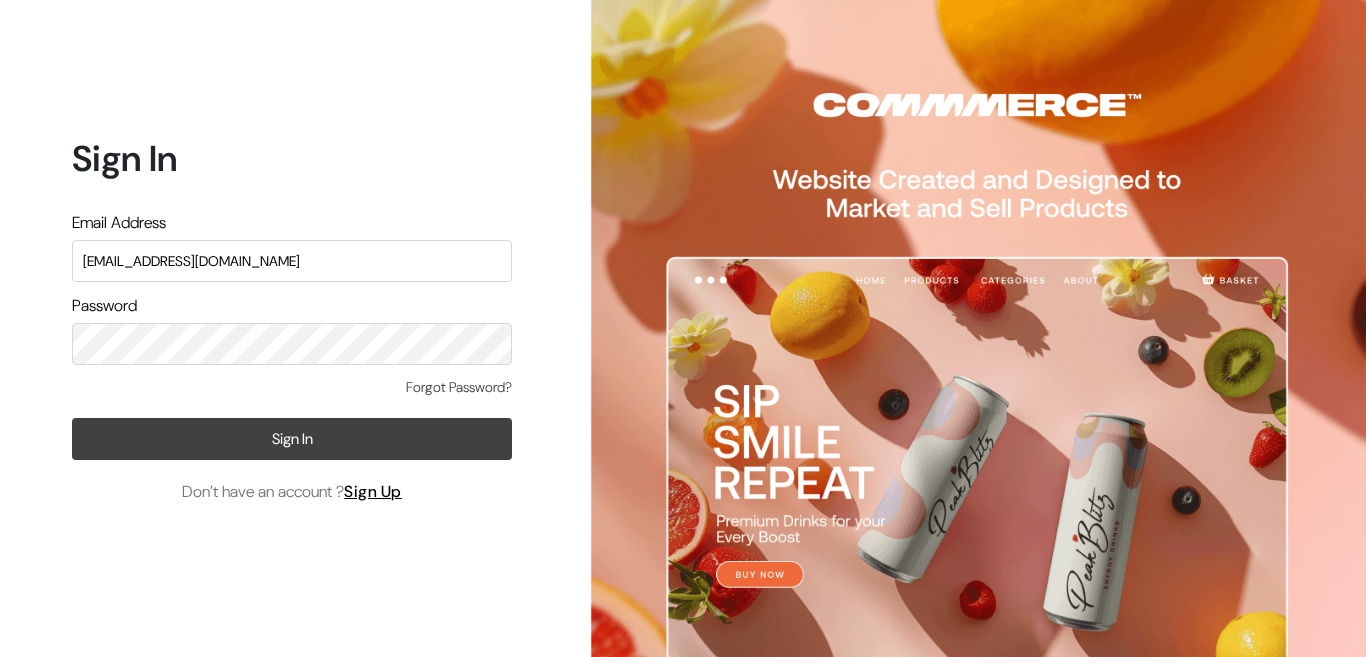 click on "Sign In" at bounding box center [292, 439] 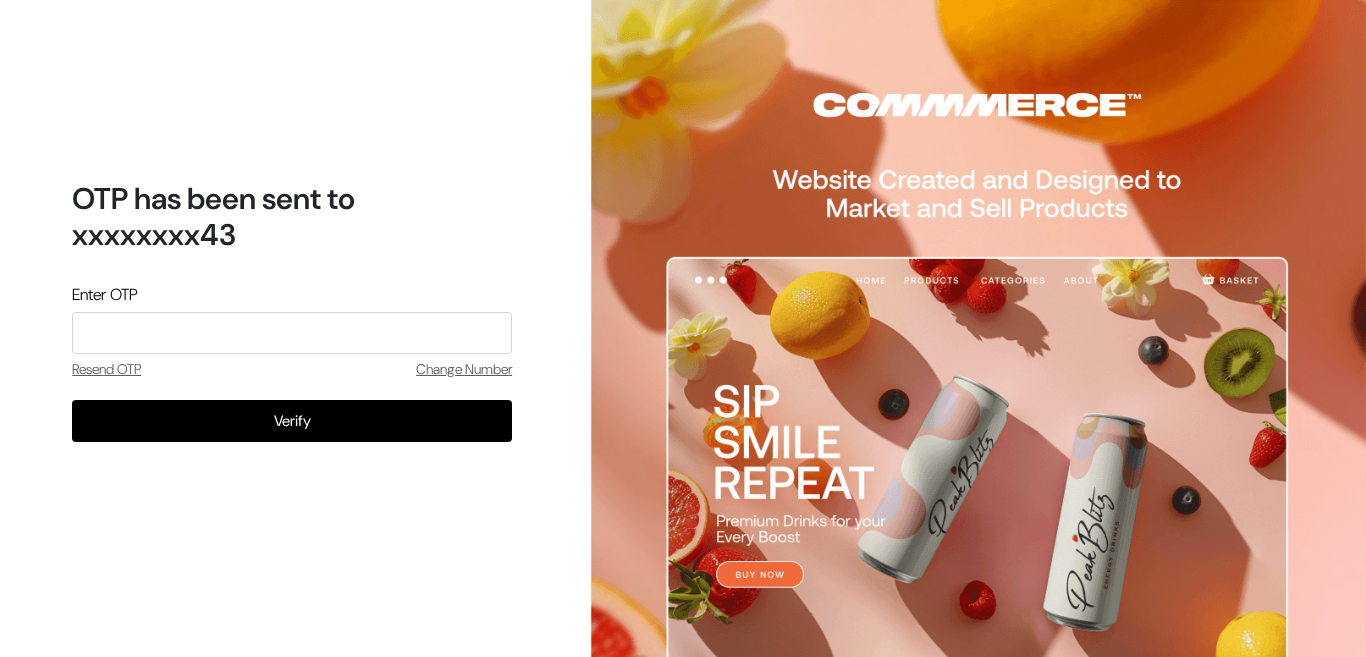 scroll, scrollTop: 0, scrollLeft: 0, axis: both 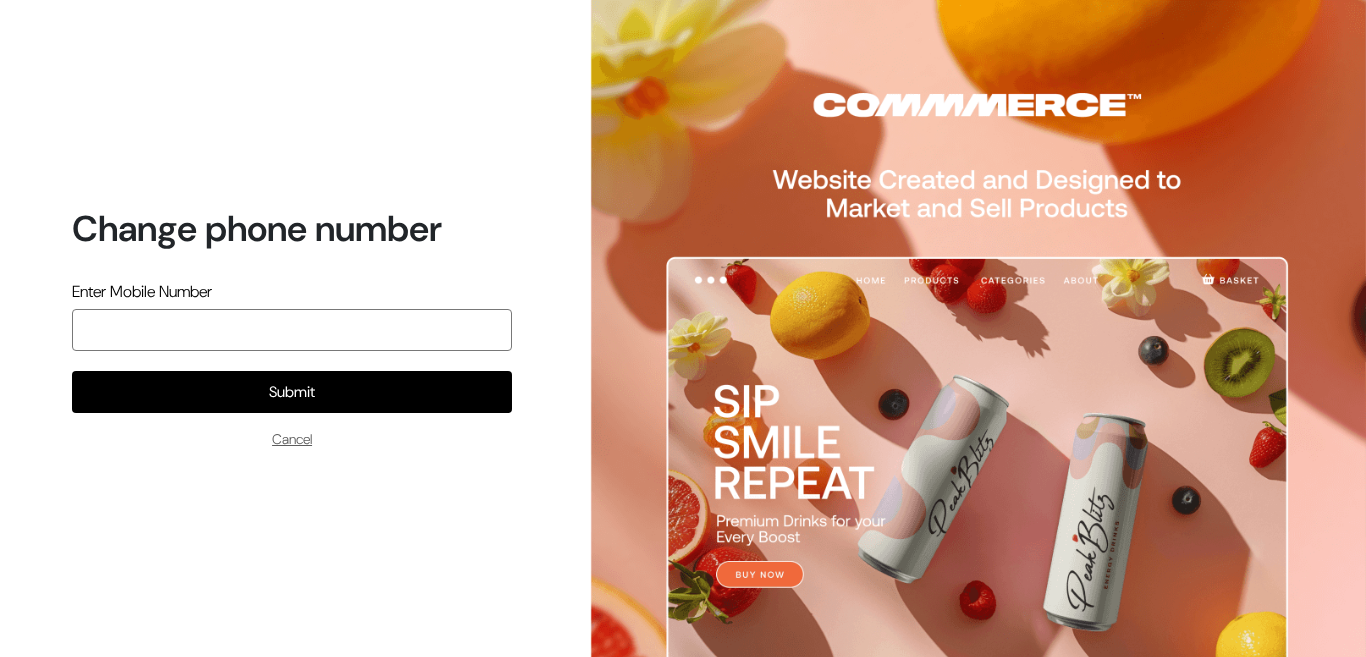 click at bounding box center [292, 330] 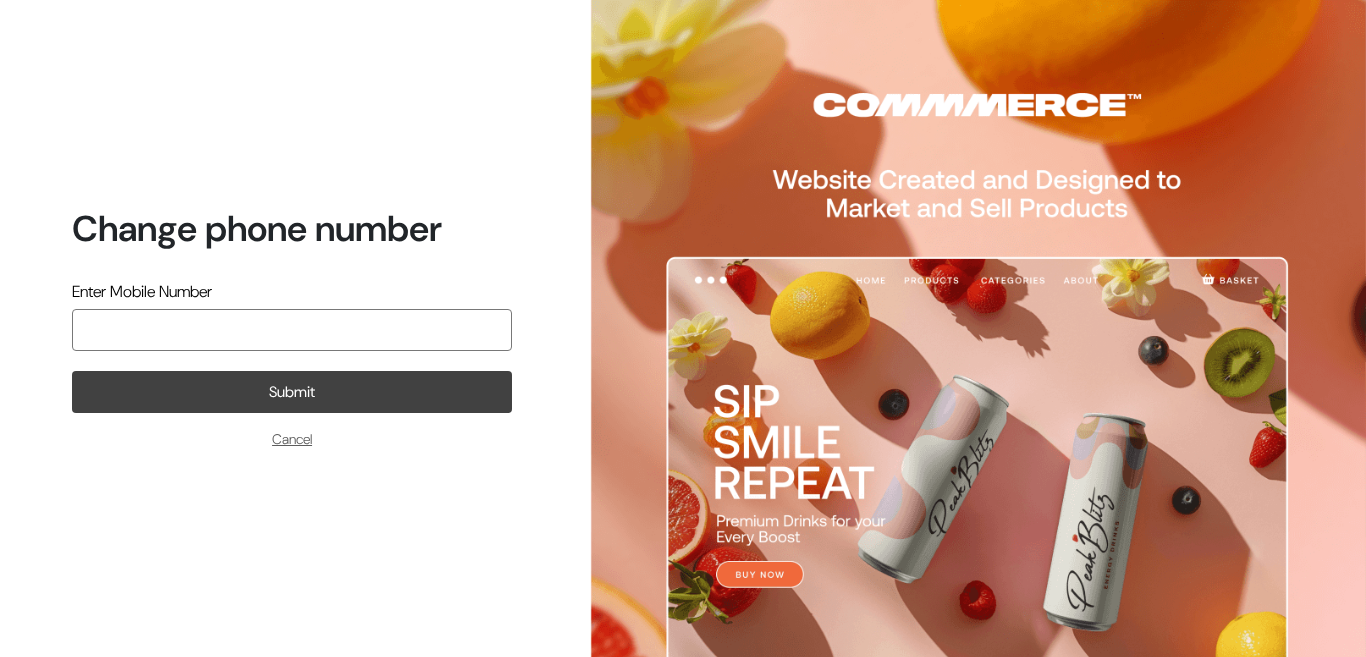 type on "7498174800" 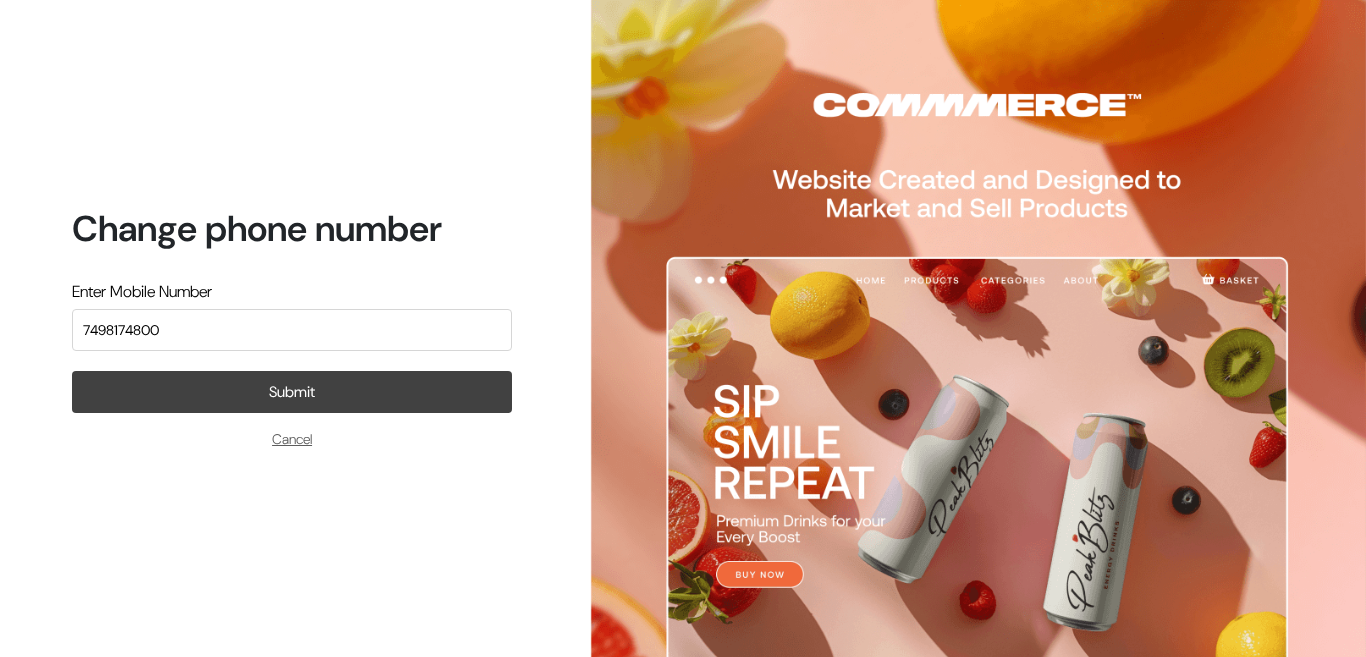 click on "Submit" at bounding box center [292, 392] 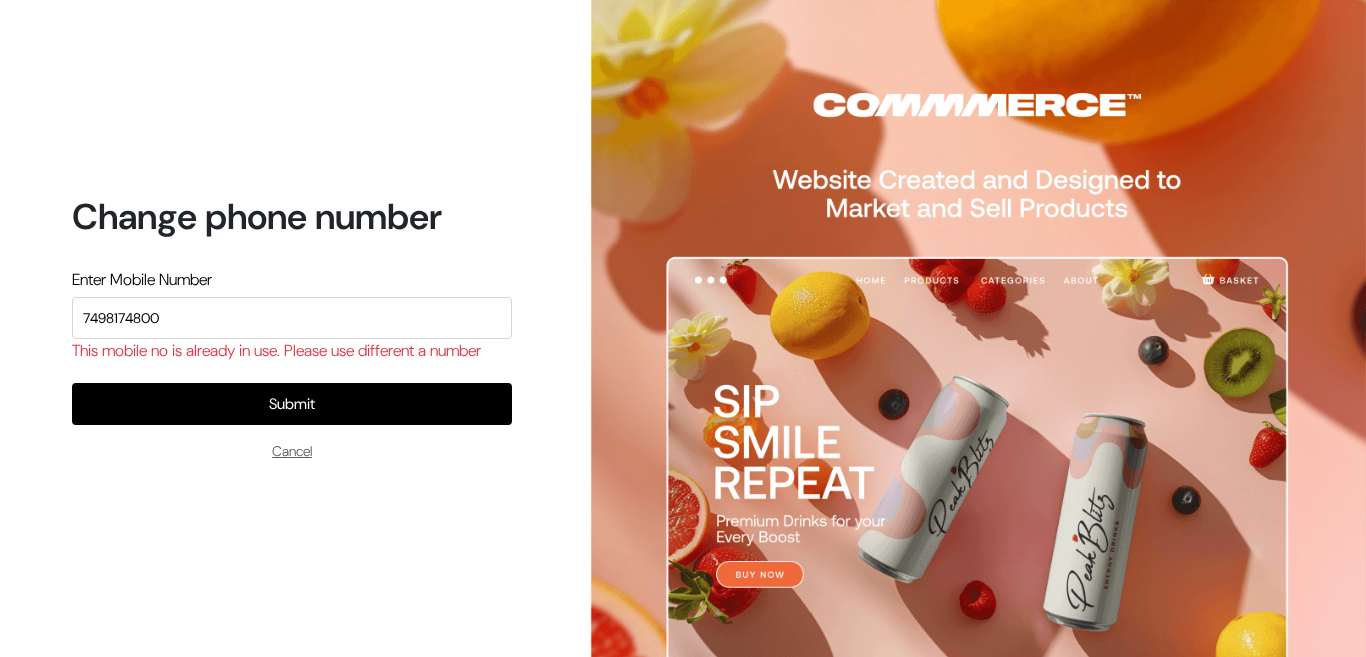 click on "Submit
Cancel" at bounding box center [292, 422] 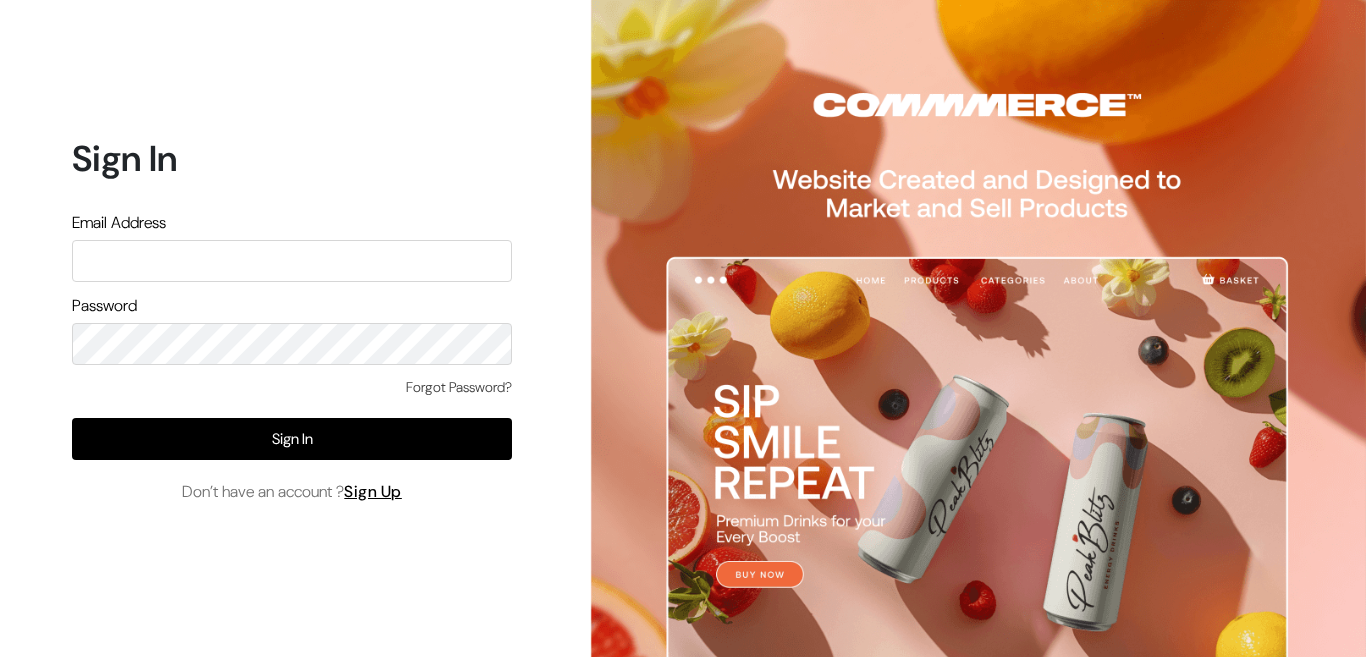 scroll, scrollTop: 0, scrollLeft: 0, axis: both 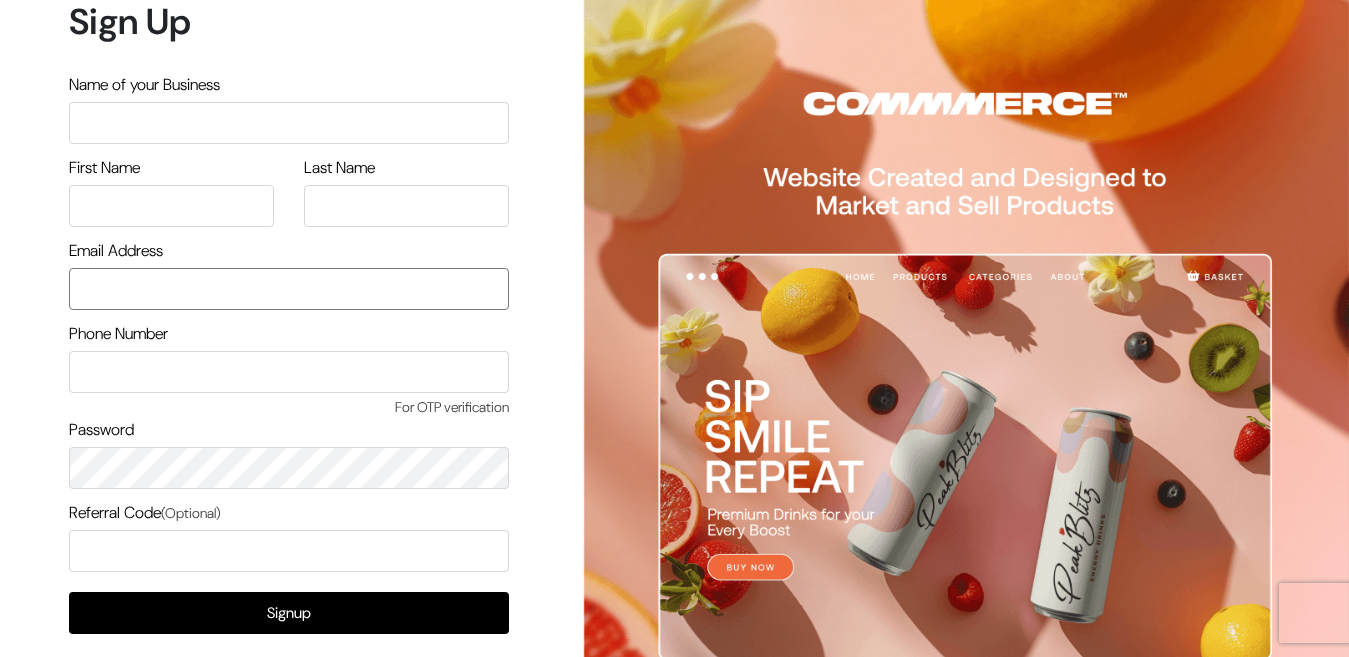 type on "[EMAIL_ADDRESS][DOMAIN_NAME]" 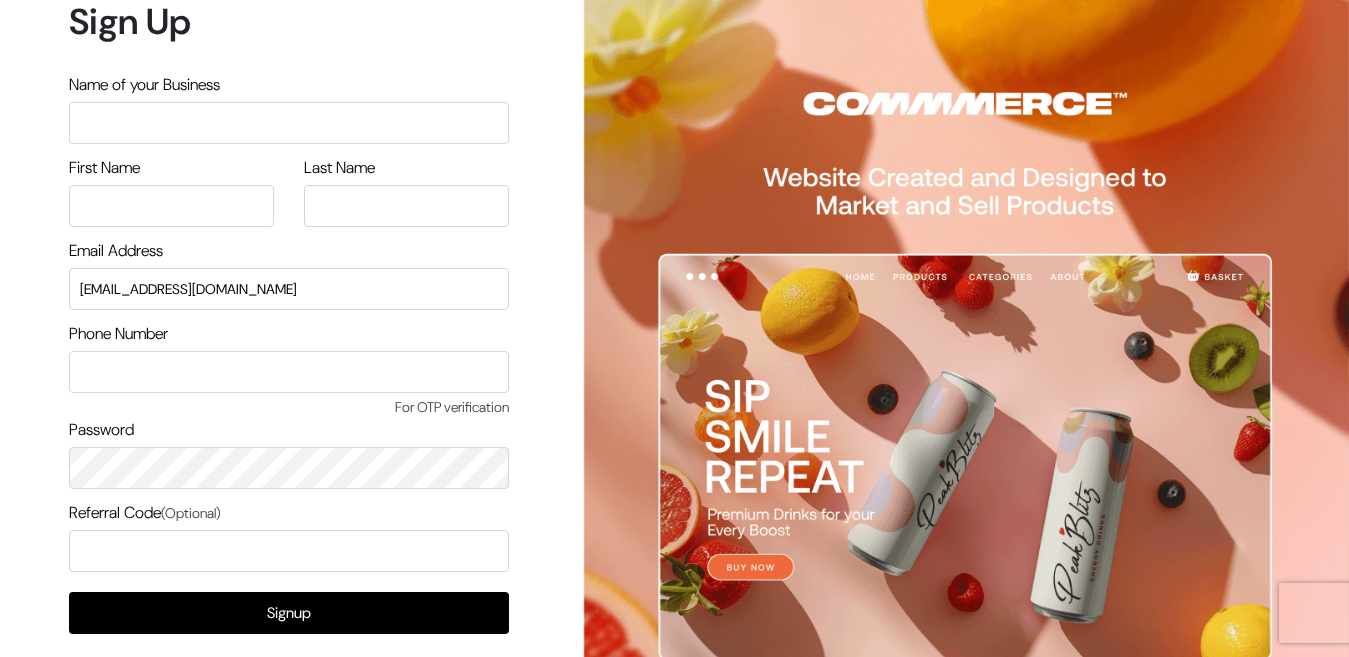 click at bounding box center [289, 123] 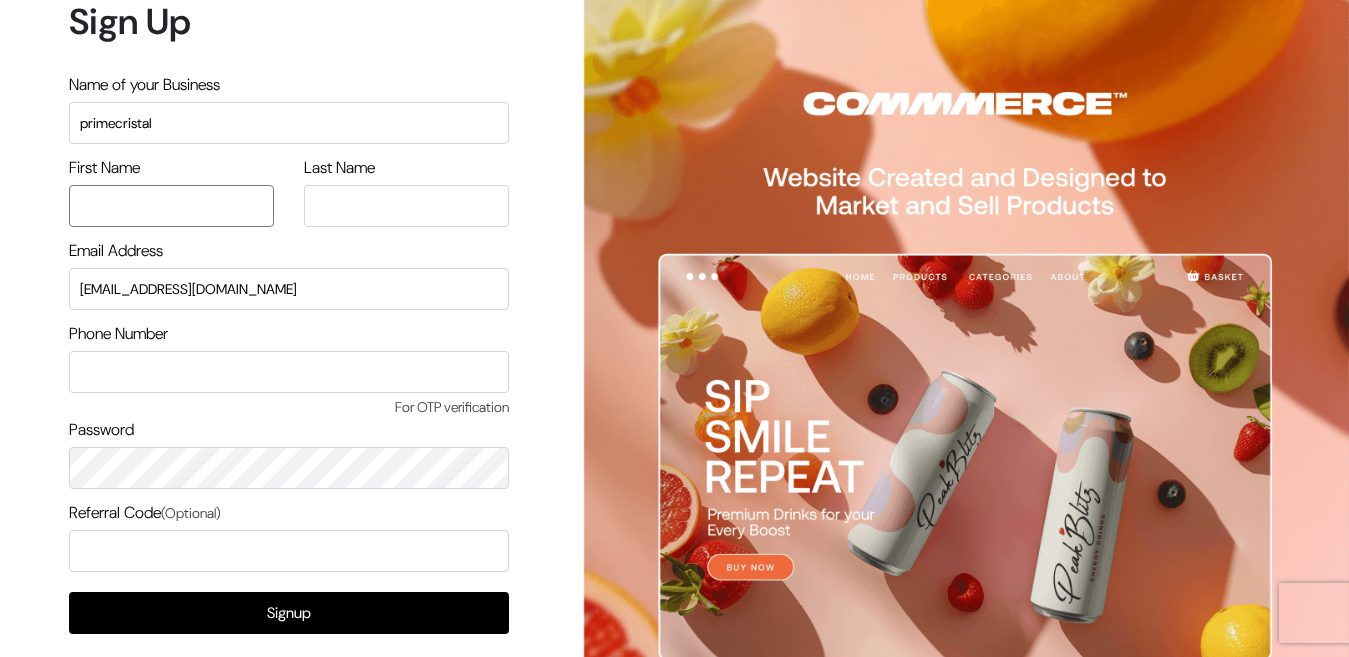 type on "om" 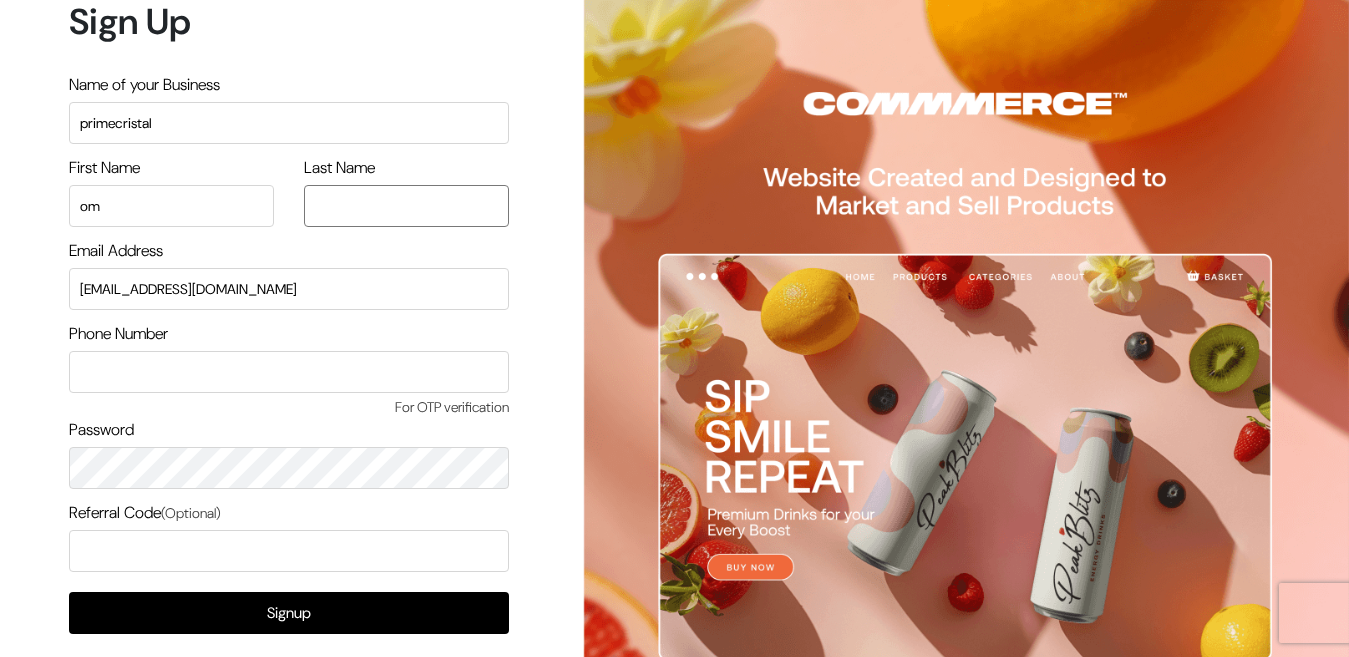 type on "om" 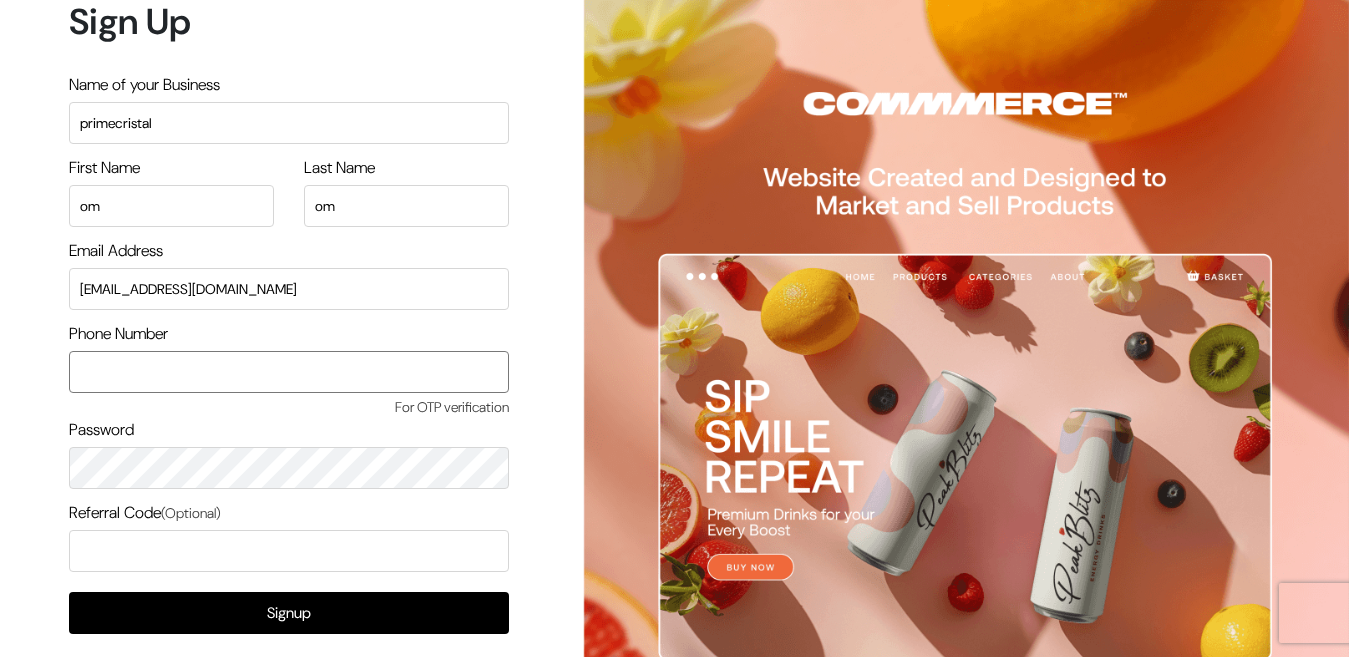 type on "7498174800" 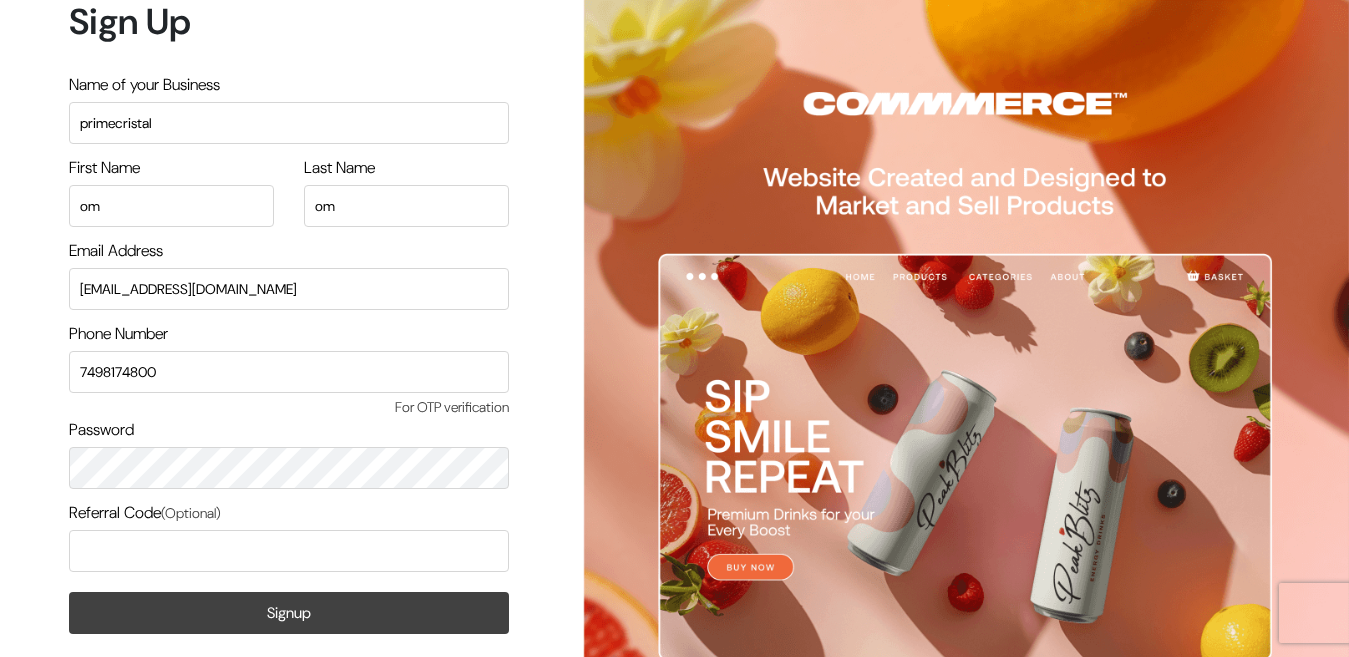 click on "Signup" at bounding box center (289, 613) 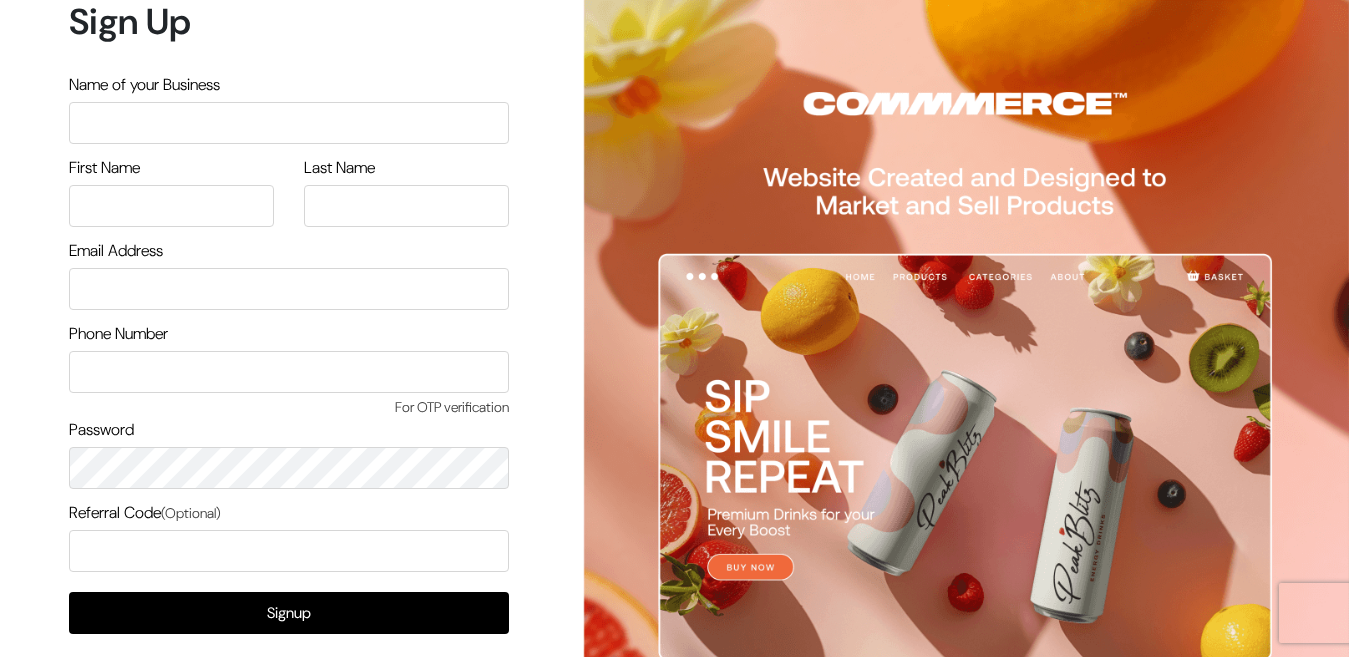 scroll, scrollTop: 0, scrollLeft: 0, axis: both 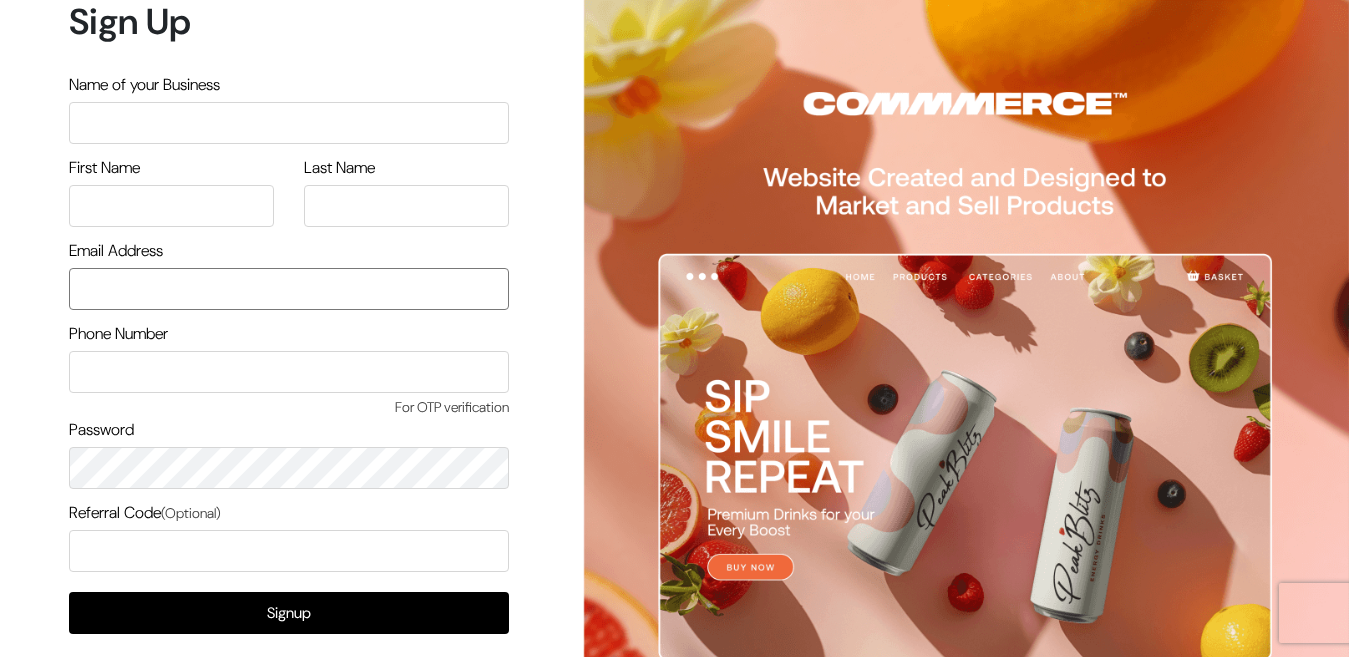 type on "[EMAIL_ADDRESS][DOMAIN_NAME]" 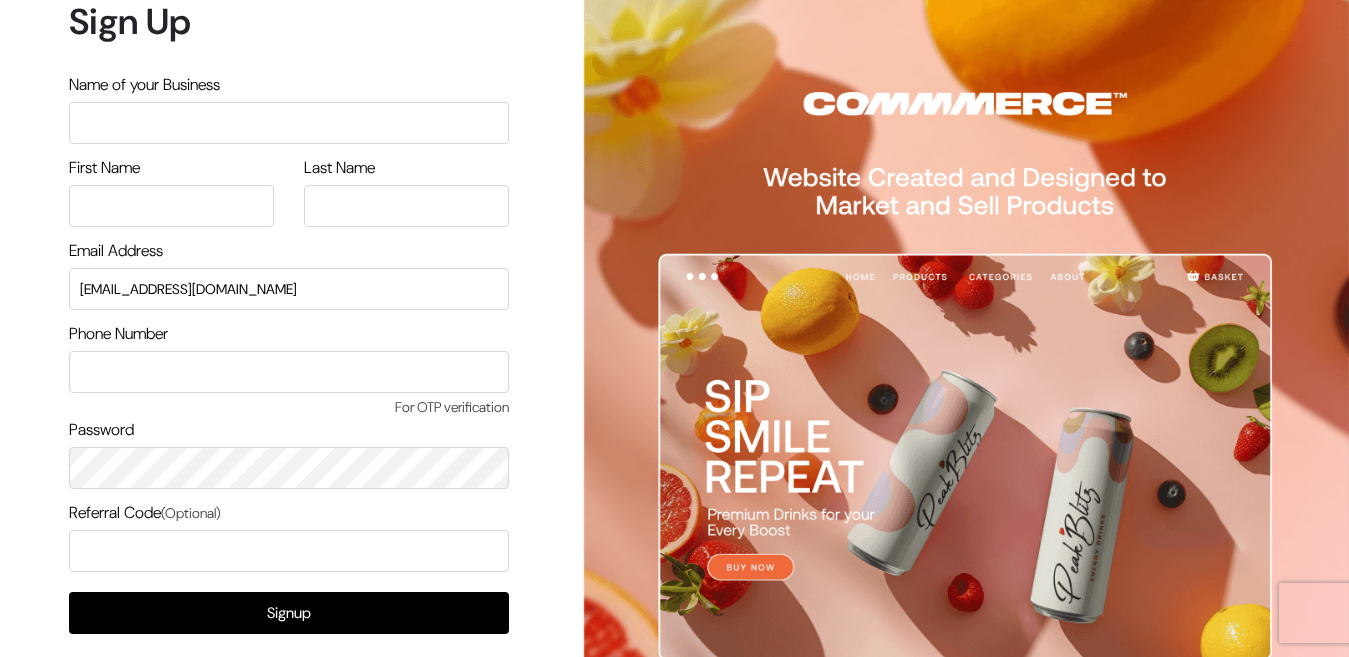 click at bounding box center (289, 123) 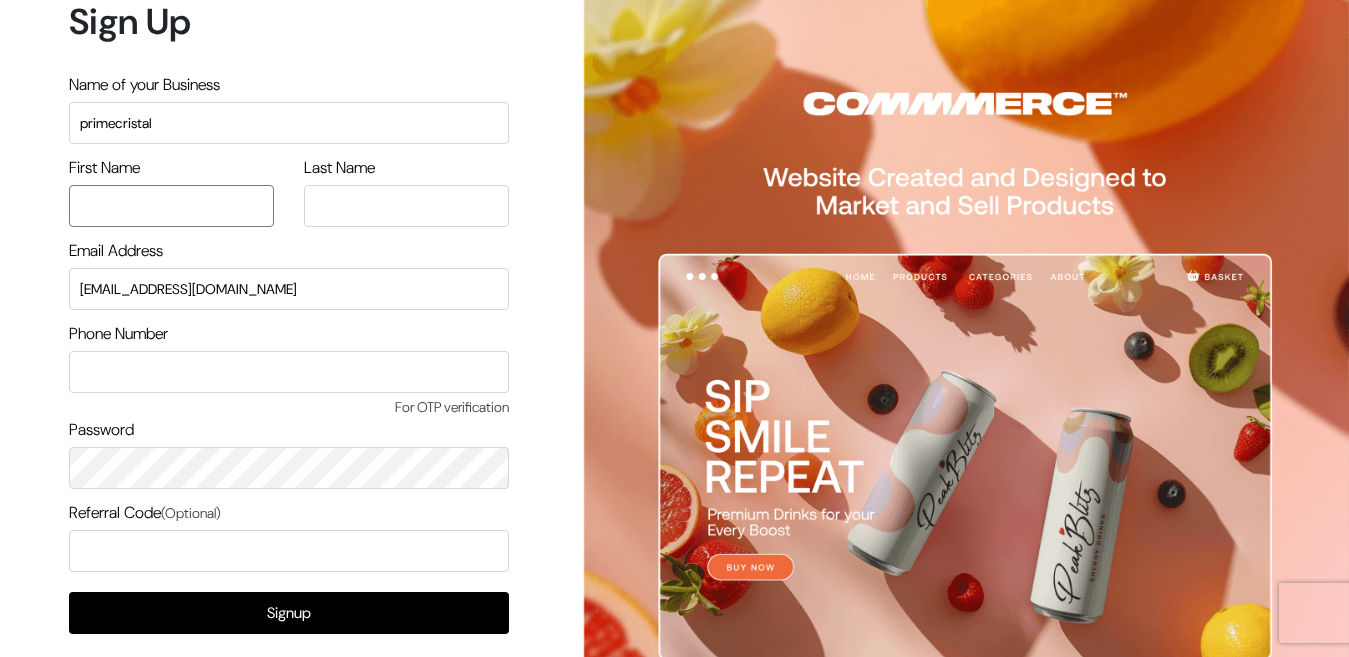 type on "om" 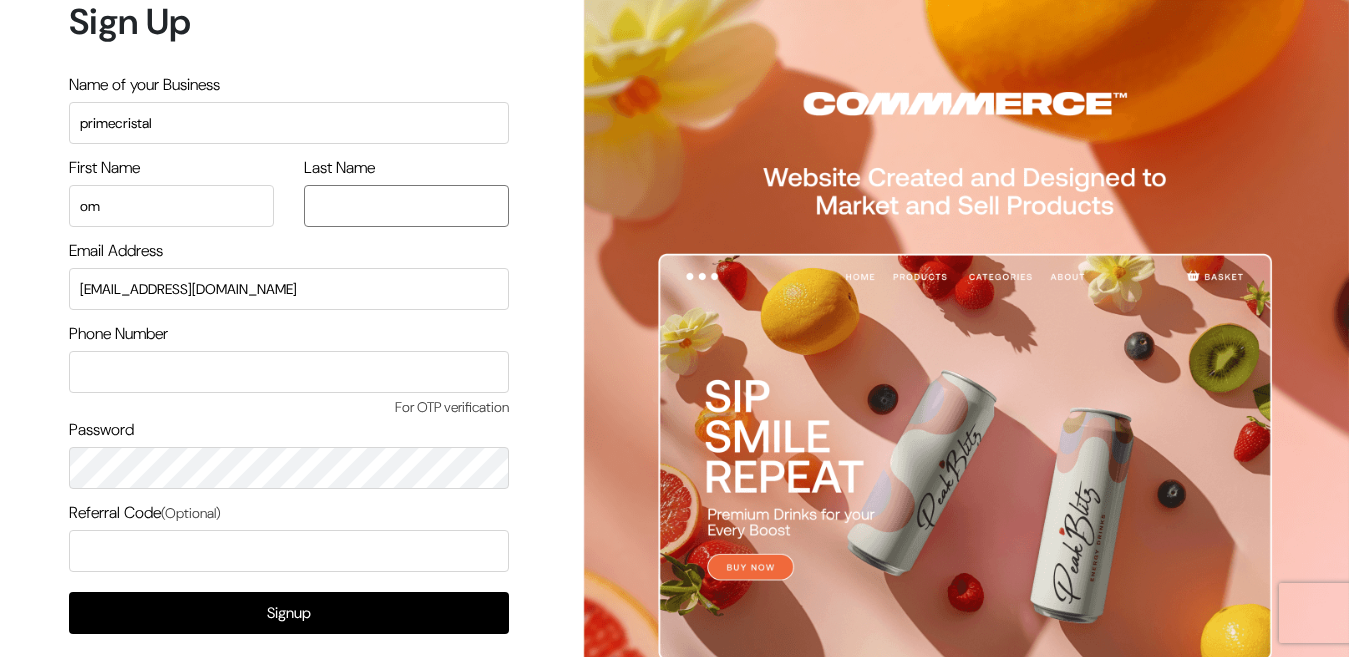 type on "om" 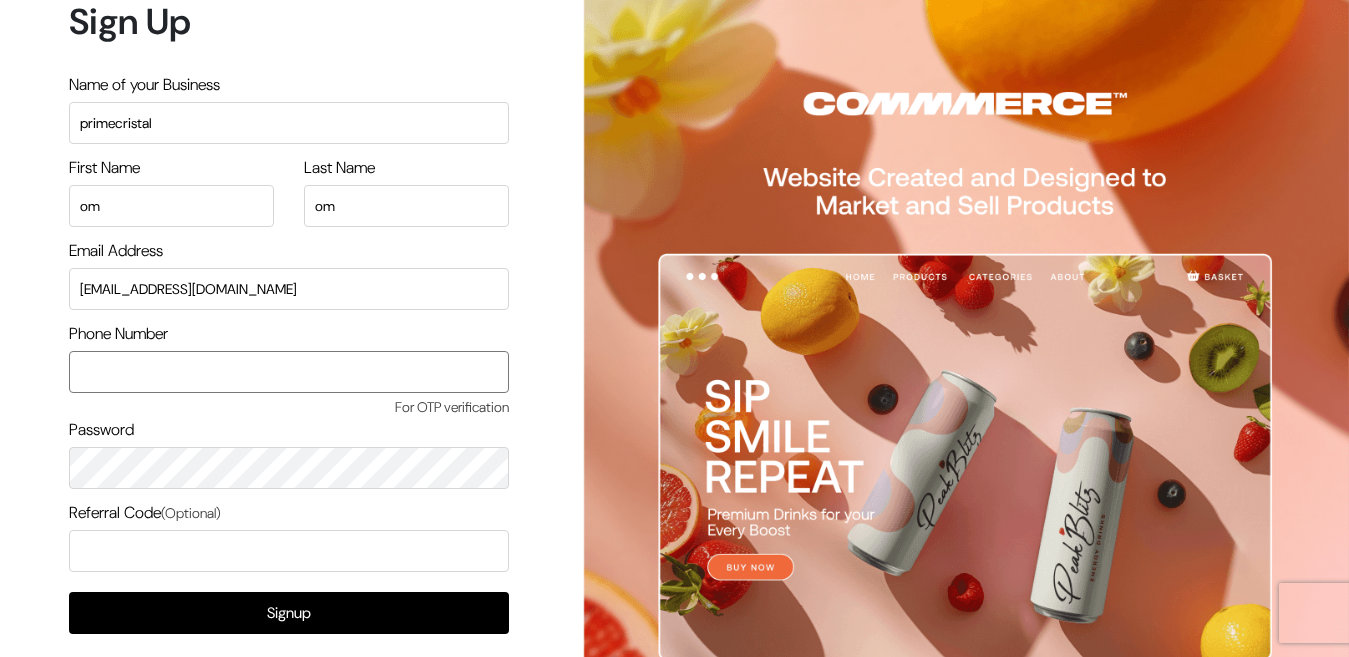 type on "7498174800" 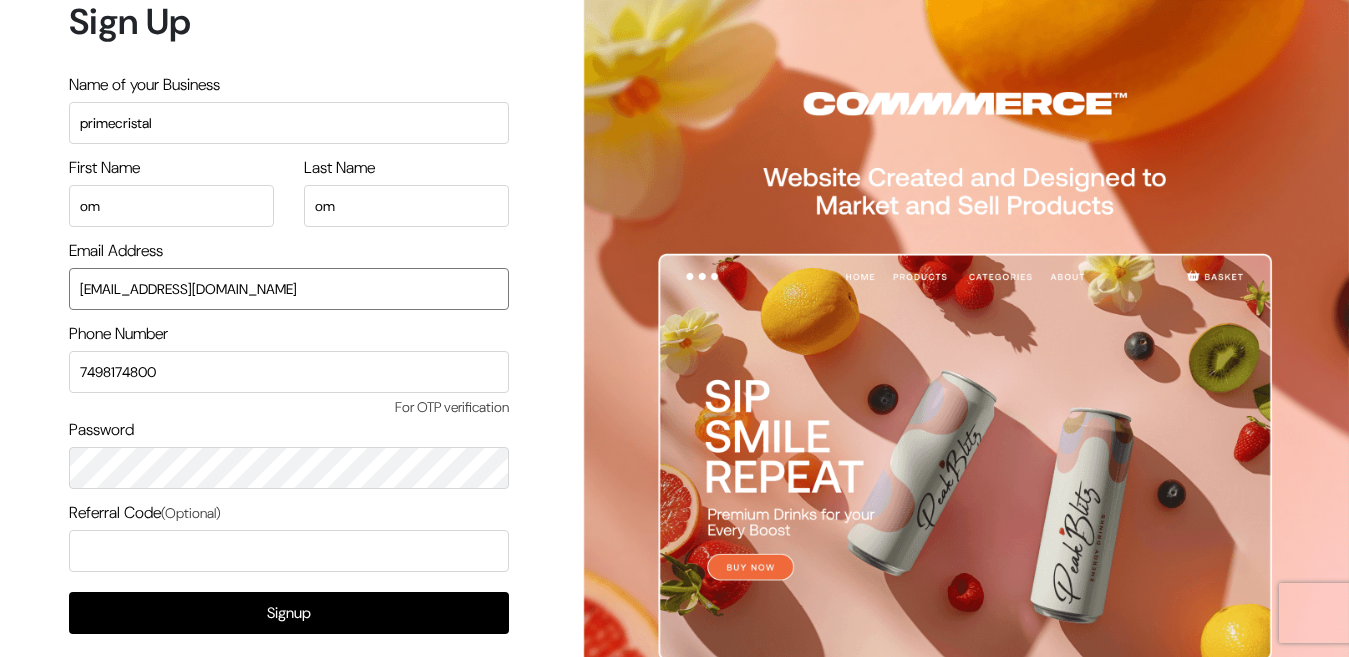 drag, startPoint x: 239, startPoint y: 290, endPoint x: 37, endPoint y: 279, distance: 202.29929 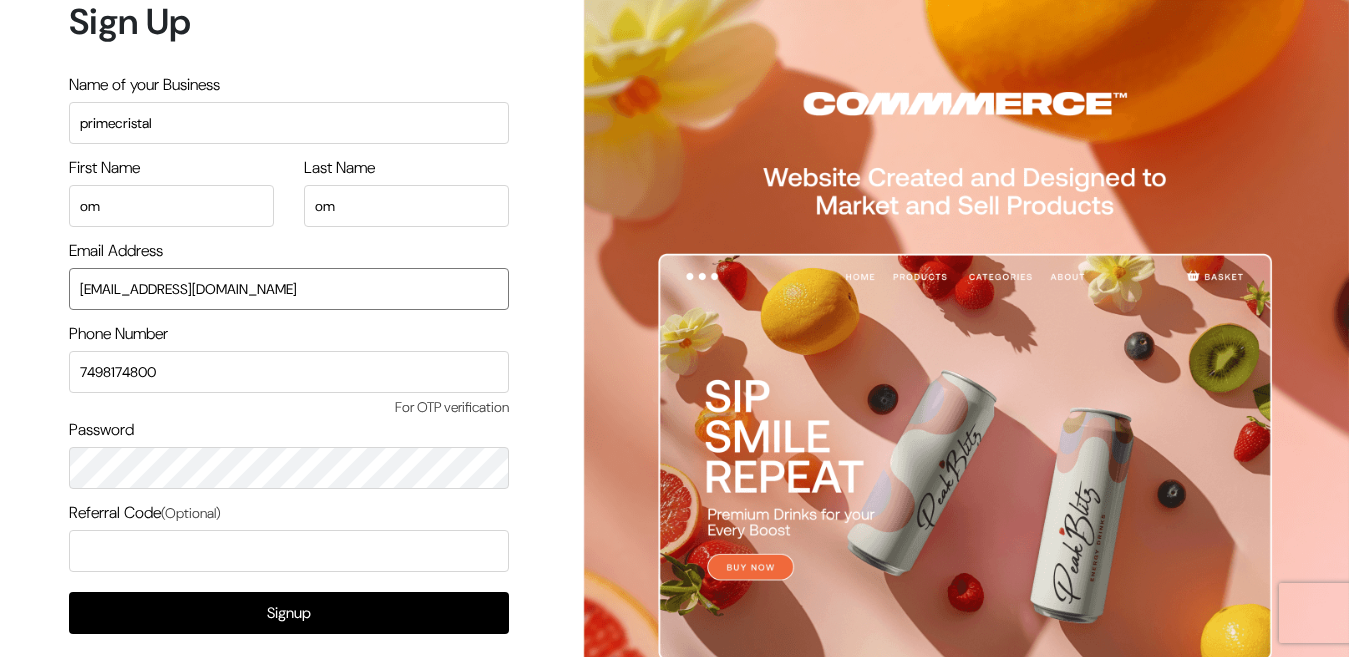 type on "[EMAIL_ADDRESS][DOMAIN_NAME]" 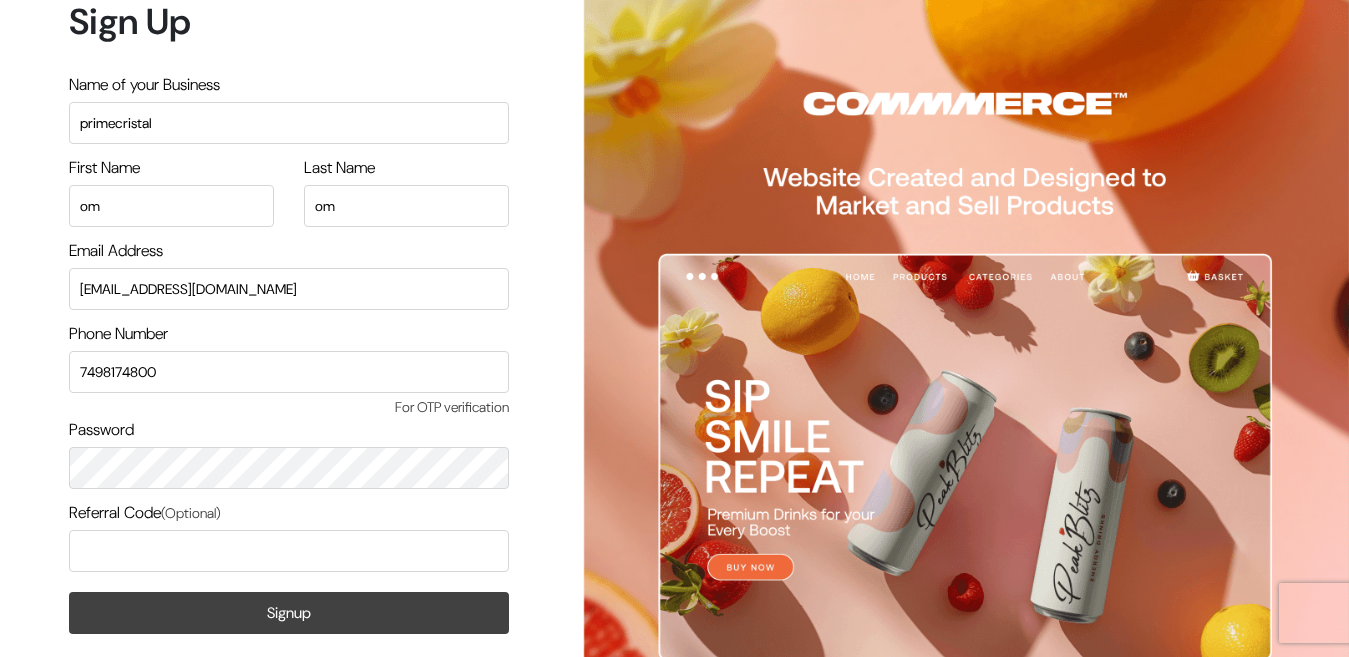 click on "Signup" at bounding box center (289, 613) 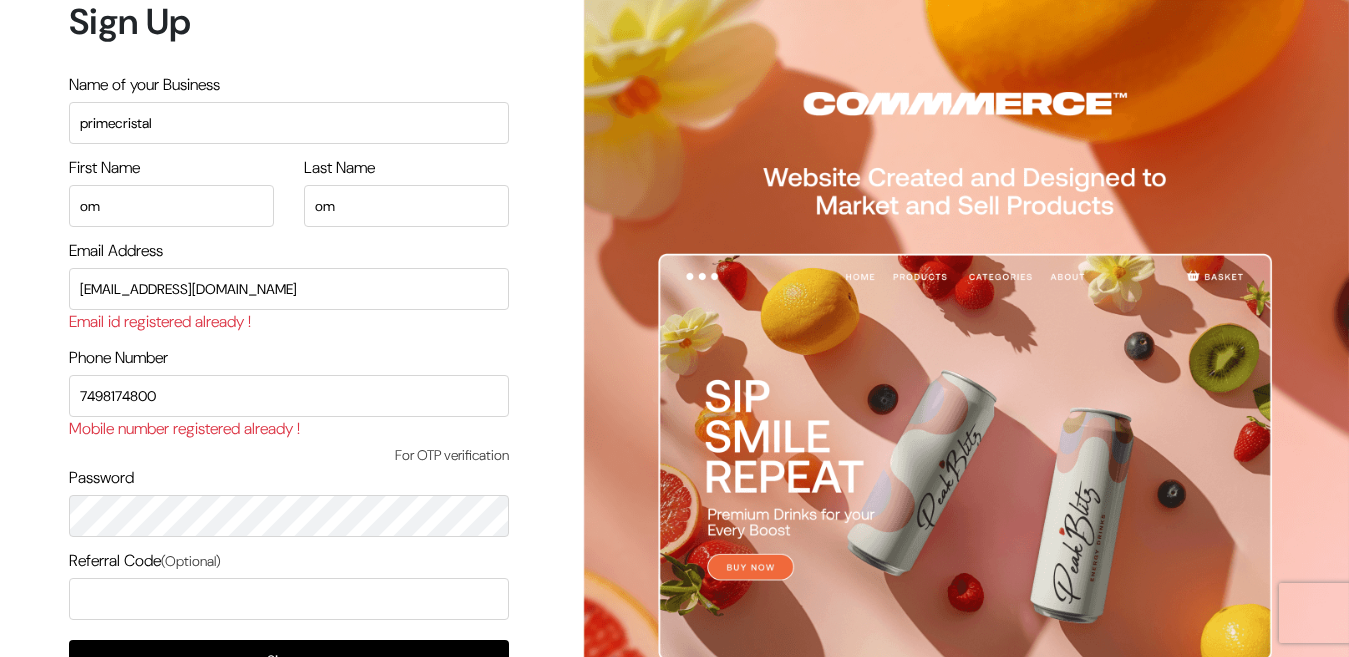 scroll, scrollTop: 0, scrollLeft: 0, axis: both 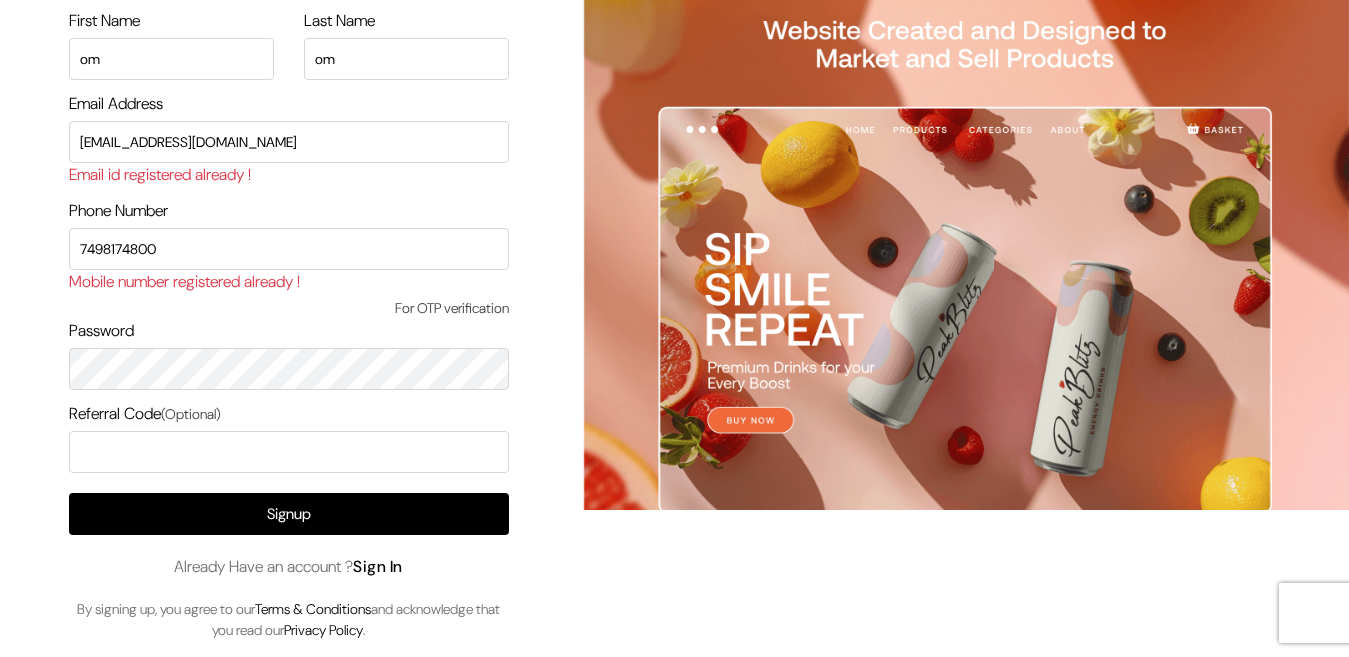 click on "Sign In" at bounding box center [378, 566] 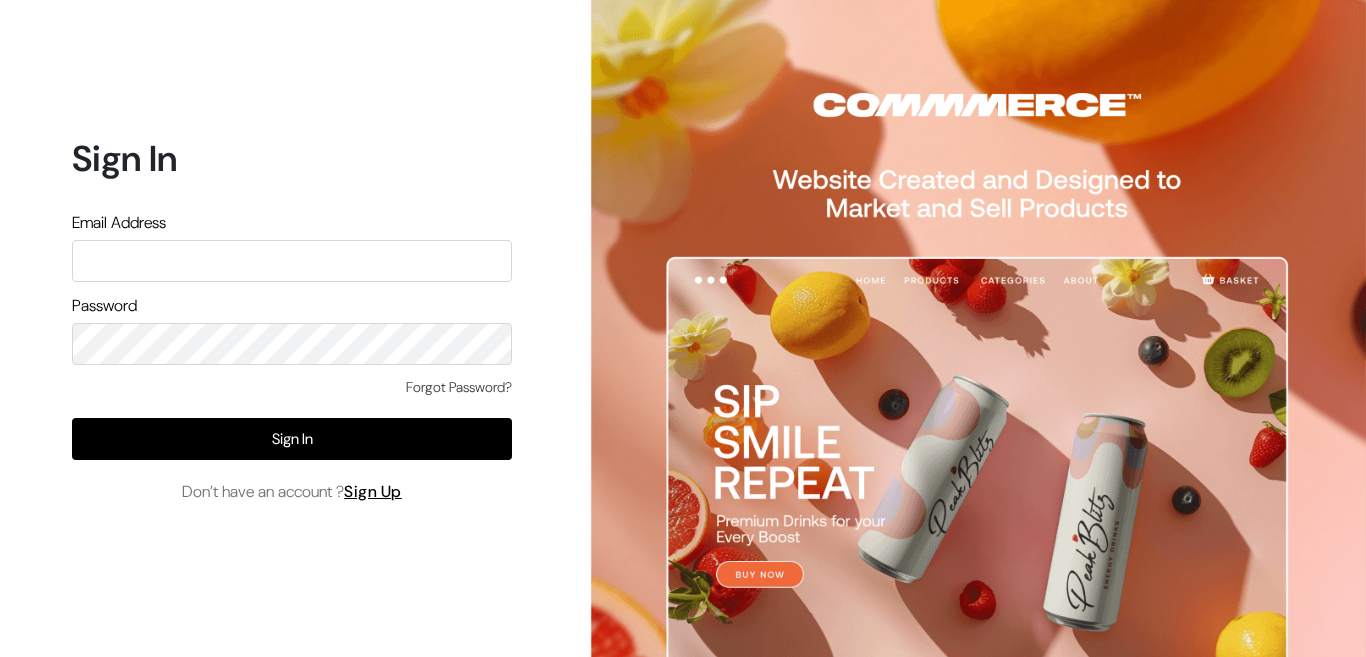 scroll, scrollTop: 0, scrollLeft: 0, axis: both 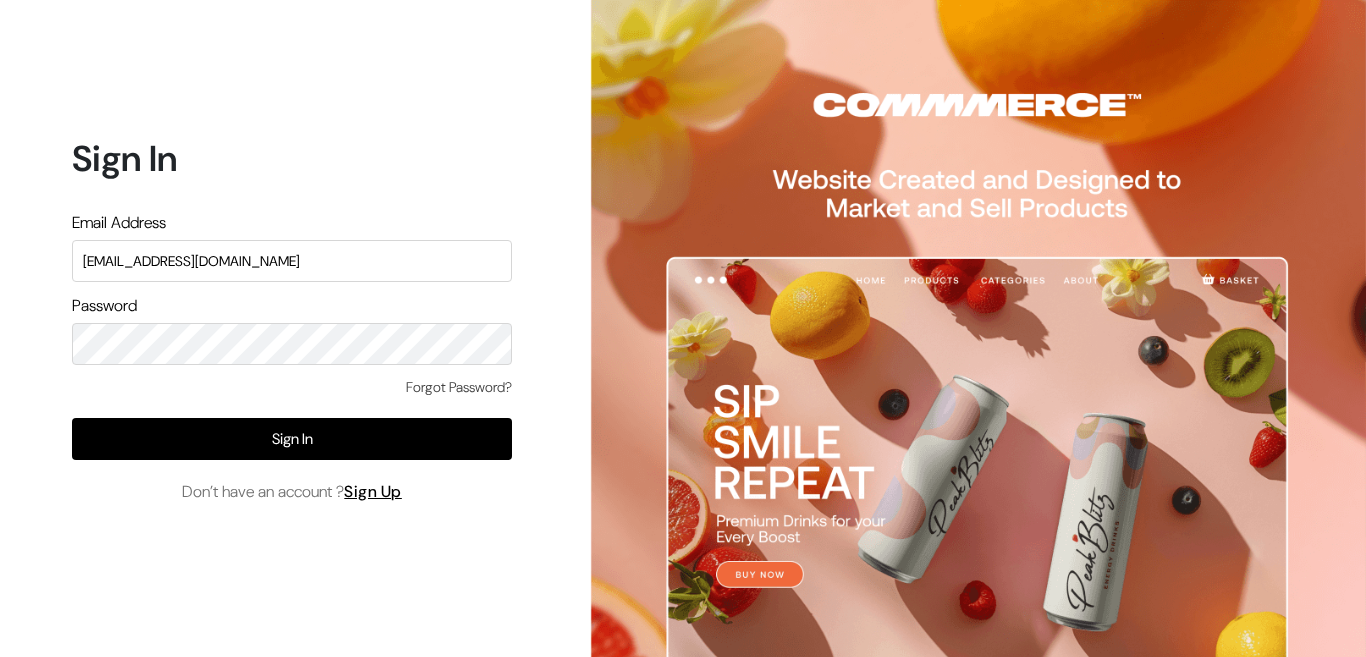 drag, startPoint x: 246, startPoint y: 259, endPoint x: 19, endPoint y: 248, distance: 227.26636 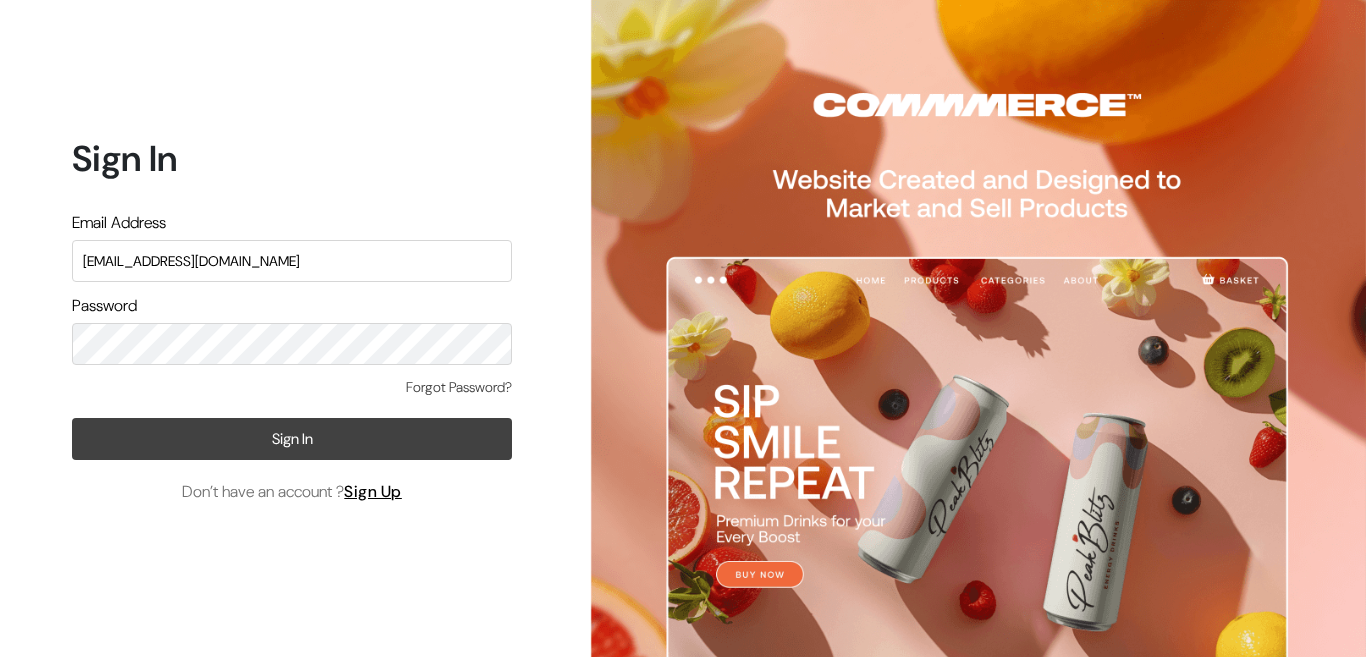 click on "Sign In" at bounding box center (292, 439) 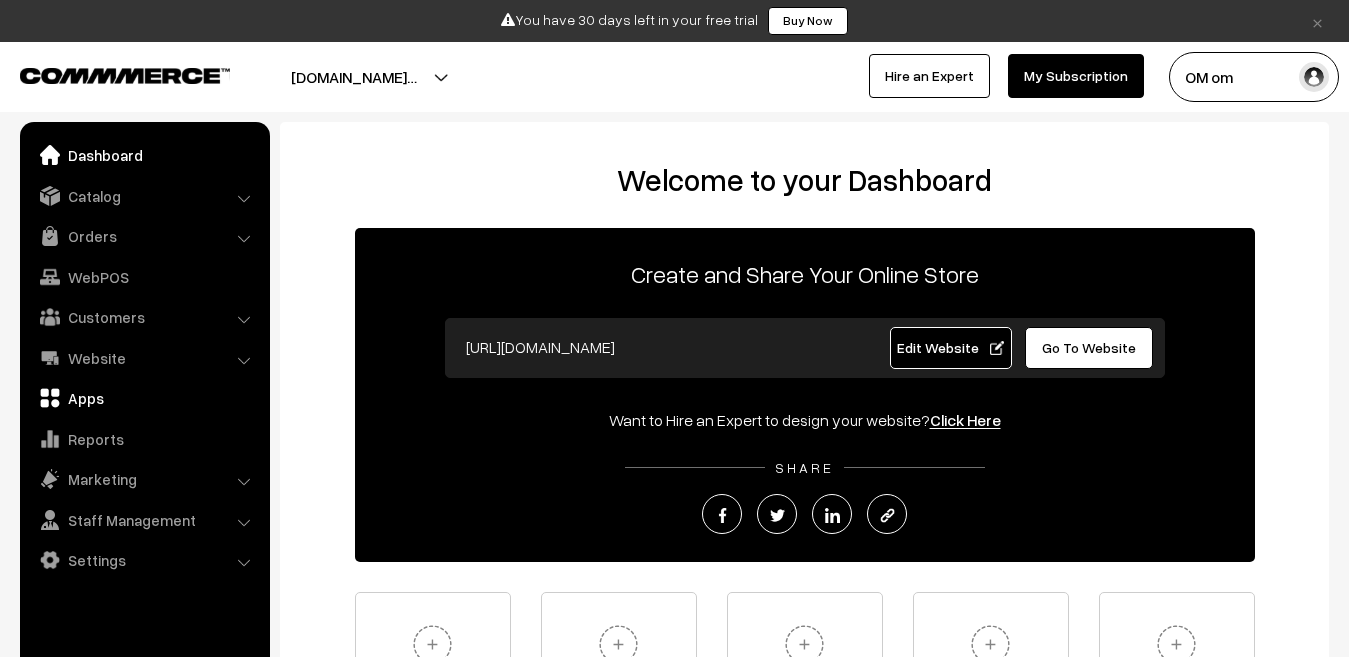 scroll, scrollTop: 0, scrollLeft: 0, axis: both 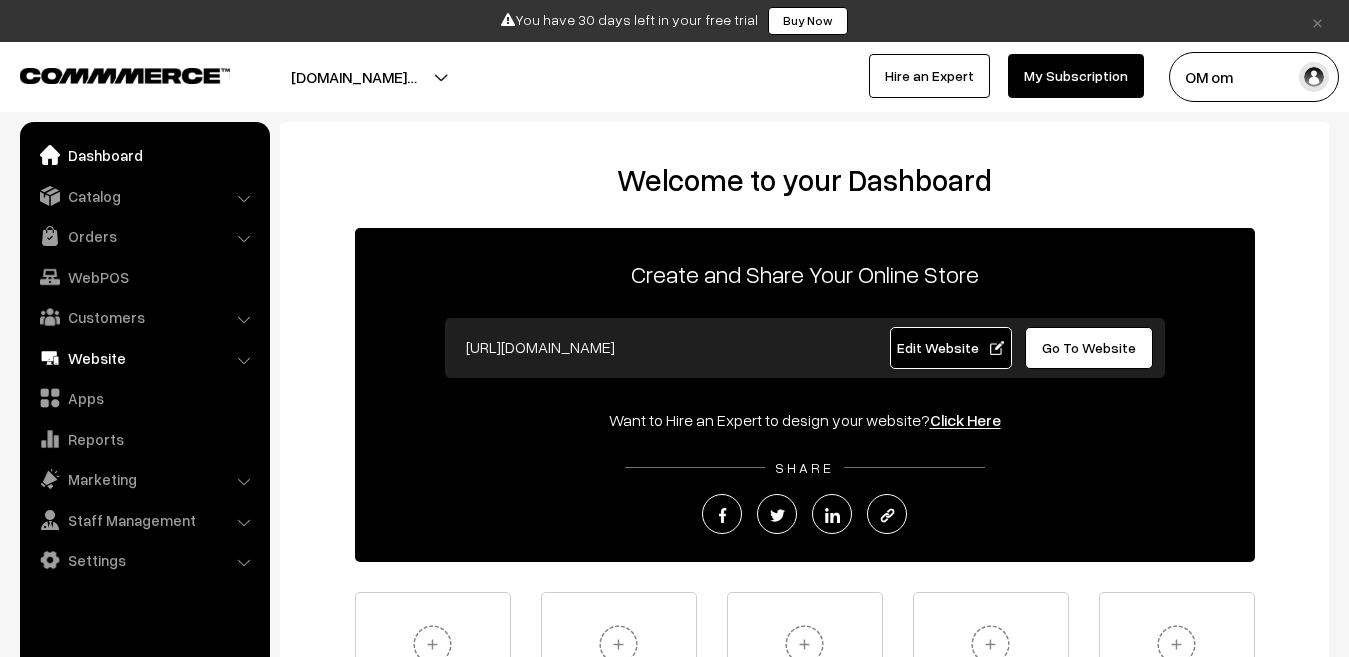 click on "Website" at bounding box center (144, 358) 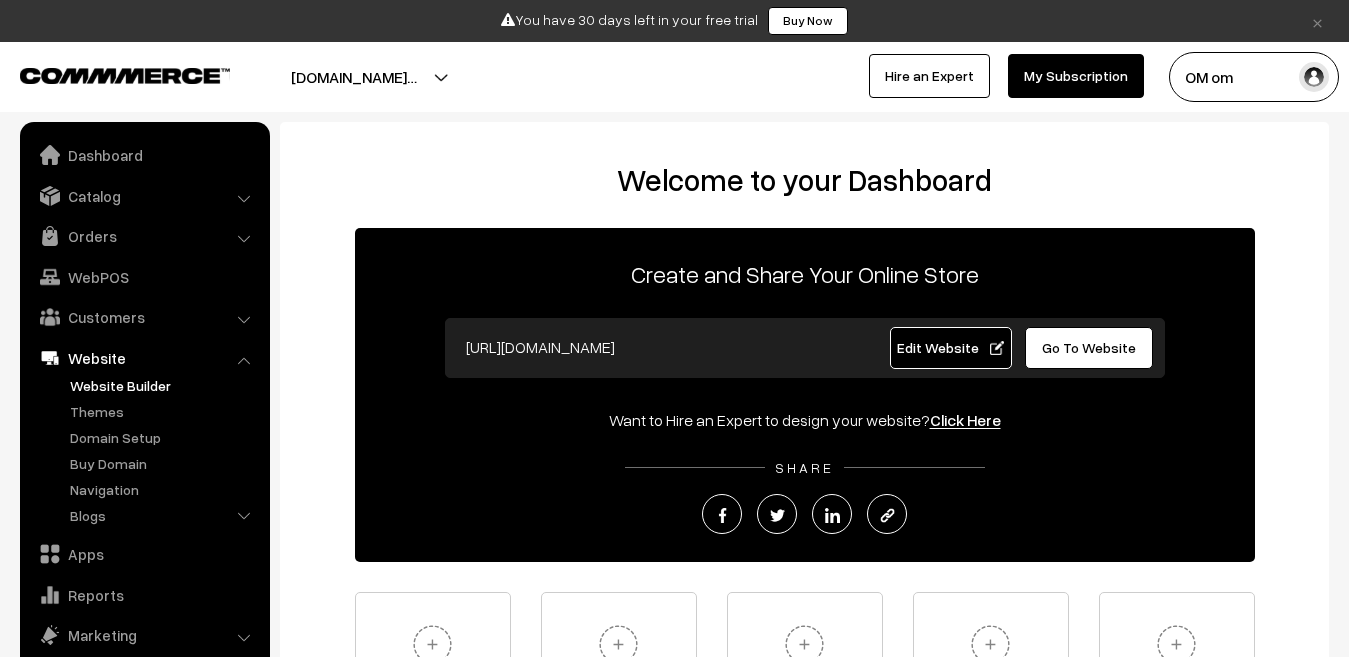 click on "Website Builder" at bounding box center [164, 385] 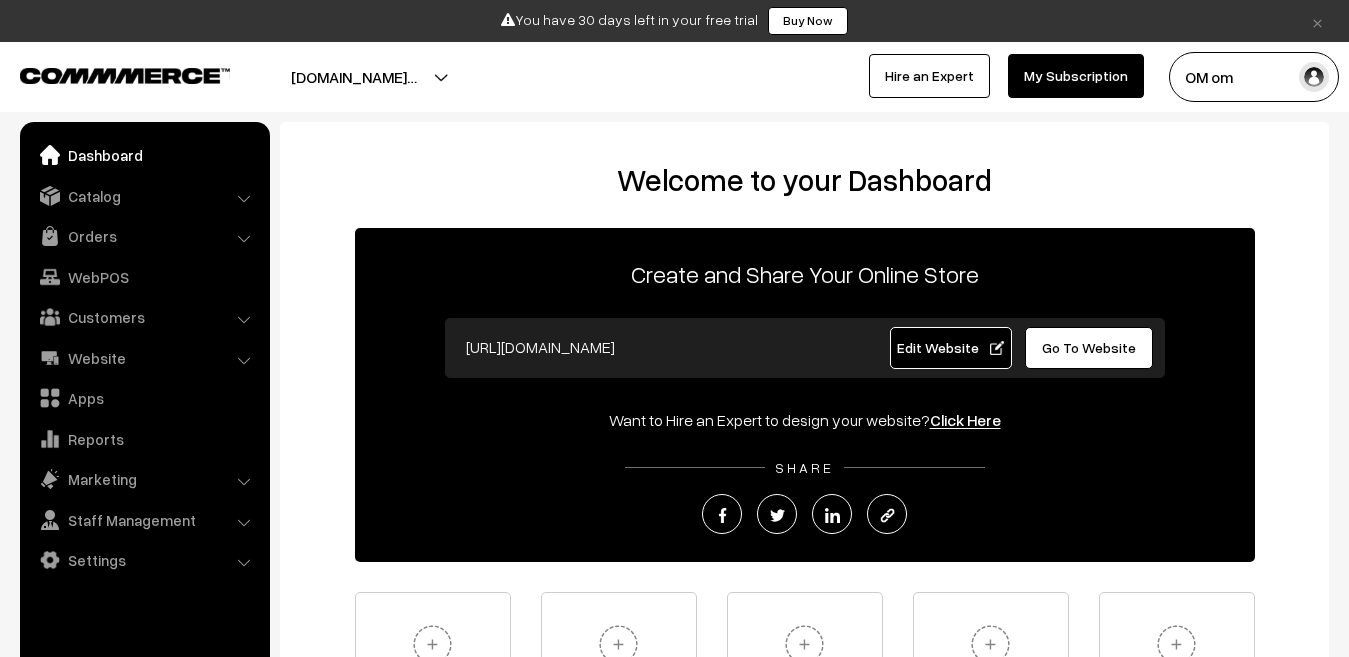 scroll, scrollTop: 0, scrollLeft: 0, axis: both 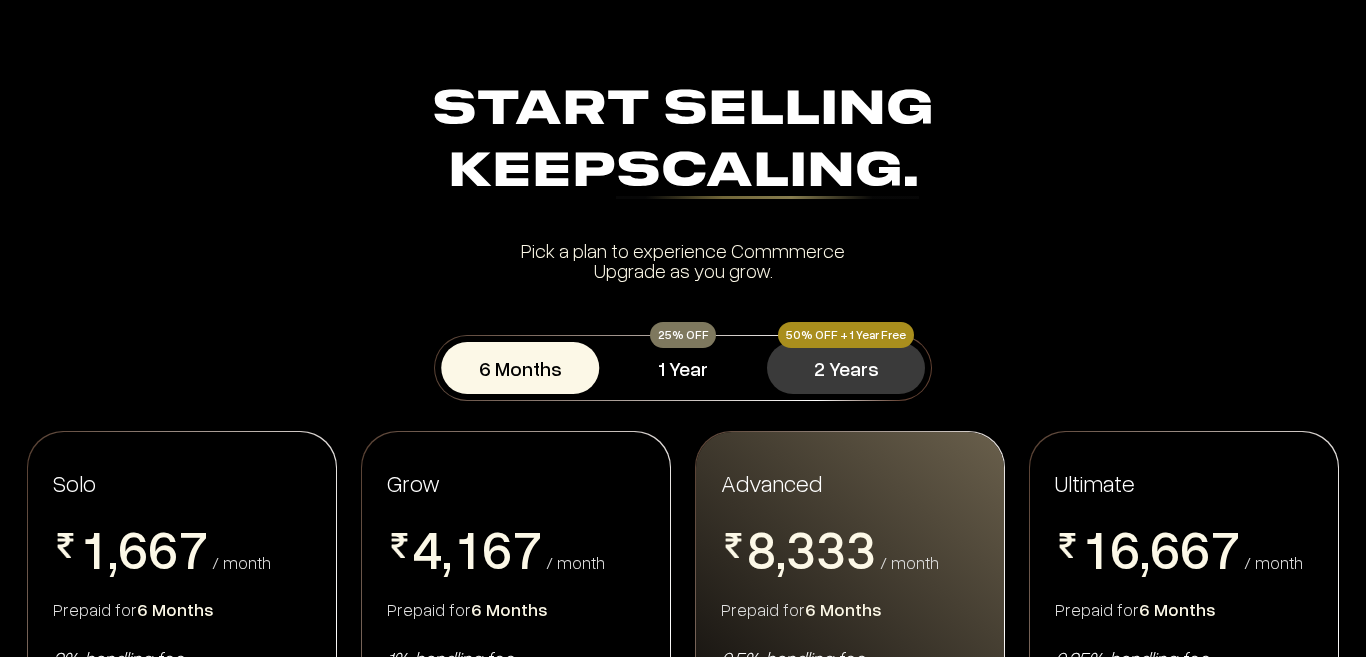 click on "2 Years" at bounding box center (846, 368) 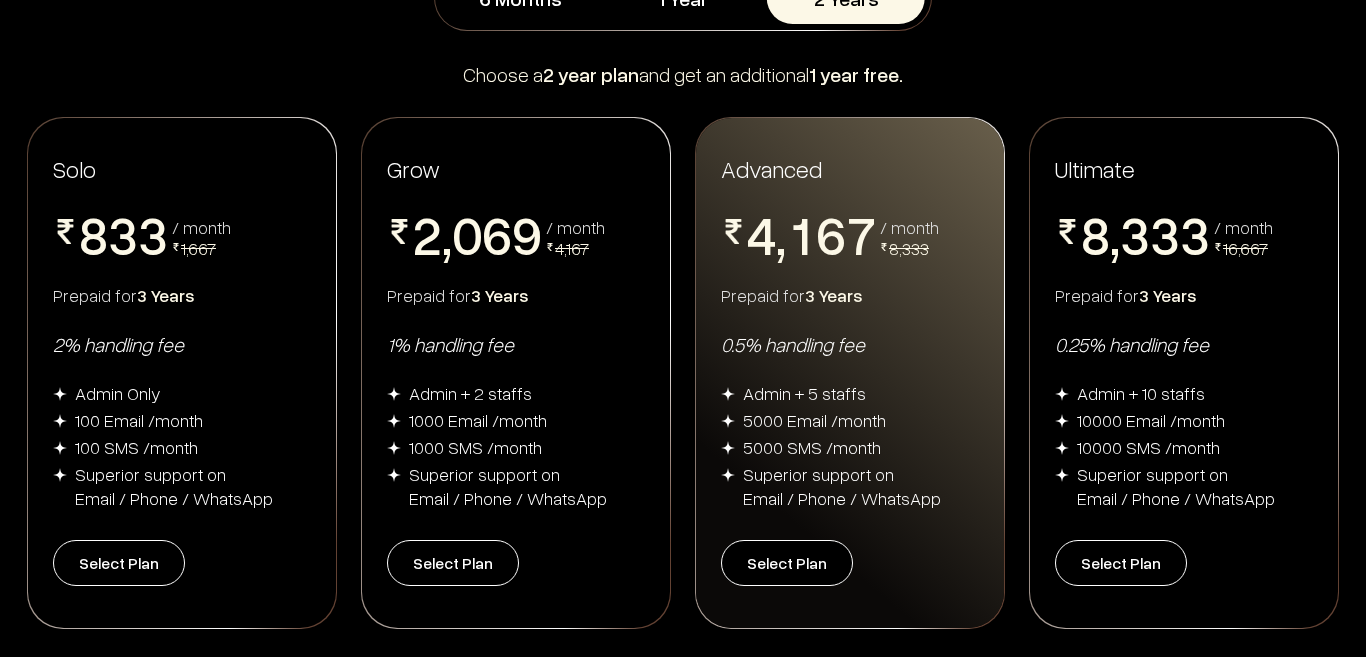 scroll, scrollTop: 400, scrollLeft: 0, axis: vertical 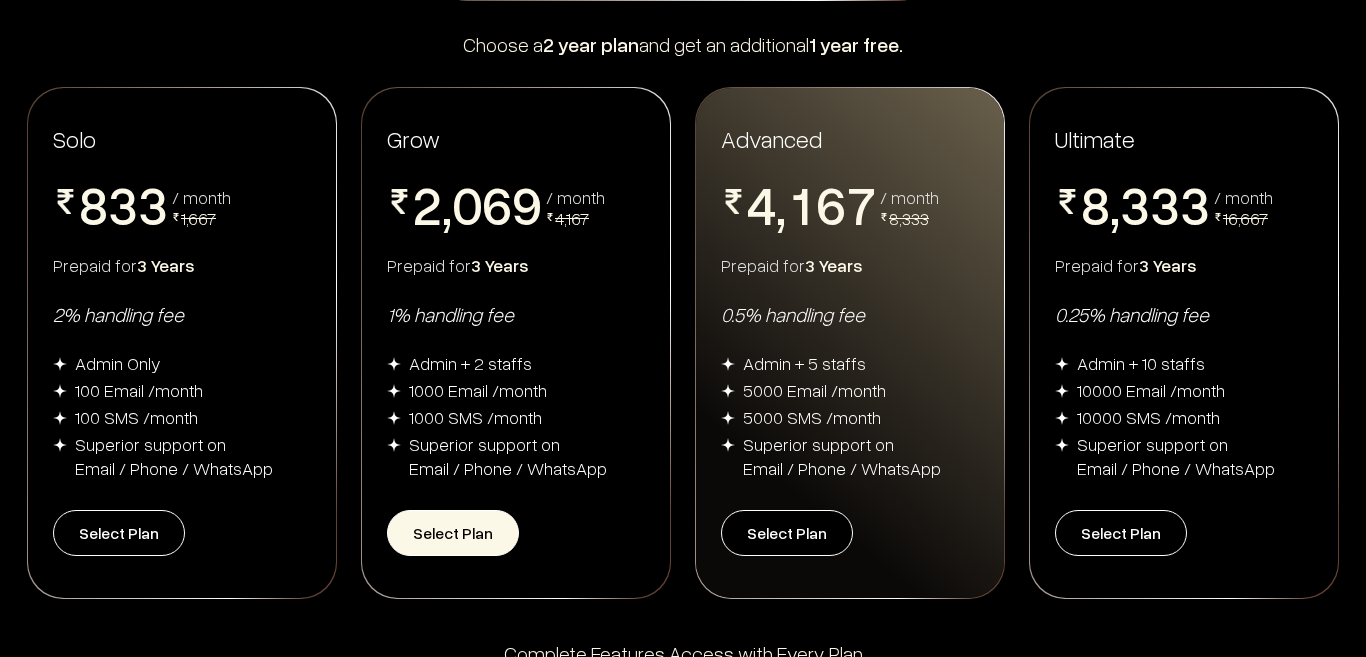 click on "Select Plan" at bounding box center (453, 533) 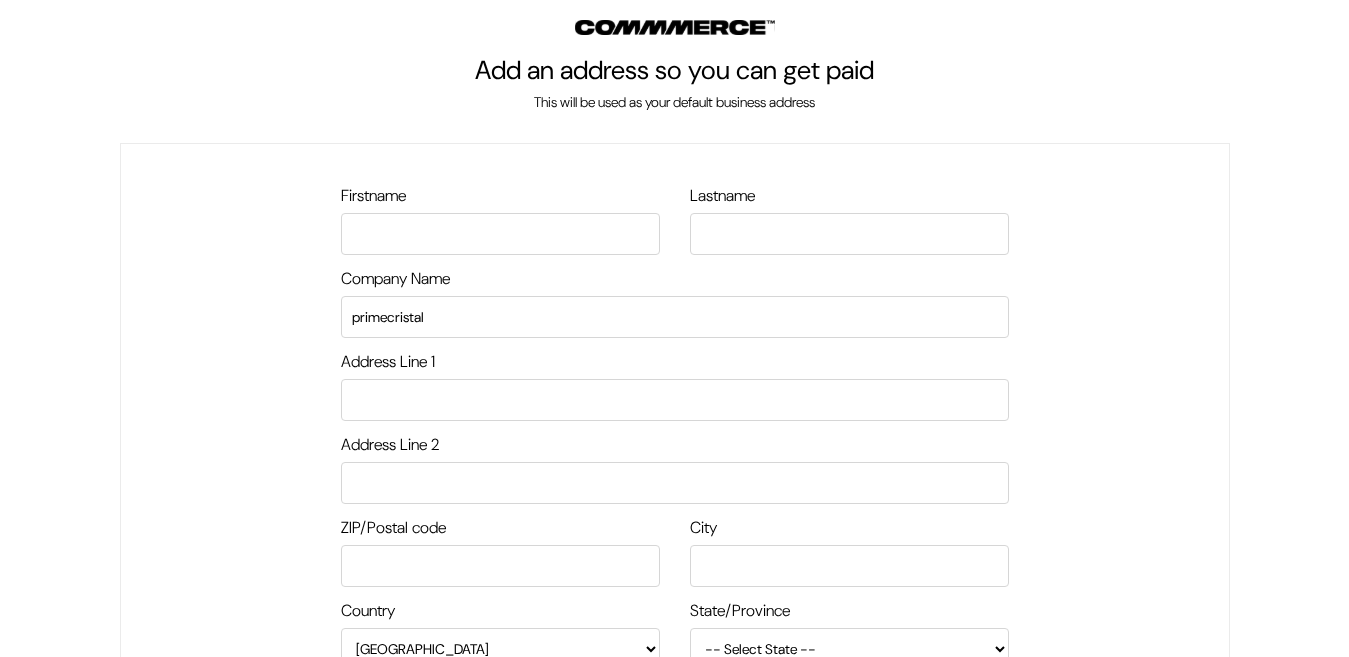 scroll, scrollTop: 0, scrollLeft: 0, axis: both 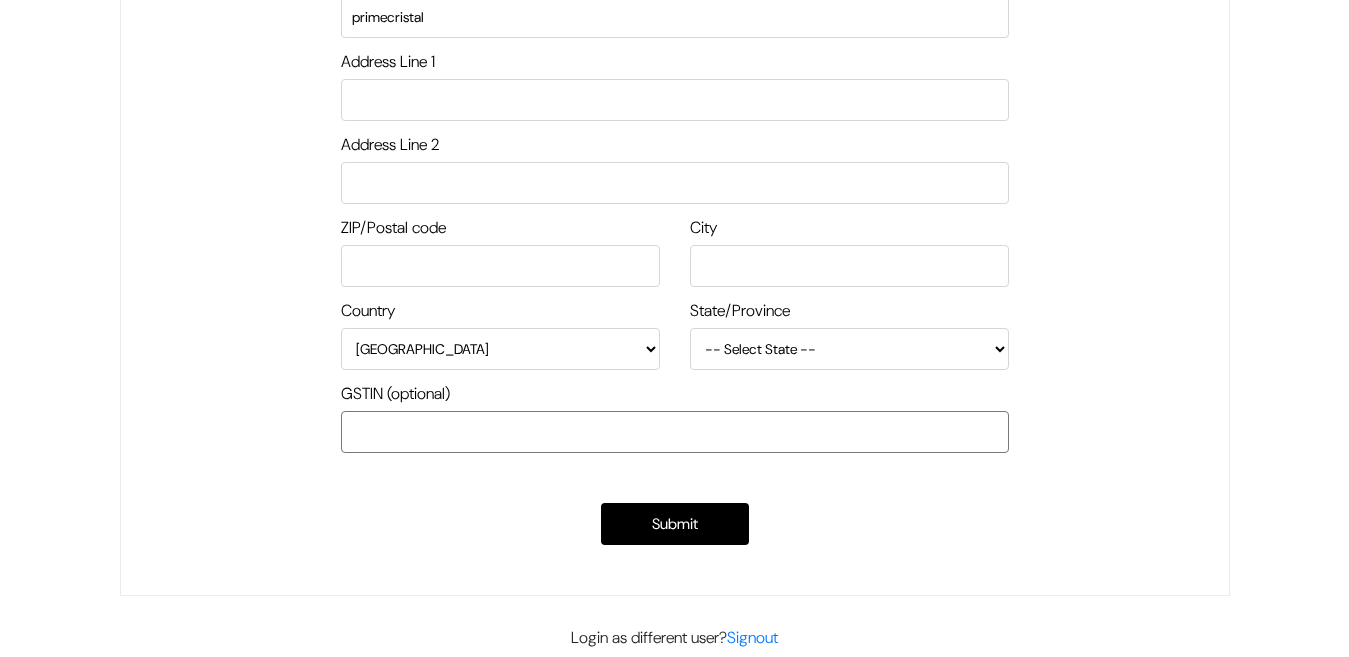 click at bounding box center [675, 432] 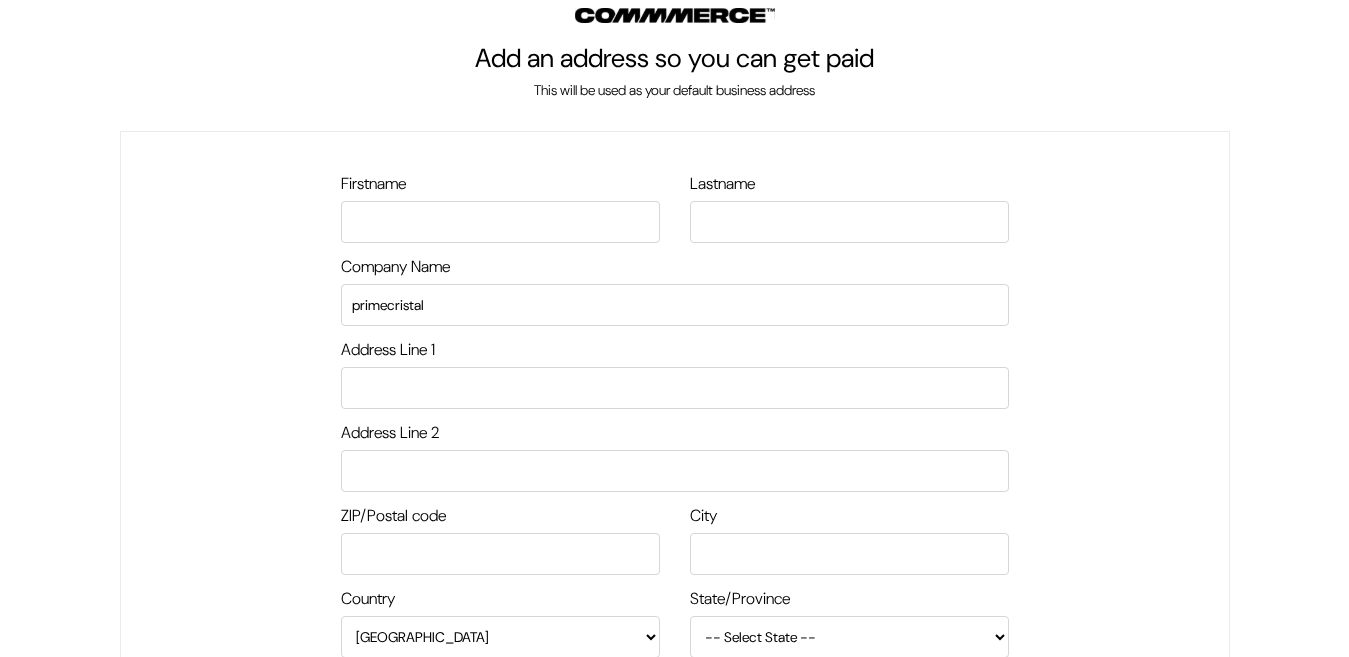 scroll, scrollTop: 9, scrollLeft: 0, axis: vertical 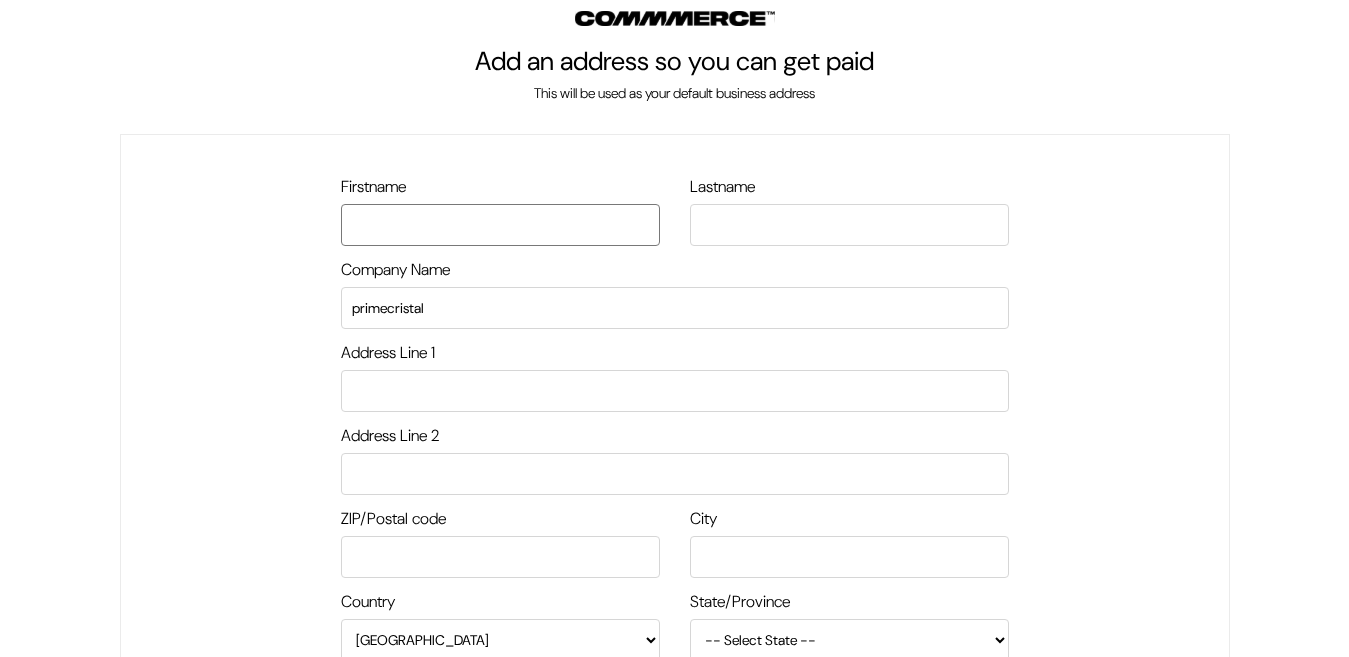 click at bounding box center (500, 225) 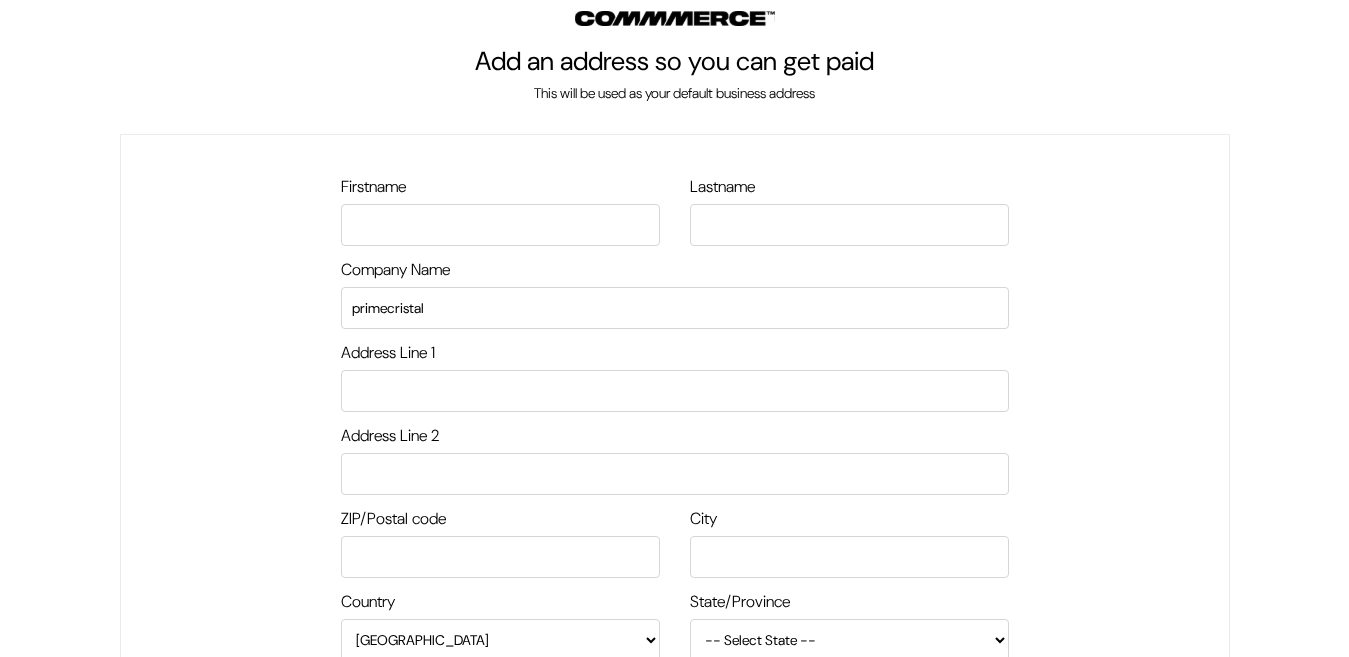 click on "Firstname
Lastname
Company Name
primecristal
Address Line 1
Address Line 2
ZIP/Postal code
City Aruba" at bounding box center (675, 510) 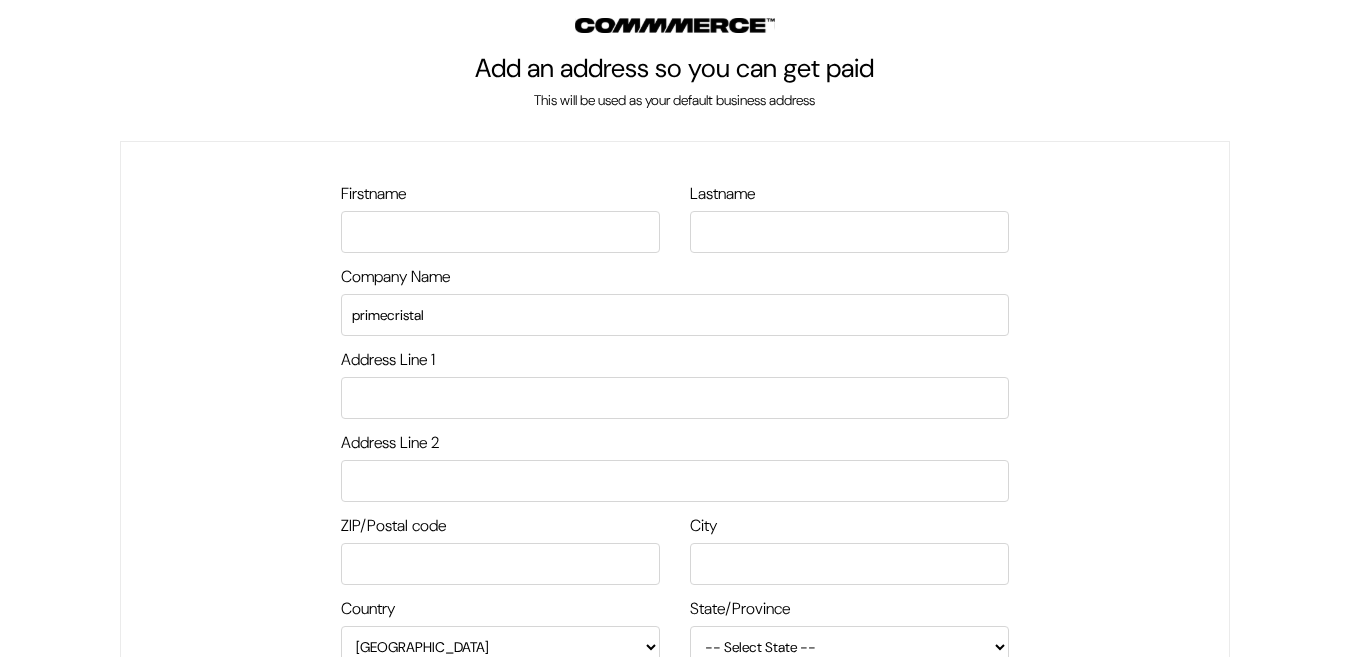 scroll, scrollTop: 0, scrollLeft: 0, axis: both 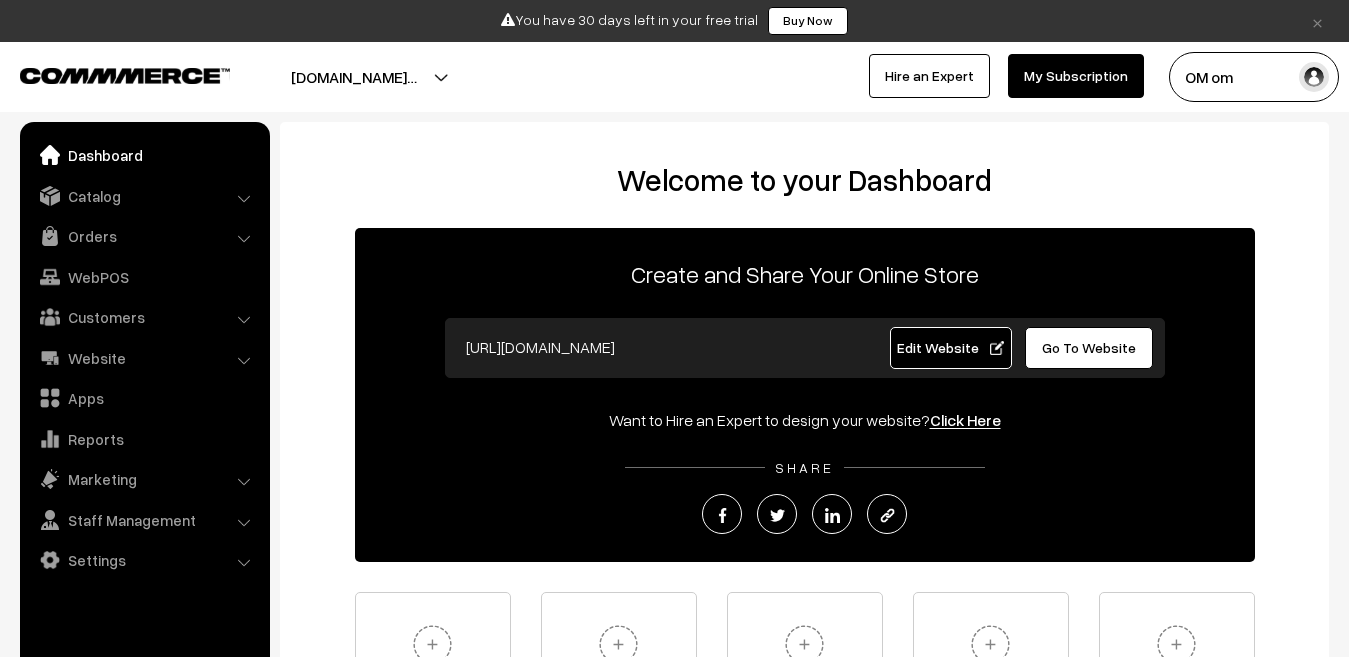 click on "Buy Now" at bounding box center [808, 21] 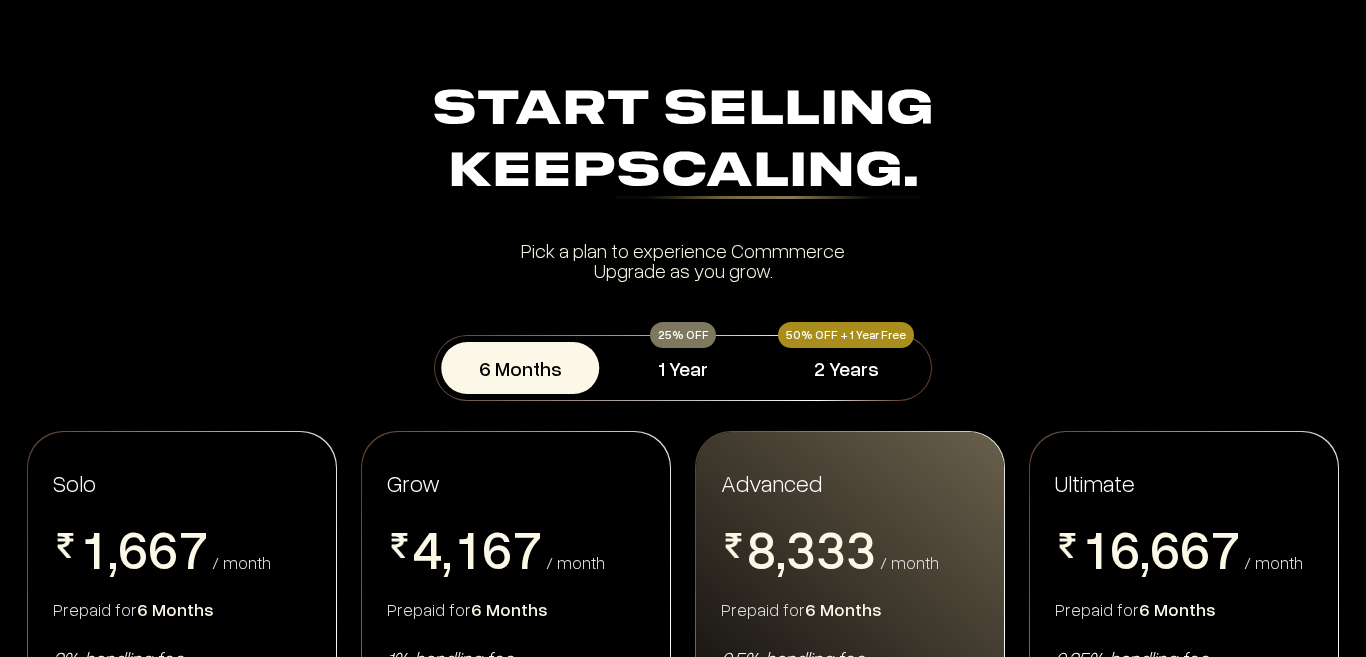 scroll, scrollTop: 400, scrollLeft: 0, axis: vertical 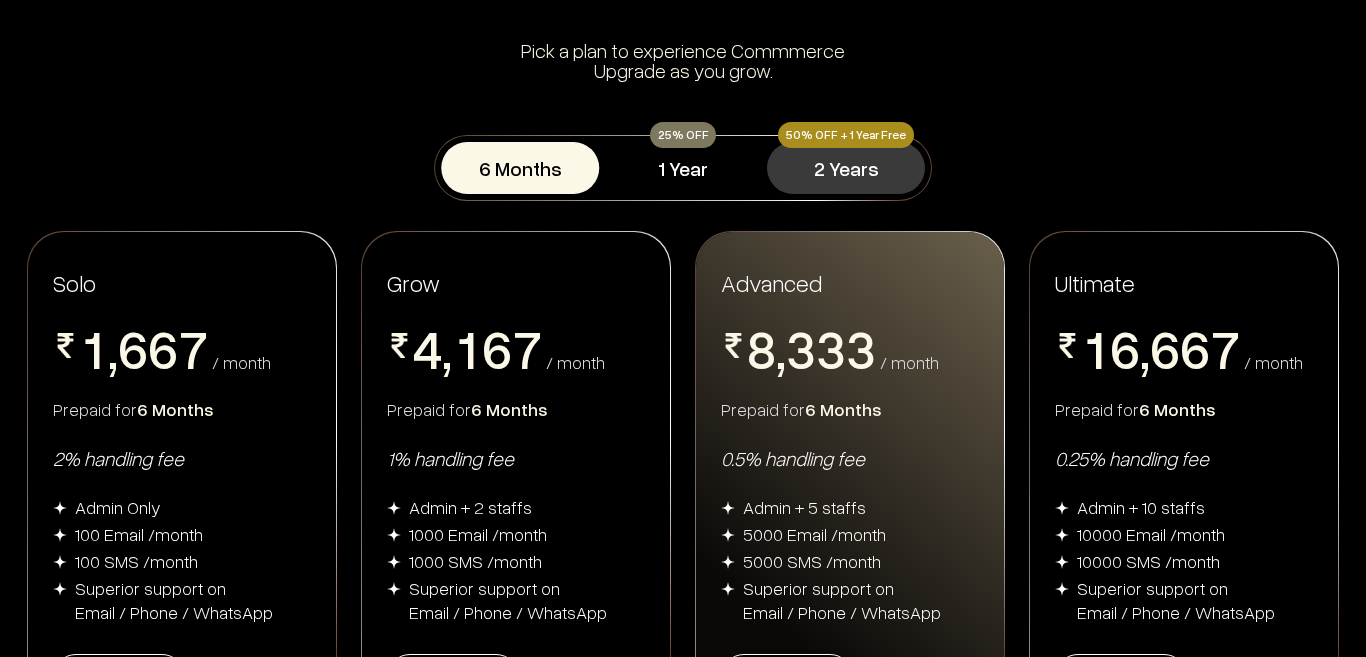 click on "2 Years" at bounding box center (846, 168) 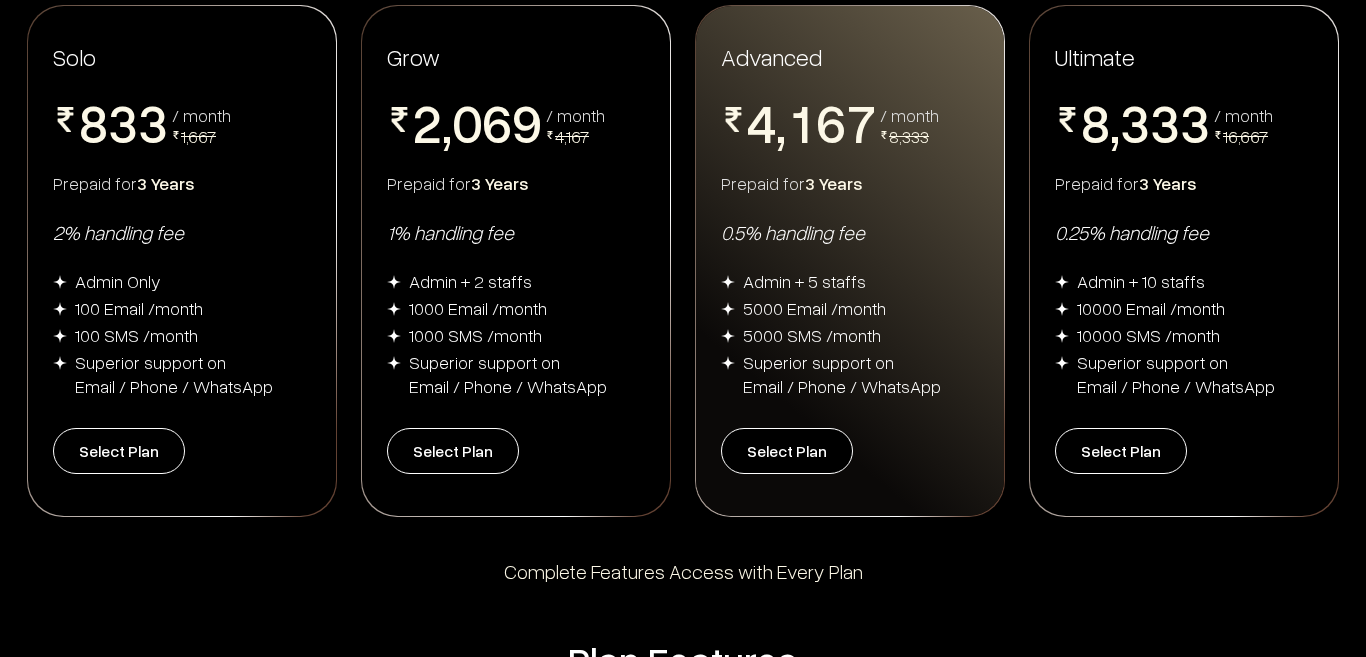 scroll, scrollTop: 600, scrollLeft: 0, axis: vertical 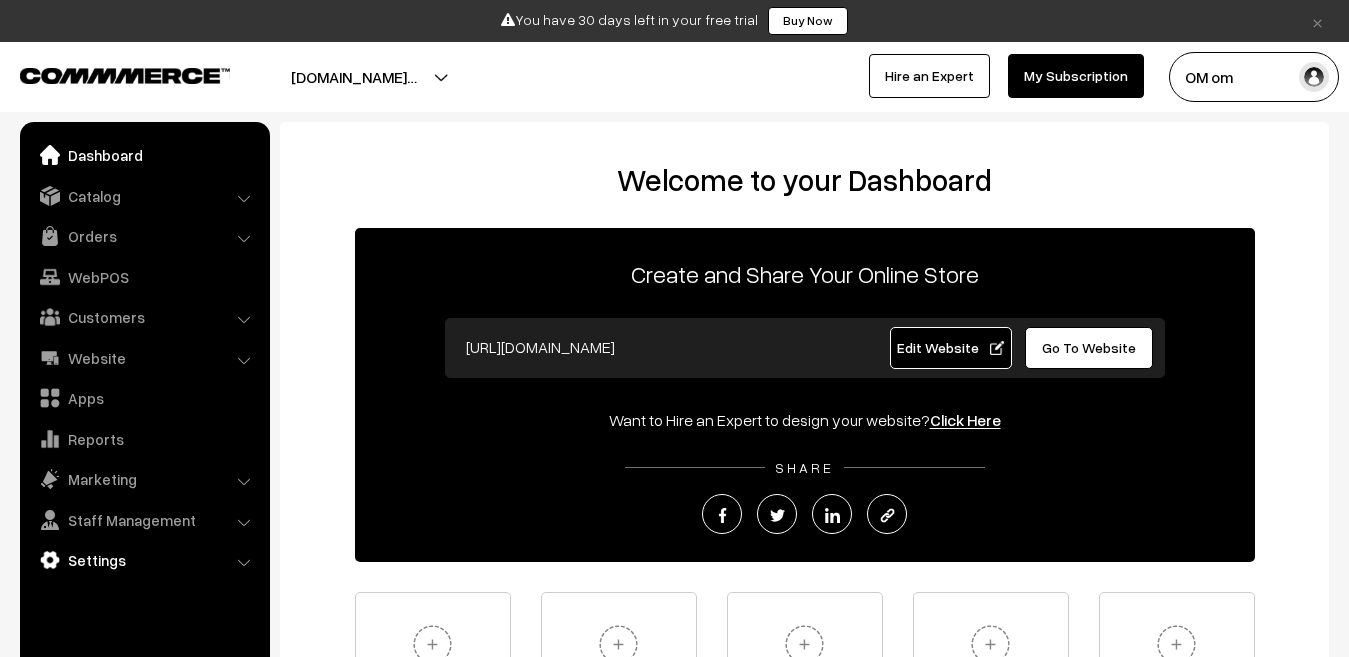 click on "Settings" at bounding box center [144, 560] 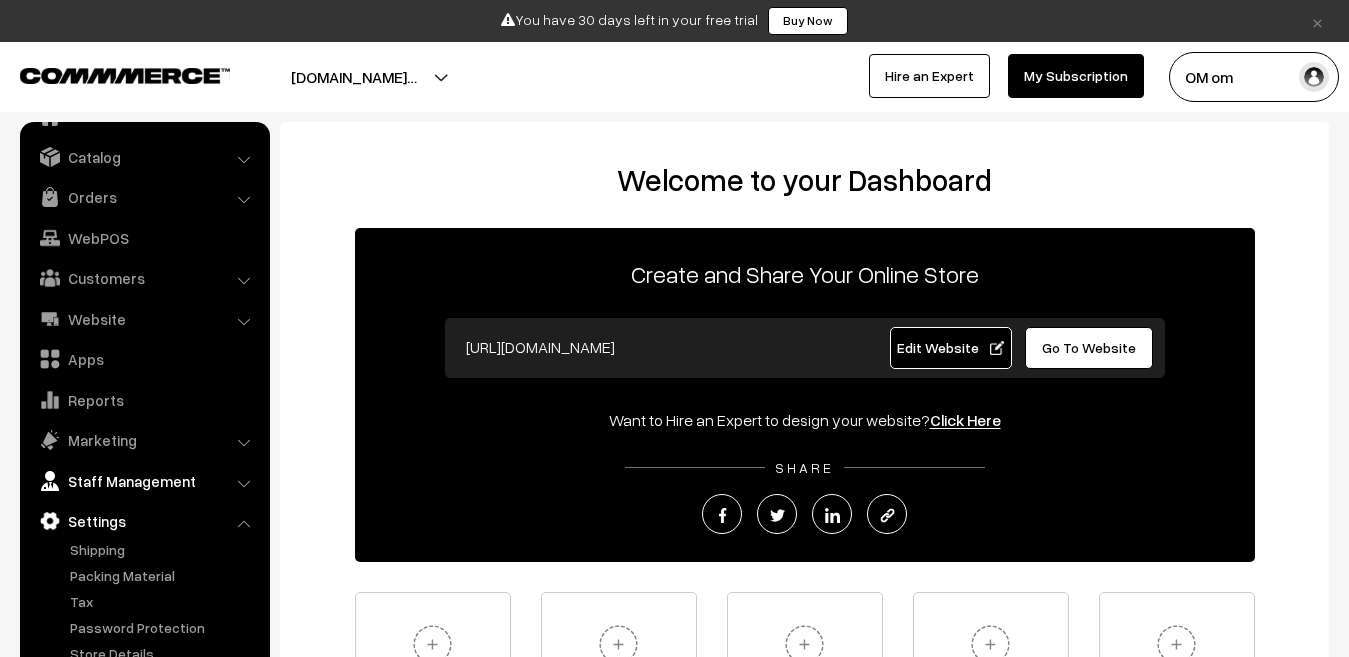 scroll, scrollTop: 60, scrollLeft: 0, axis: vertical 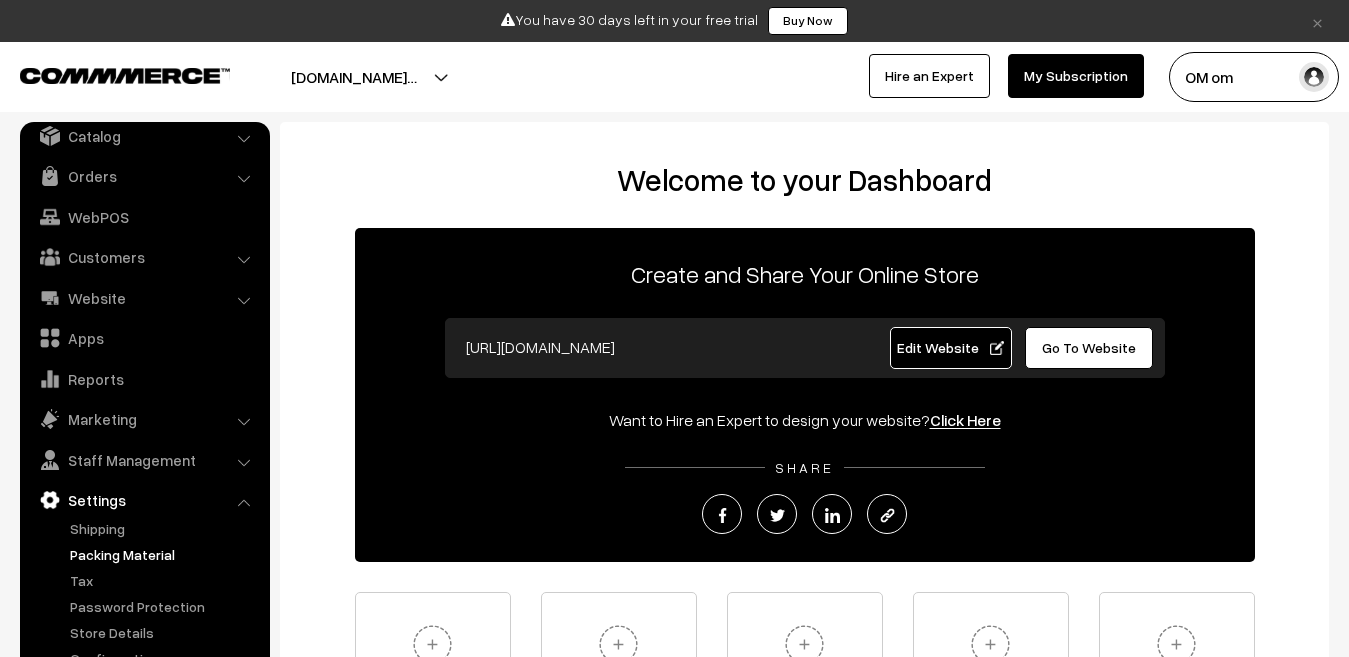 click on "Packing Material" at bounding box center [164, 554] 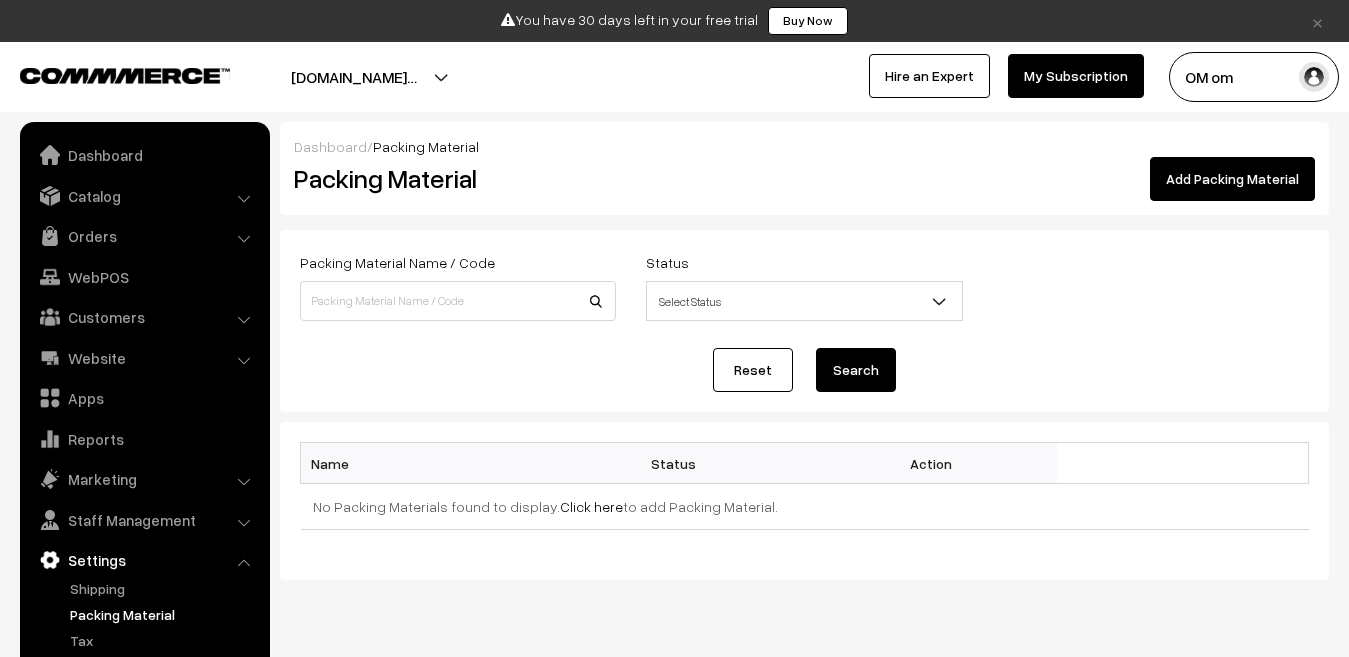 scroll, scrollTop: 0, scrollLeft: 0, axis: both 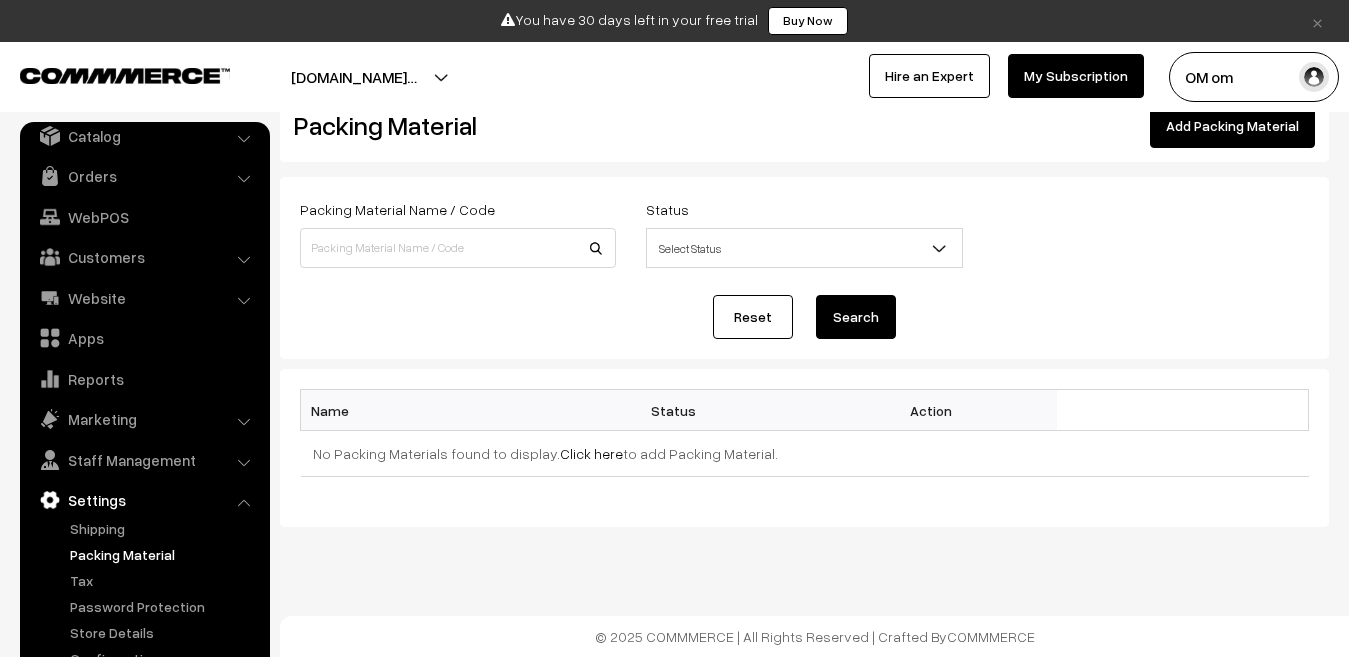 click on "Dashboard  /
Packing Material
Packing Material
Add Packing Material
Packing Material Name / Code
Status
Select Status
Active
Inactive
Select Status
Reset
Search
Bulk Options Make all Active Make all Inactive" at bounding box center [674, 302] 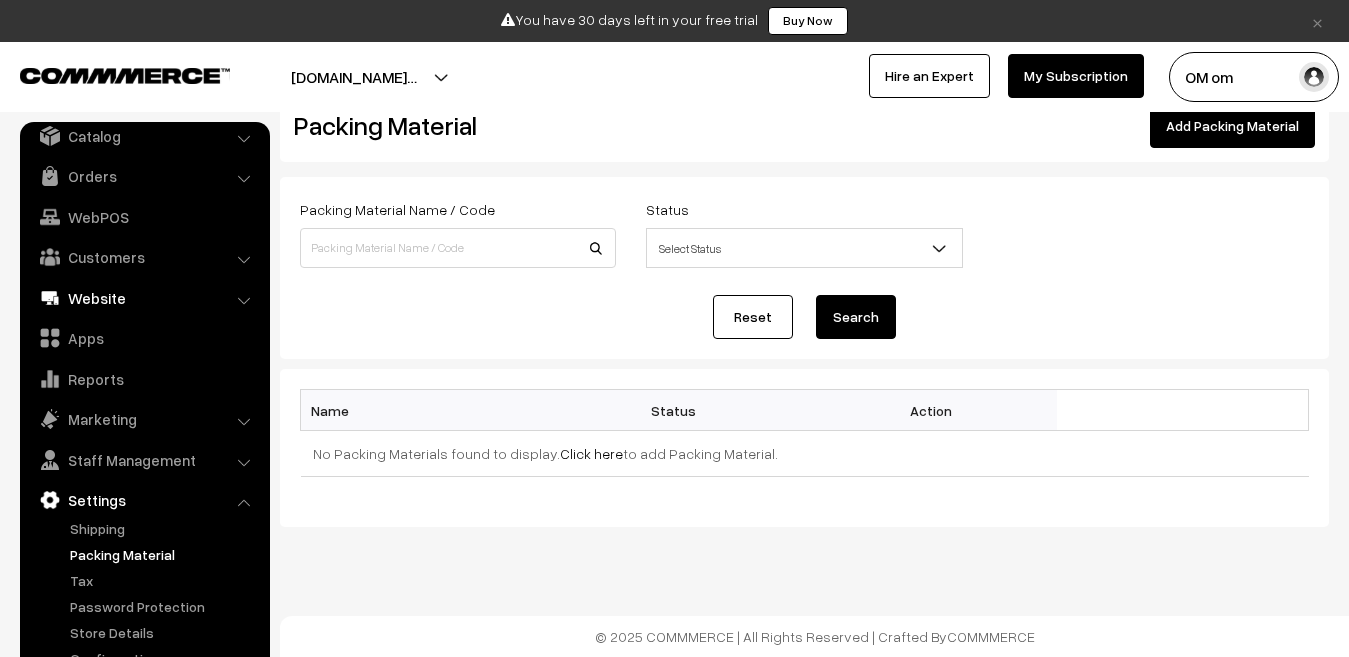 scroll, scrollTop: 0, scrollLeft: 0, axis: both 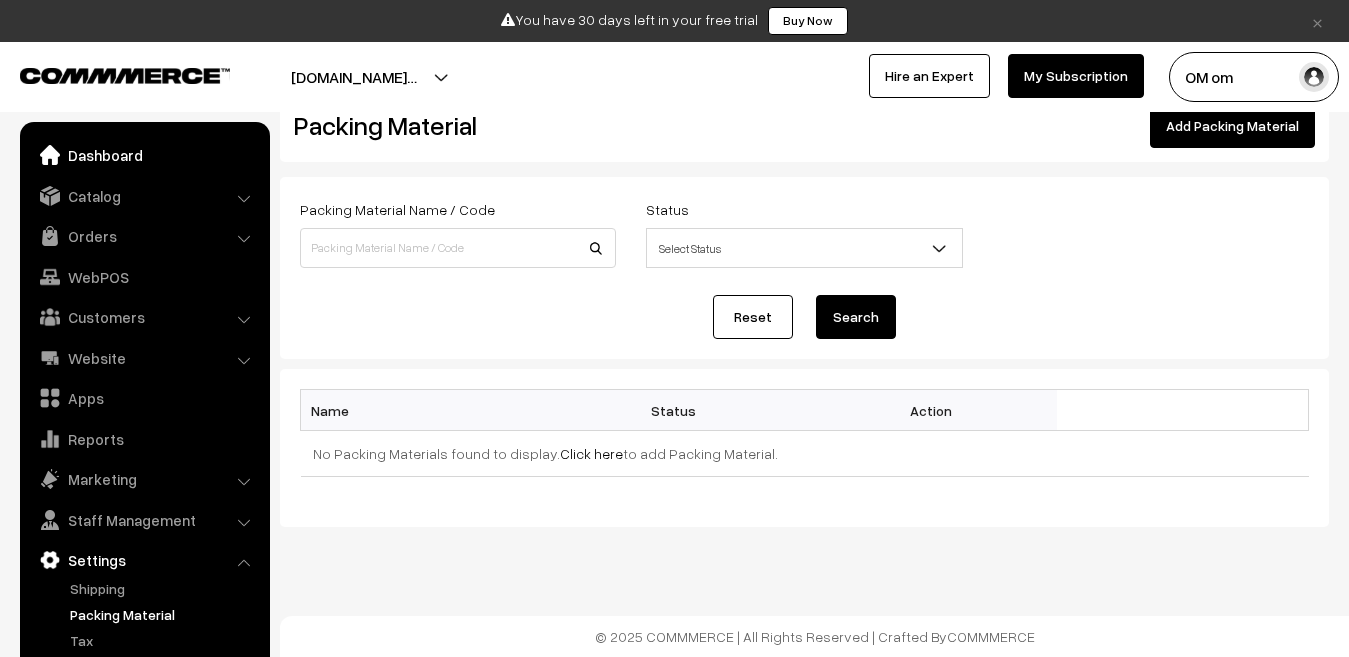 click on "Dashboard" at bounding box center [144, 155] 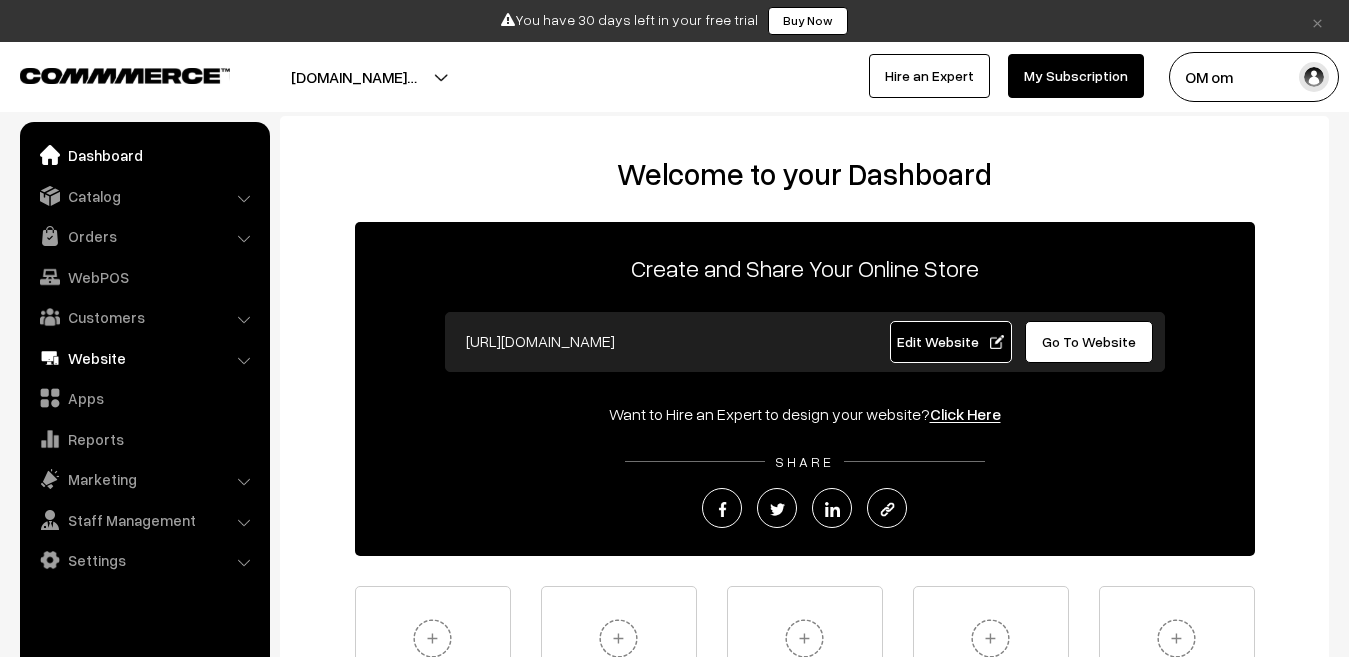 scroll, scrollTop: 0, scrollLeft: 0, axis: both 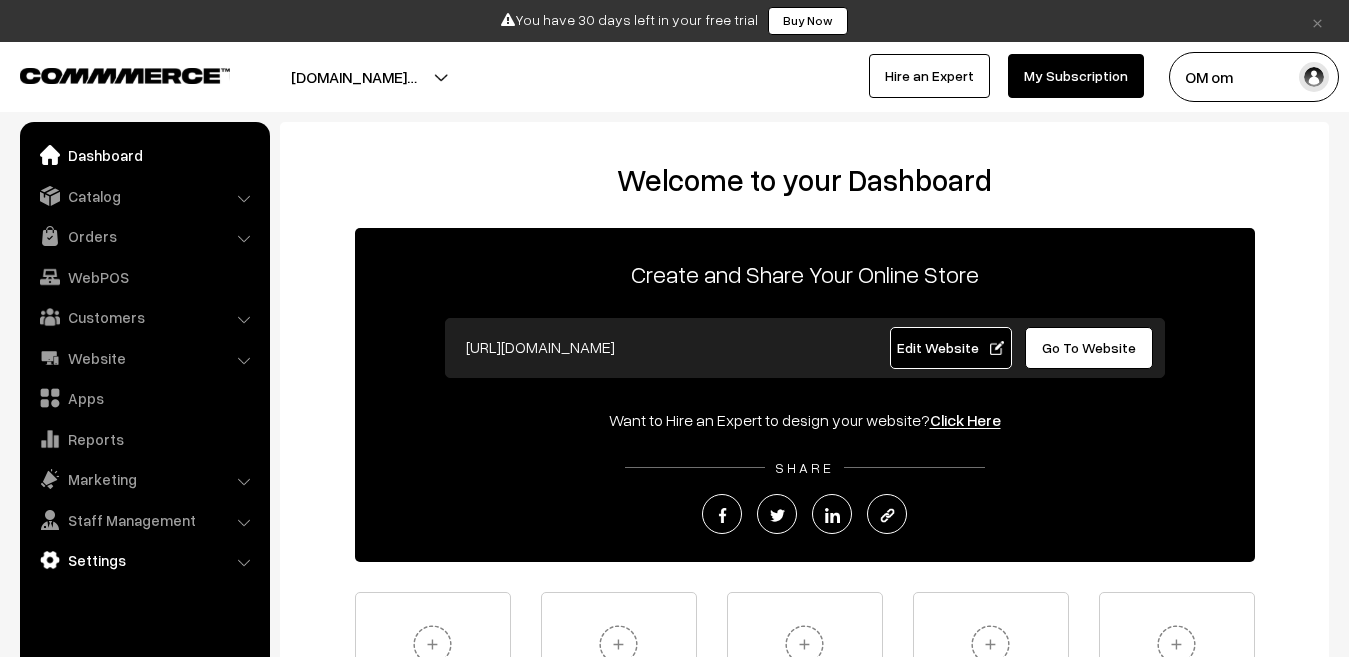 click on "Settings" at bounding box center [144, 560] 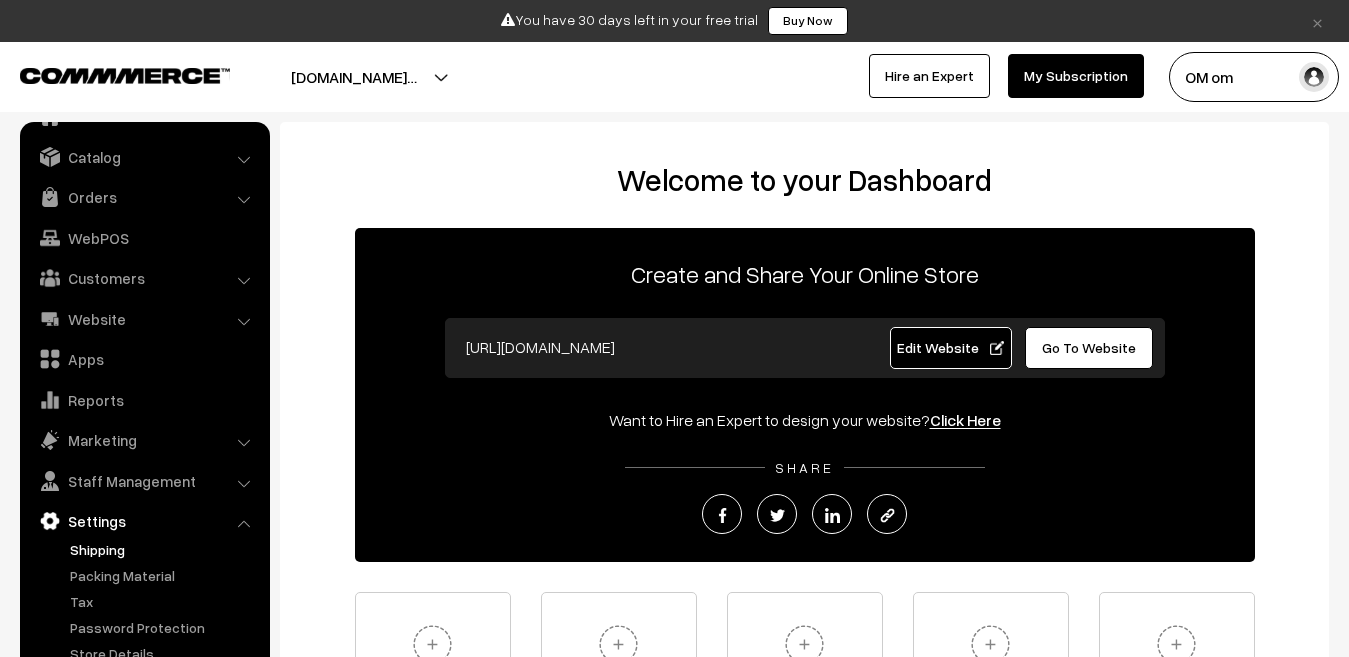 scroll, scrollTop: 60, scrollLeft: 0, axis: vertical 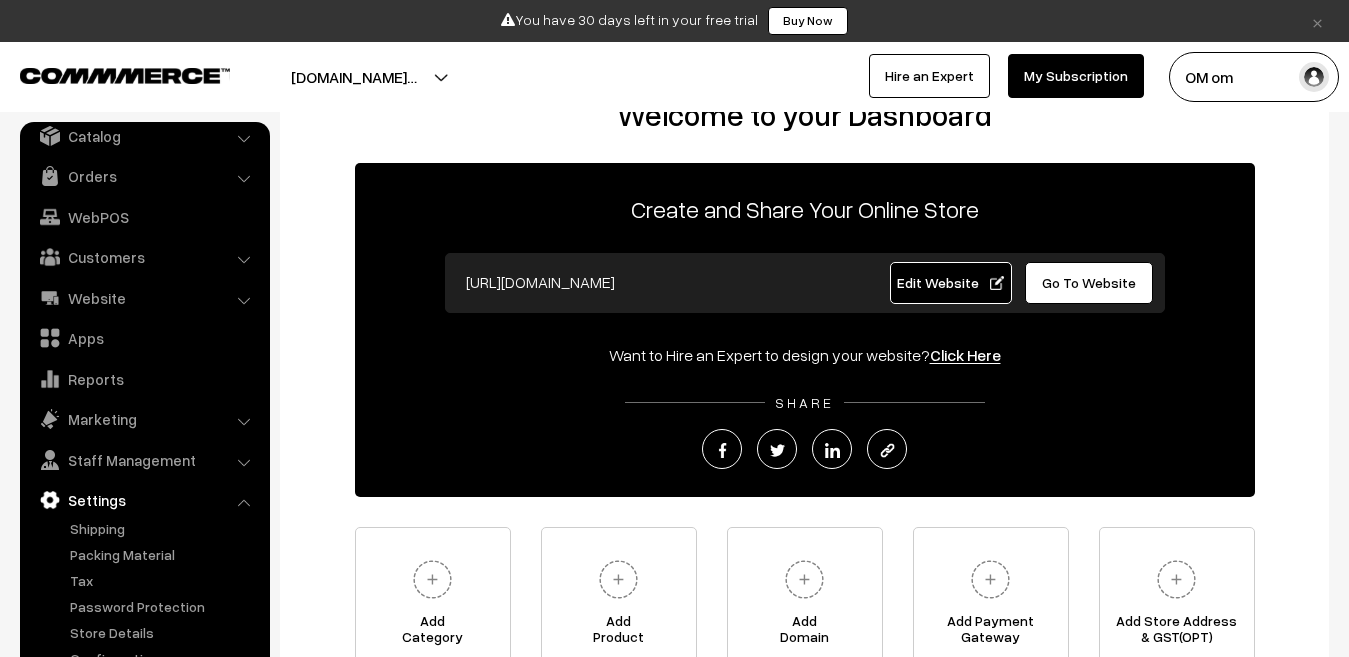 click on "OM om" at bounding box center (1254, 77) 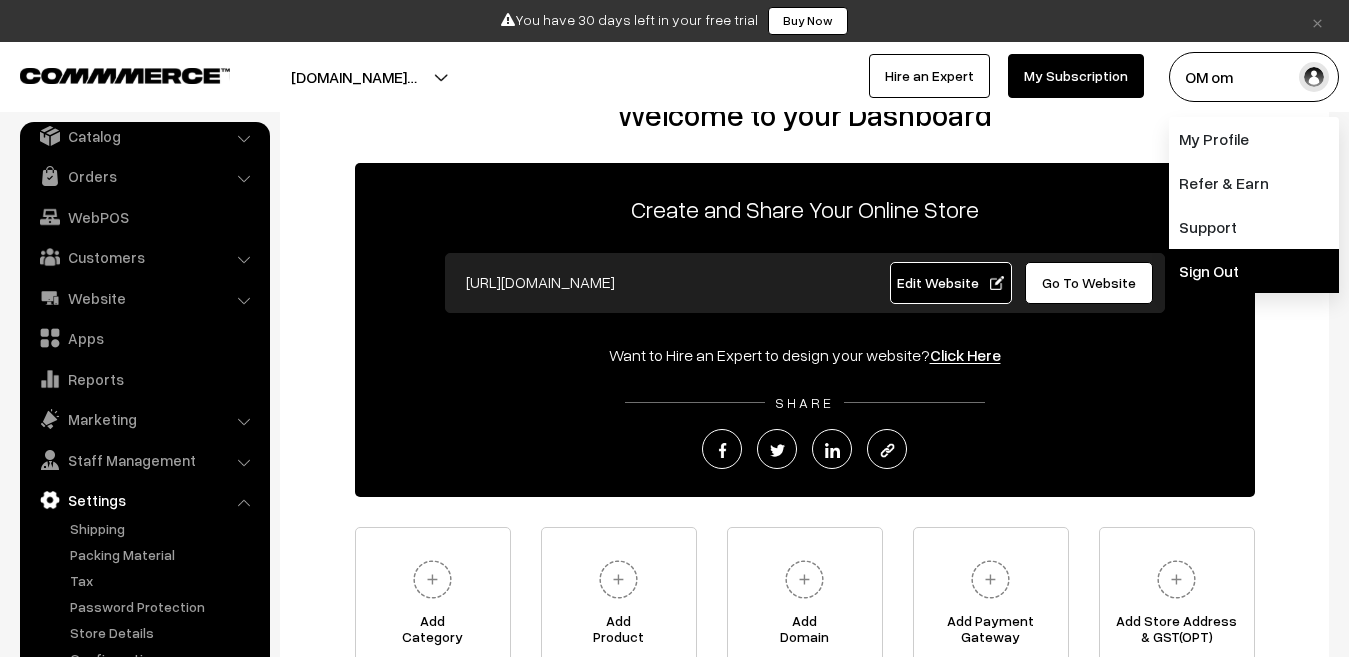 click on "Sign Out" at bounding box center [1254, 271] 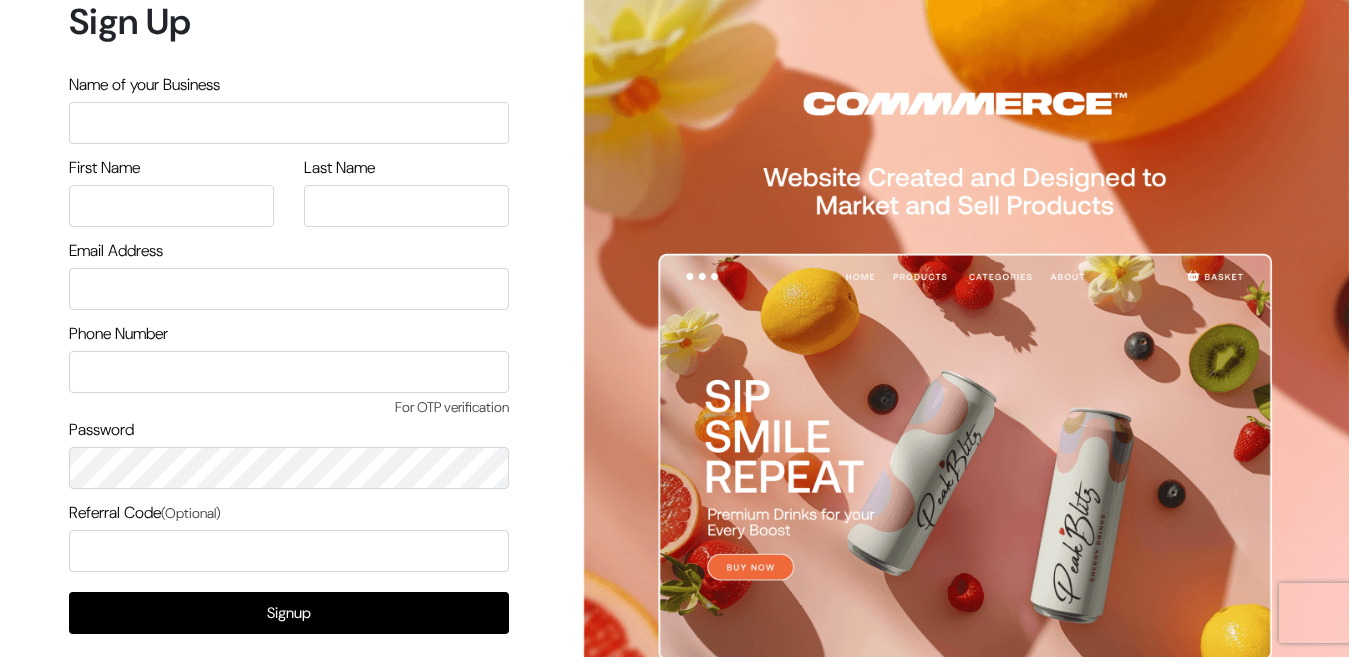 scroll, scrollTop: 0, scrollLeft: 0, axis: both 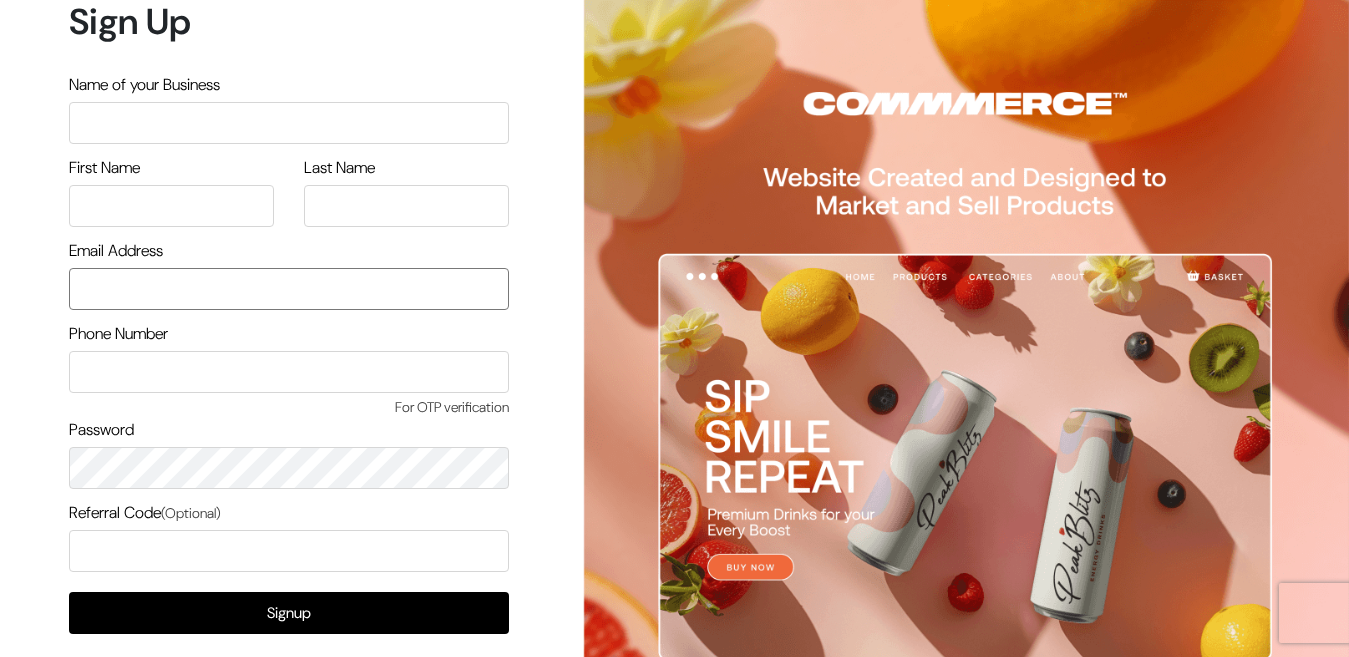 type on "[EMAIL_ADDRESS][DOMAIN_NAME]" 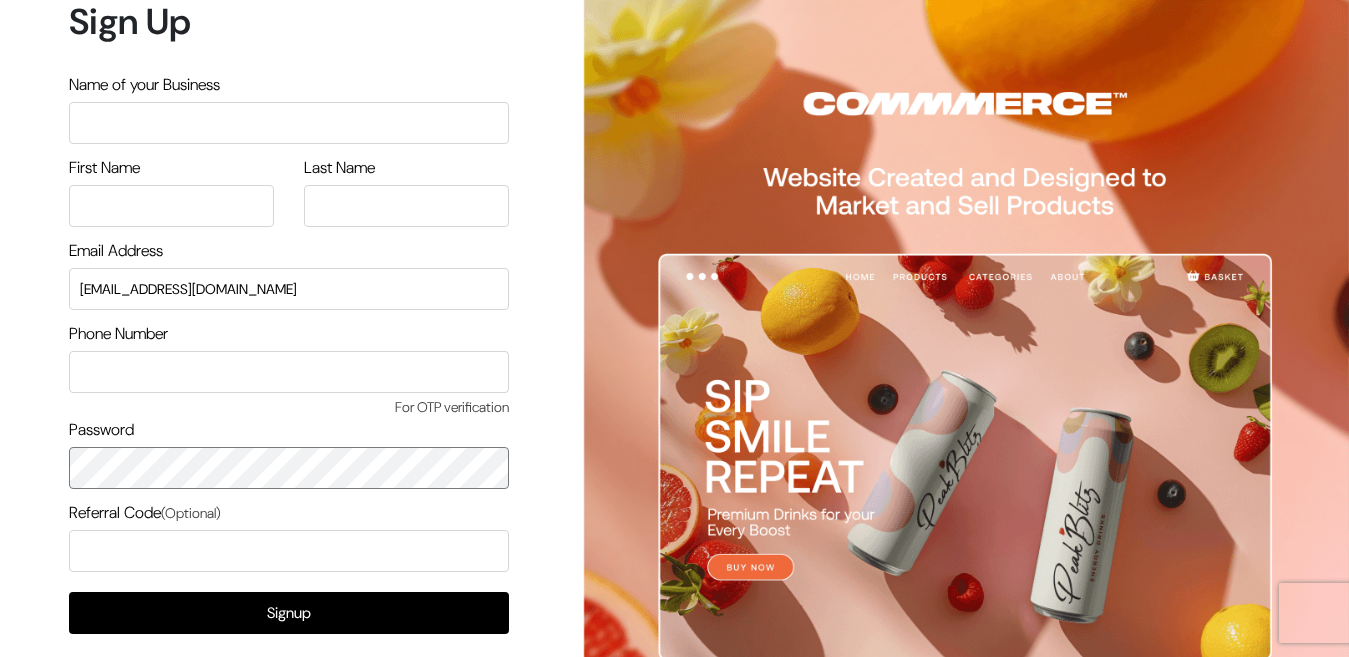 click on "Sign Up
Name of your Business
First Name
Last Name
Email Address
osalunke585@gmail.com
Phone Number" at bounding box center [281, 378] 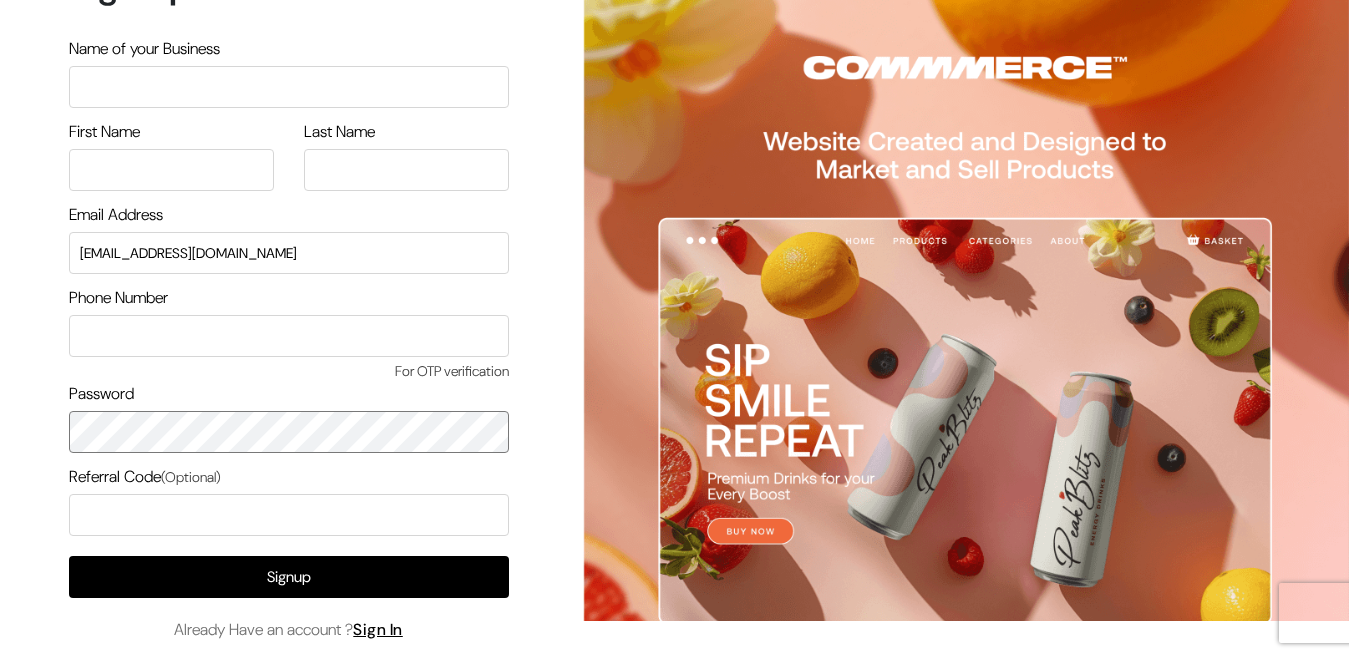 scroll, scrollTop: 99, scrollLeft: 0, axis: vertical 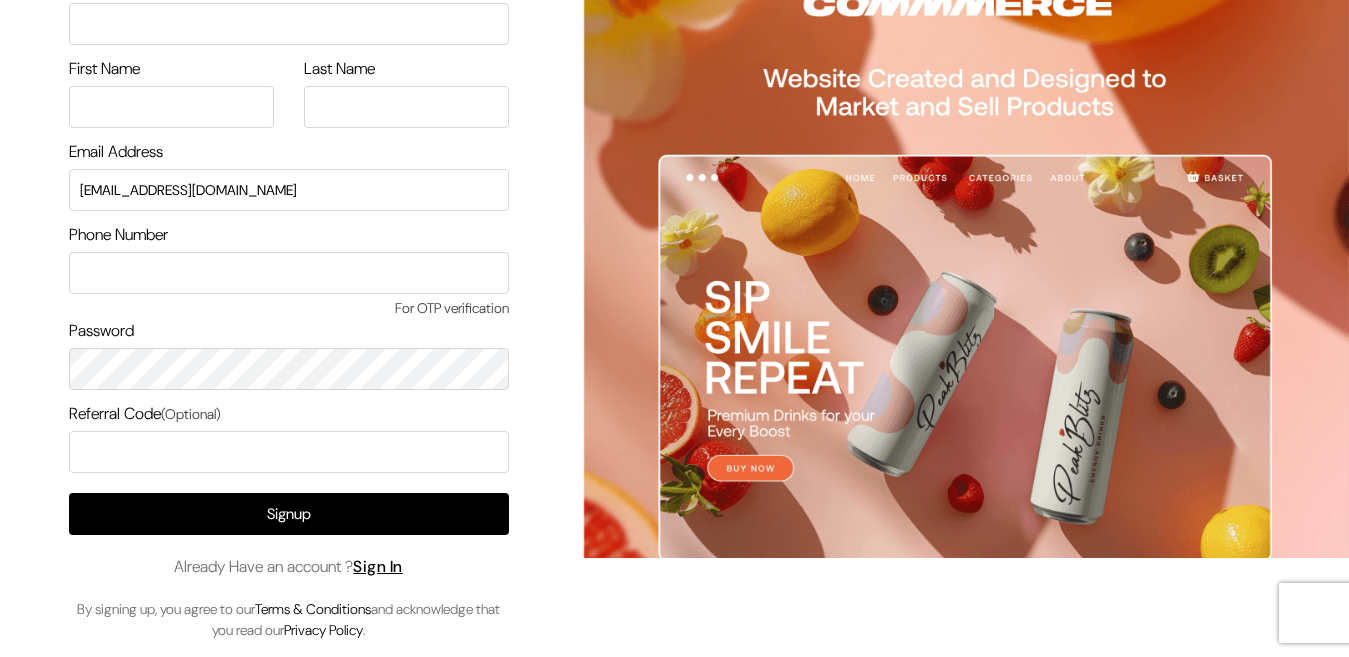 click on "Signup
Already Have an account ?  Sign In
By signing up, you agree to our  Terms & Conditions  and acknowledge that you read our  Privacy Policy ." at bounding box center [289, 567] 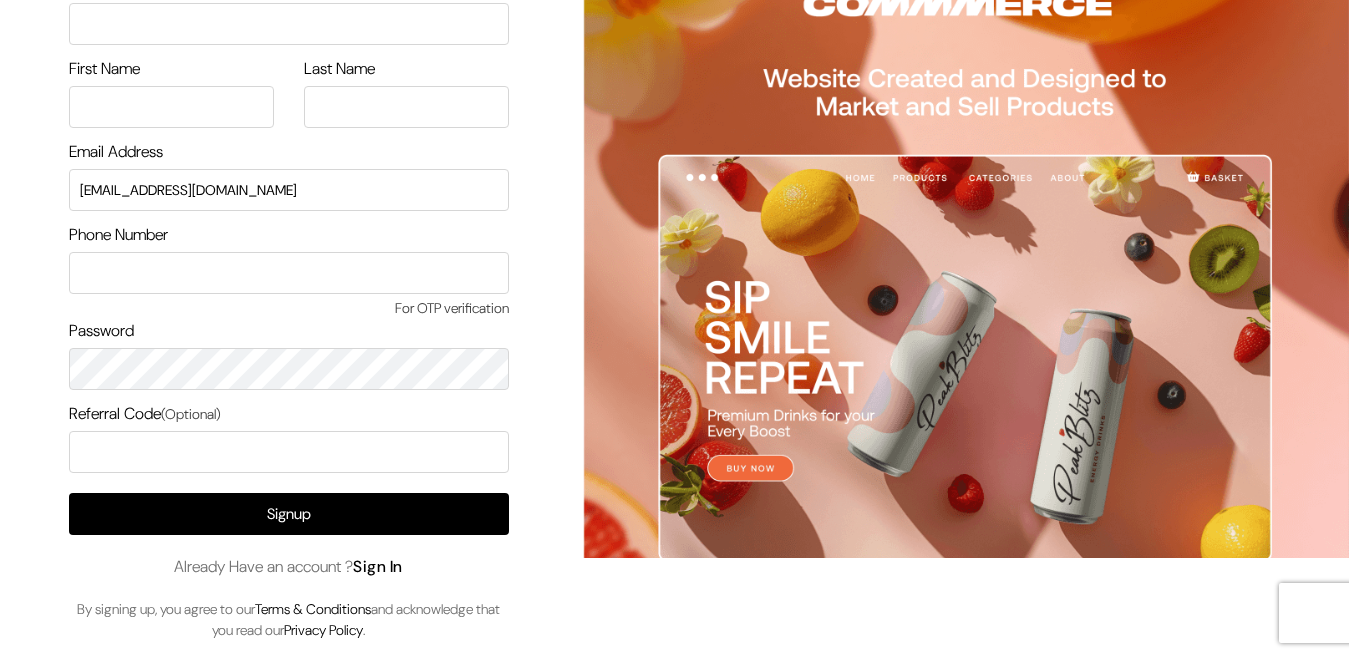 click on "Sign In" at bounding box center (378, 566) 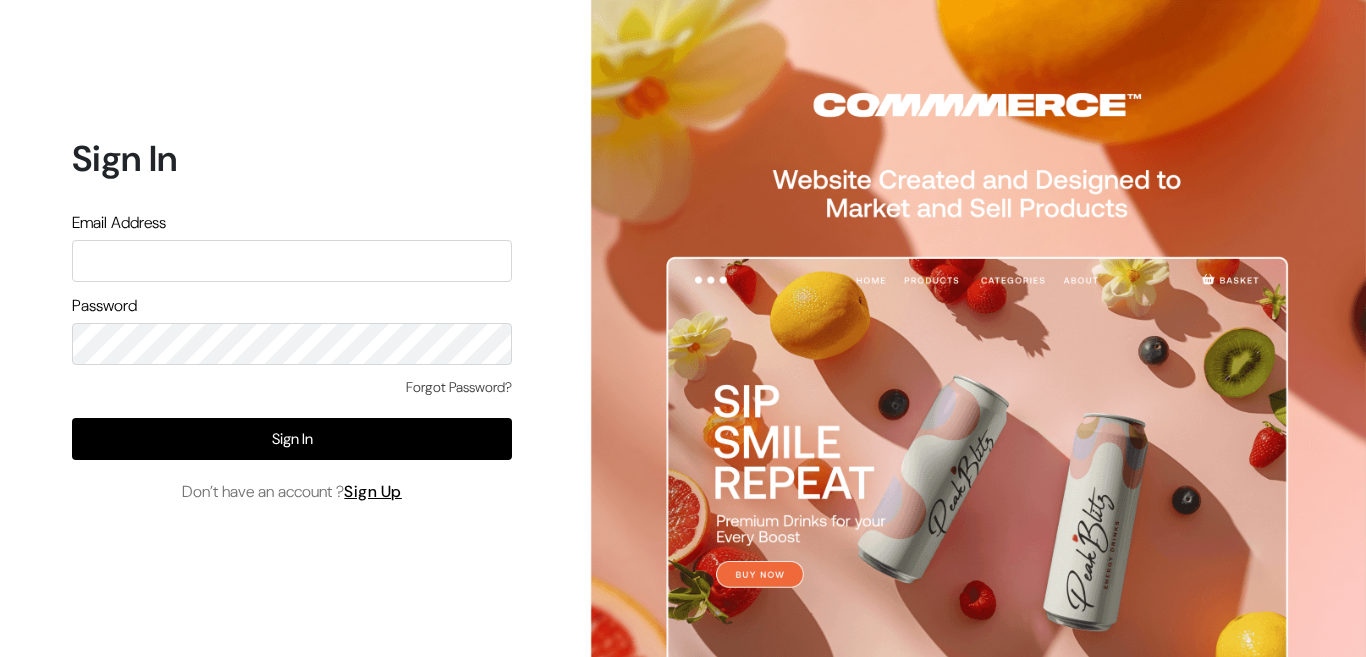 scroll, scrollTop: 0, scrollLeft: 0, axis: both 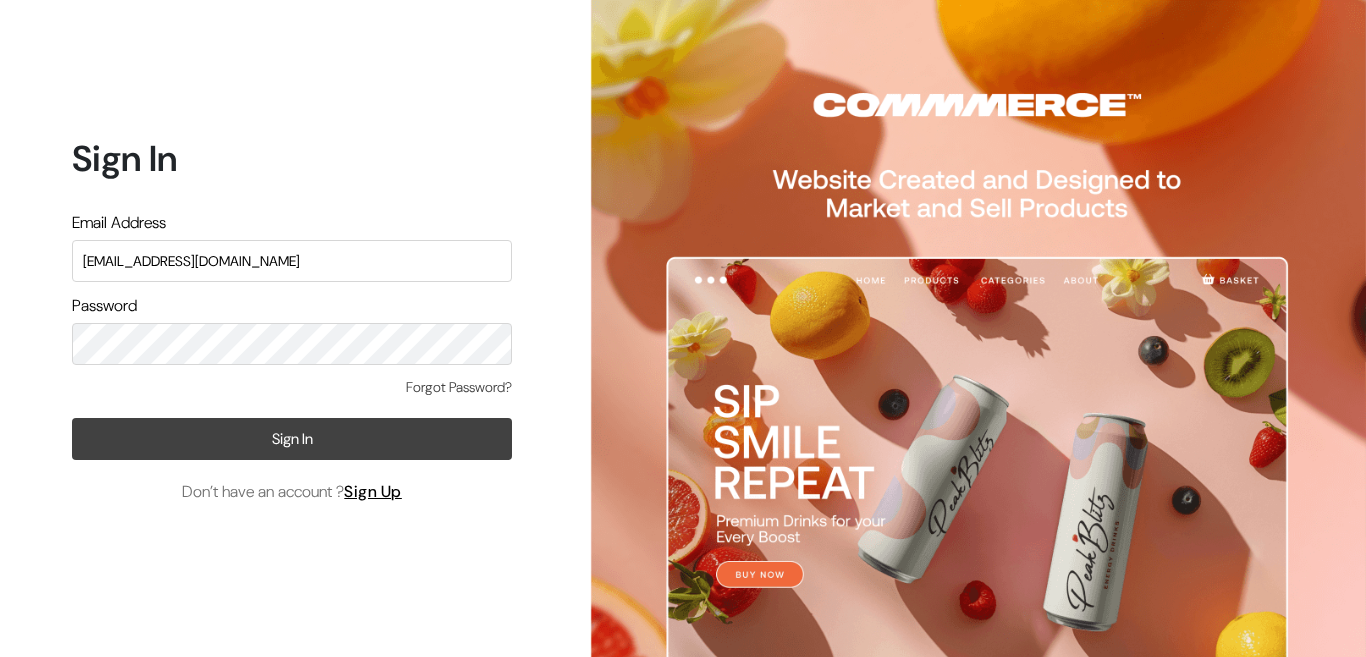 click on "Sign In" at bounding box center [292, 439] 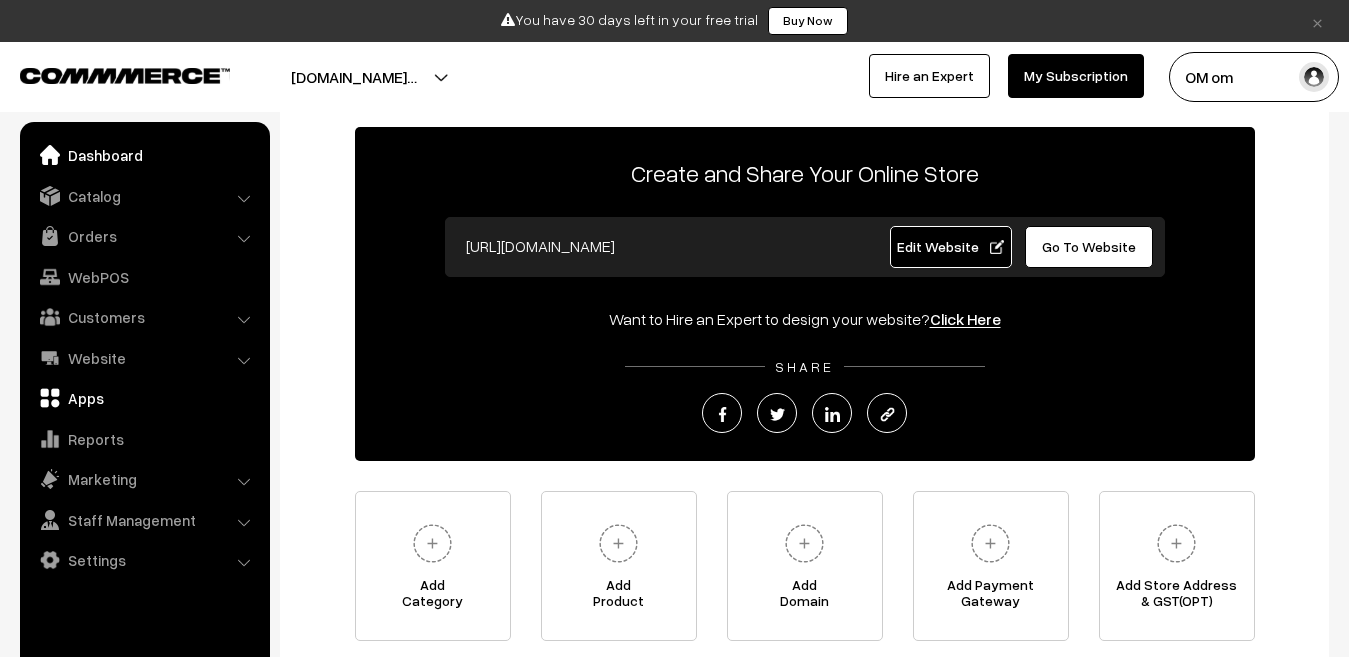 scroll, scrollTop: 265, scrollLeft: 0, axis: vertical 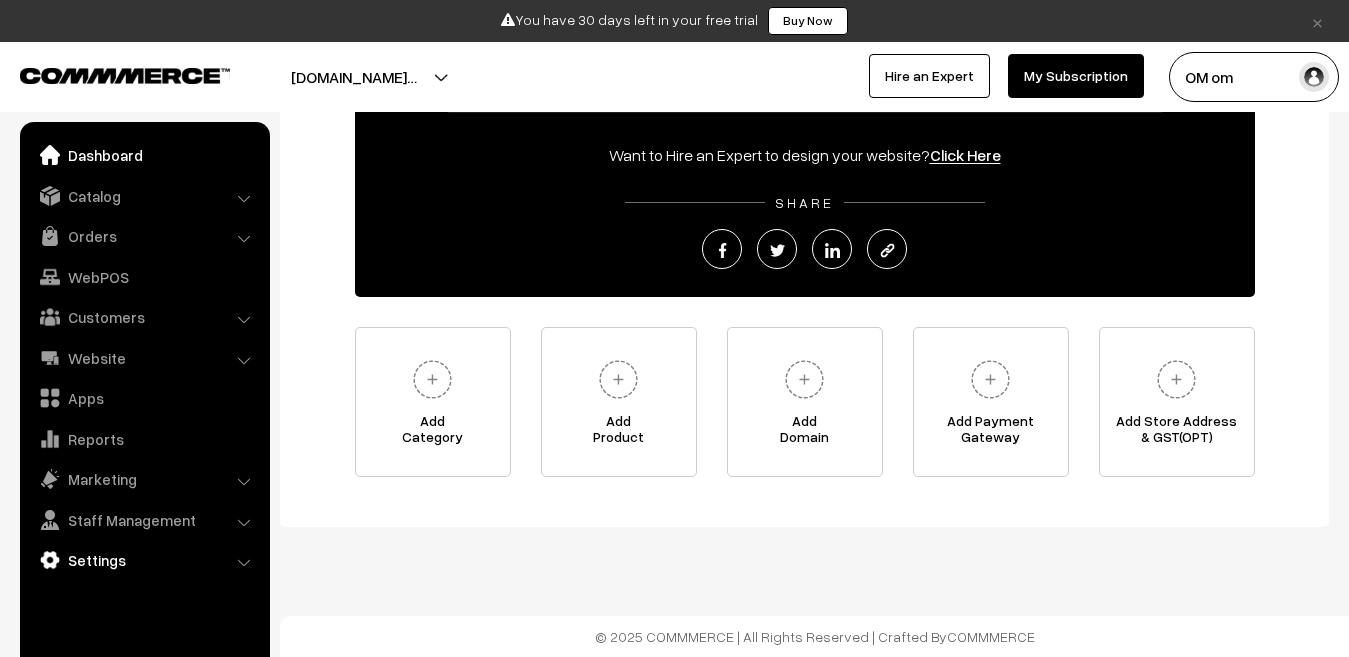 click on "Settings" at bounding box center [144, 560] 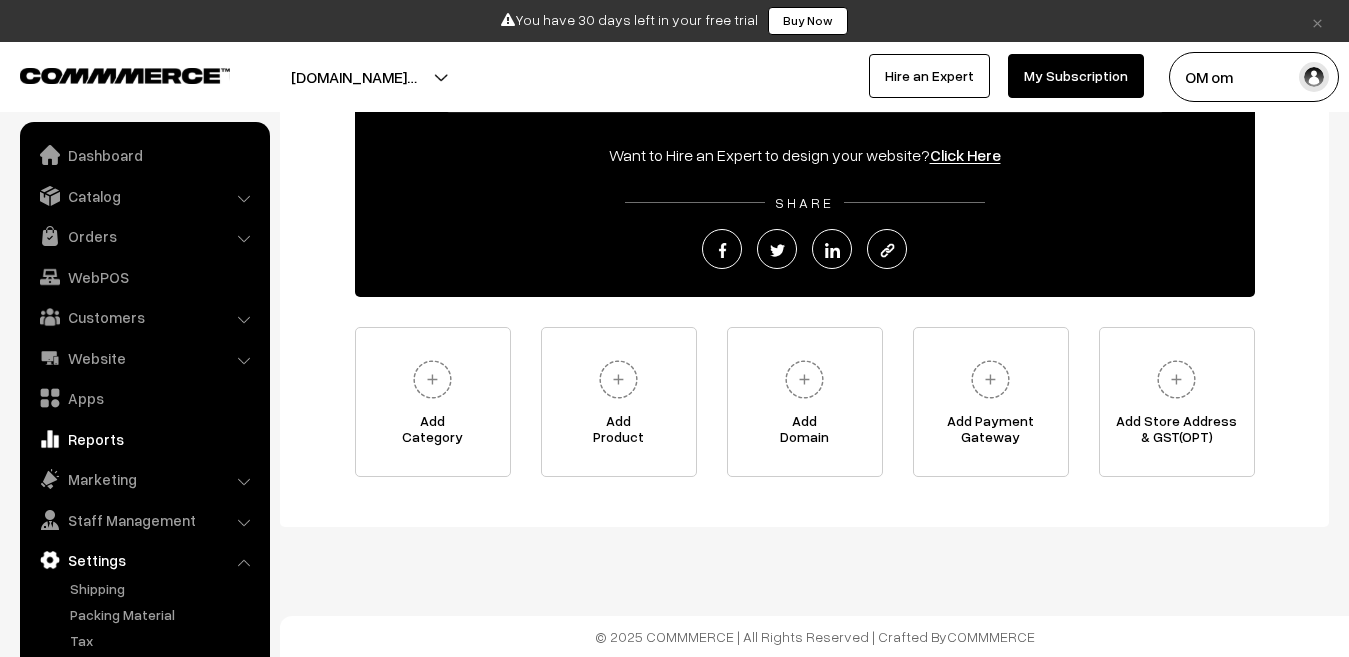 scroll, scrollTop: 60, scrollLeft: 0, axis: vertical 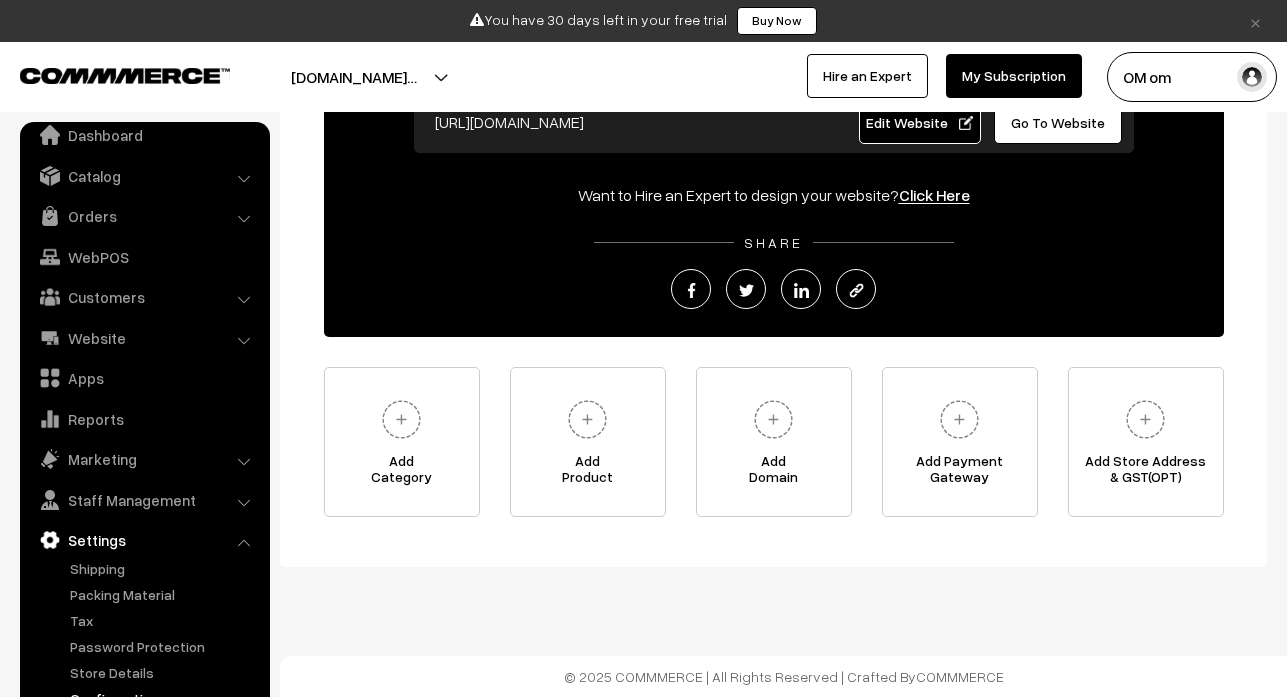 click on "Configuration" at bounding box center [164, 698] 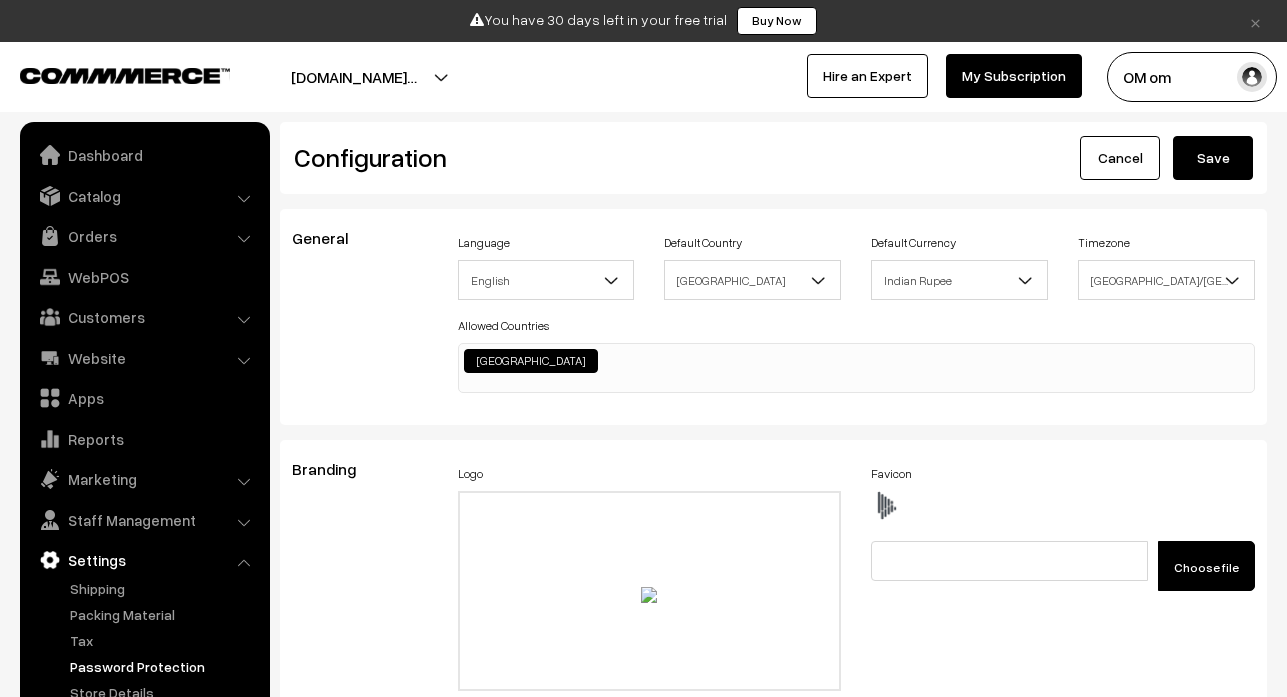 scroll, scrollTop: 0, scrollLeft: 0, axis: both 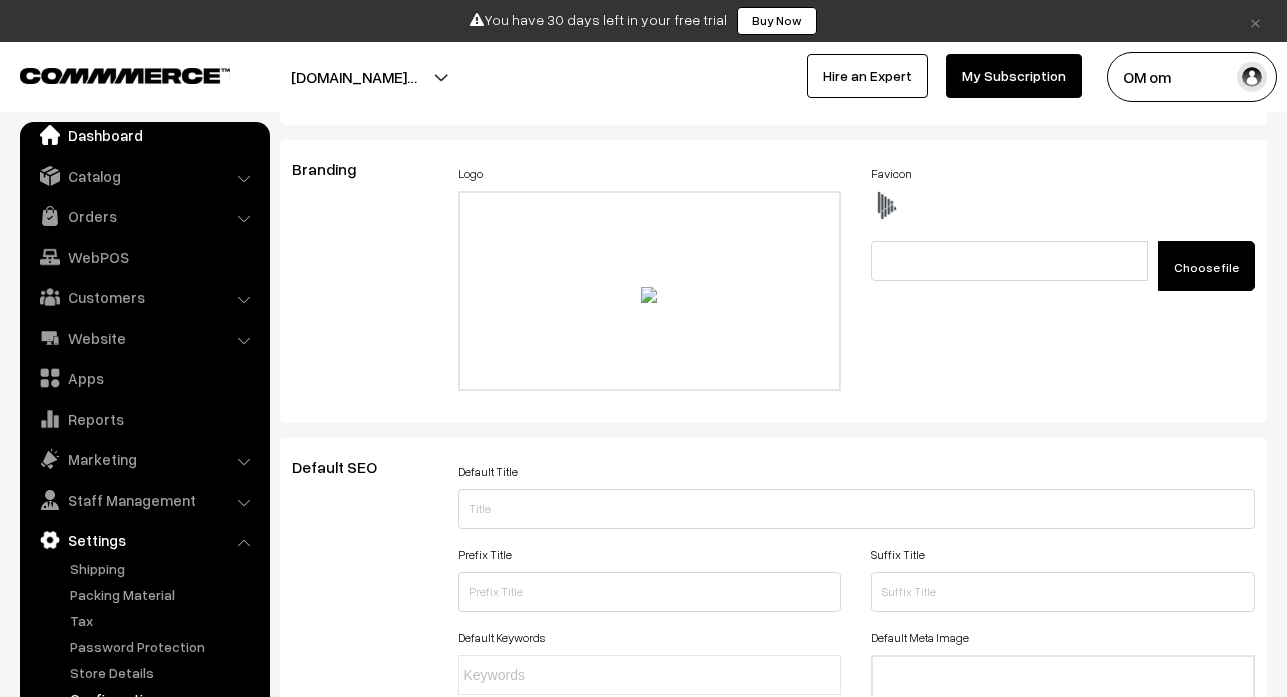 click on "Dashboard" at bounding box center [144, 135] 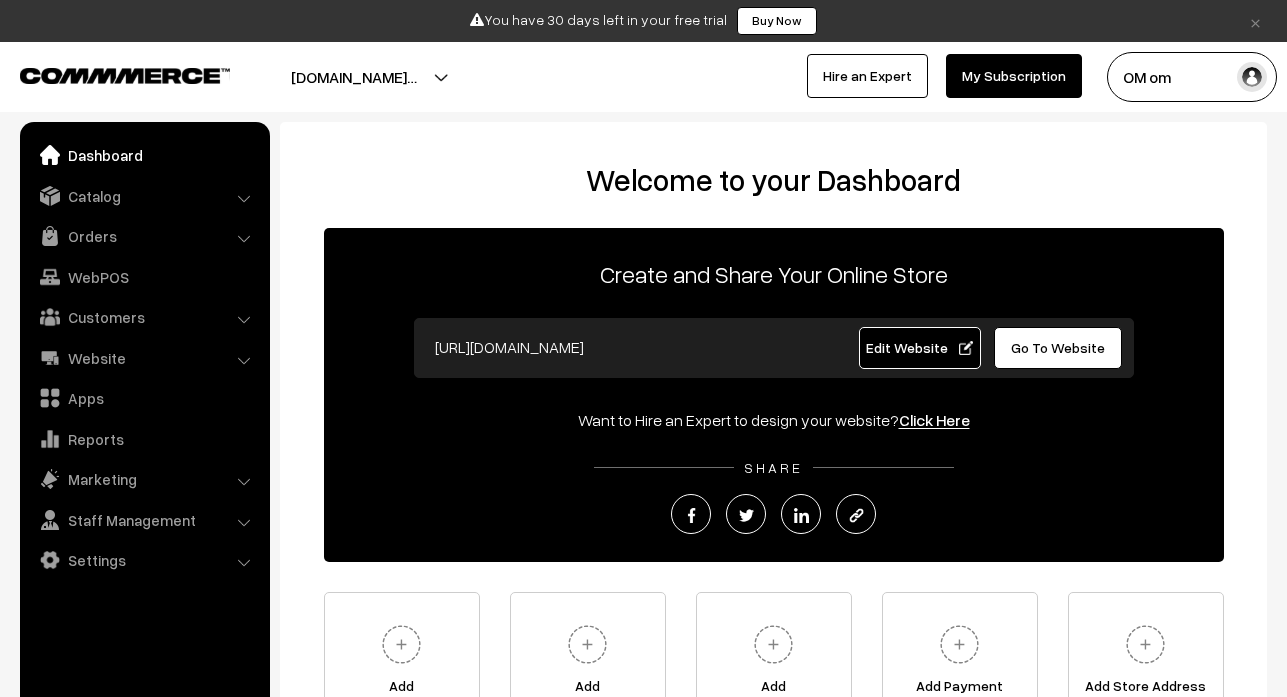 scroll, scrollTop: 0, scrollLeft: 0, axis: both 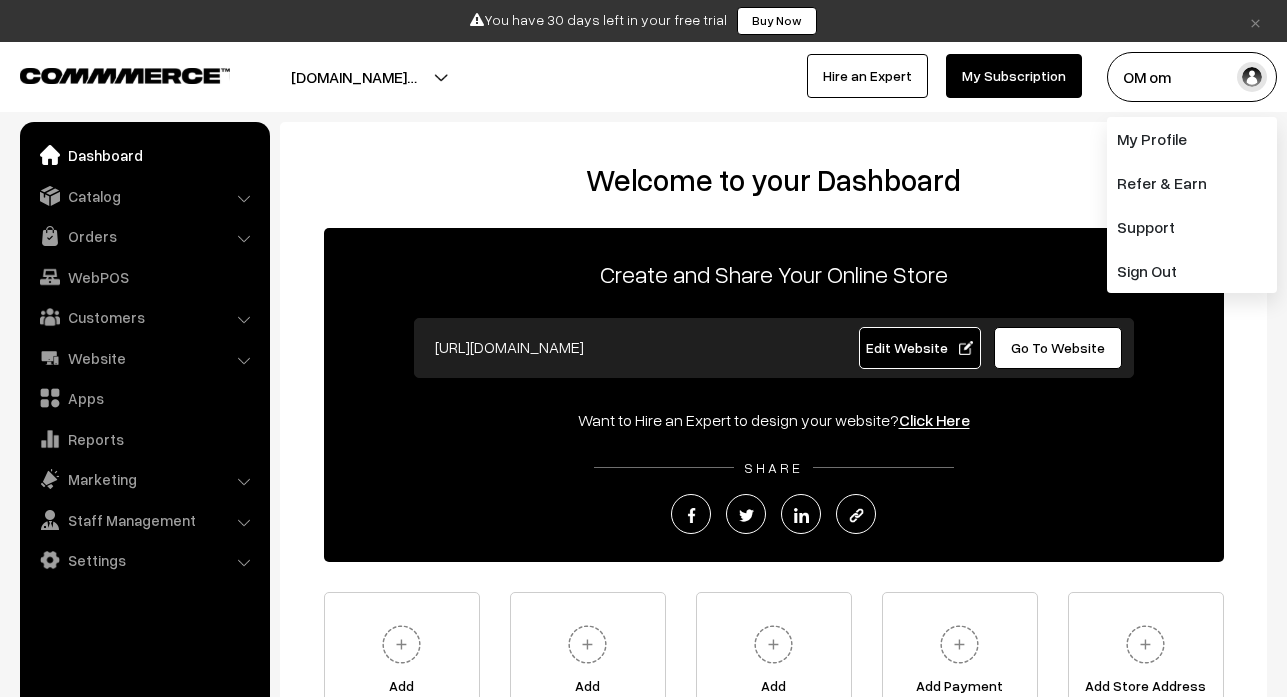 click on "OM om" at bounding box center (1192, 77) 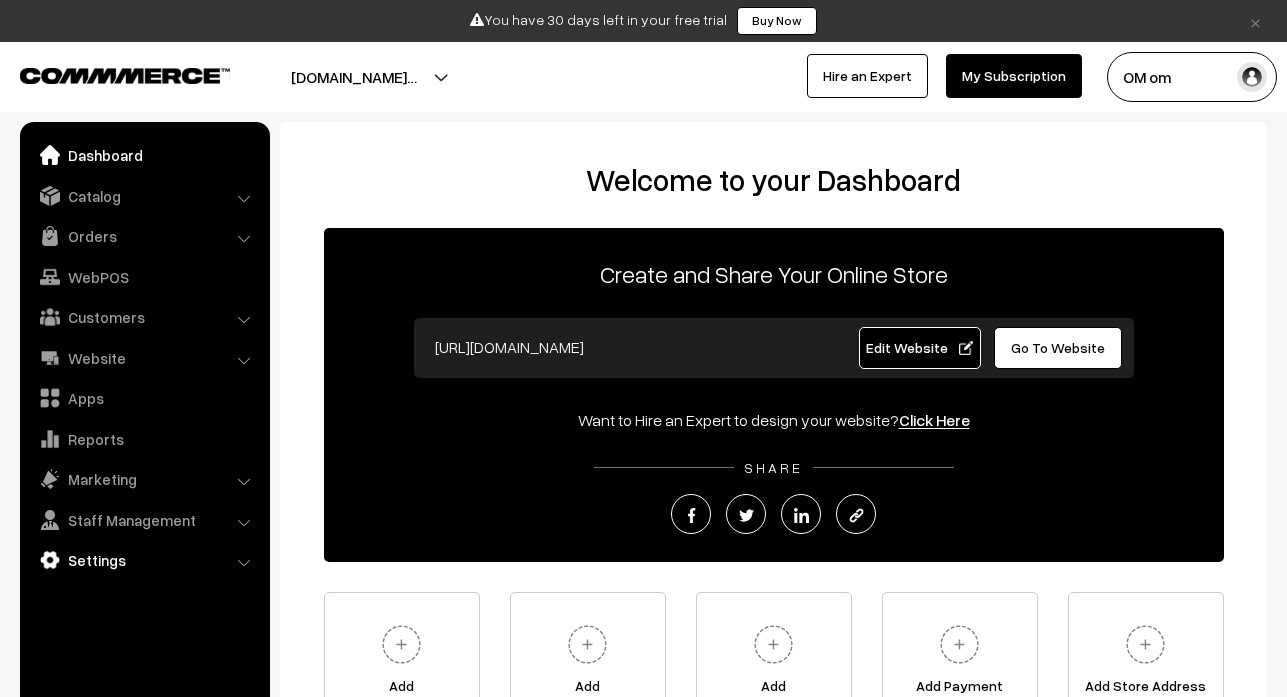 click on "Settings" at bounding box center (144, 560) 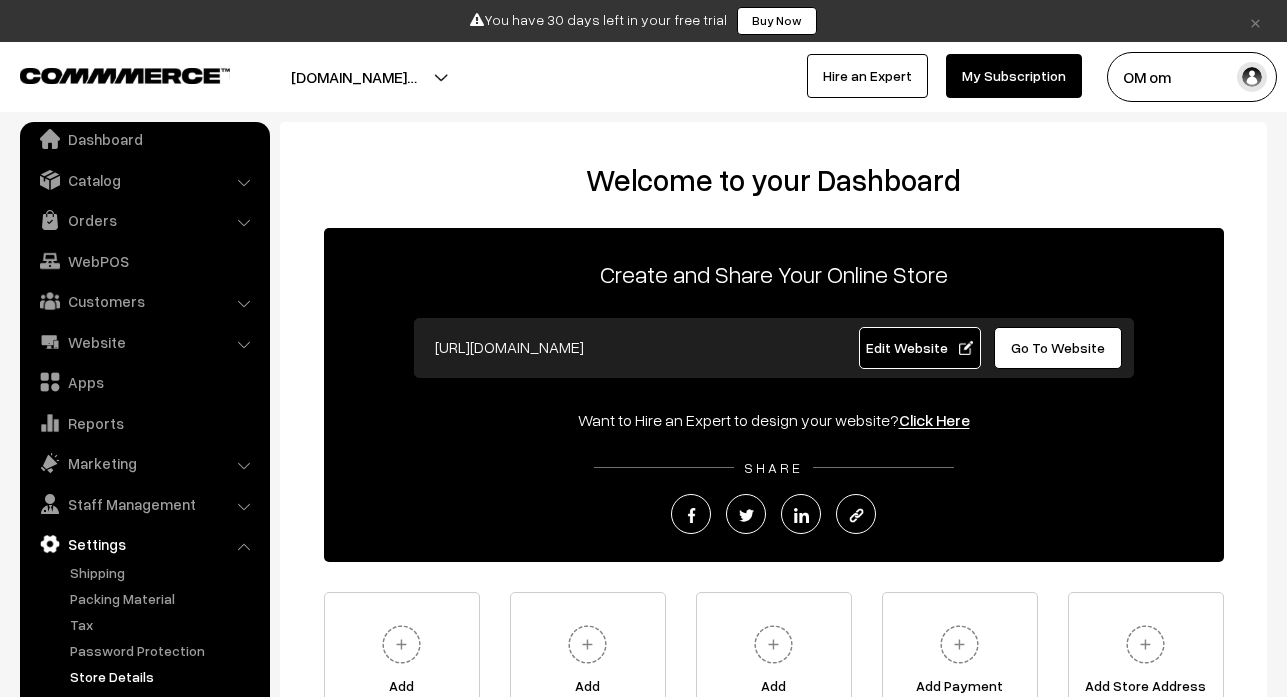 scroll, scrollTop: 20, scrollLeft: 0, axis: vertical 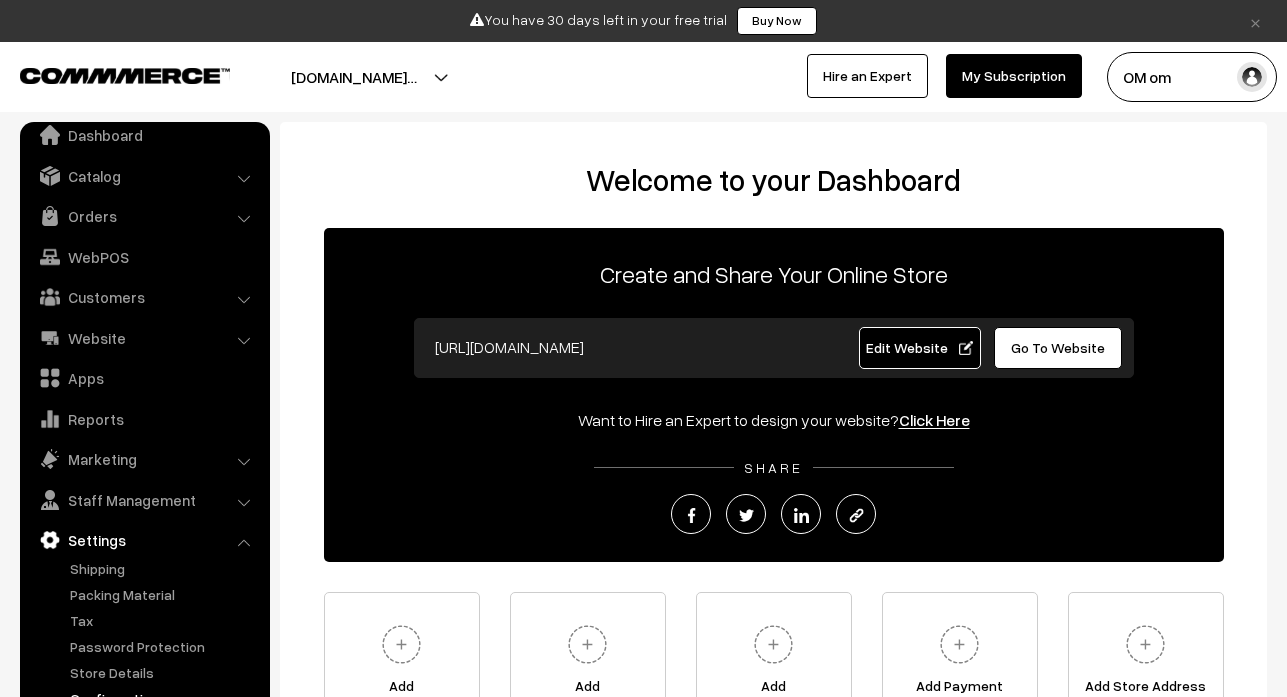 click on "Configuration" at bounding box center [164, 698] 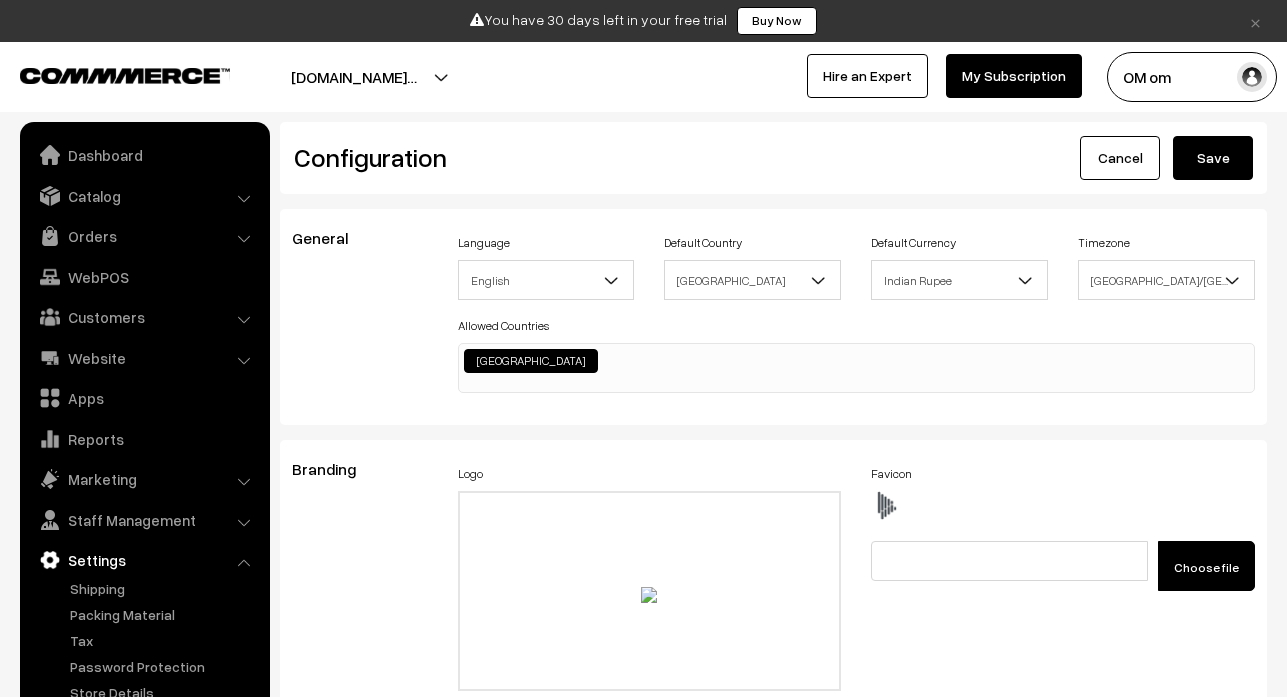 scroll, scrollTop: 0, scrollLeft: 0, axis: both 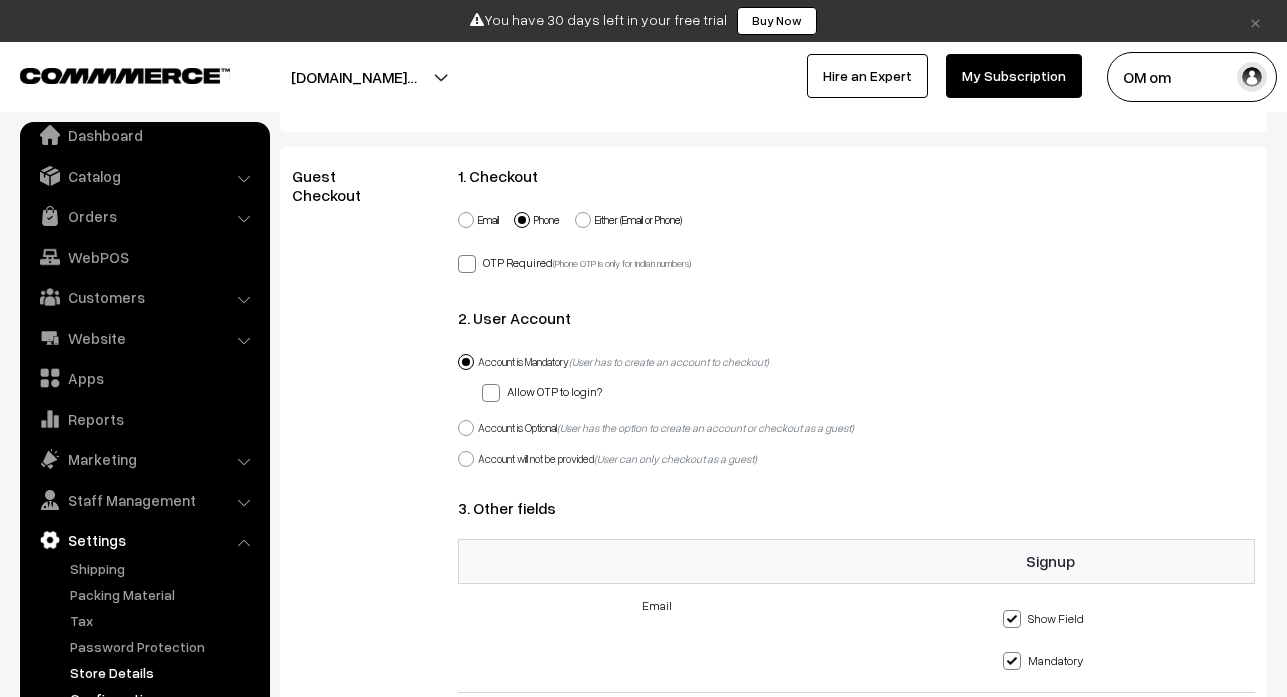 click on "Store Details" at bounding box center (164, 672) 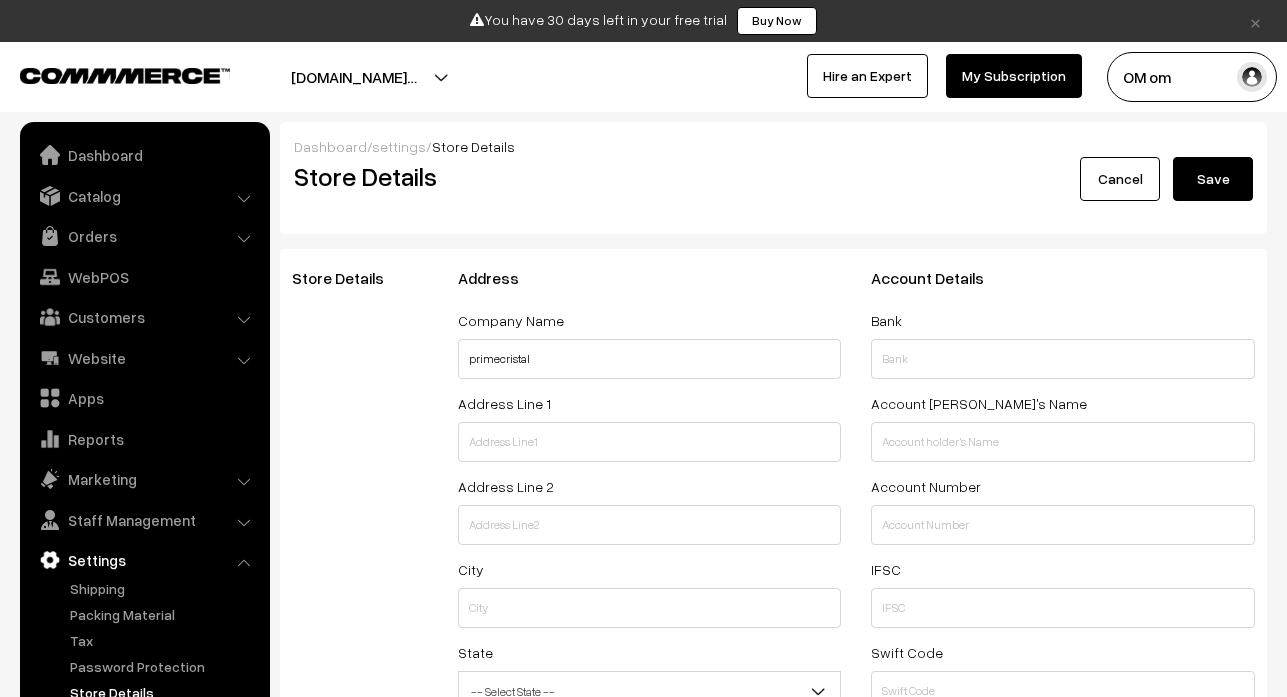 select on "99" 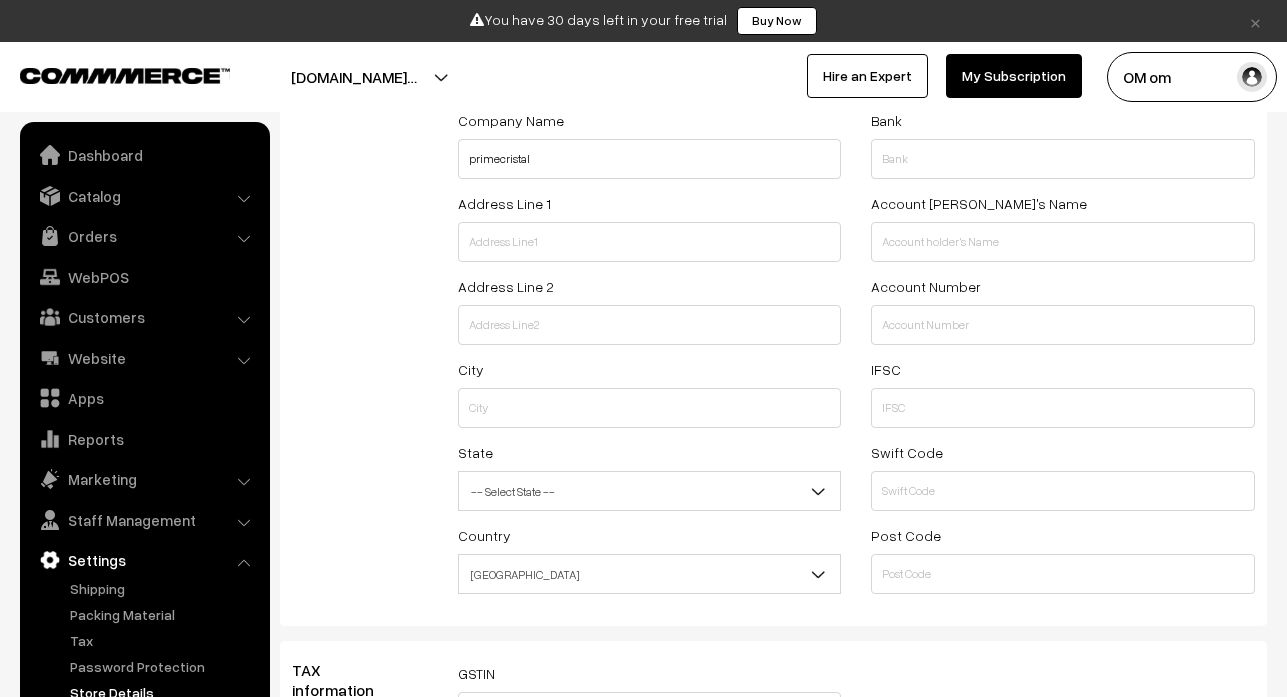 scroll, scrollTop: 20, scrollLeft: 0, axis: vertical 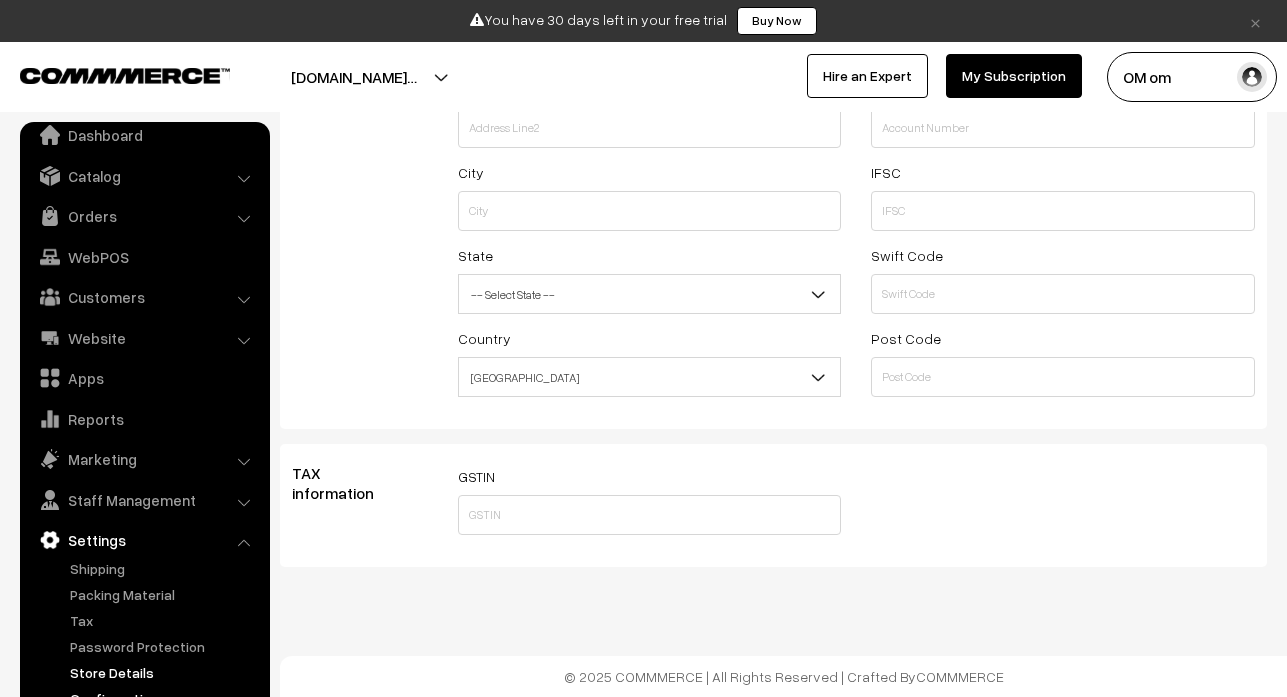 click on "Configuration" at bounding box center (164, 698) 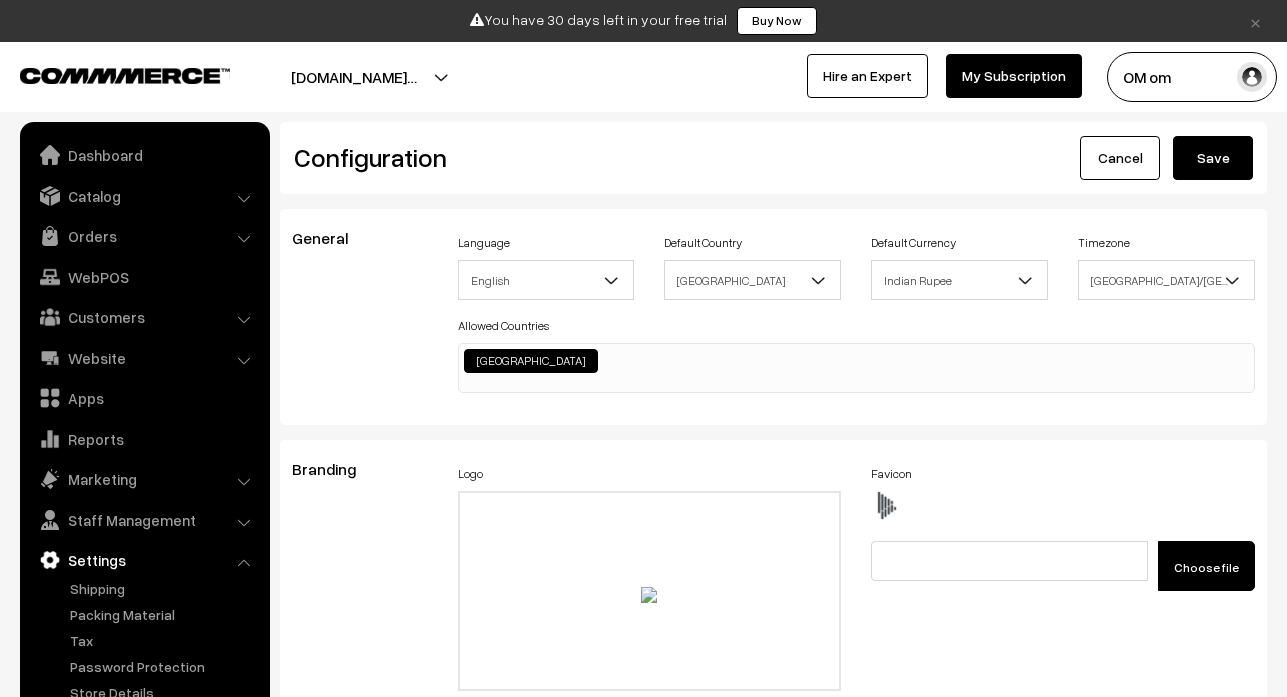 scroll, scrollTop: 0, scrollLeft: 0, axis: both 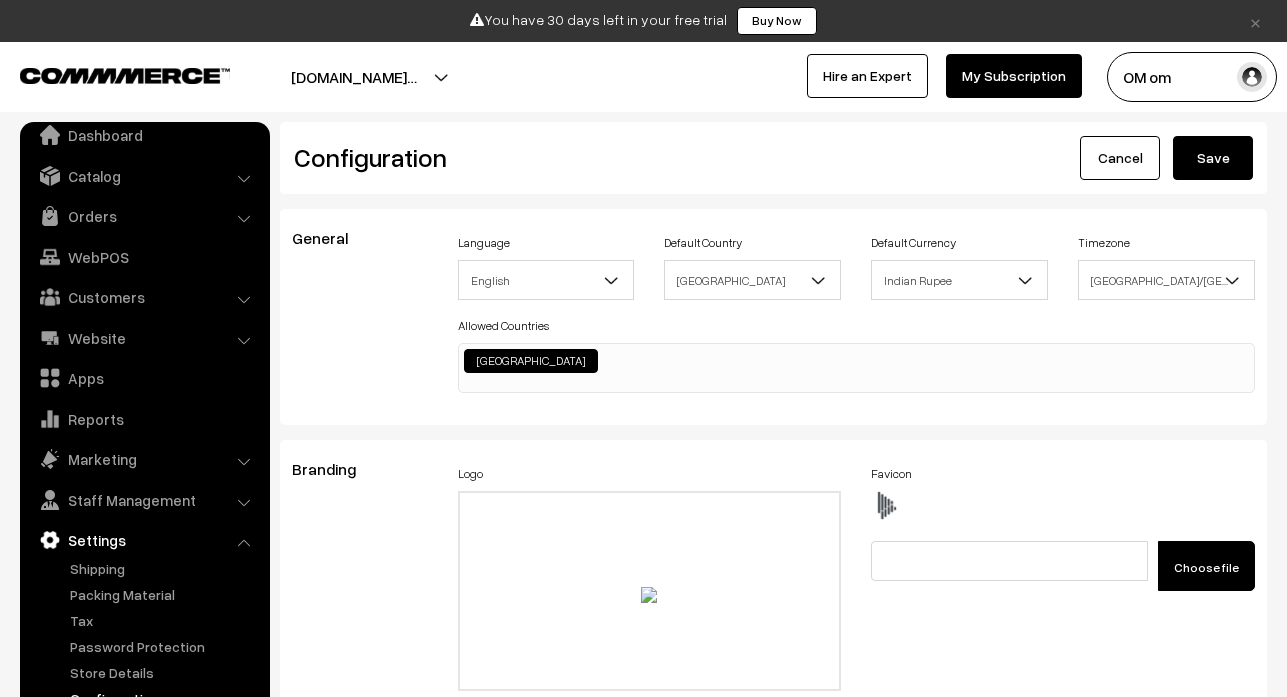 click on "English" at bounding box center [546, 280] 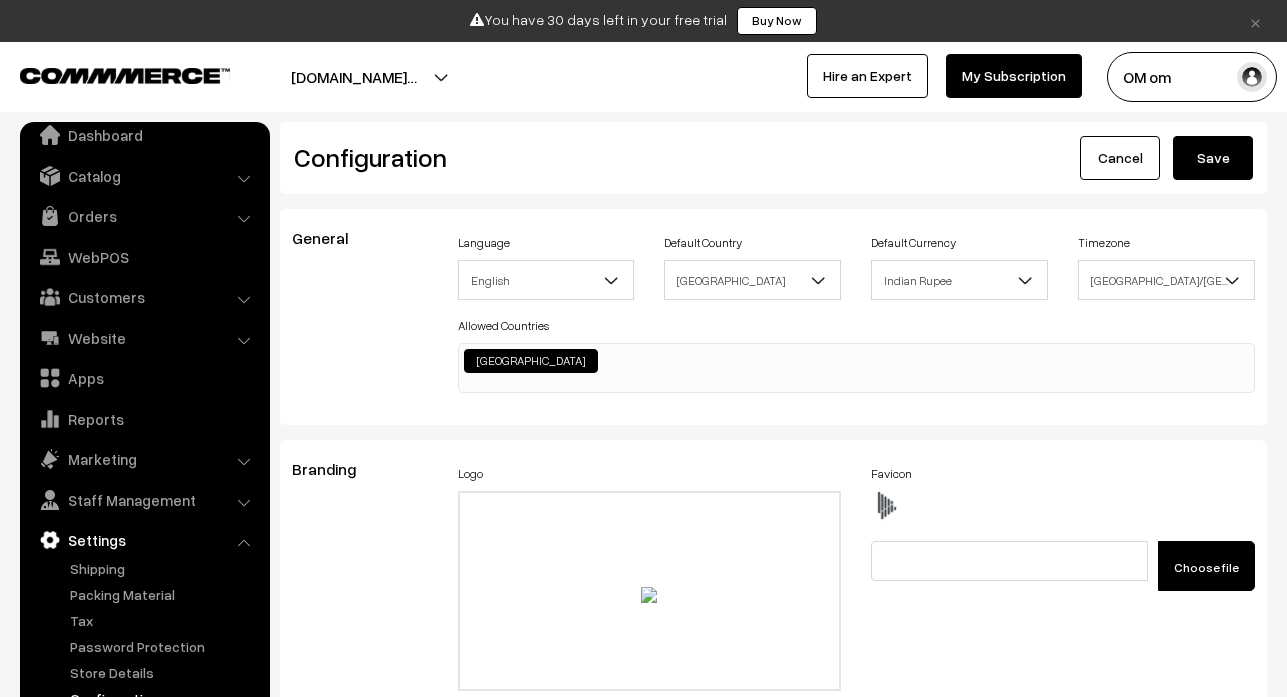 click on "English" at bounding box center (546, 280) 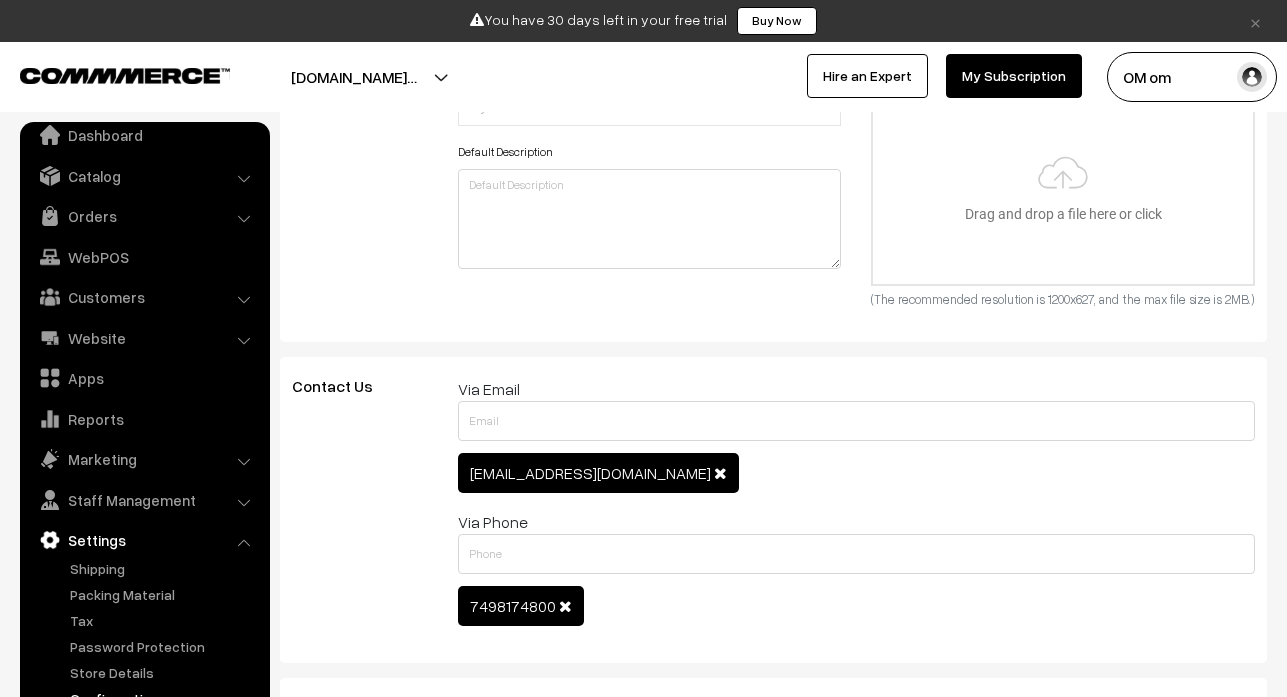 scroll, scrollTop: 1300, scrollLeft: 0, axis: vertical 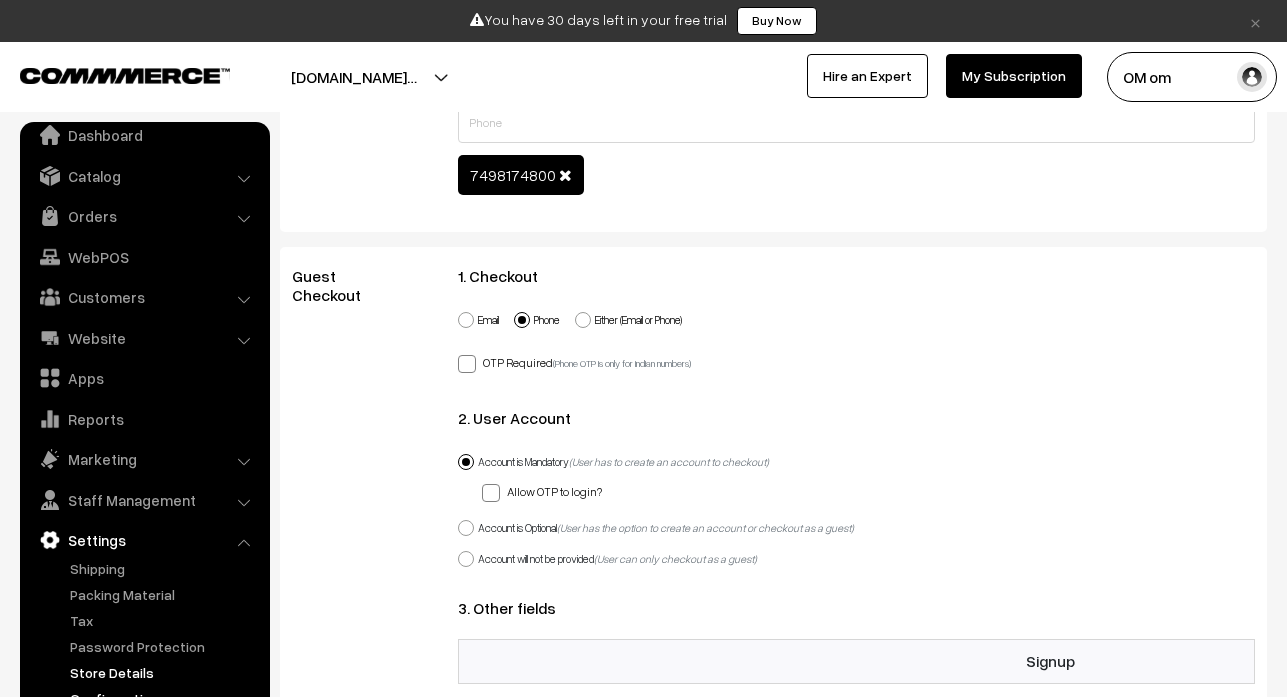 click on "Store Details" at bounding box center [164, 672] 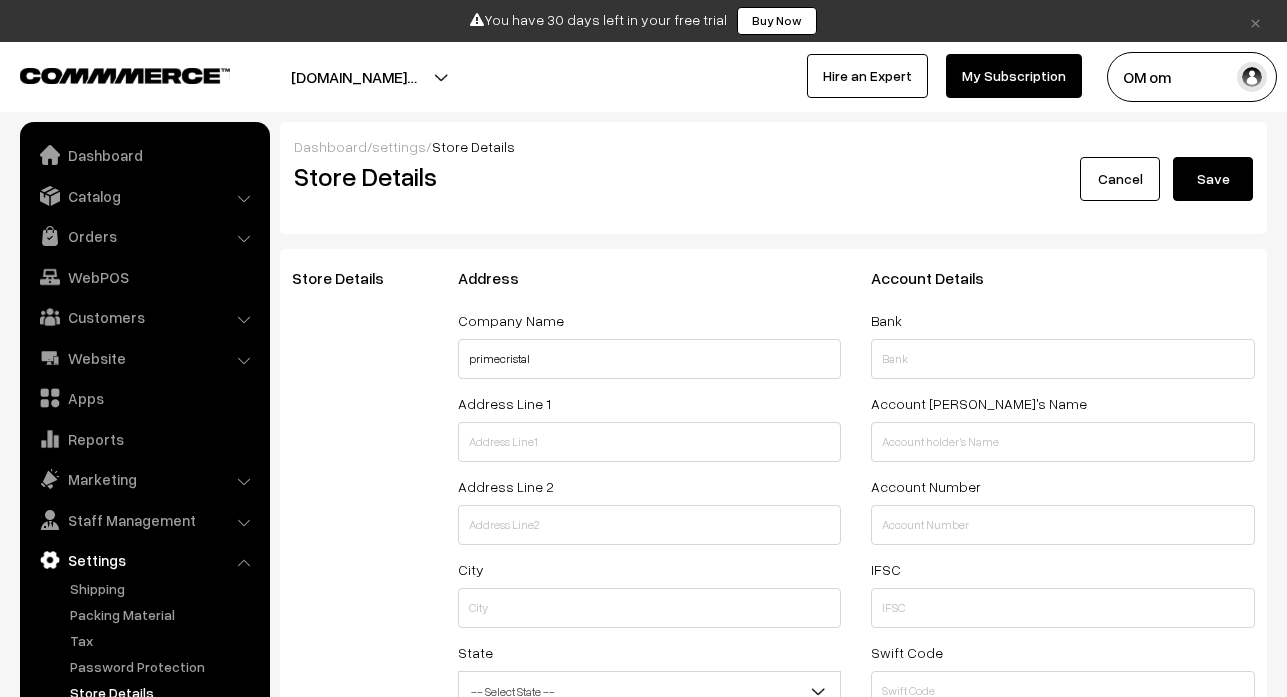 select on "99" 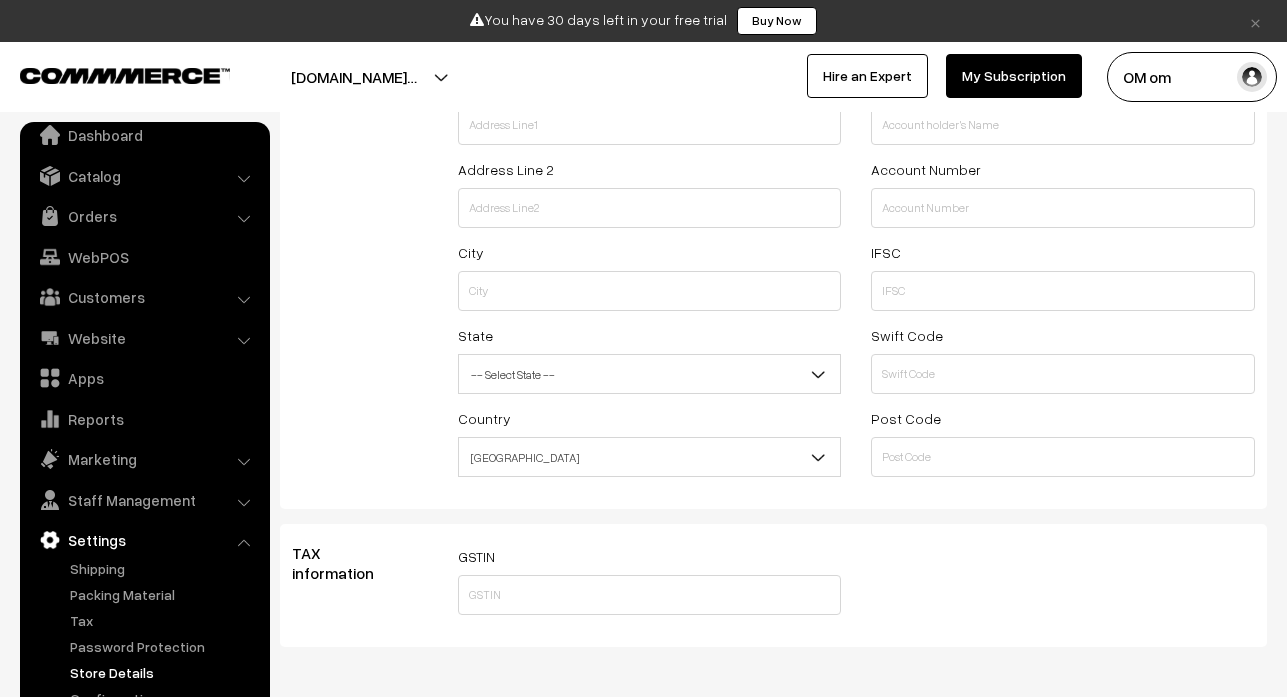 scroll, scrollTop: 397, scrollLeft: 0, axis: vertical 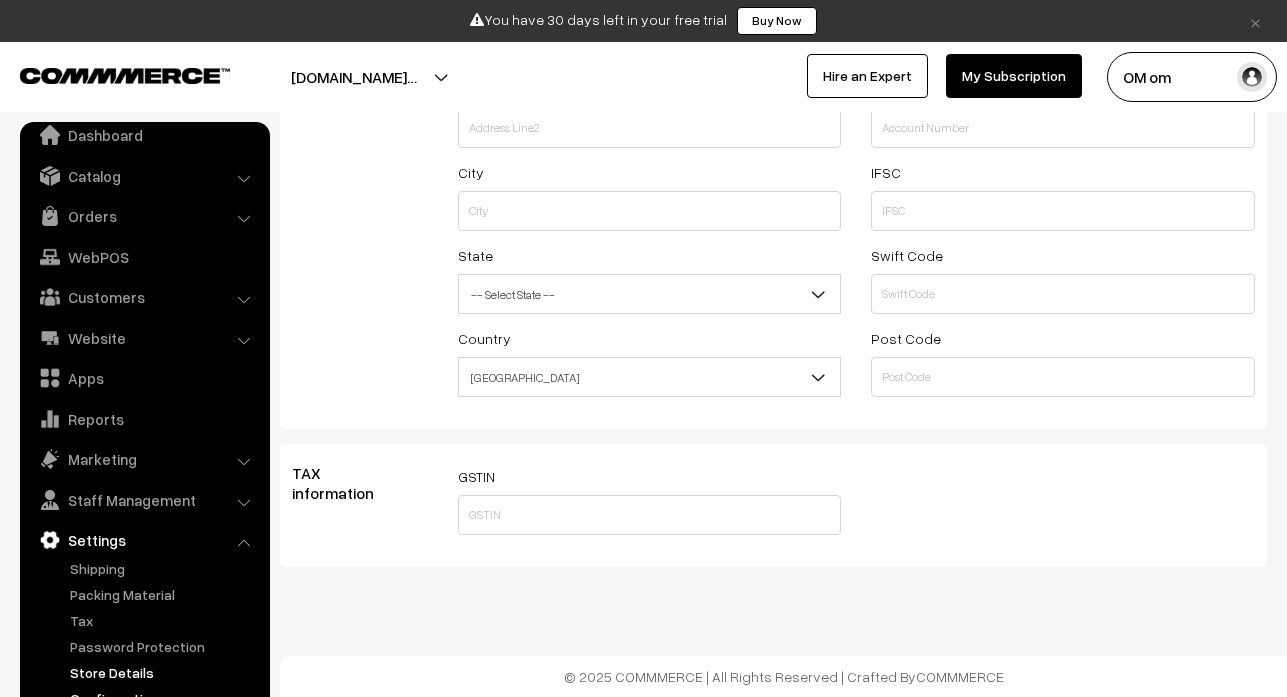 click on "Configuration" at bounding box center (164, 698) 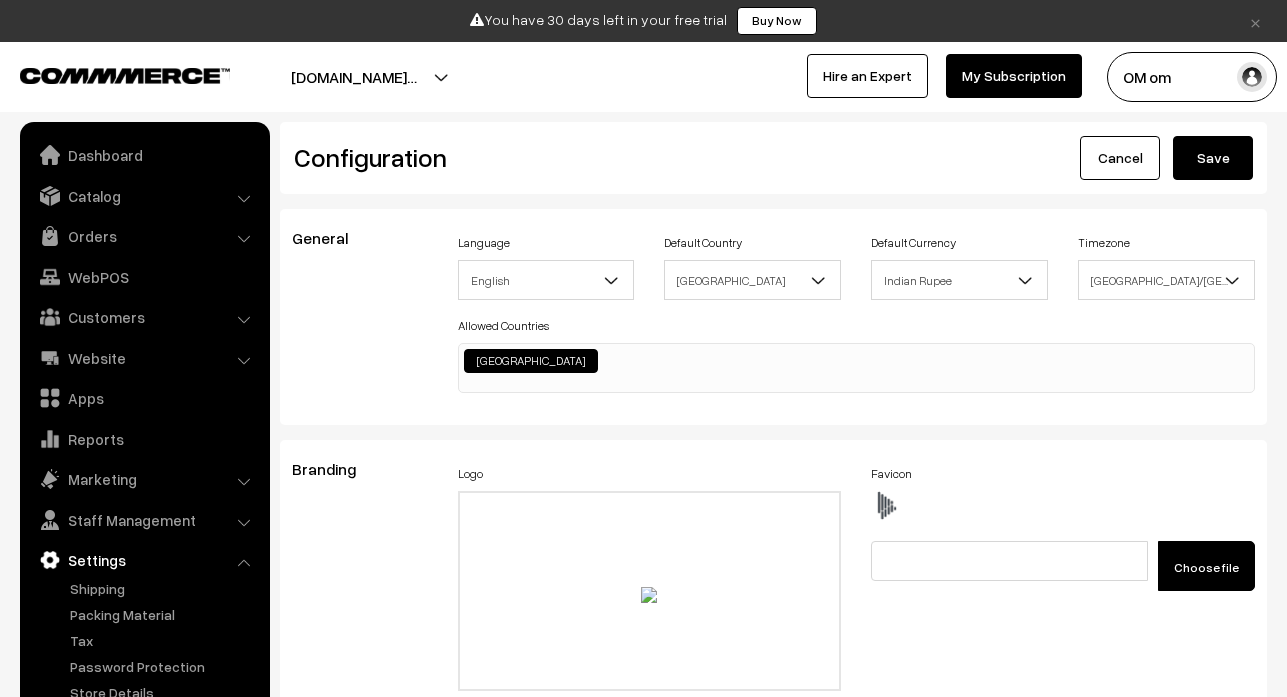 scroll, scrollTop: 901, scrollLeft: 0, axis: vertical 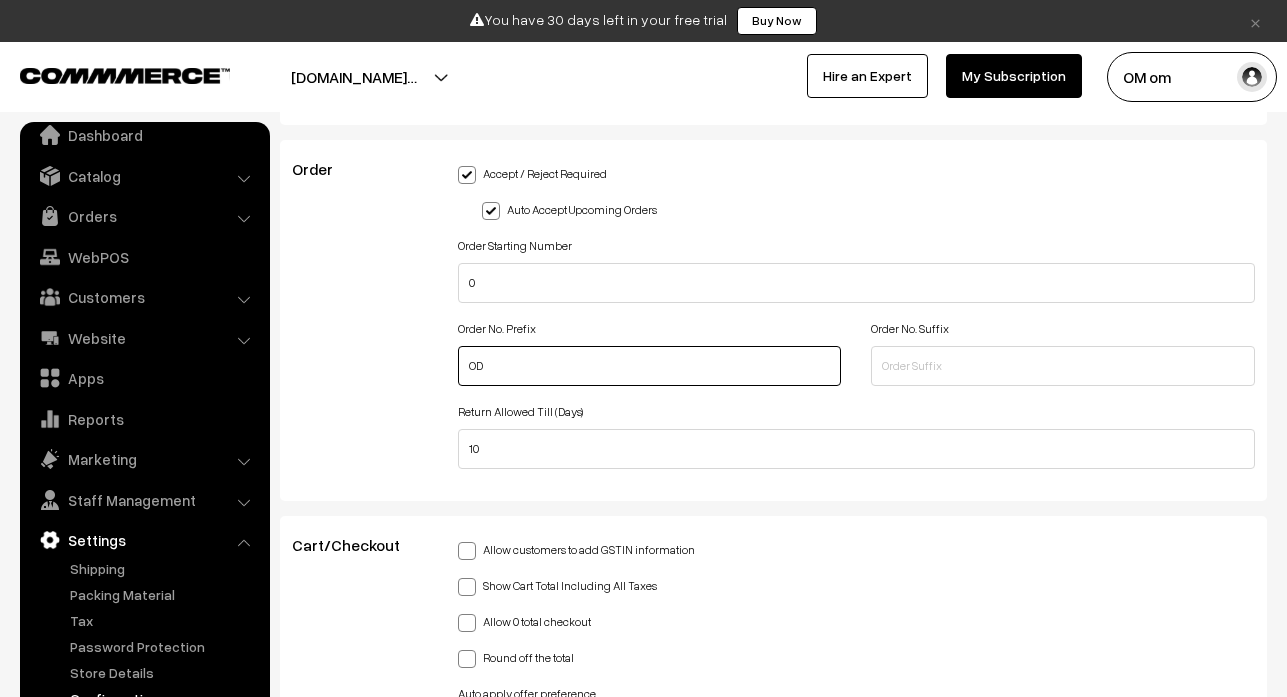 click on "OD" at bounding box center (650, 366) 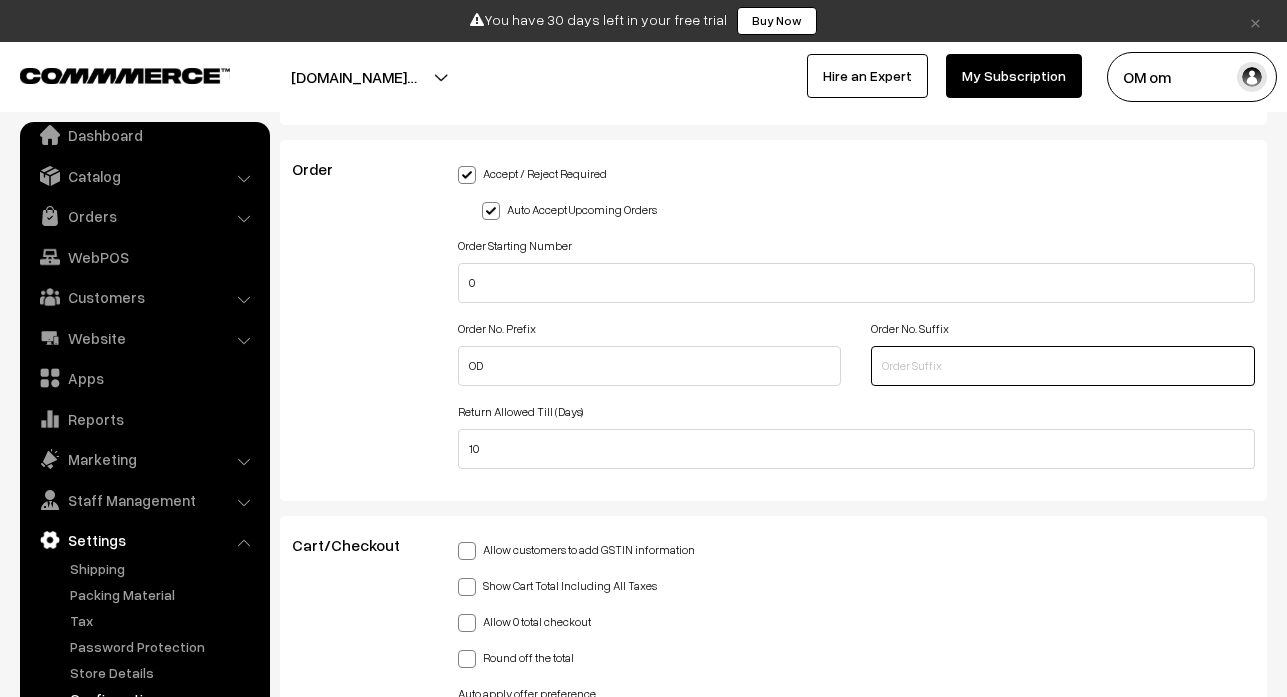click at bounding box center (1063, 366) 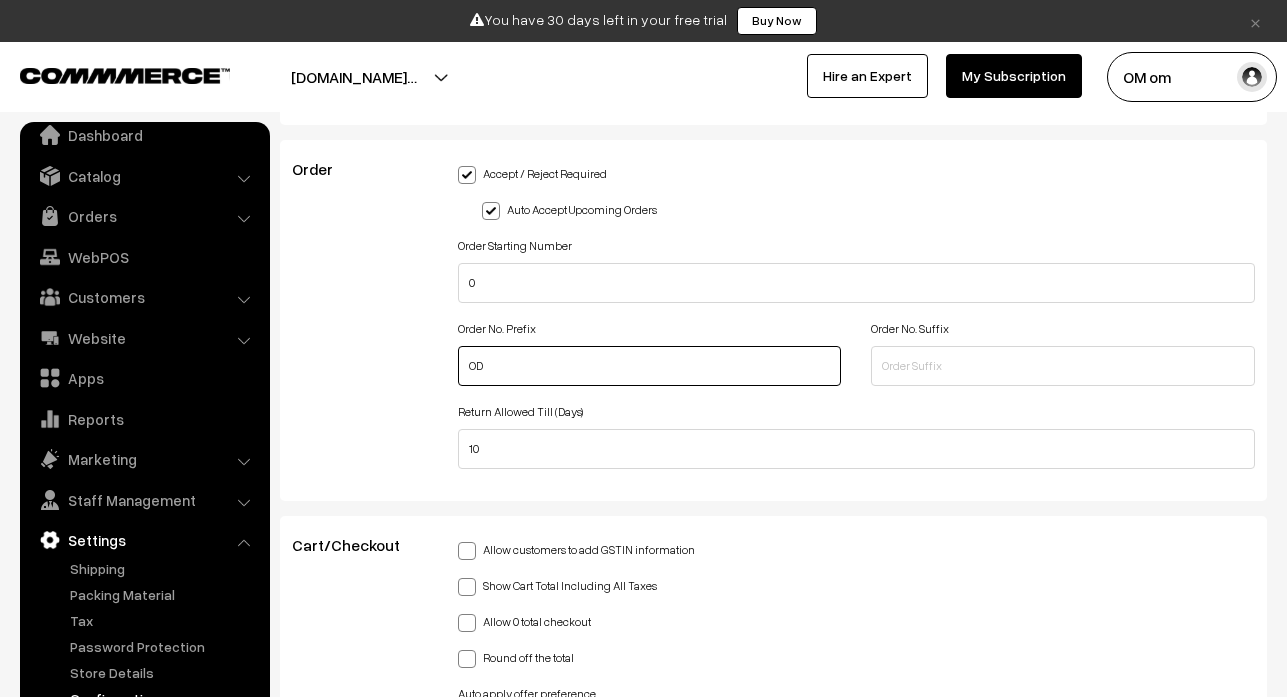 click on "OD" at bounding box center (650, 366) 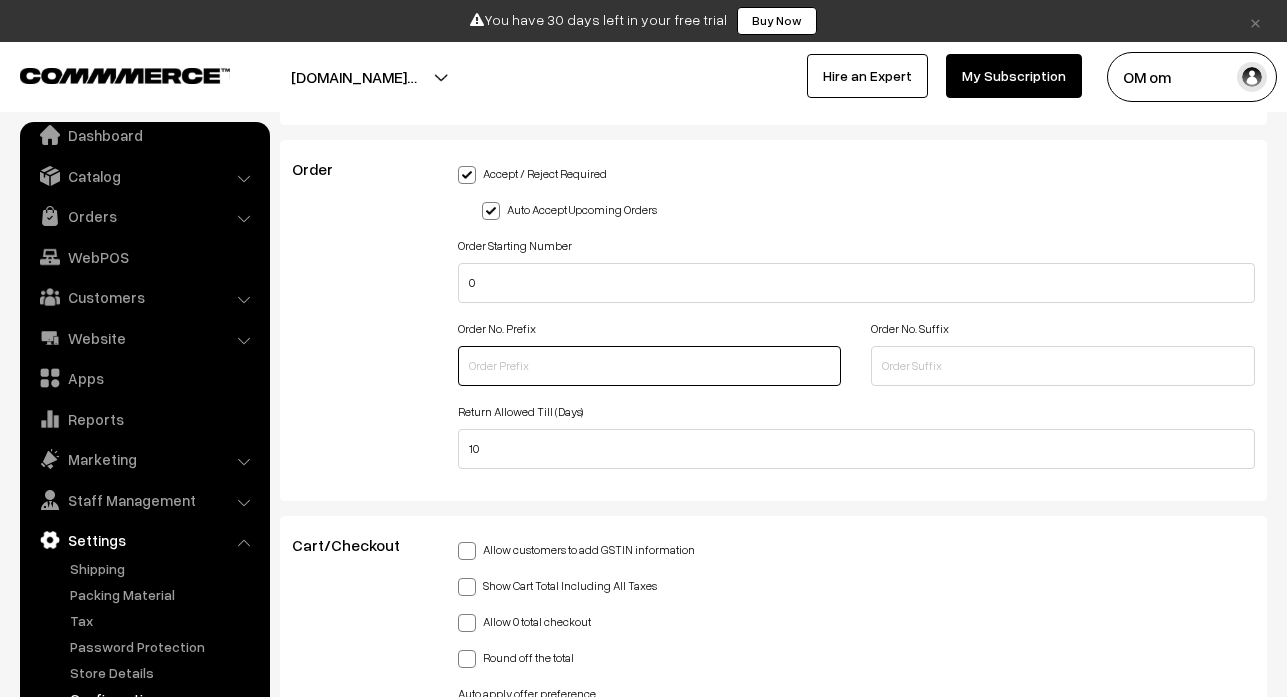 type 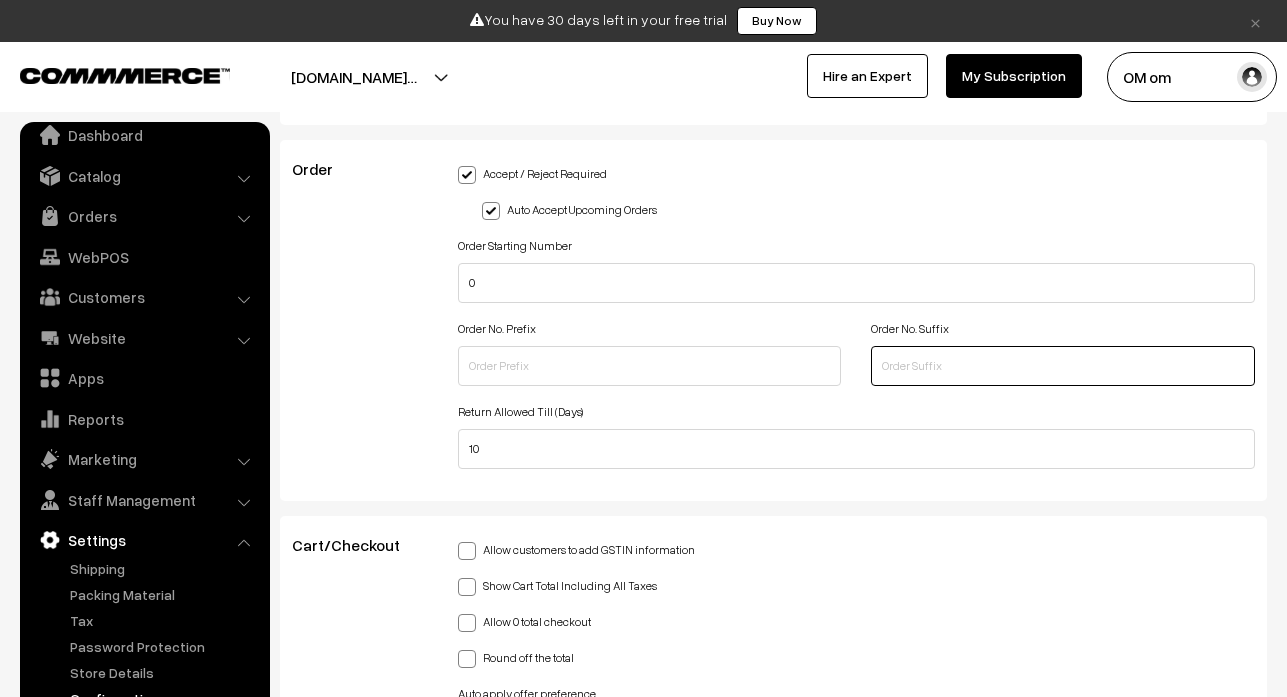 click at bounding box center [1063, 366] 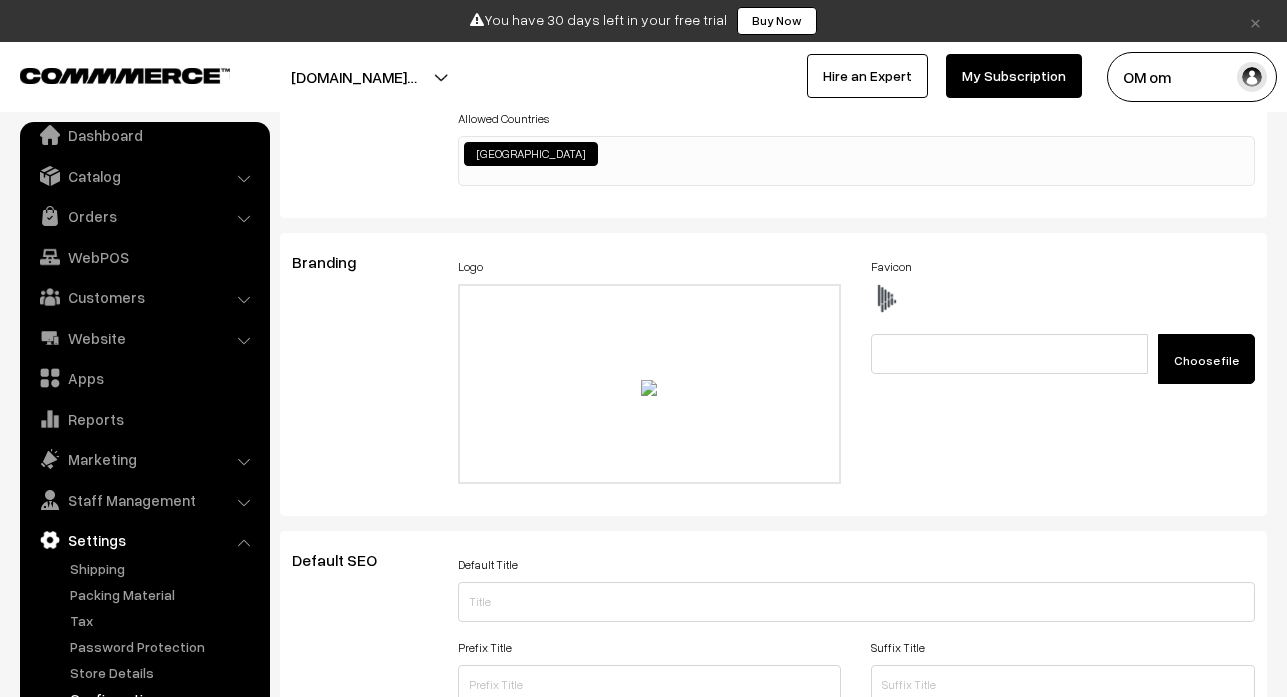 scroll, scrollTop: 0, scrollLeft: 0, axis: both 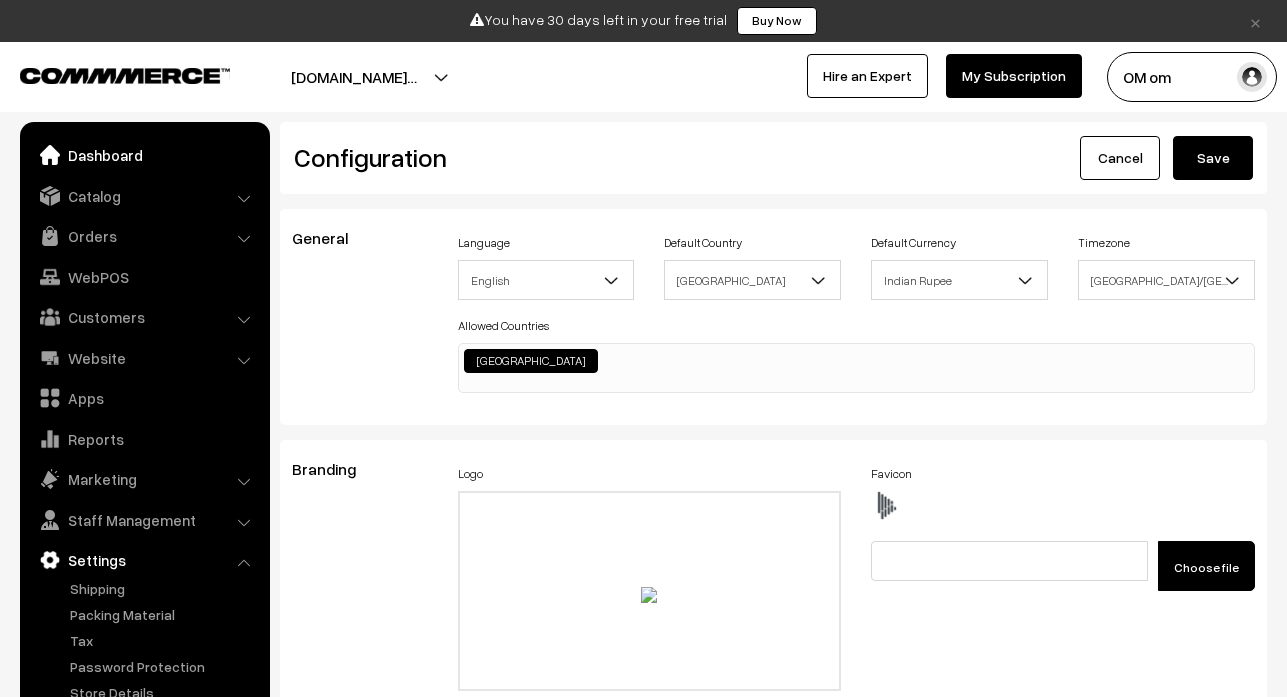 click on "Dashboard" at bounding box center [144, 155] 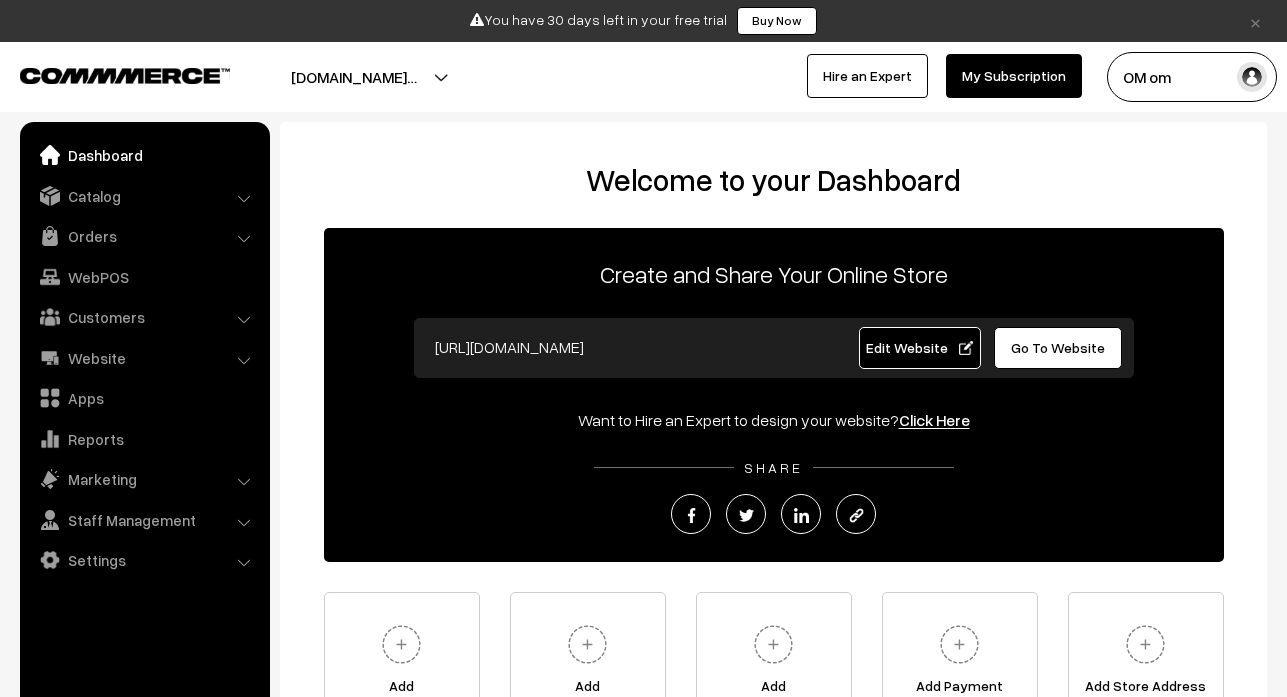 scroll, scrollTop: 0, scrollLeft: 0, axis: both 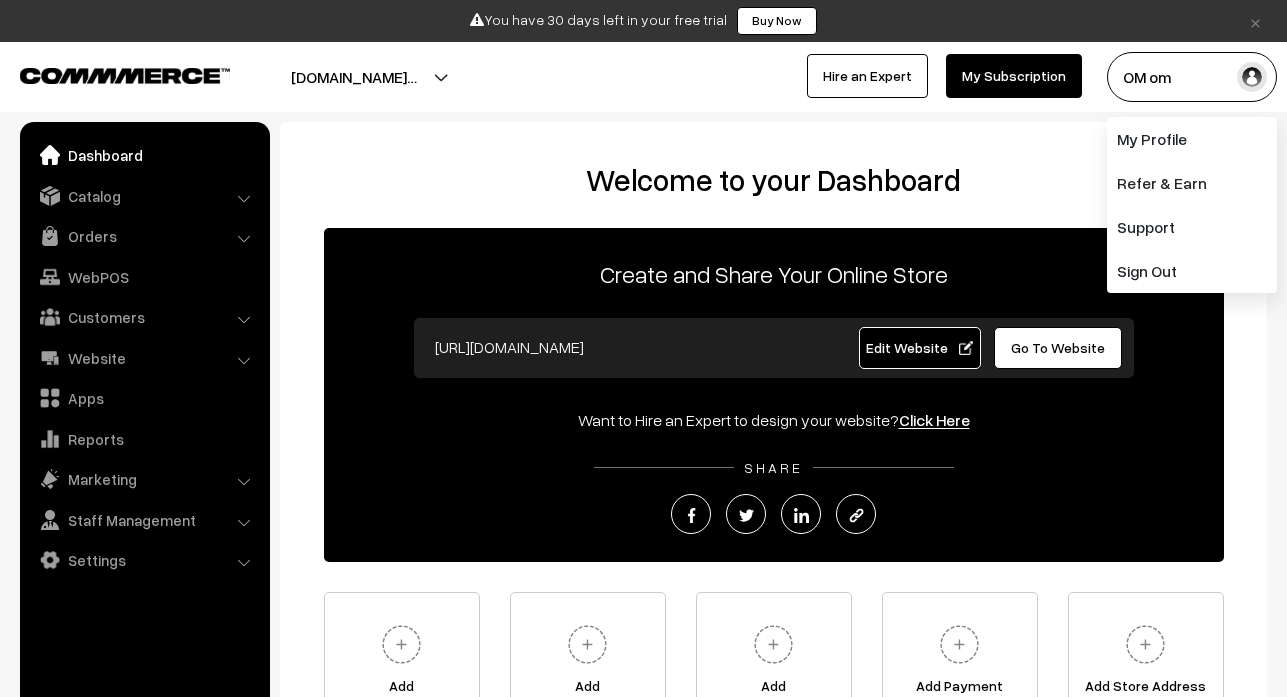 click on "OM om" at bounding box center [1192, 77] 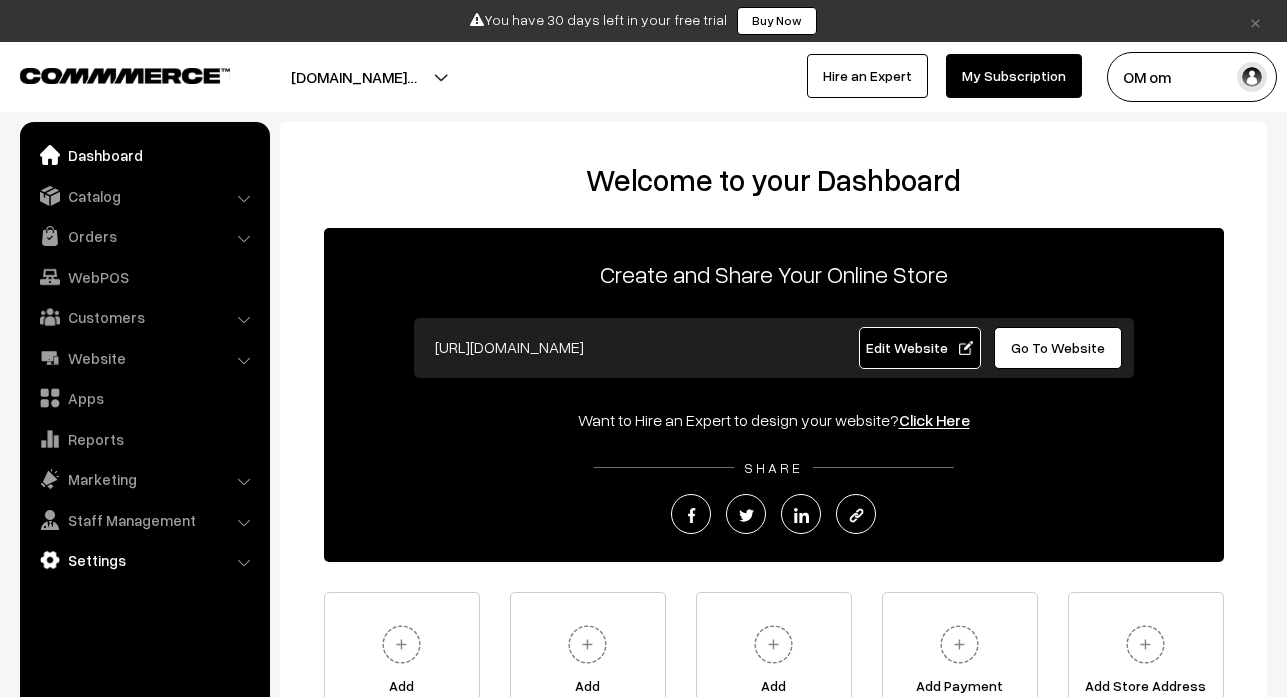 click on "Settings" at bounding box center (144, 560) 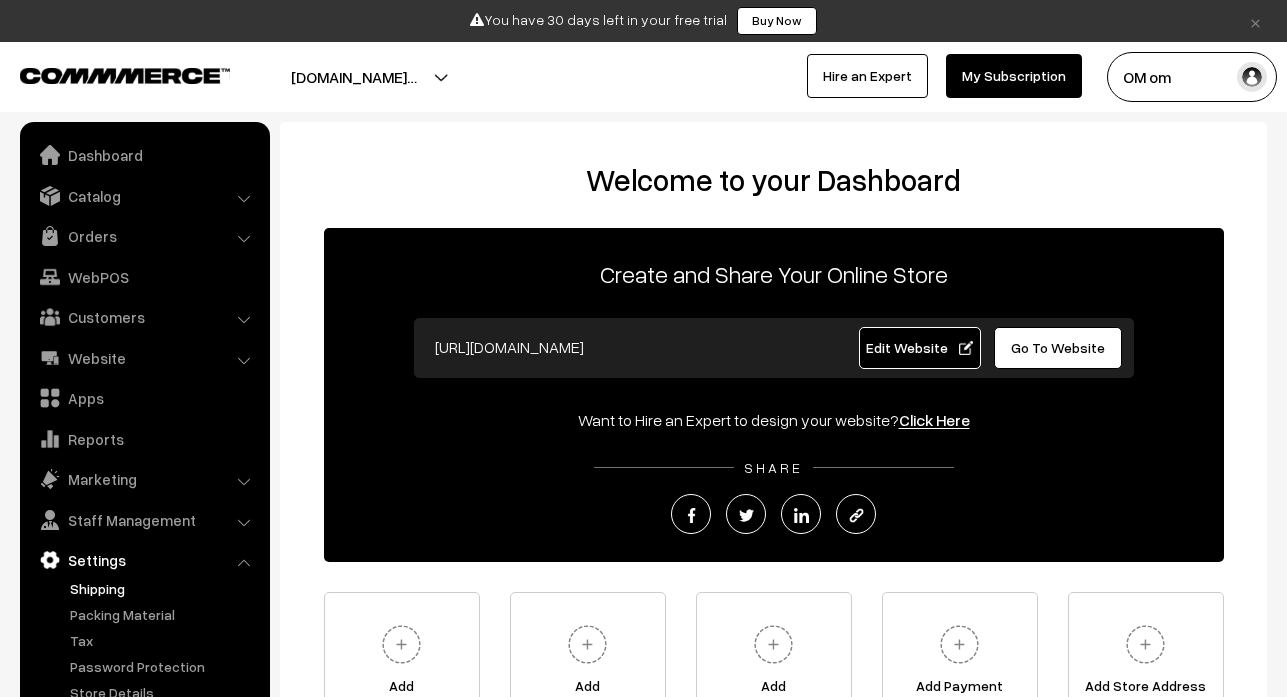 click on "Shipping" at bounding box center (164, 588) 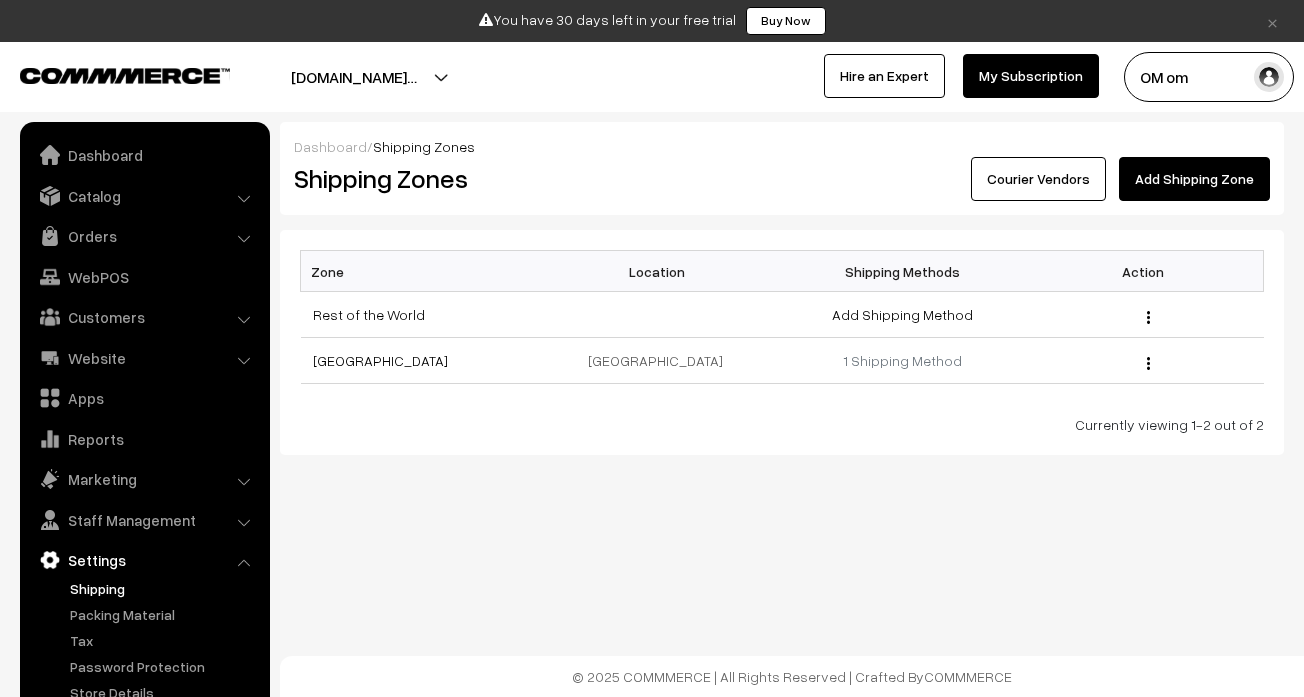 scroll, scrollTop: 0, scrollLeft: 0, axis: both 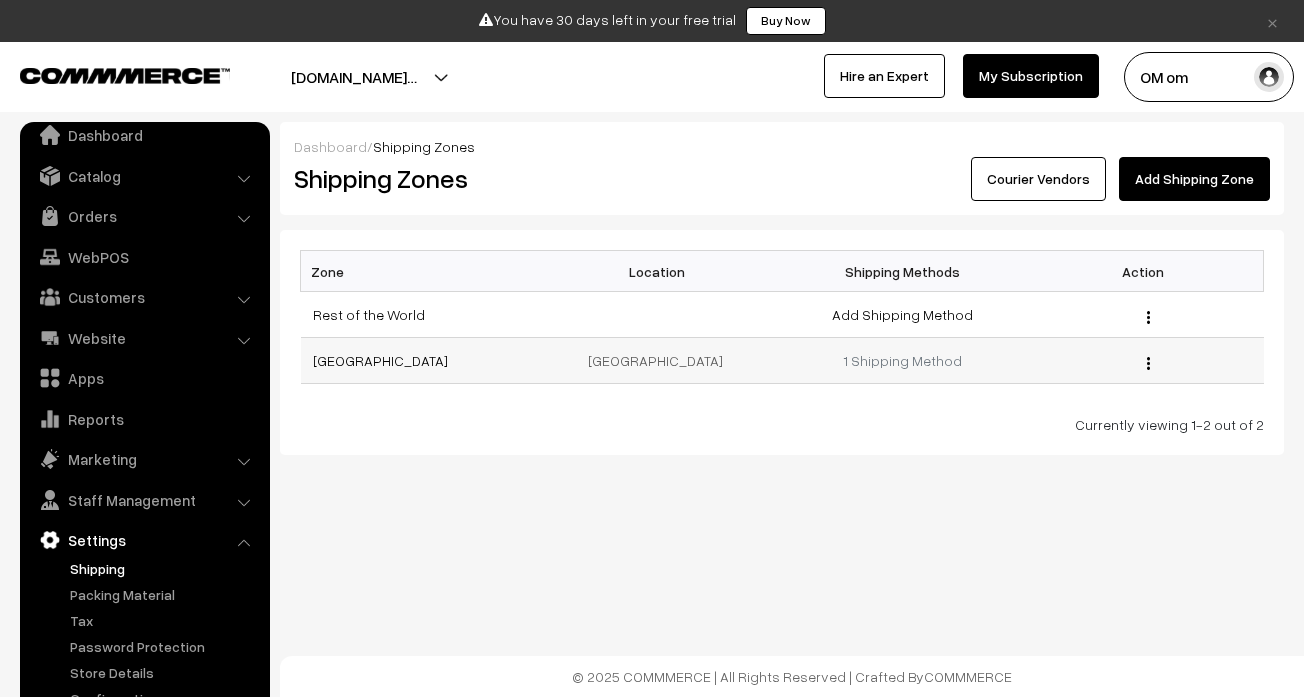 click on "[GEOGRAPHIC_DATA]" at bounding box center [661, 361] 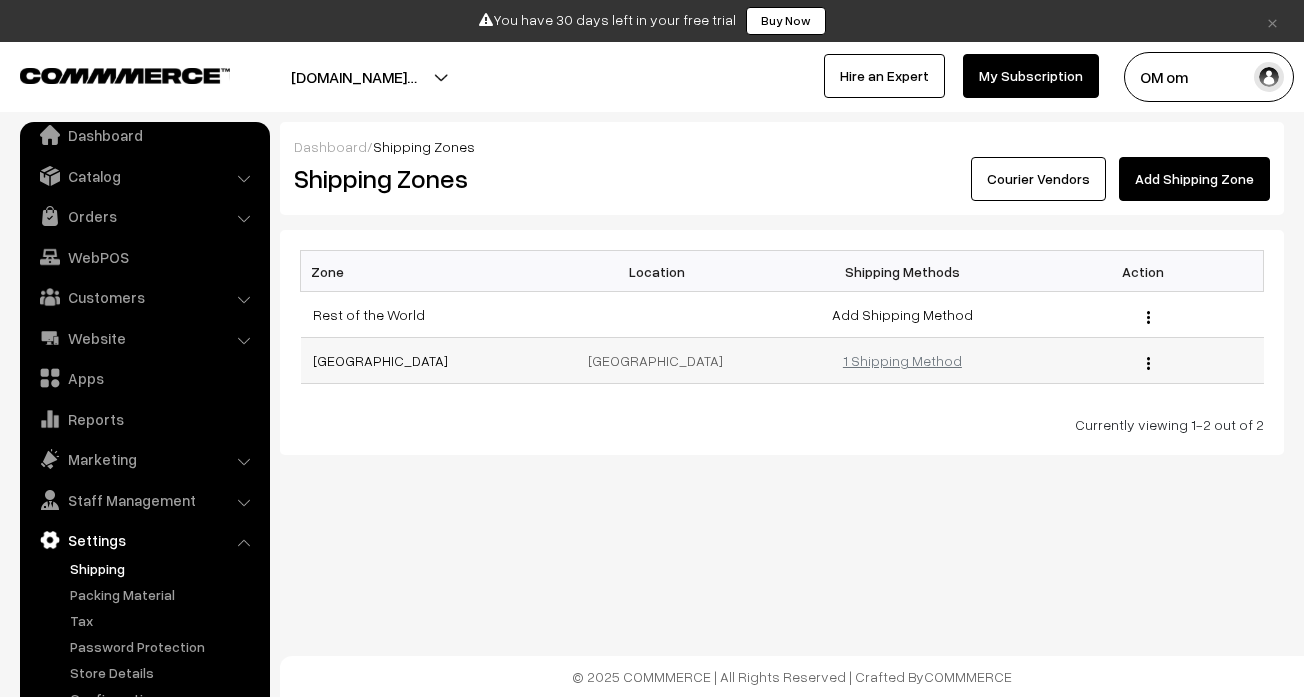 click on "1 Shipping Method" at bounding box center (902, 360) 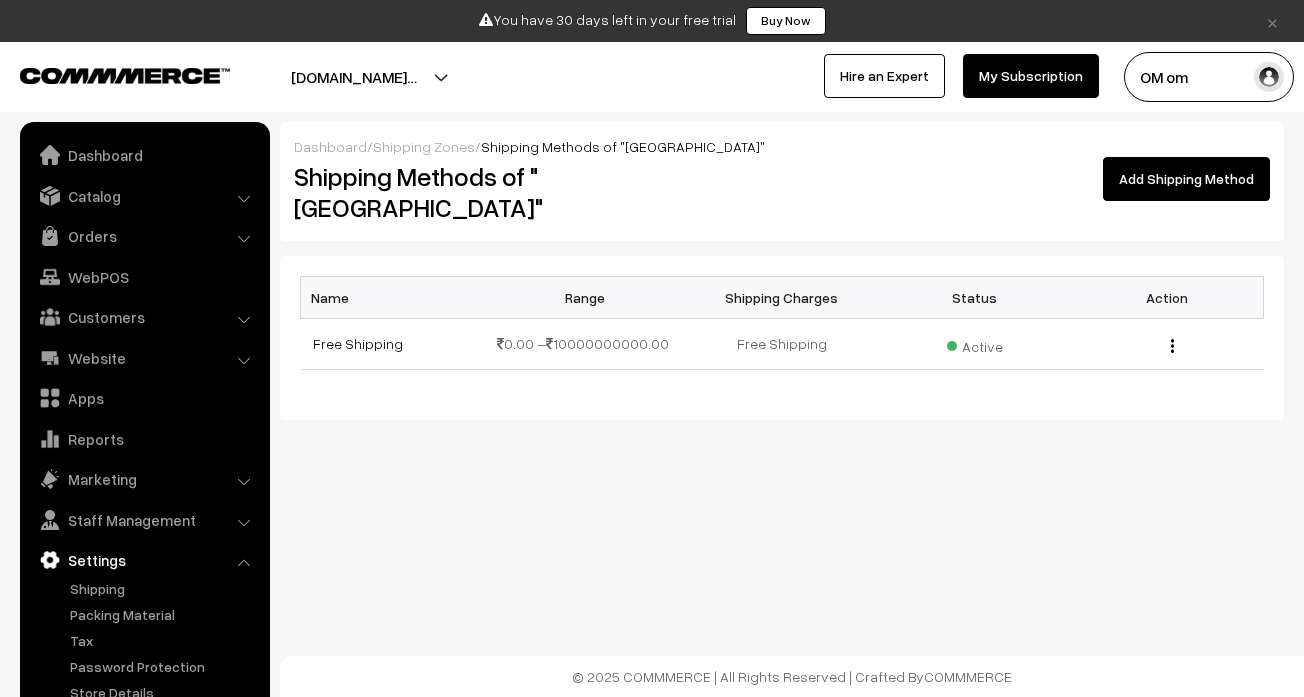 scroll, scrollTop: 0, scrollLeft: 0, axis: both 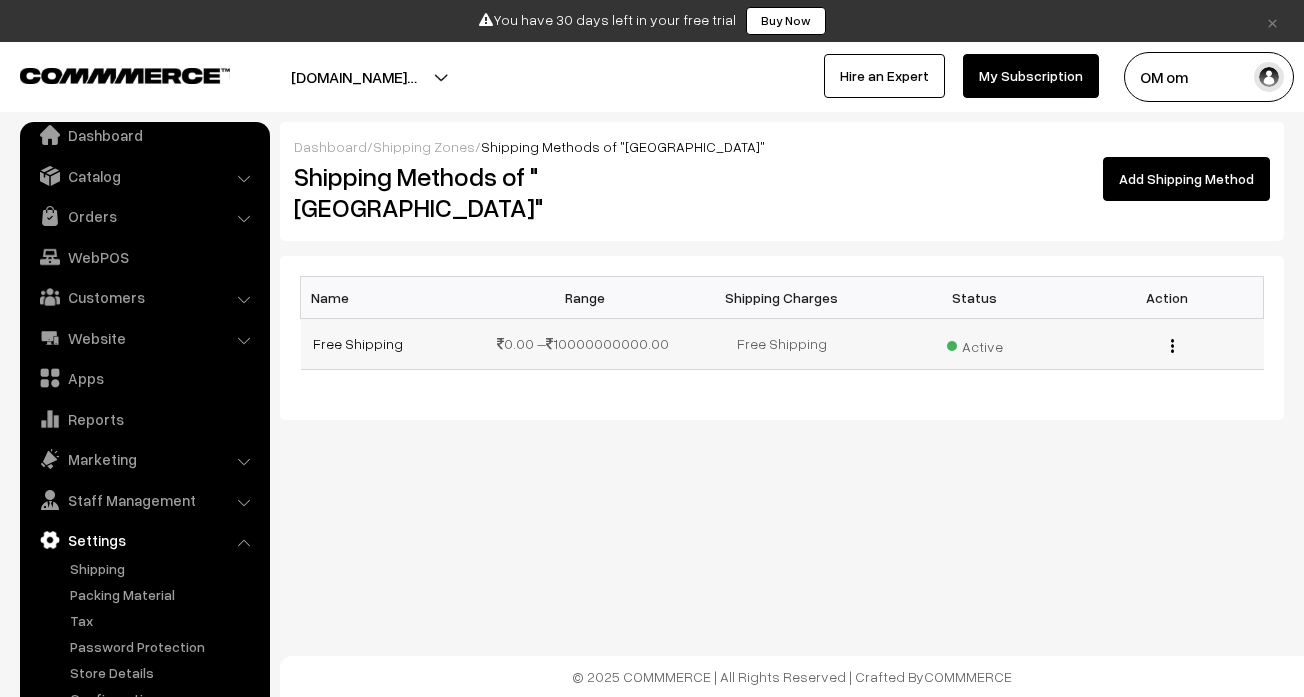 click at bounding box center (1172, 346) 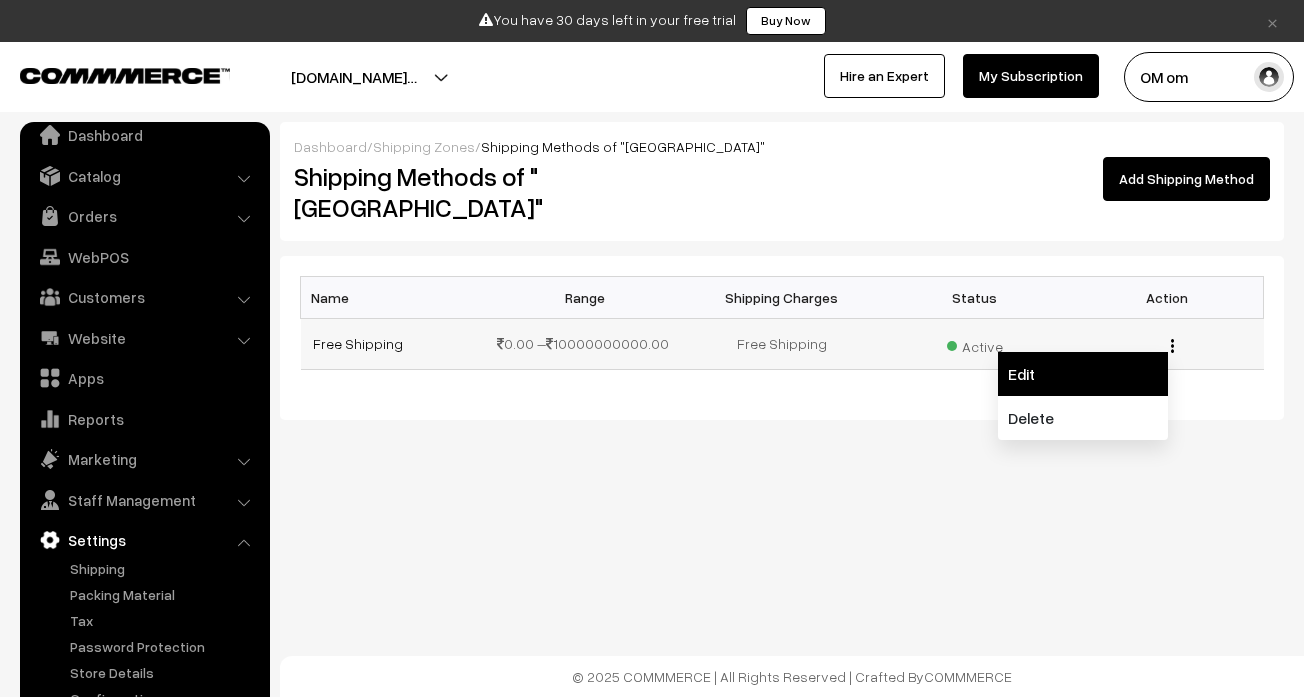 click on "Edit" at bounding box center (1083, 374) 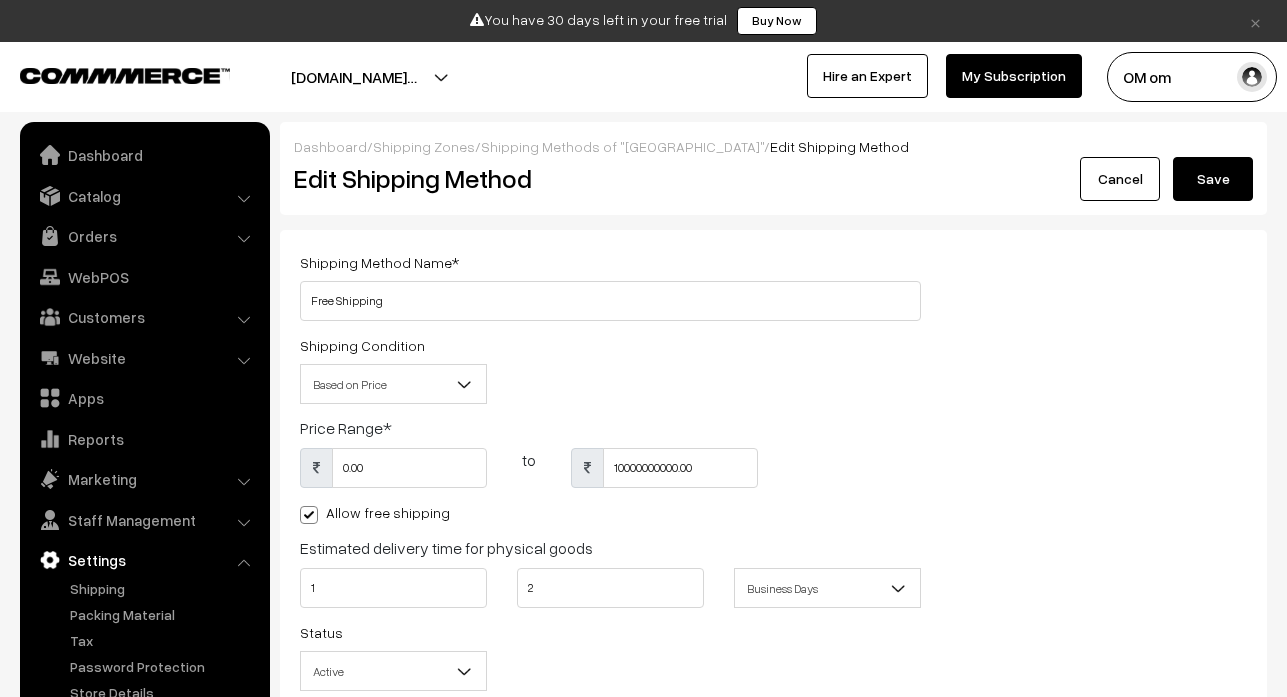 scroll, scrollTop: 0, scrollLeft: 0, axis: both 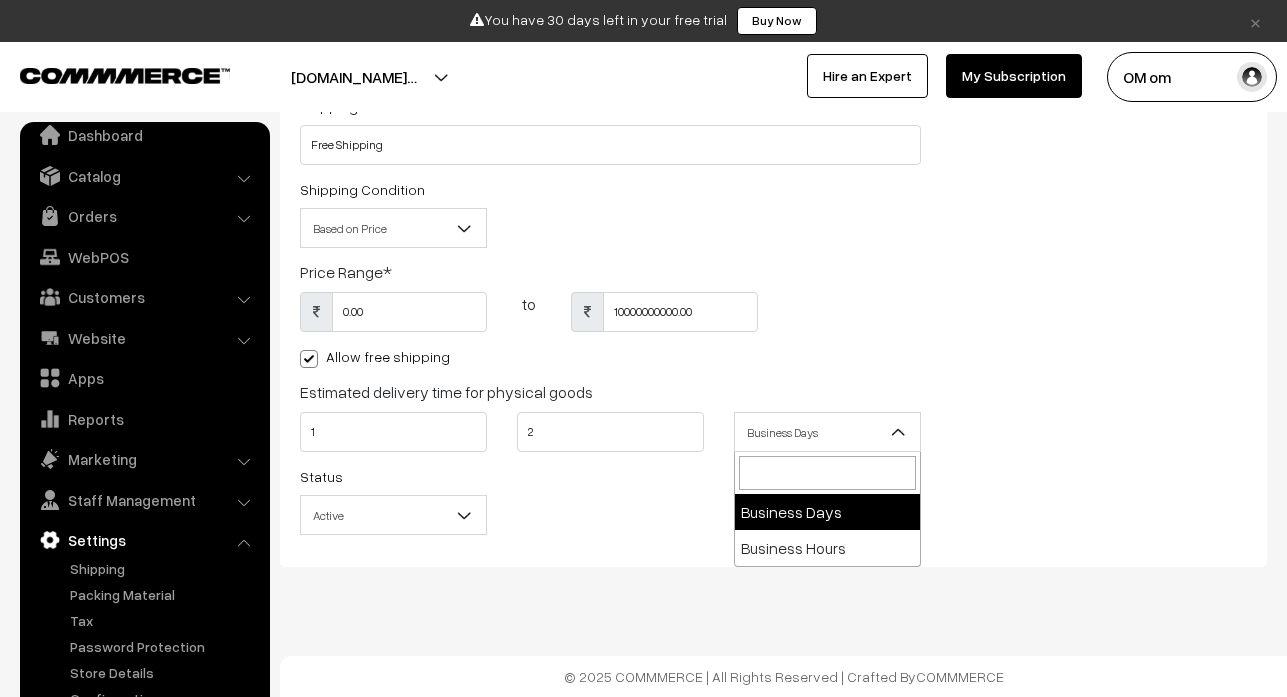 click on "Business Days" at bounding box center [827, 432] 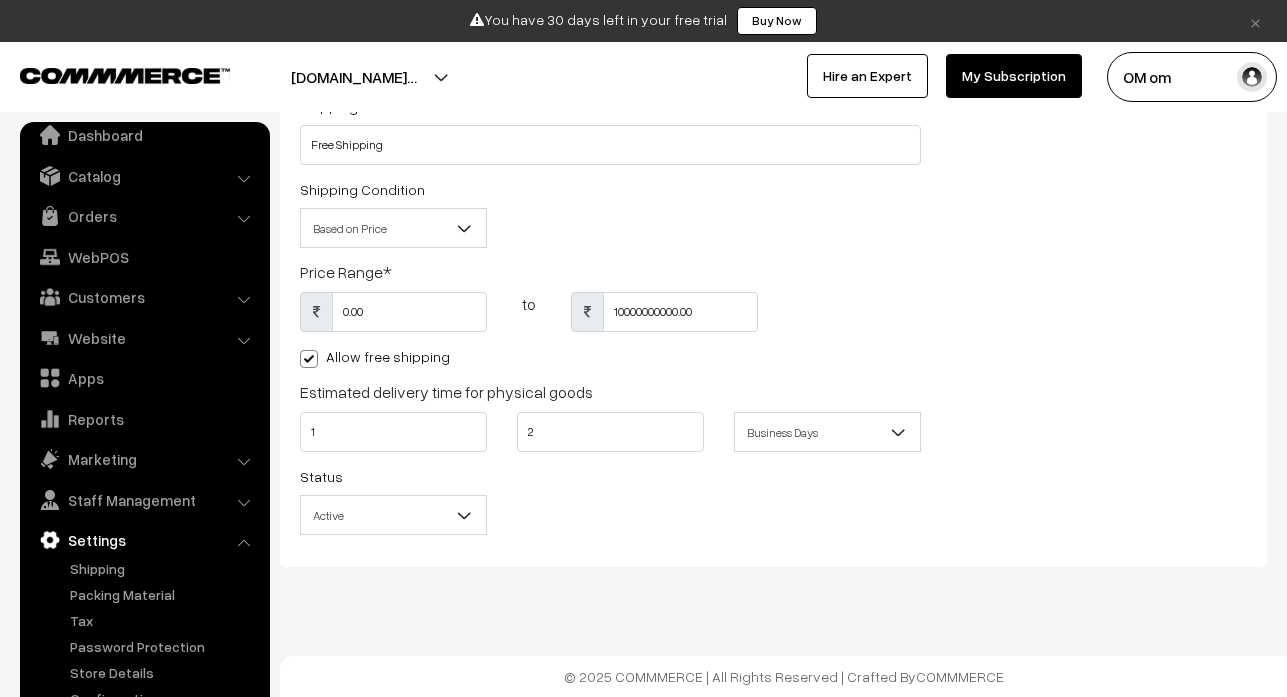 click on "Business Days" at bounding box center [827, 432] 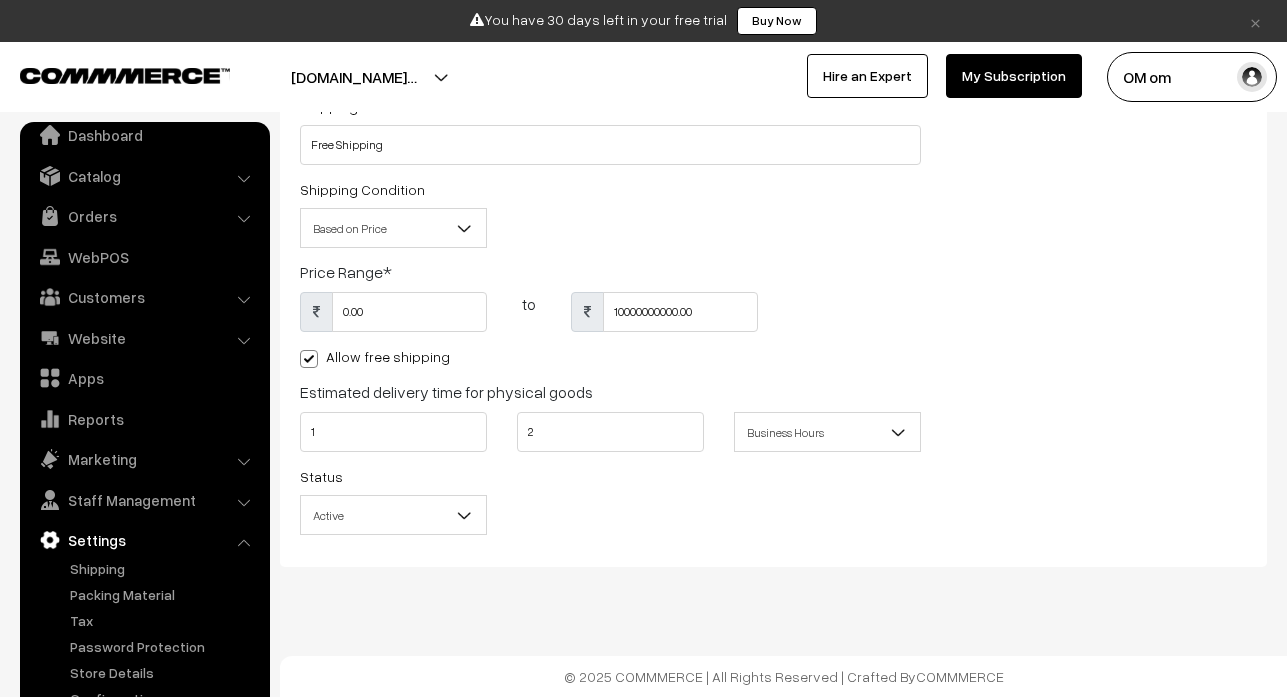 click on "Business Hours" at bounding box center (827, 432) 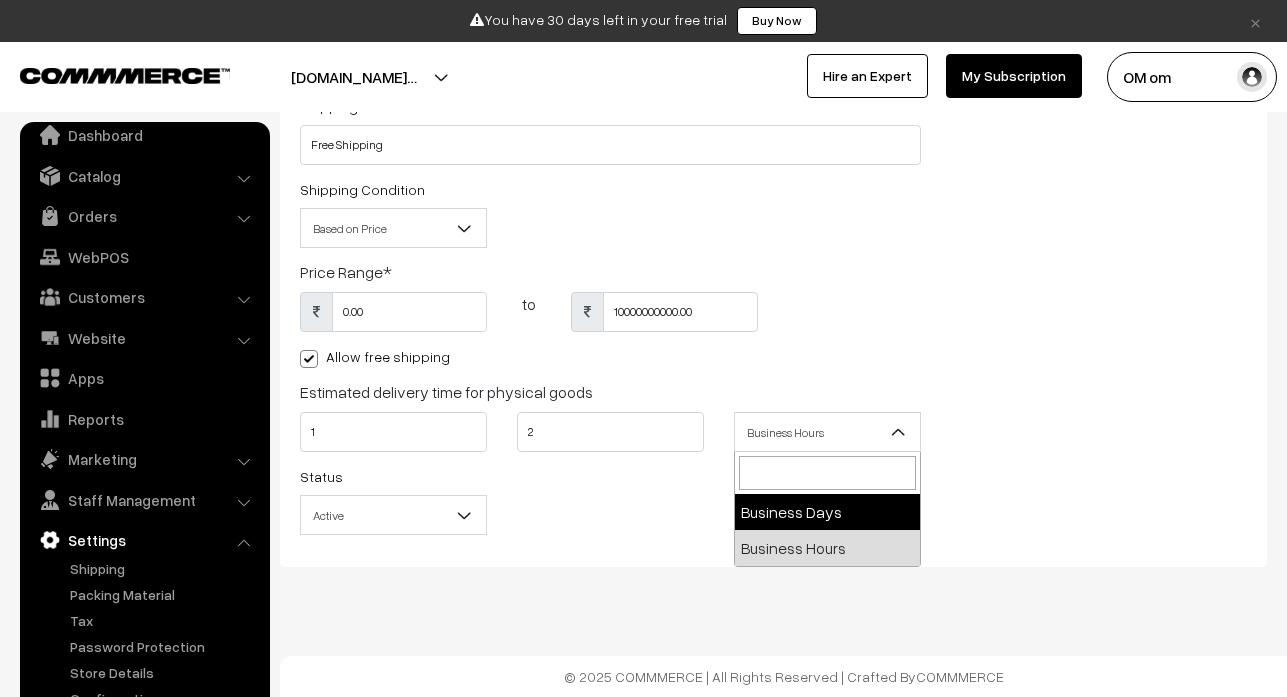 select on "1" 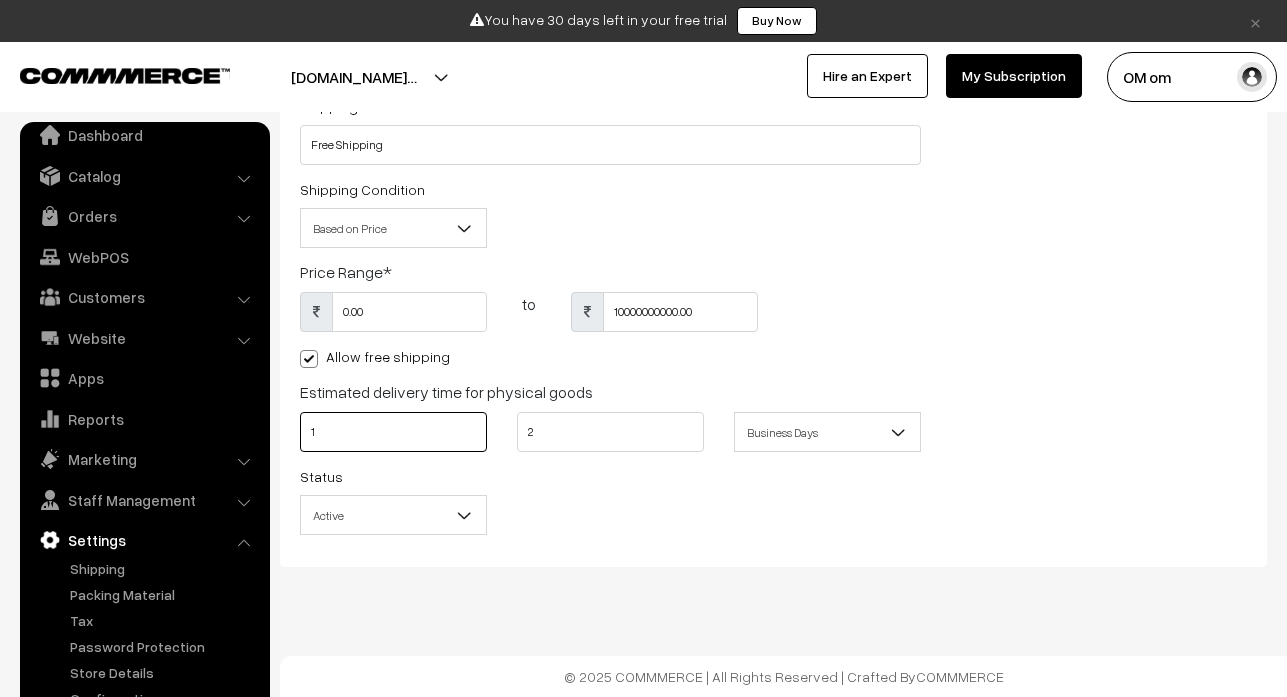 click on "1" at bounding box center (393, 432) 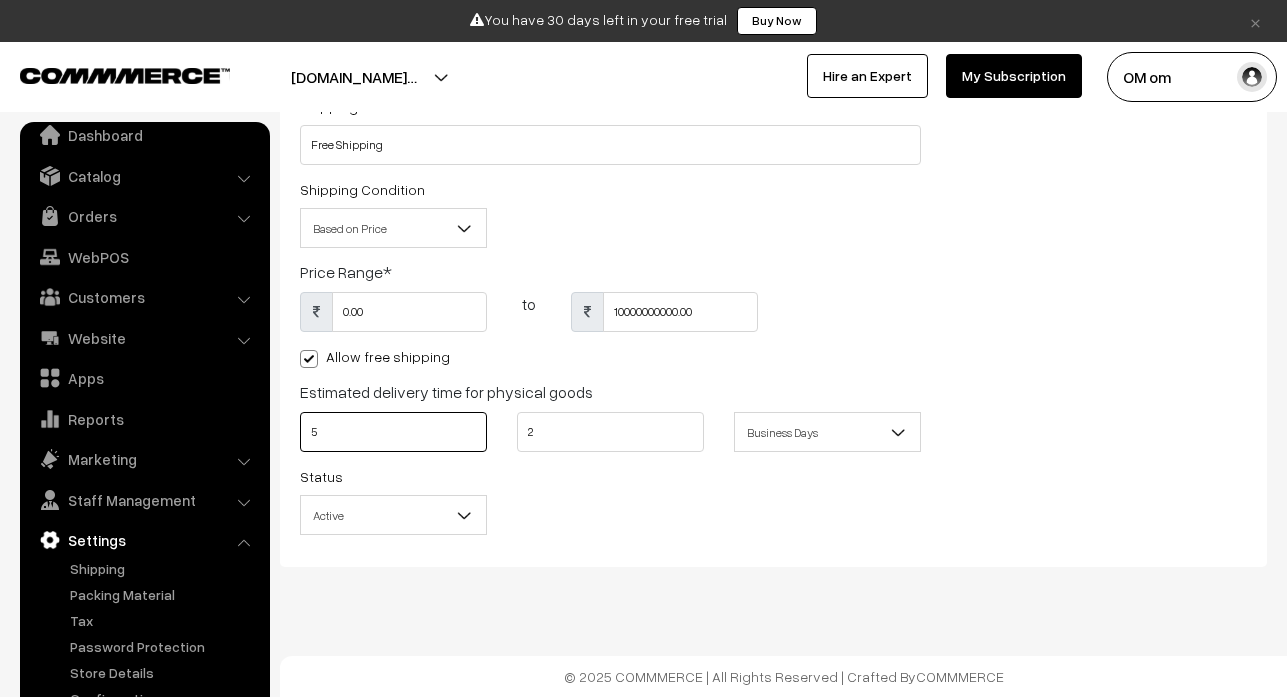 type on "5" 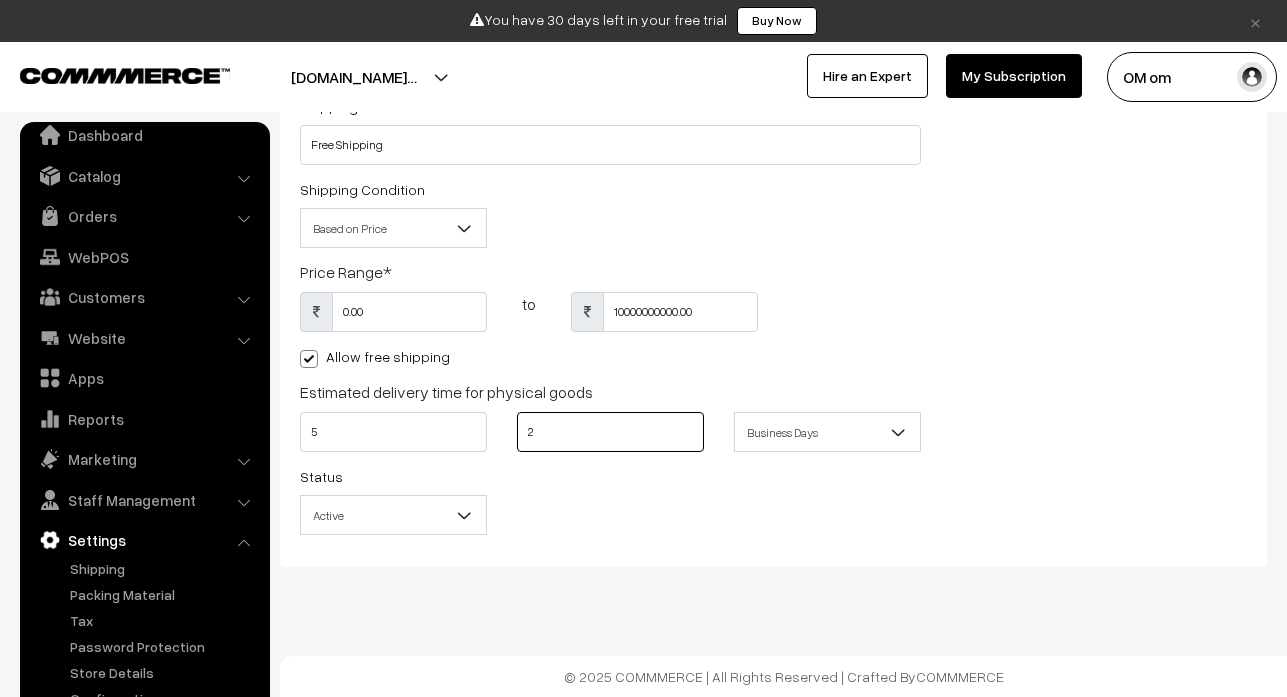 click on "2" at bounding box center (610, 432) 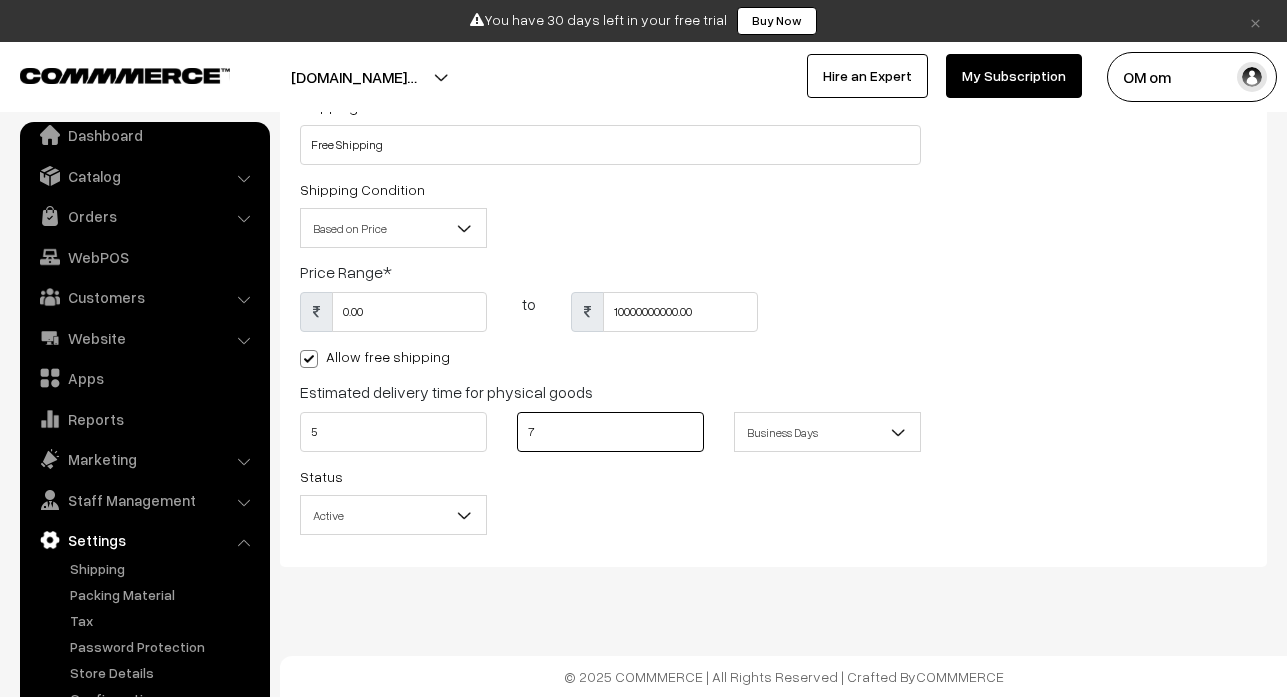type on "7" 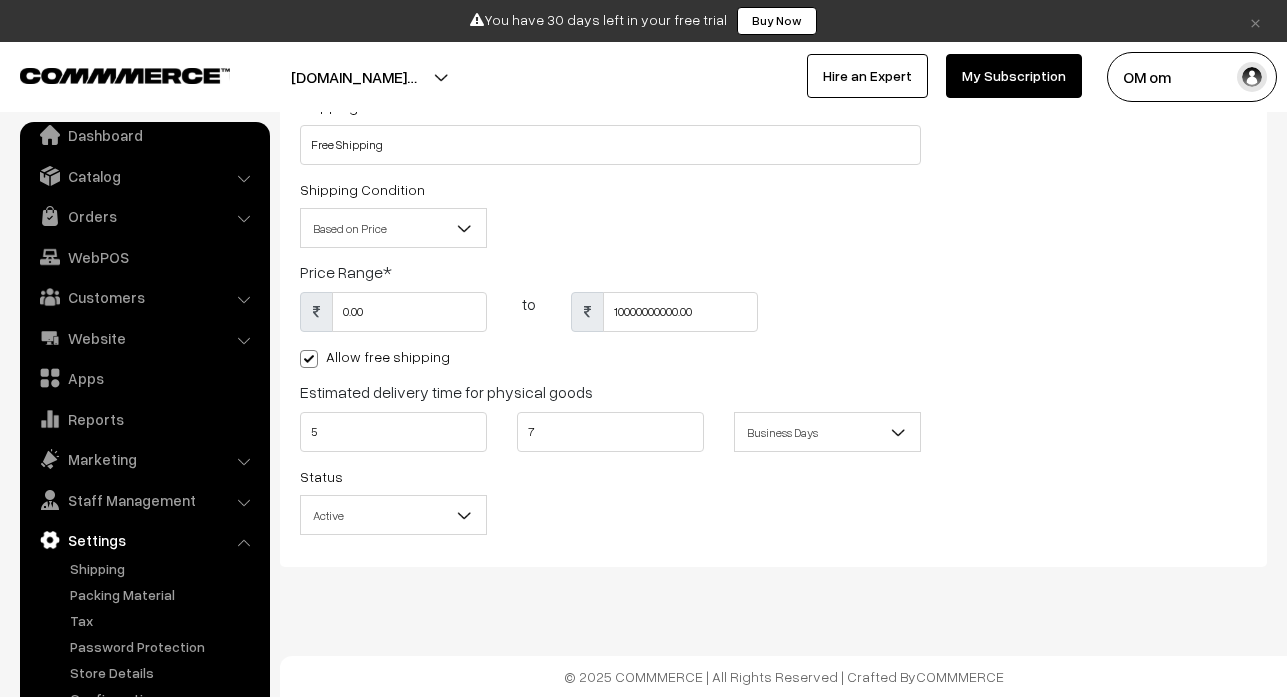 click on "Active" at bounding box center (393, 515) 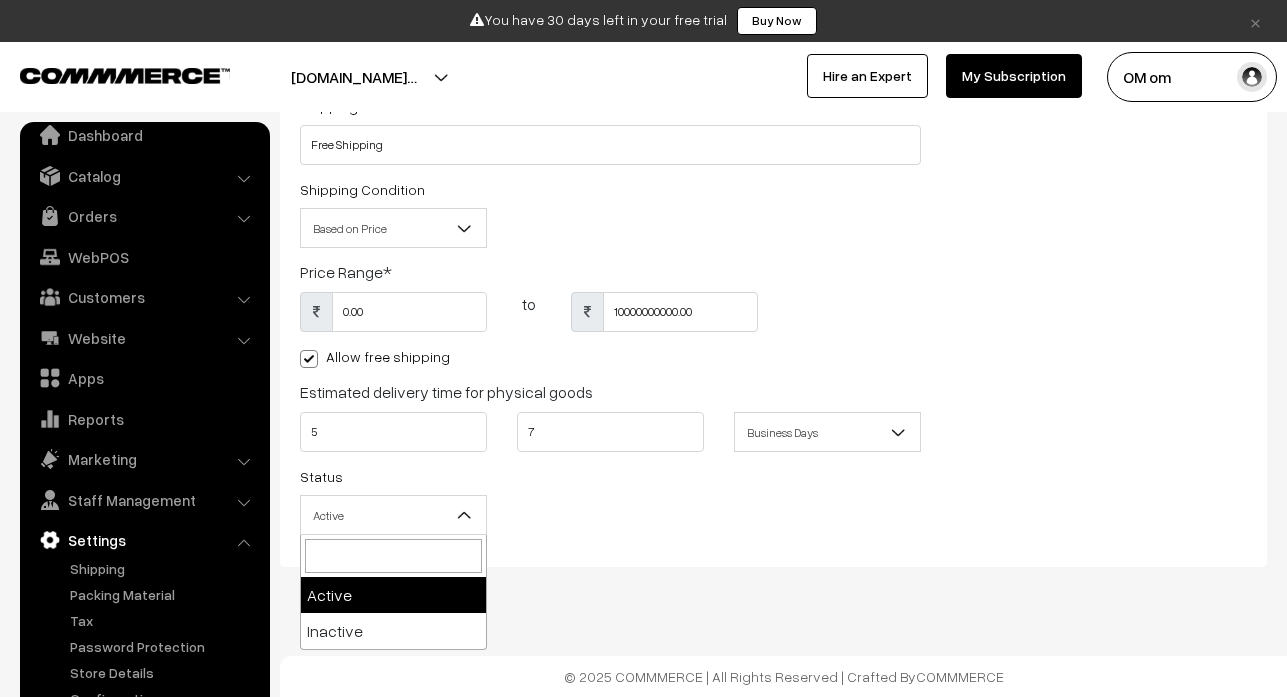 click on "Active" at bounding box center [393, 515] 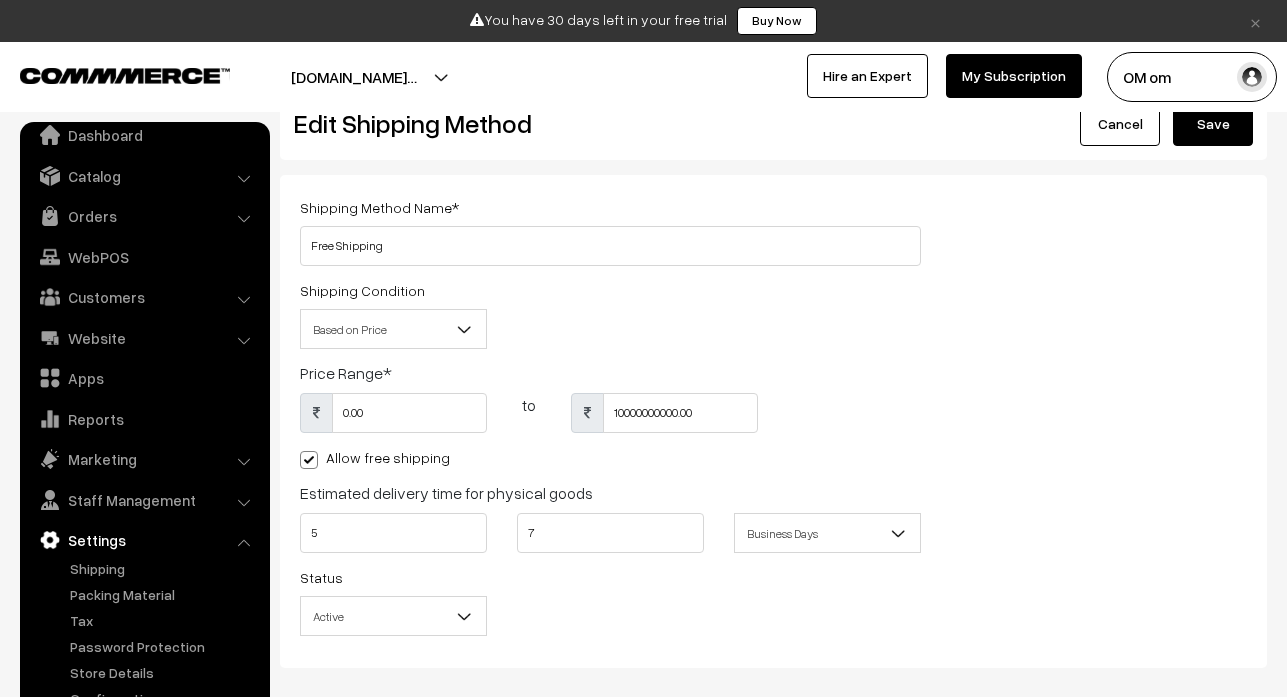 scroll, scrollTop: 0, scrollLeft: 0, axis: both 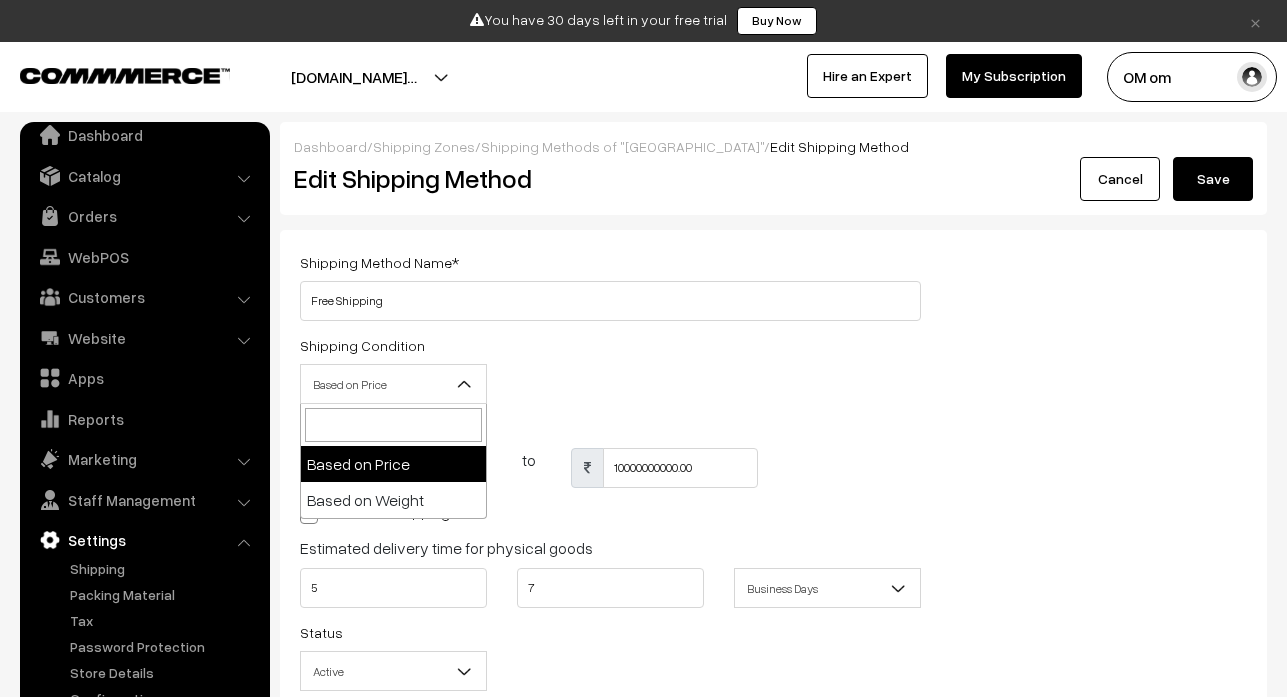 click on "Based on Price" at bounding box center [393, 384] 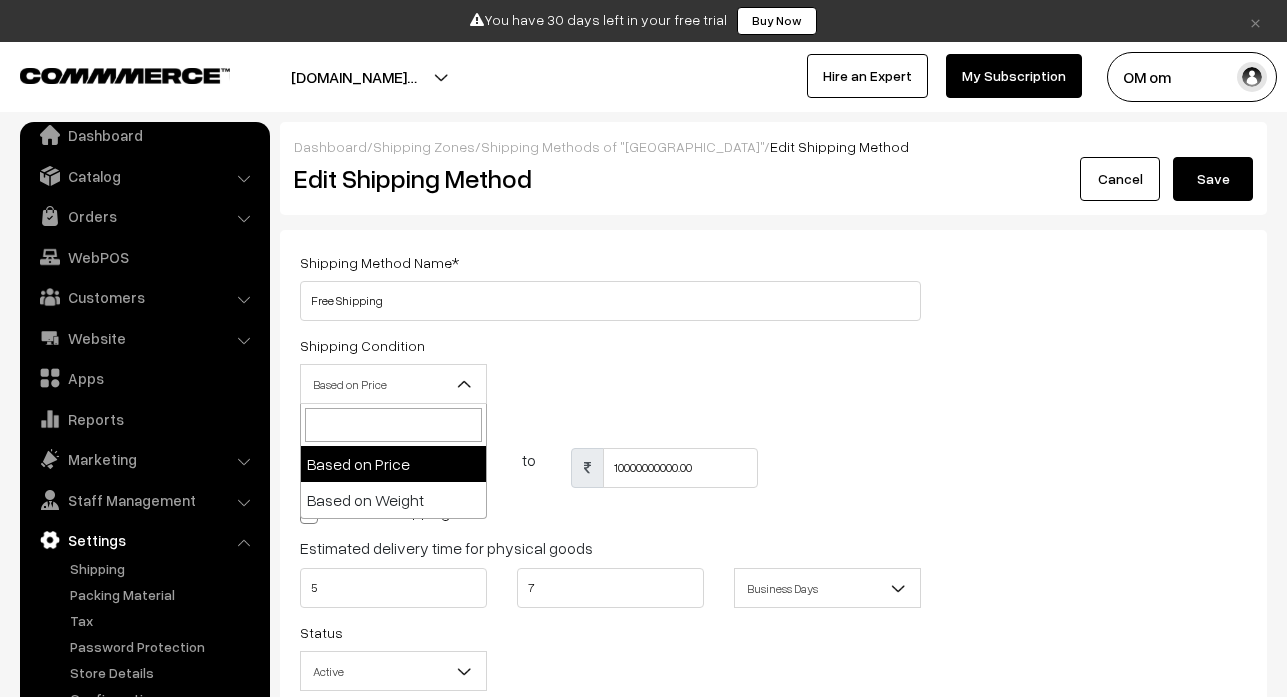 click on "Based on Price" at bounding box center (393, 384) 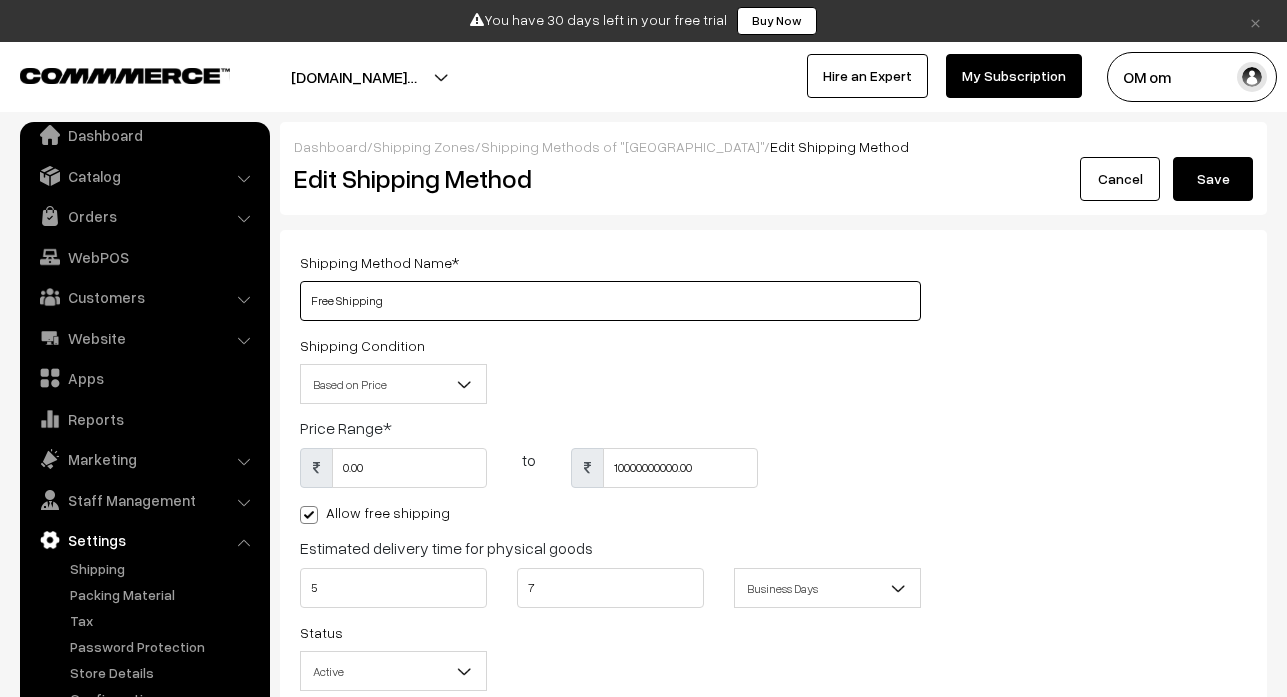 click on "Free Shipping" at bounding box center [610, 301] 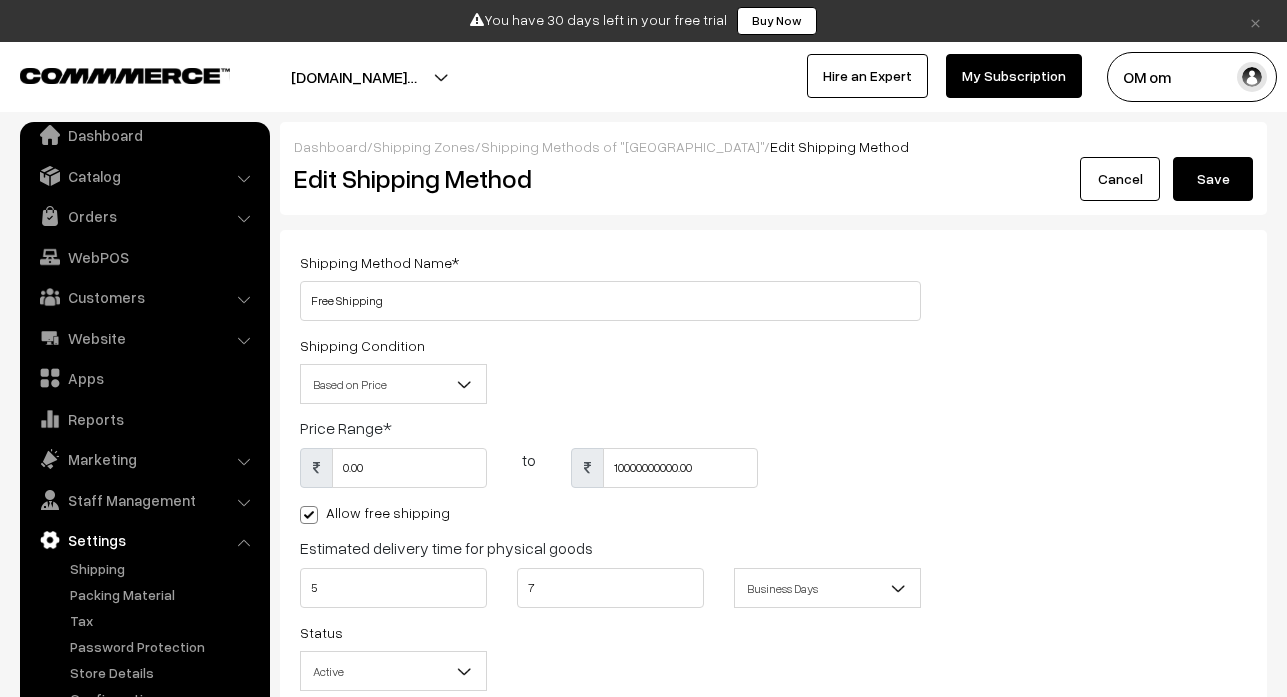 click on "Save" at bounding box center (1213, 179) 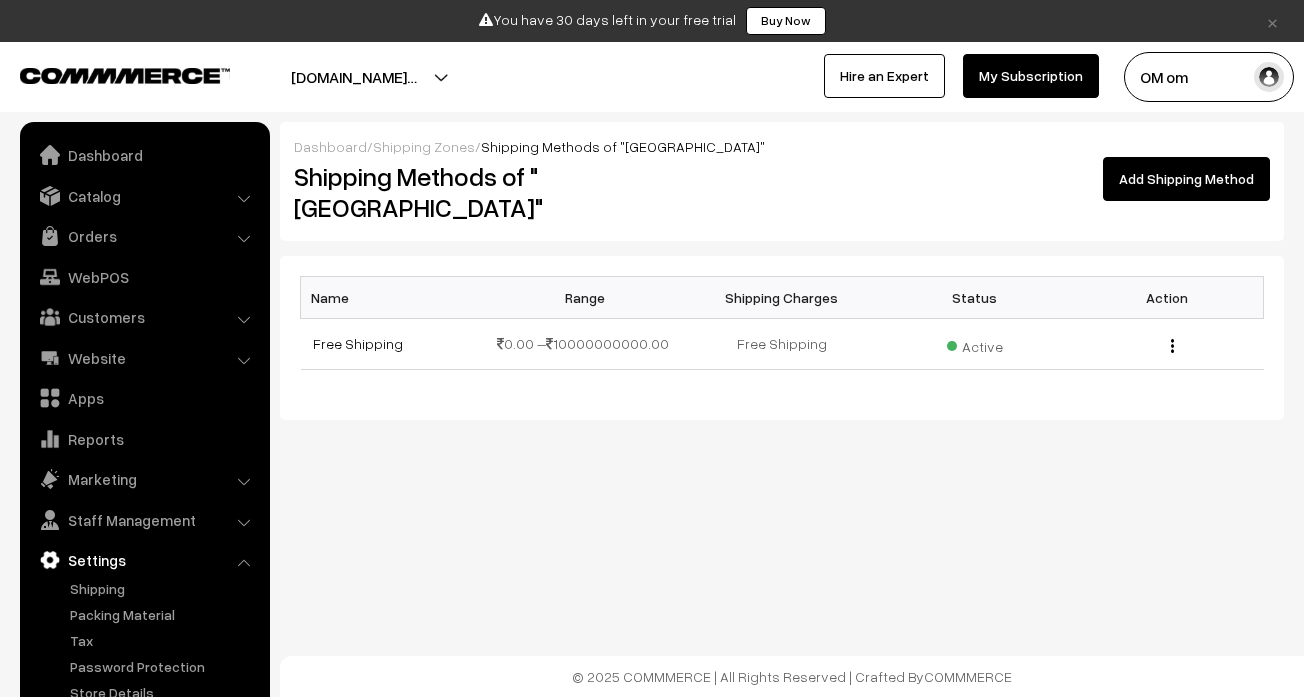 scroll, scrollTop: 0, scrollLeft: 0, axis: both 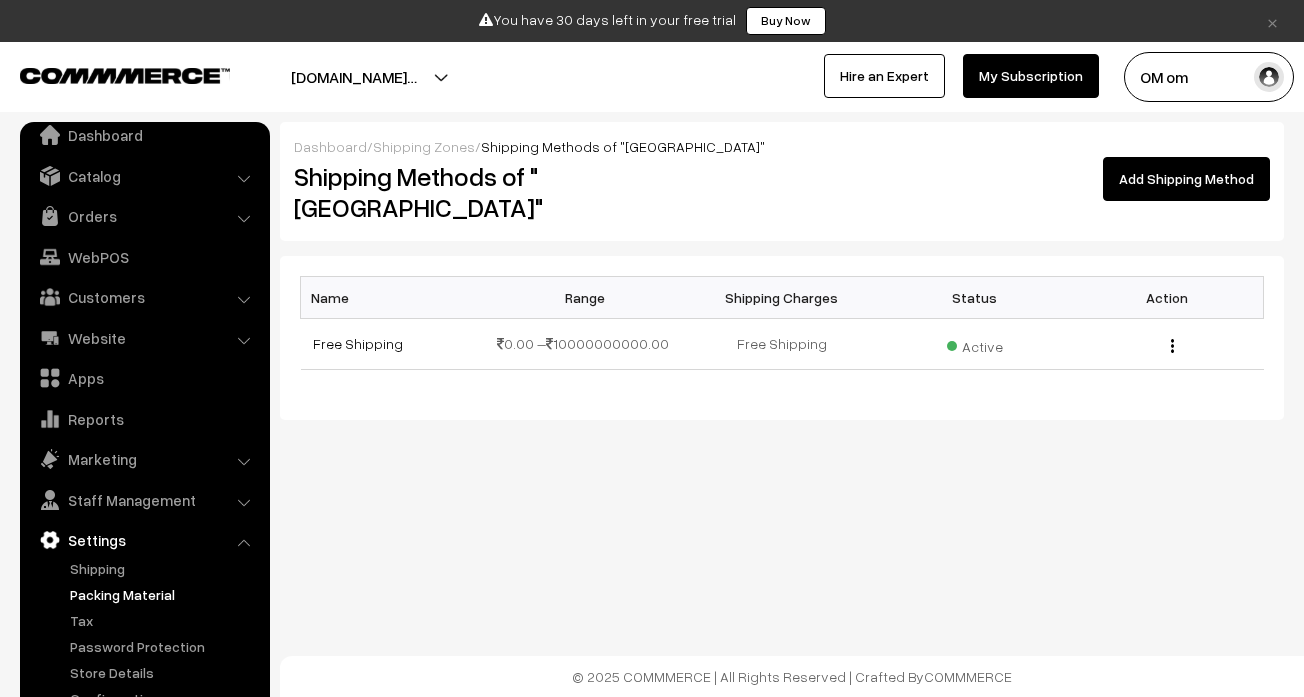 click on "Packing Material" at bounding box center (164, 594) 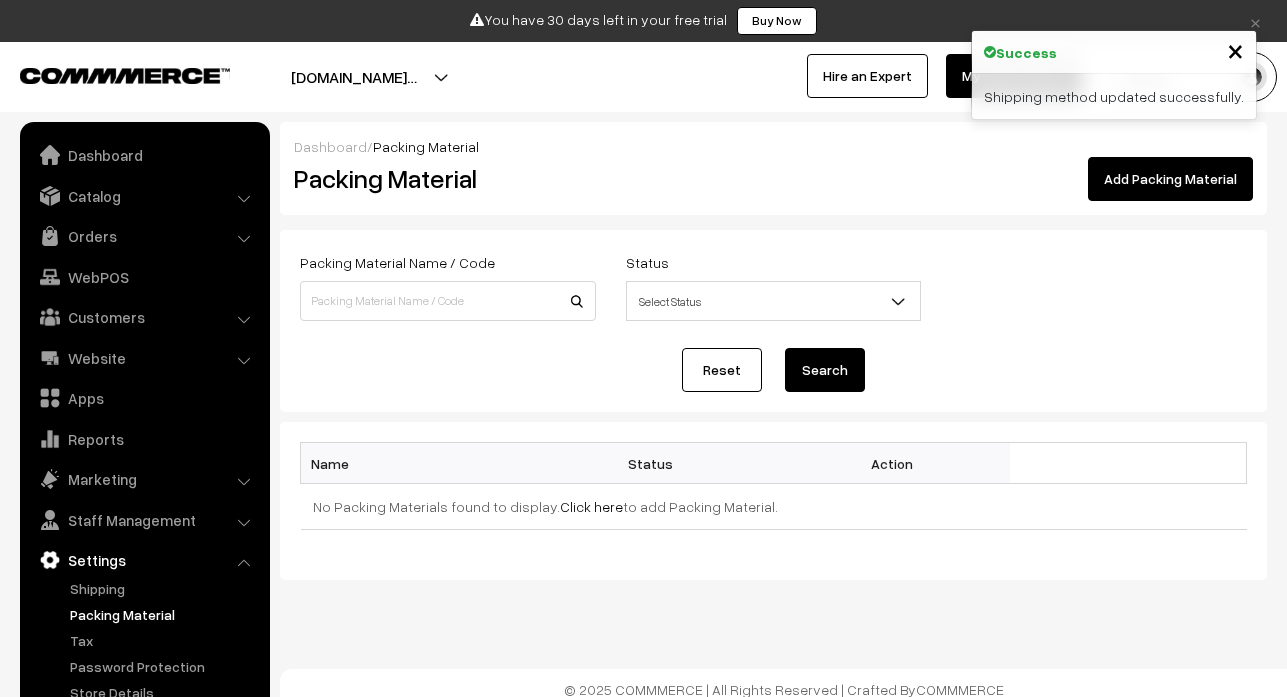 scroll, scrollTop: 0, scrollLeft: 0, axis: both 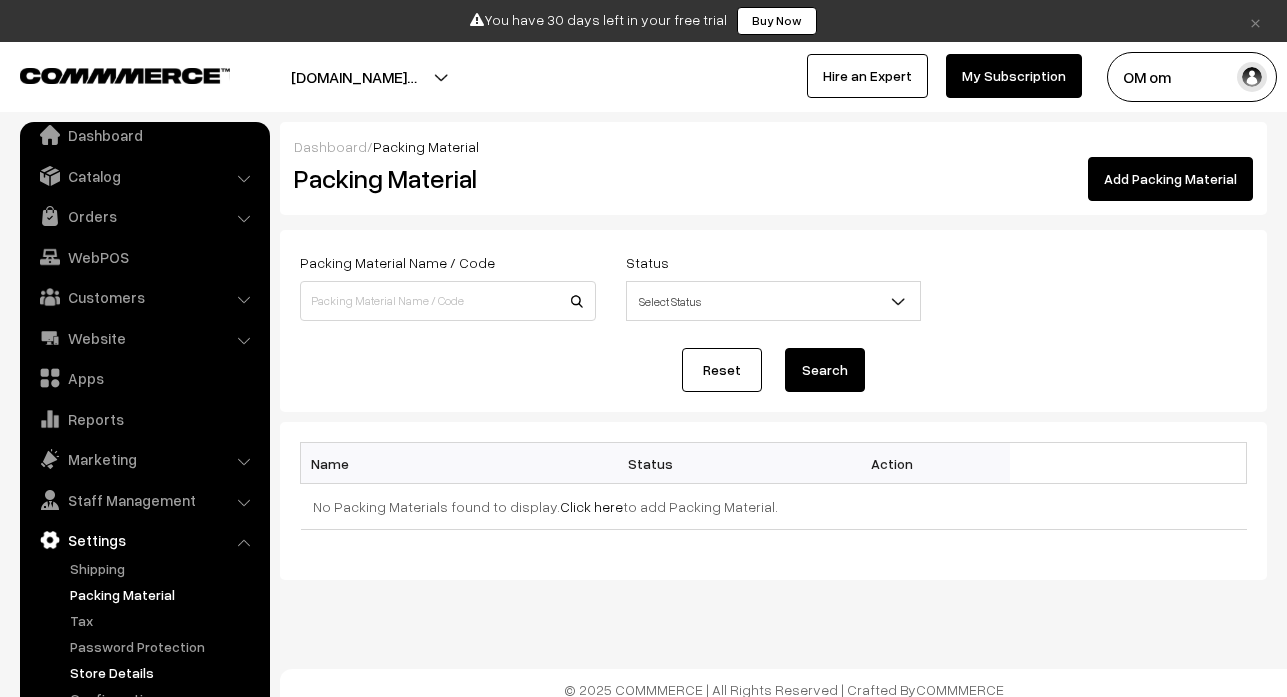 click on "Store Details" at bounding box center (164, 672) 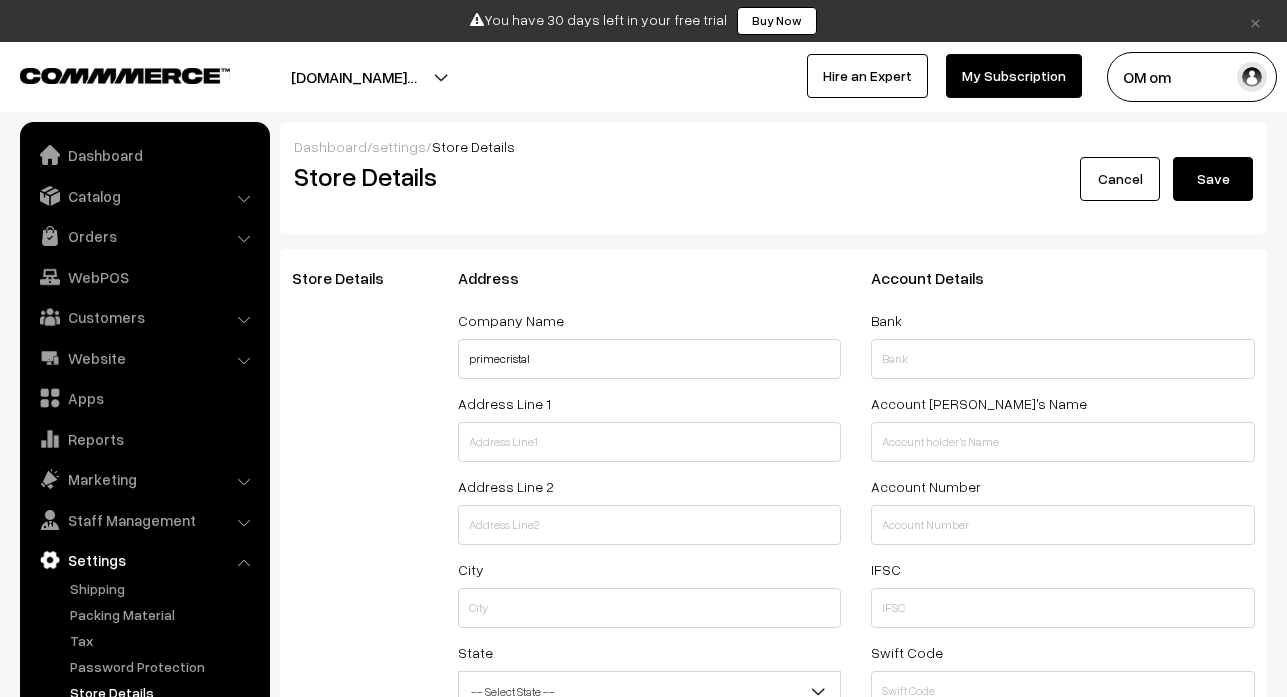 select on "99" 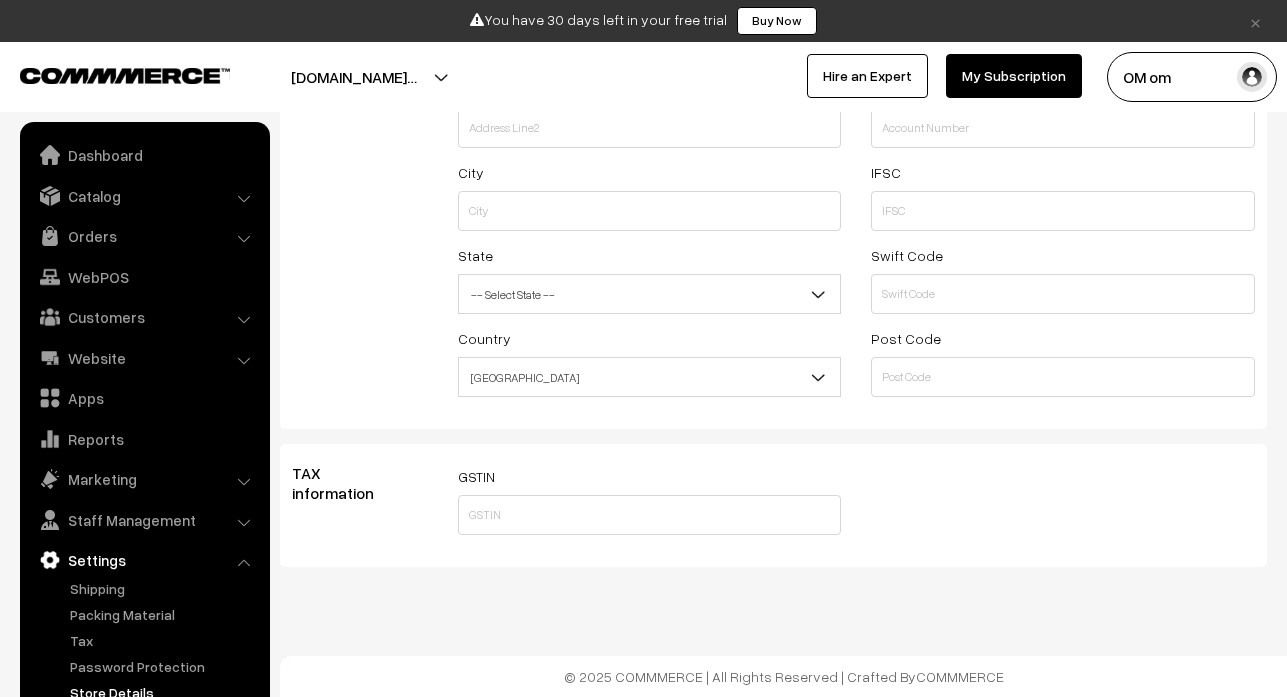 scroll, scrollTop: 20, scrollLeft: 0, axis: vertical 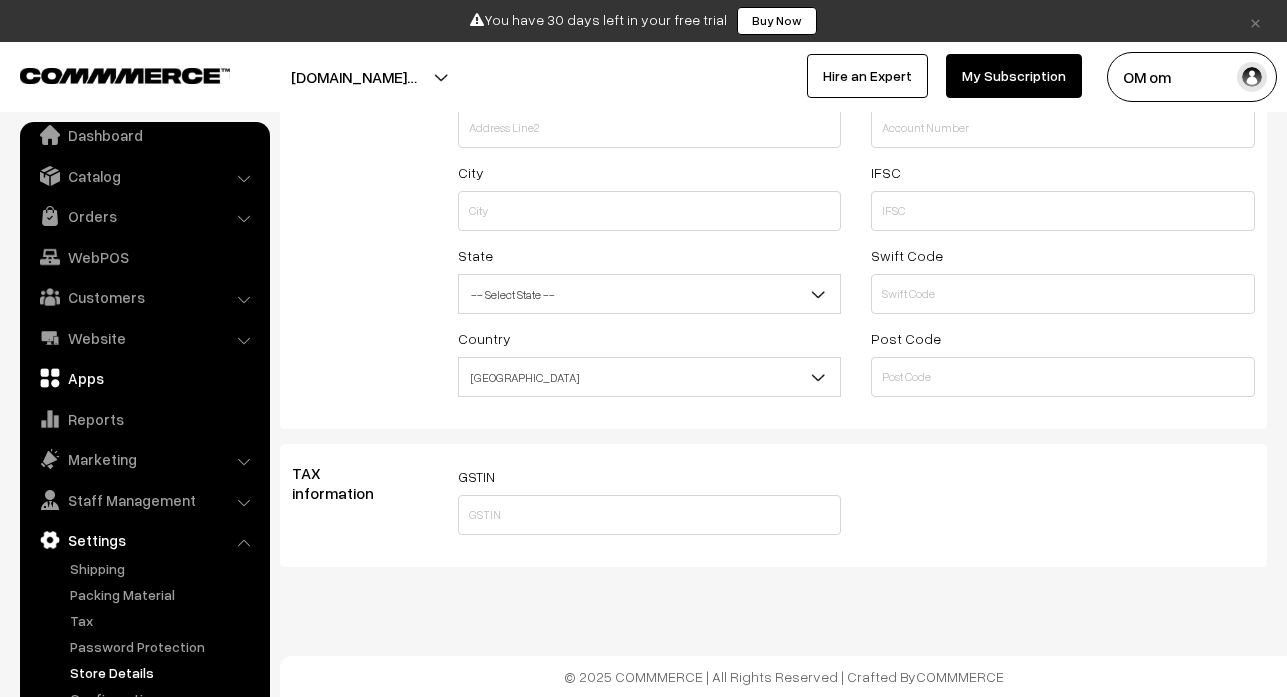 click on "Apps" at bounding box center (144, 378) 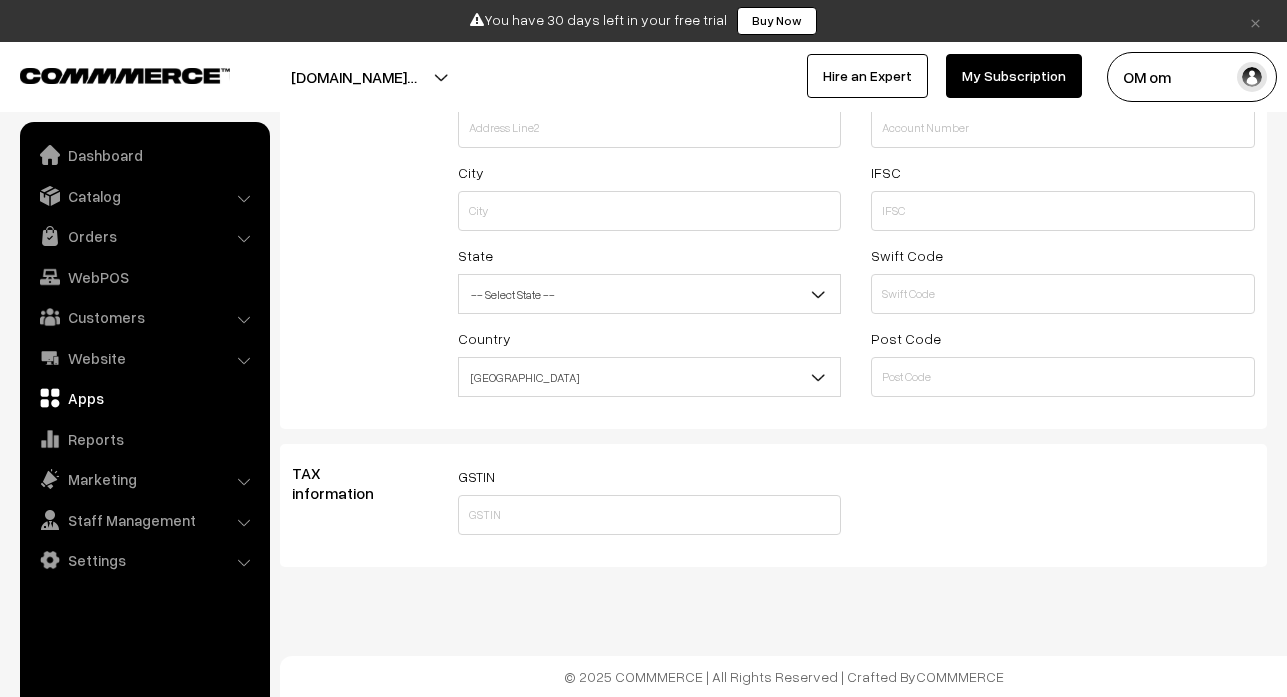 scroll, scrollTop: 0, scrollLeft: 0, axis: both 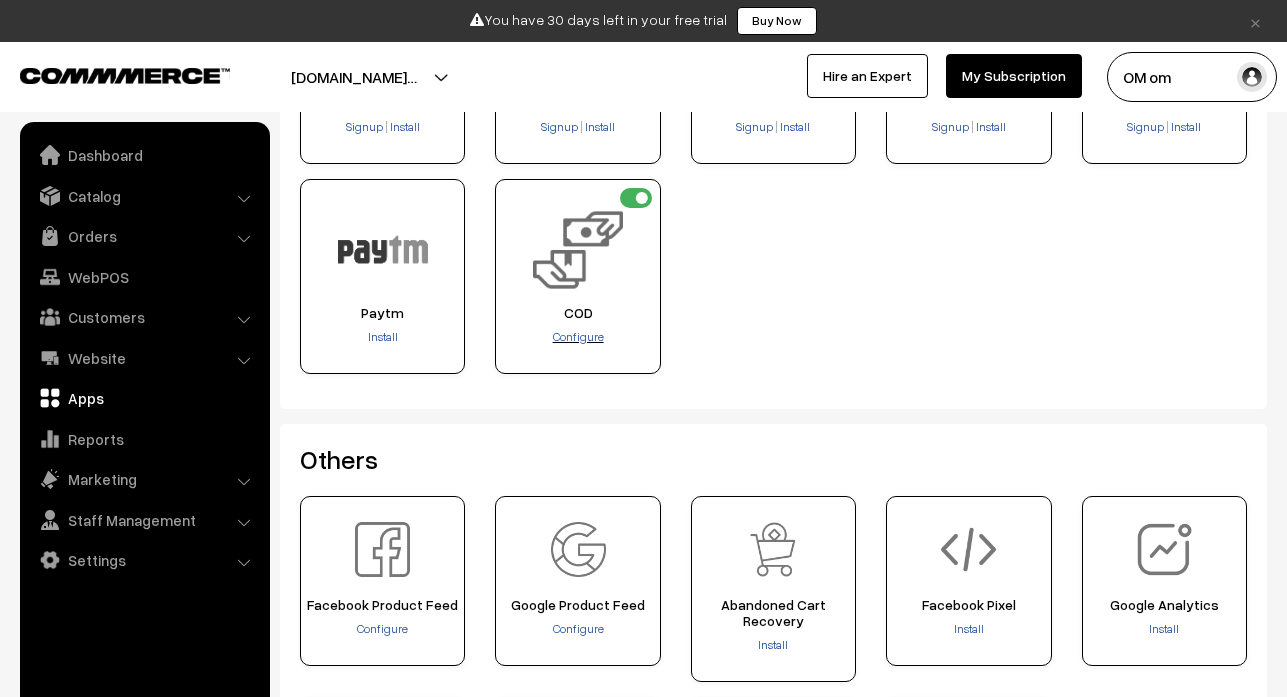 click on "Configure" at bounding box center [578, 336] 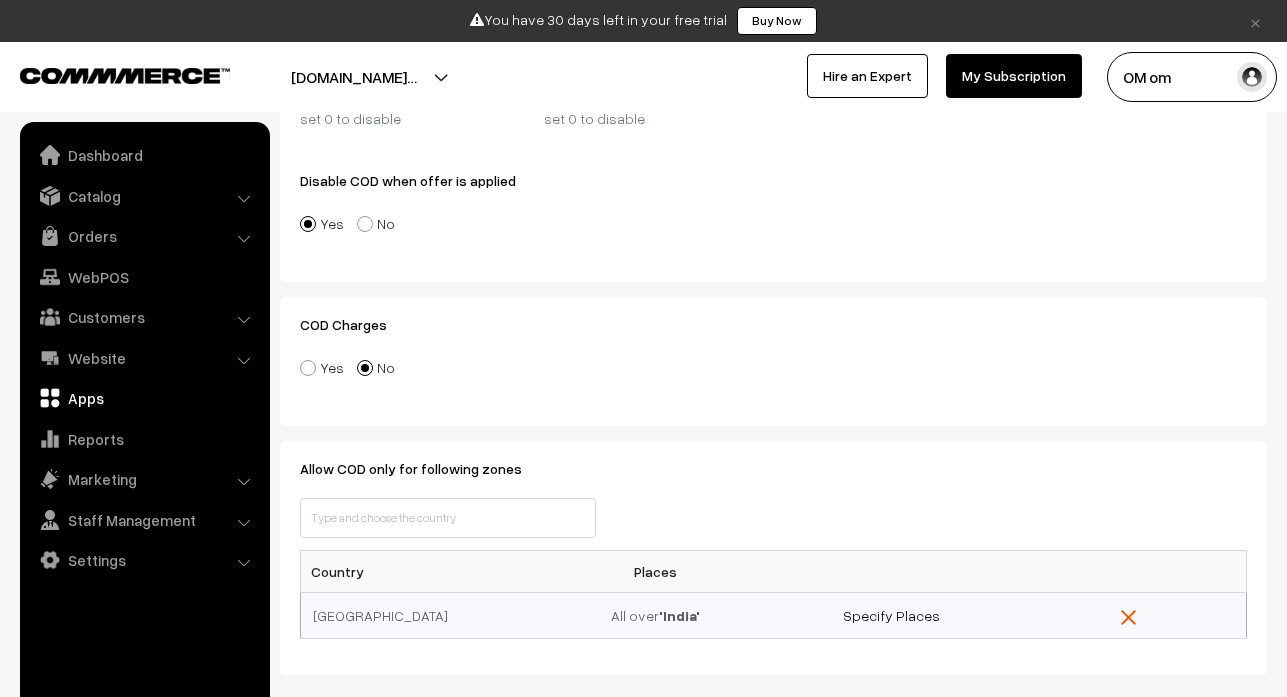 scroll, scrollTop: 500, scrollLeft: 0, axis: vertical 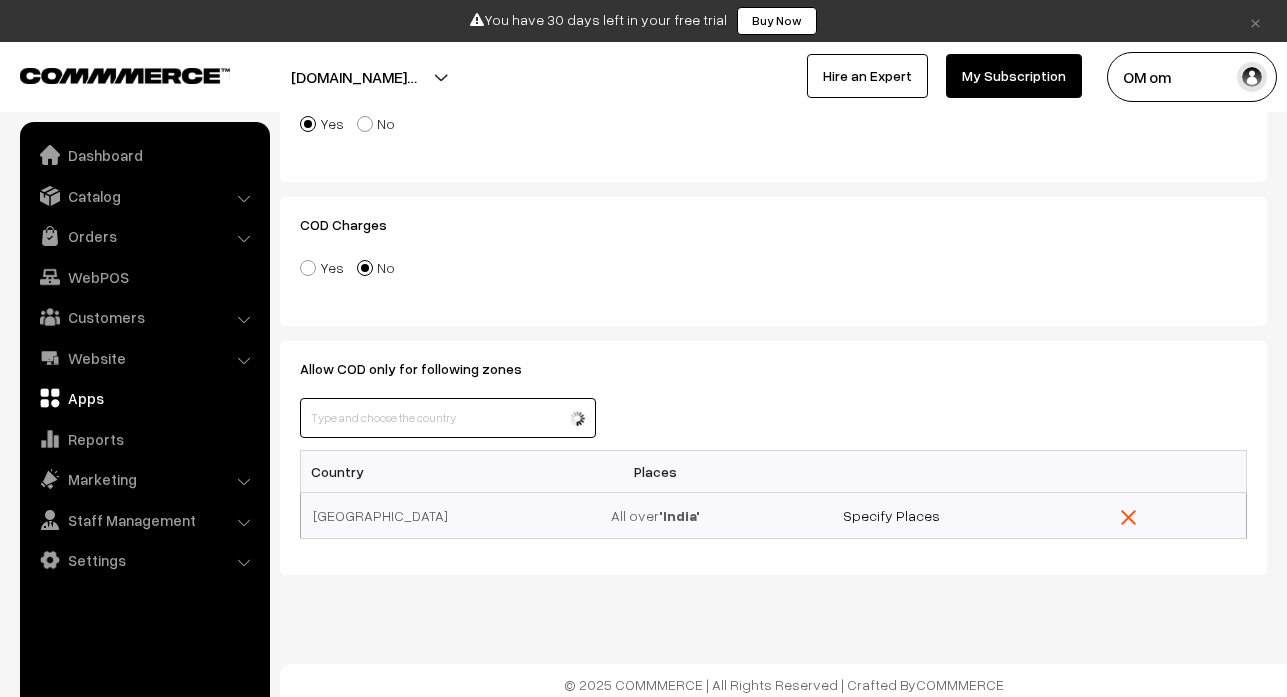 click at bounding box center (448, 418) 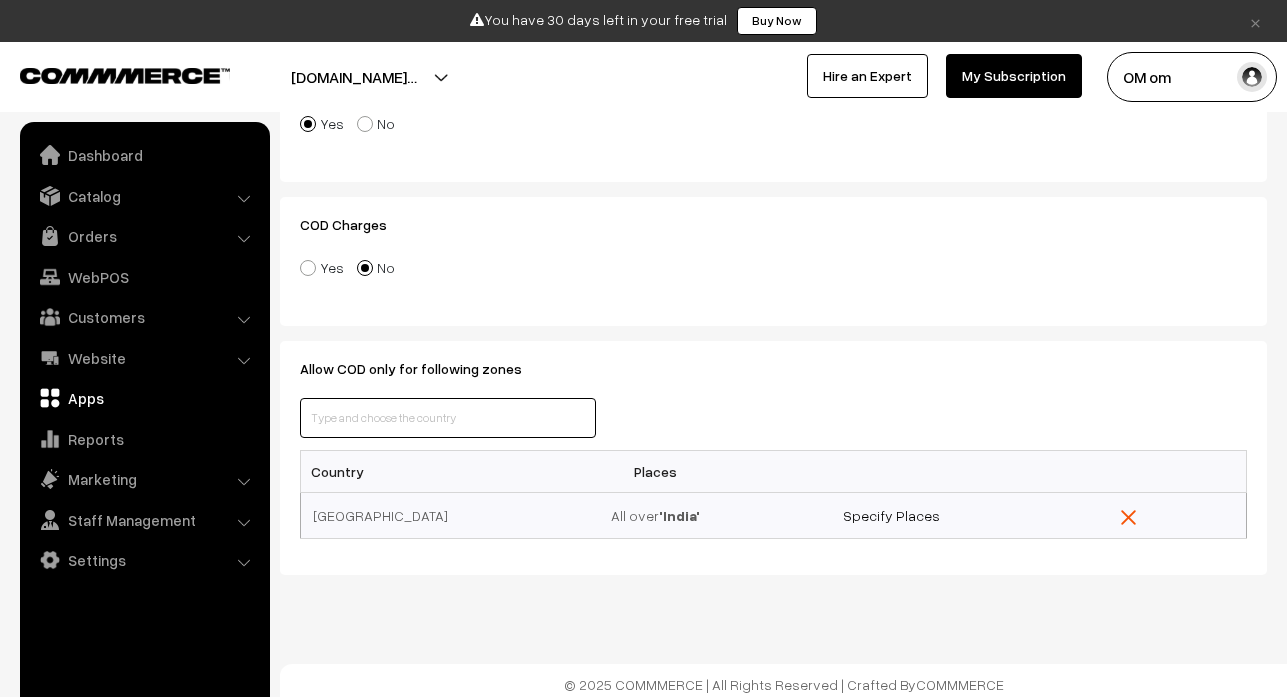 click at bounding box center [448, 418] 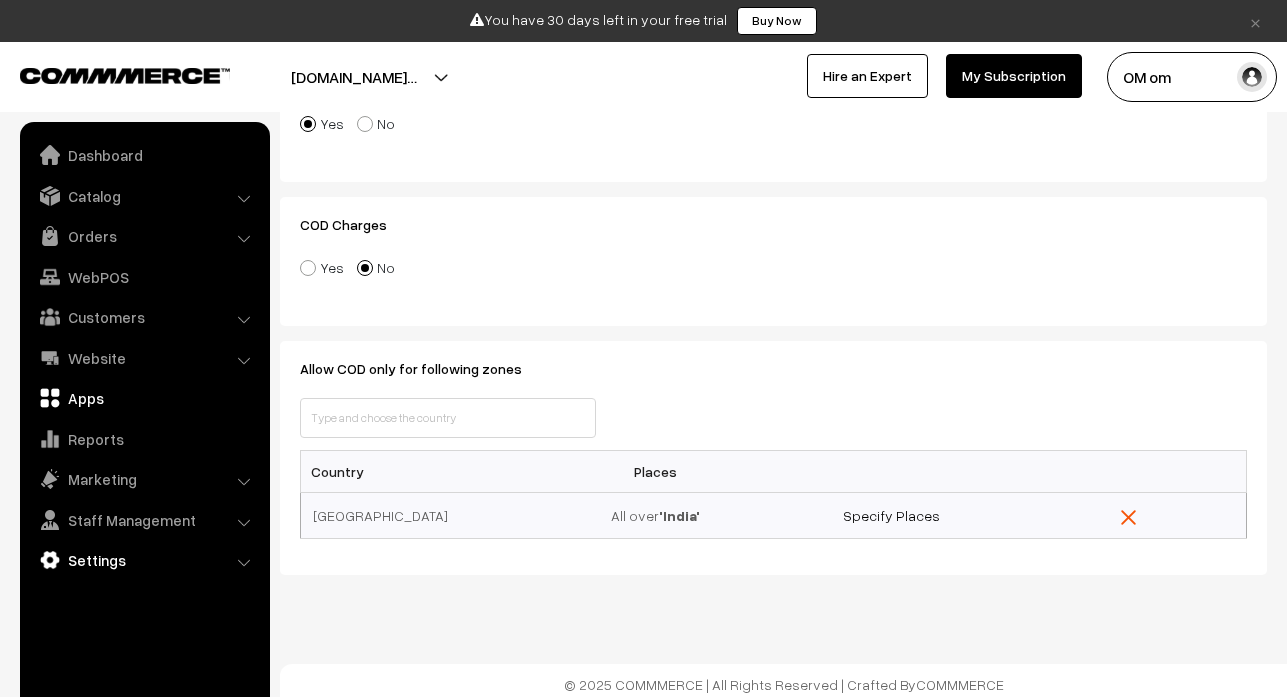 click on "Settings" at bounding box center [144, 560] 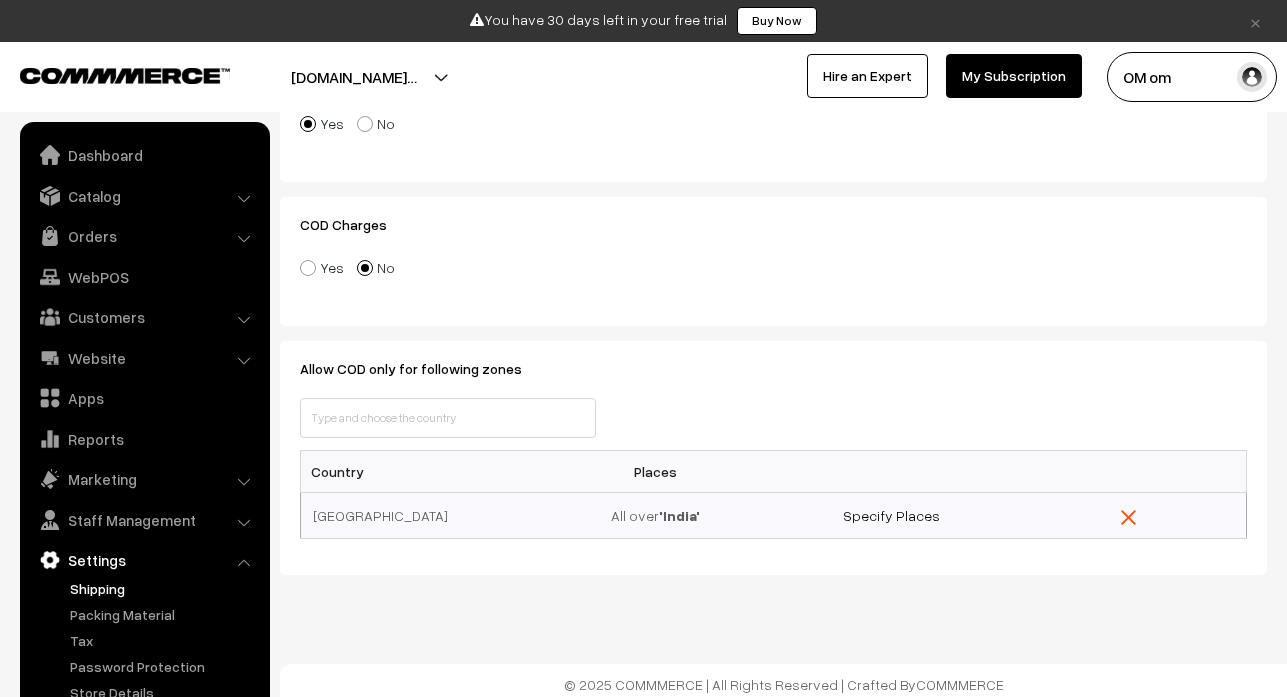 click on "Shipping" at bounding box center [164, 588] 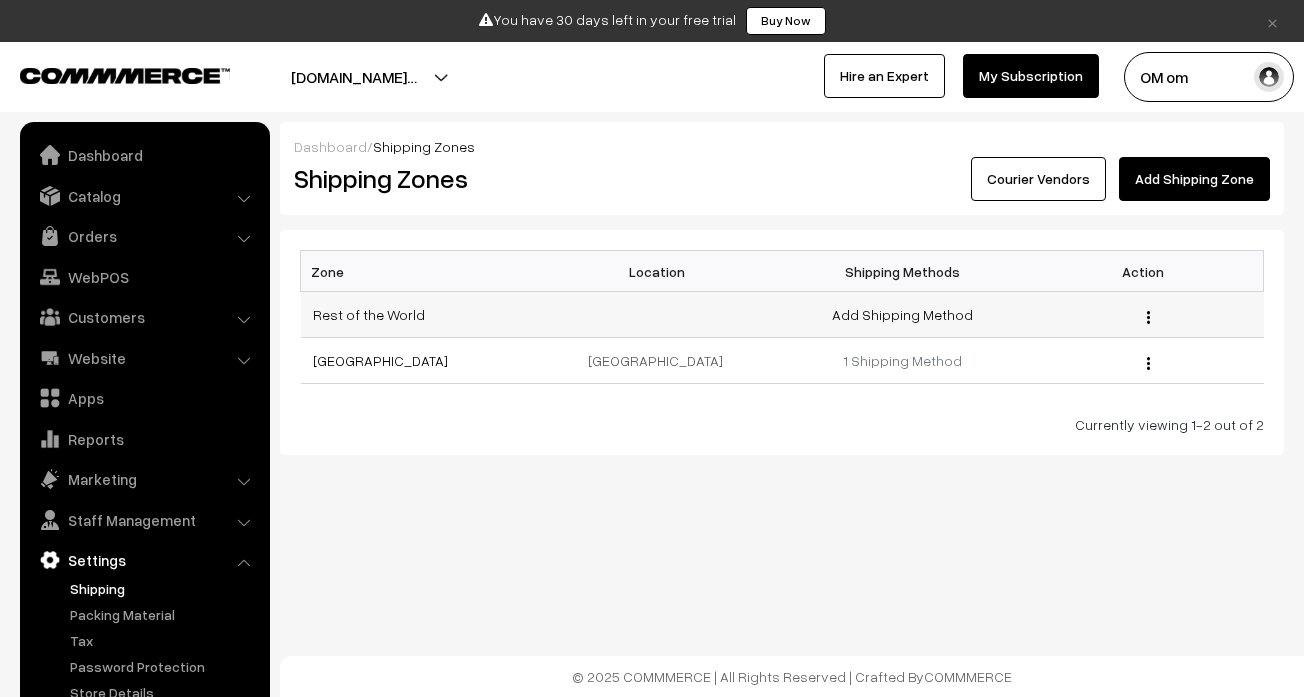 scroll, scrollTop: 0, scrollLeft: 0, axis: both 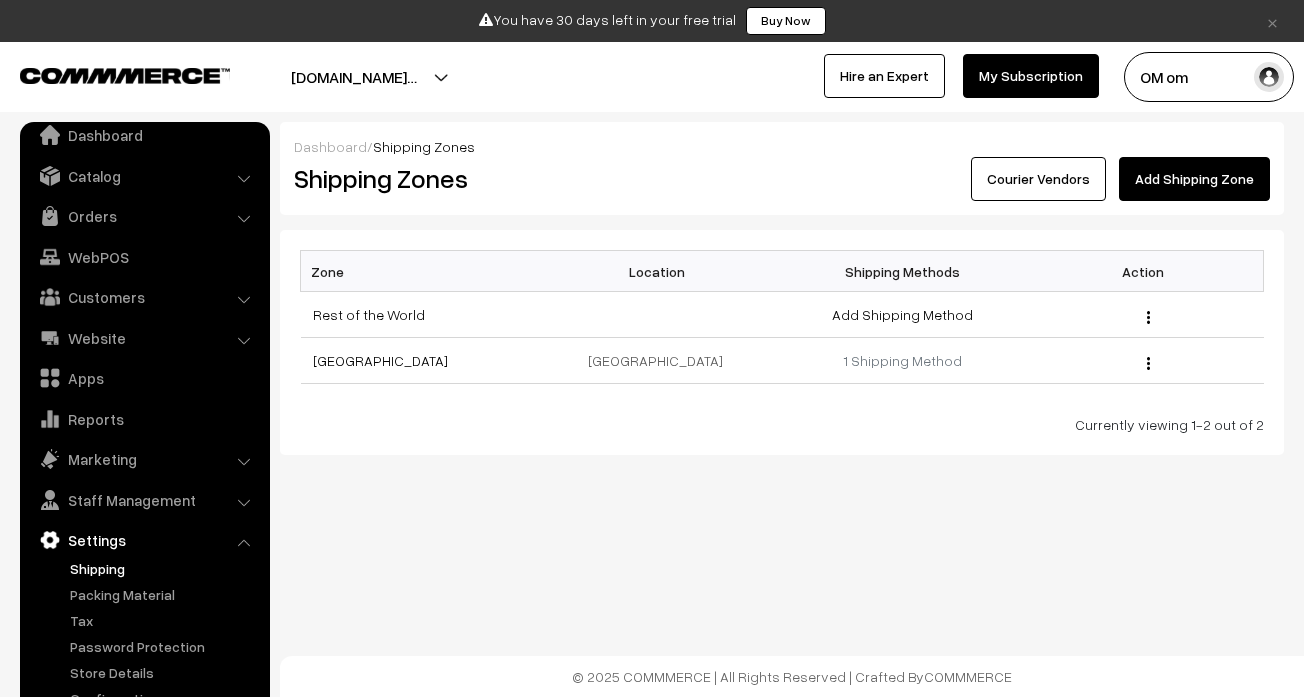 click on "Add Shipping Zone" at bounding box center (1194, 179) 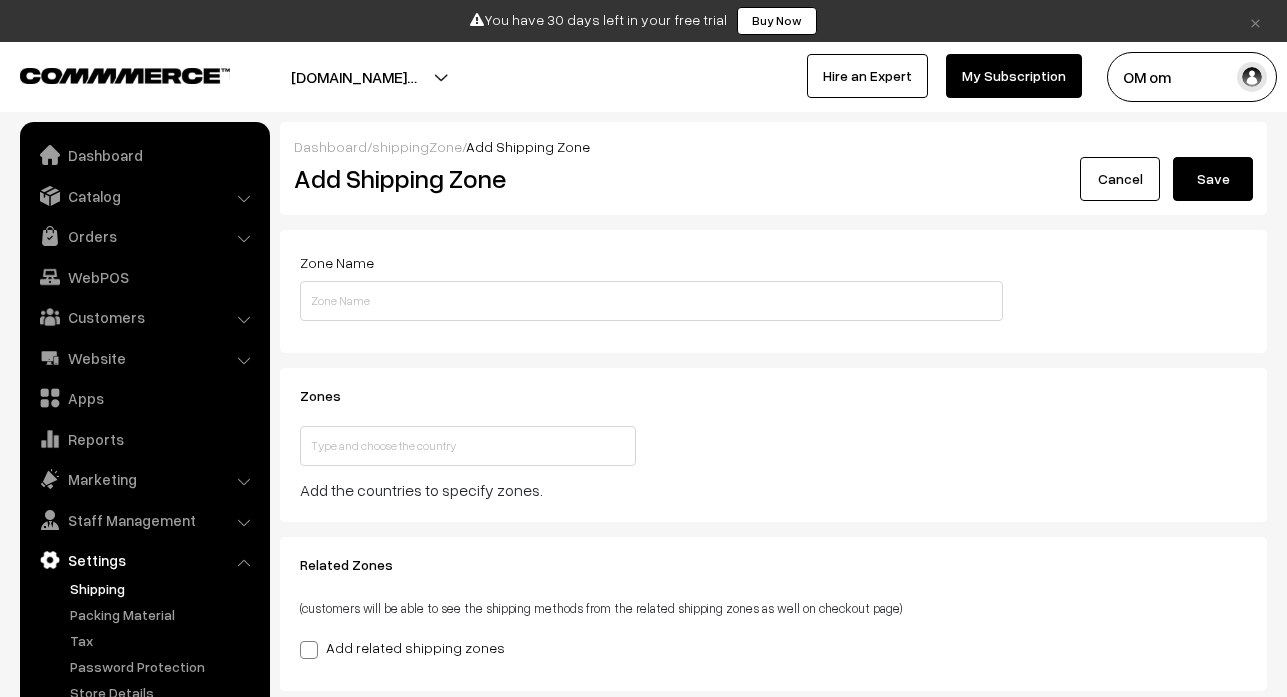 scroll, scrollTop: 0, scrollLeft: 0, axis: both 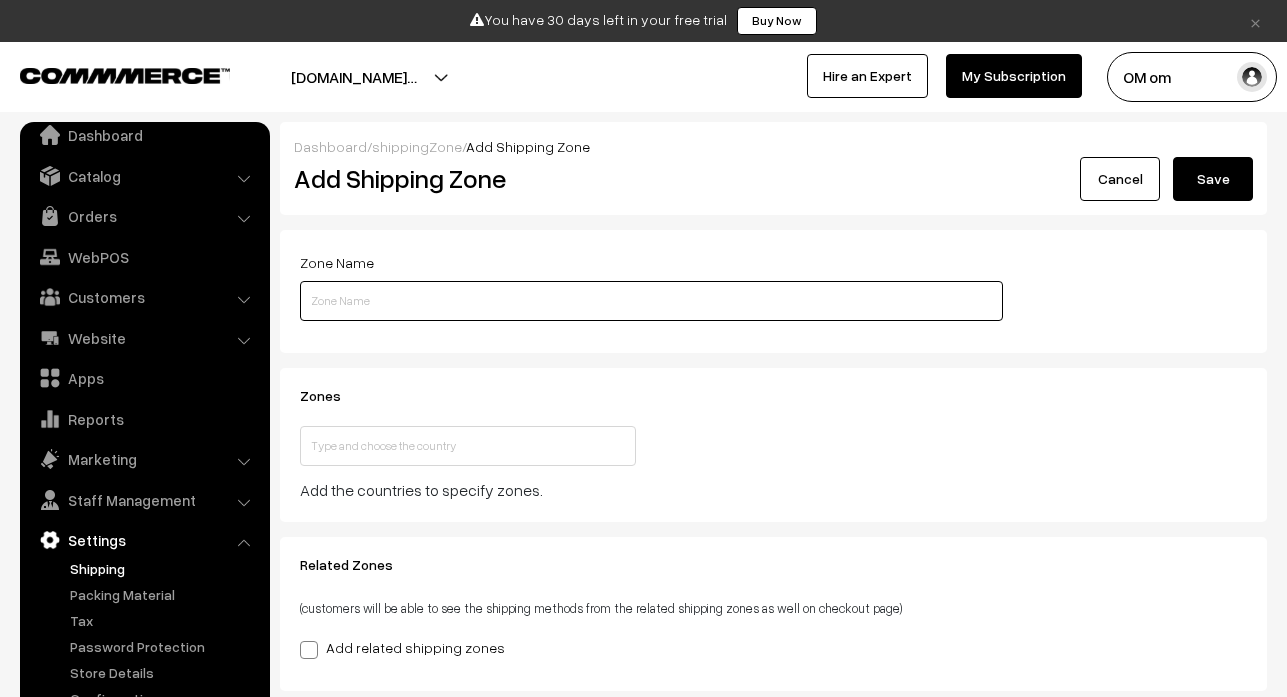 click at bounding box center (651, 301) 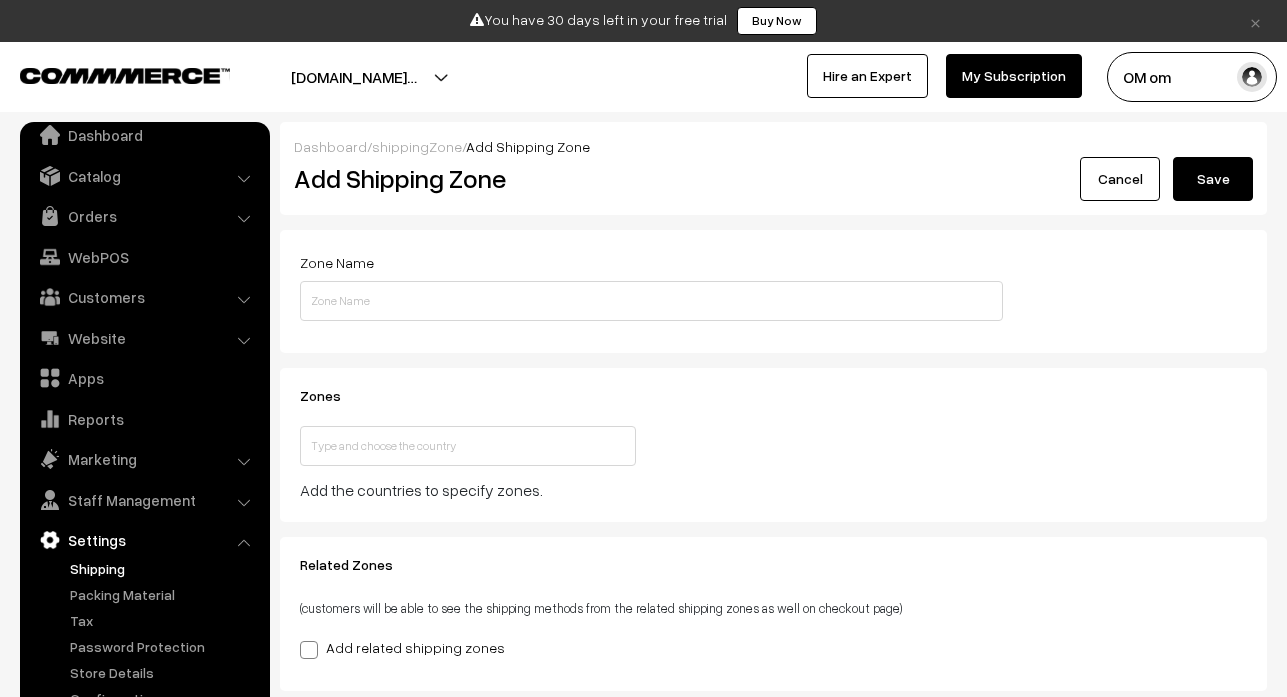 click on "Zone Name" at bounding box center [773, 291] 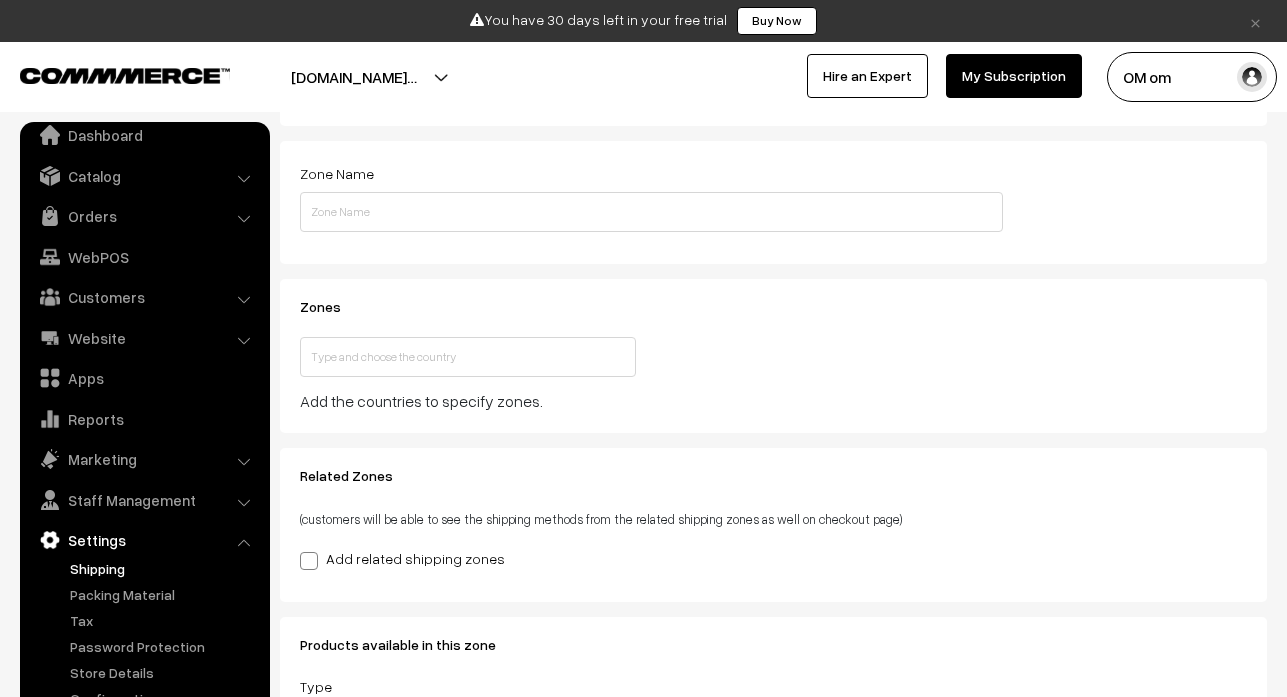 scroll, scrollTop: 0, scrollLeft: 0, axis: both 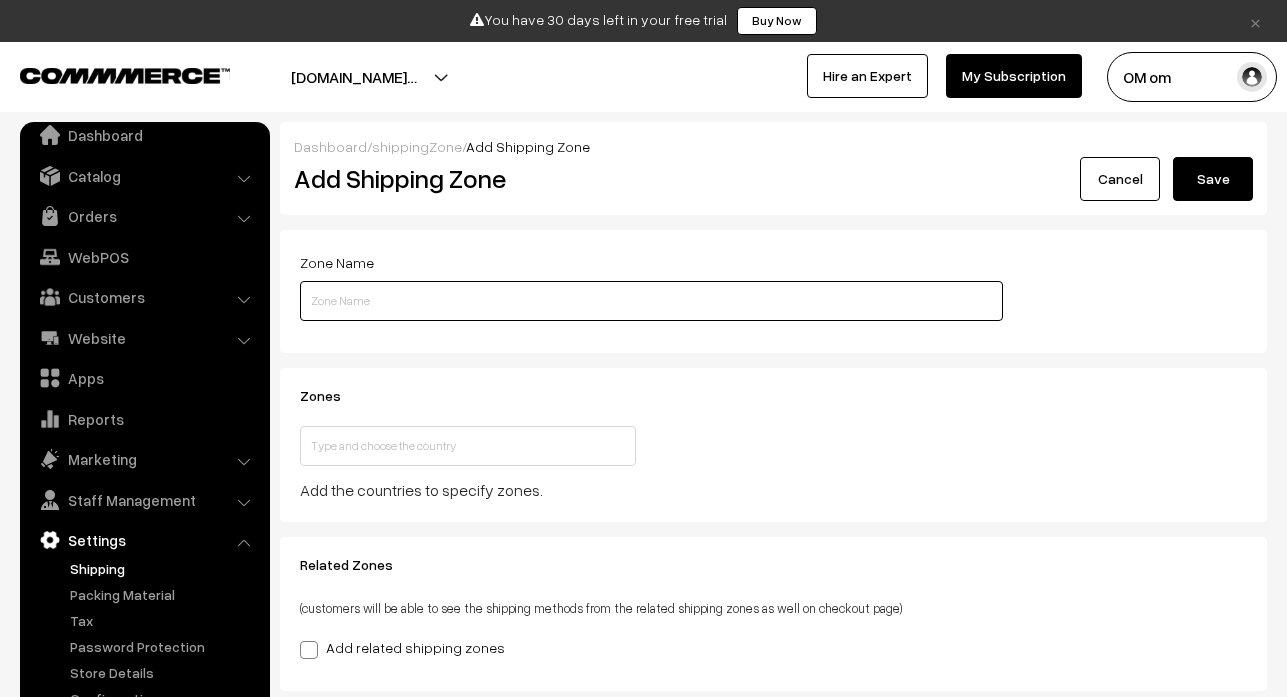 click at bounding box center (651, 301) 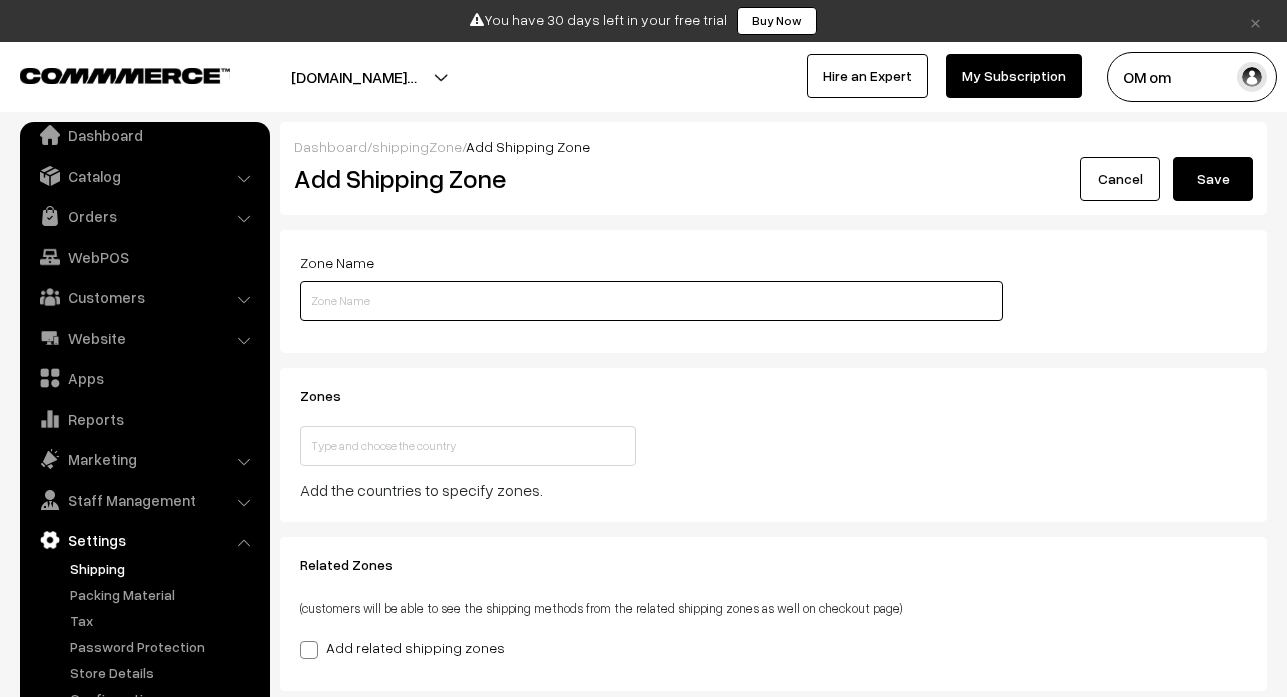 type on "Rahuri" 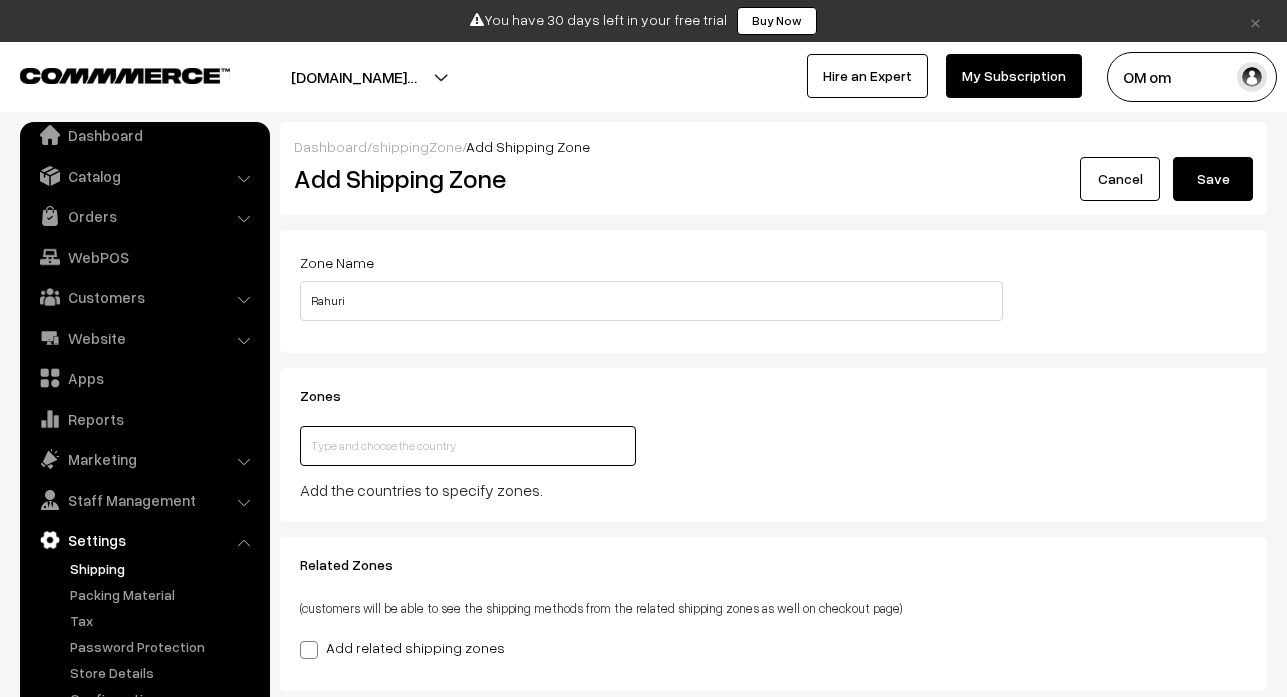 type on "India" 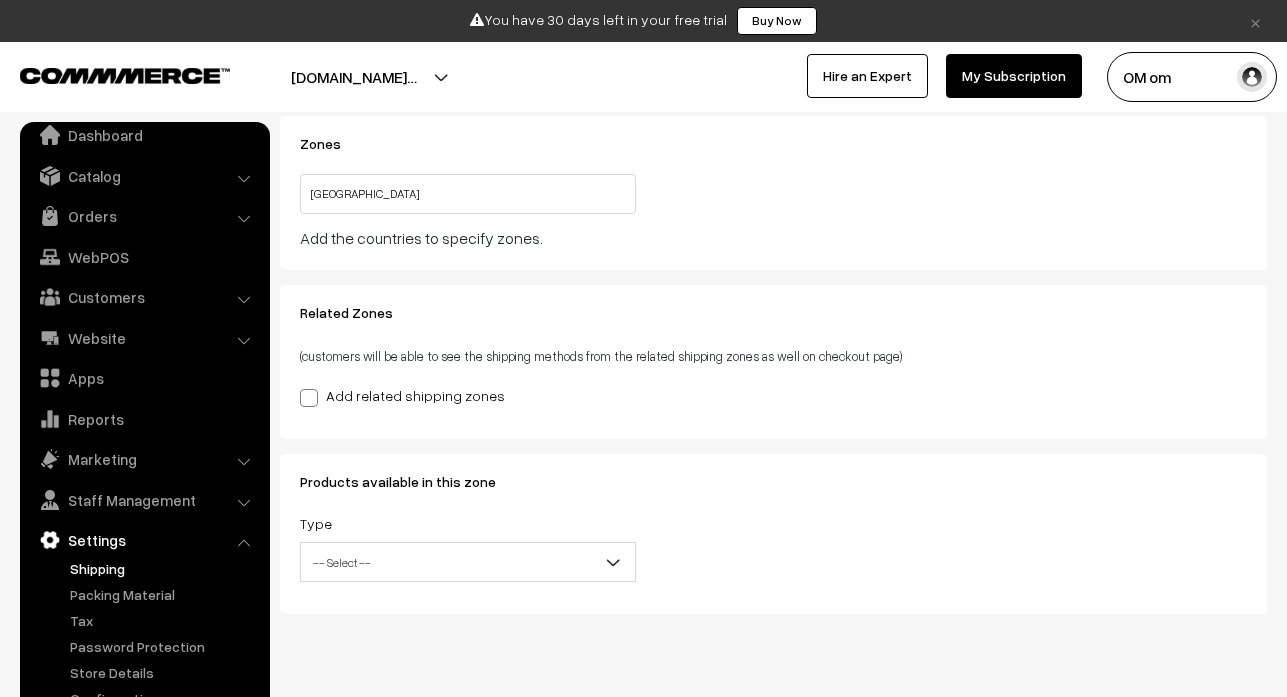 scroll, scrollTop: 299, scrollLeft: 0, axis: vertical 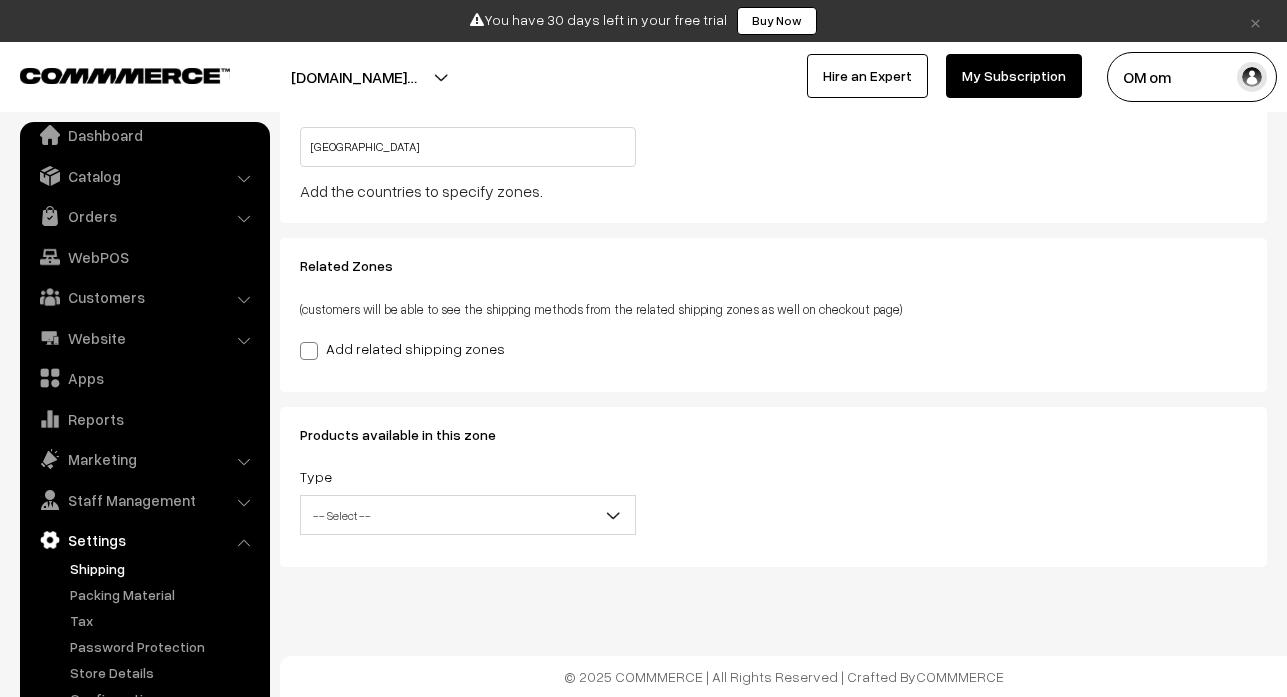 click on "Add related shipping zones" at bounding box center (402, 348) 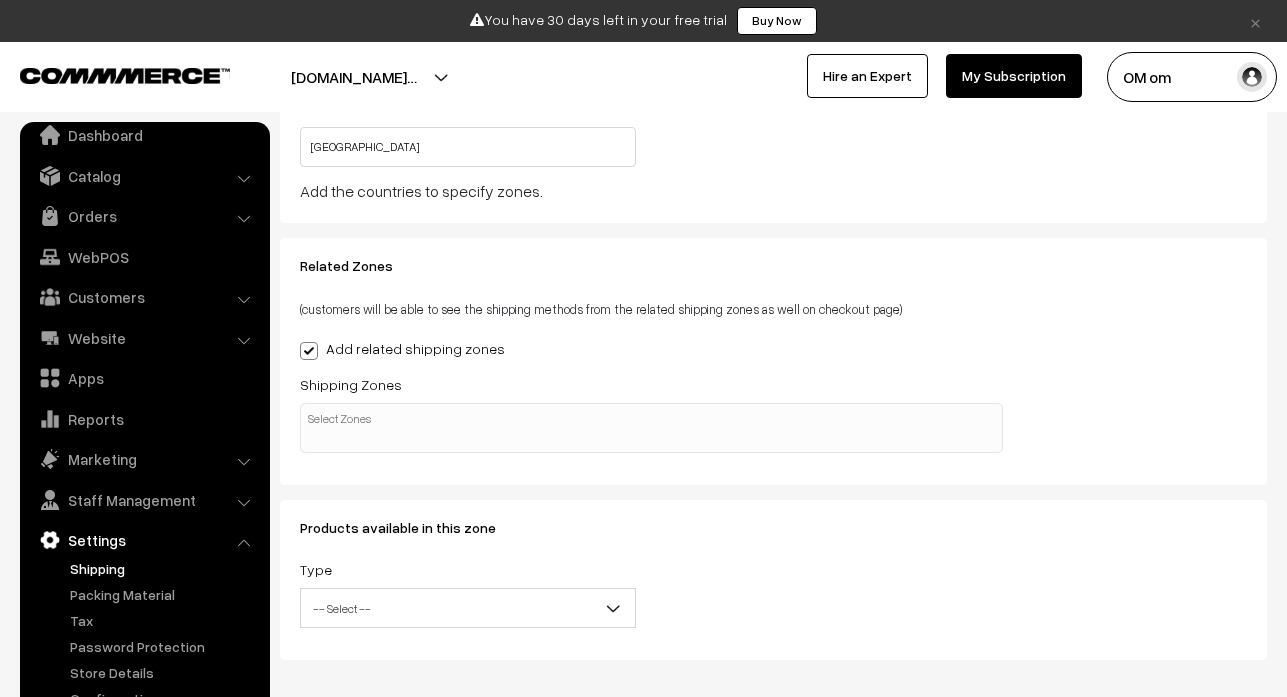 click at bounding box center [309, 351] 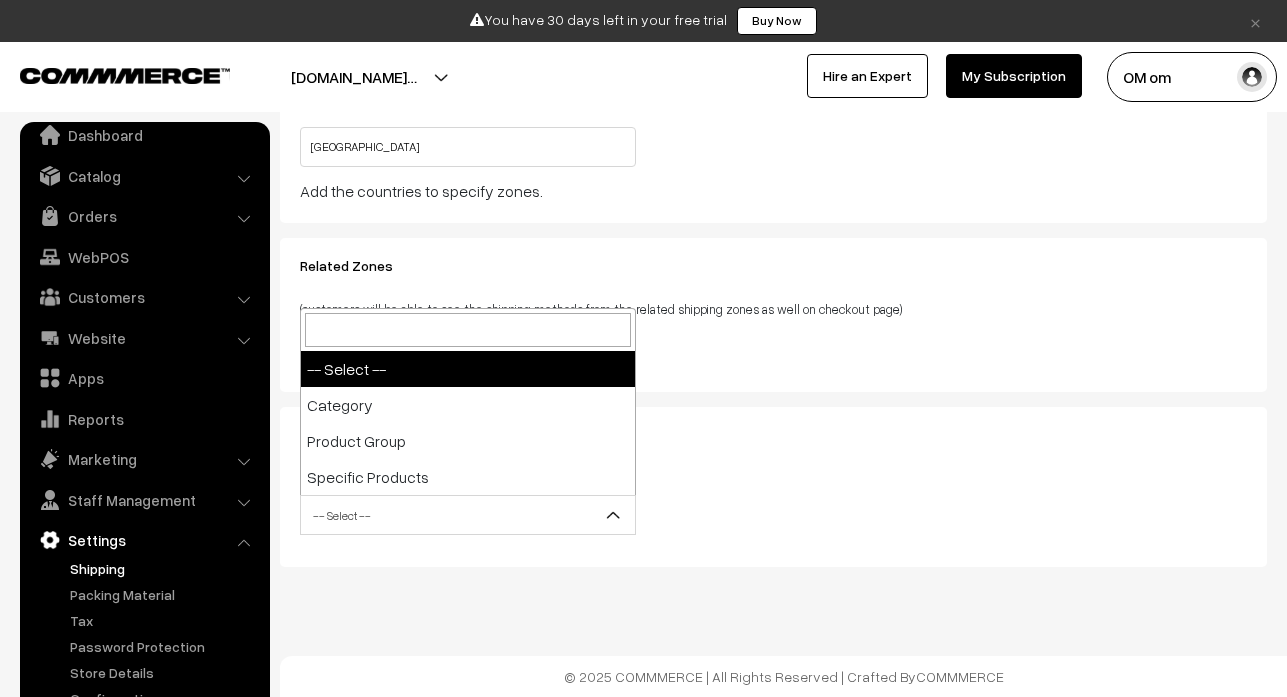 click on "-- Select --" at bounding box center [468, 515] 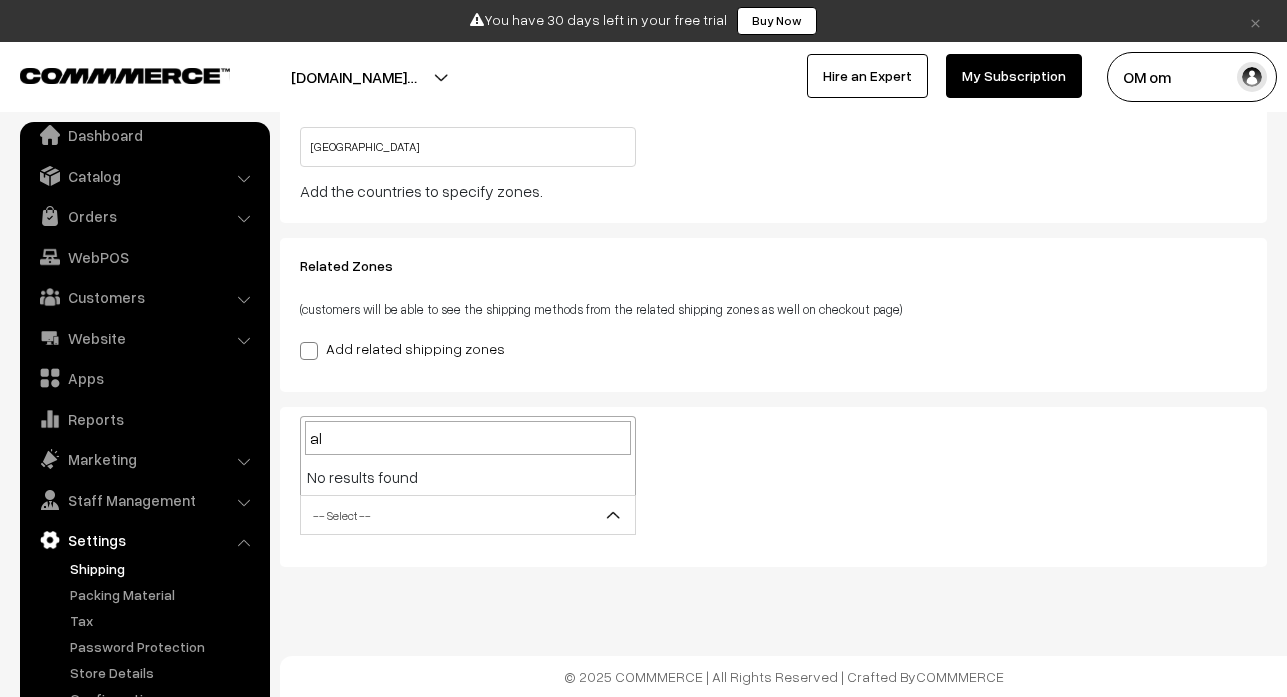 type on "all" 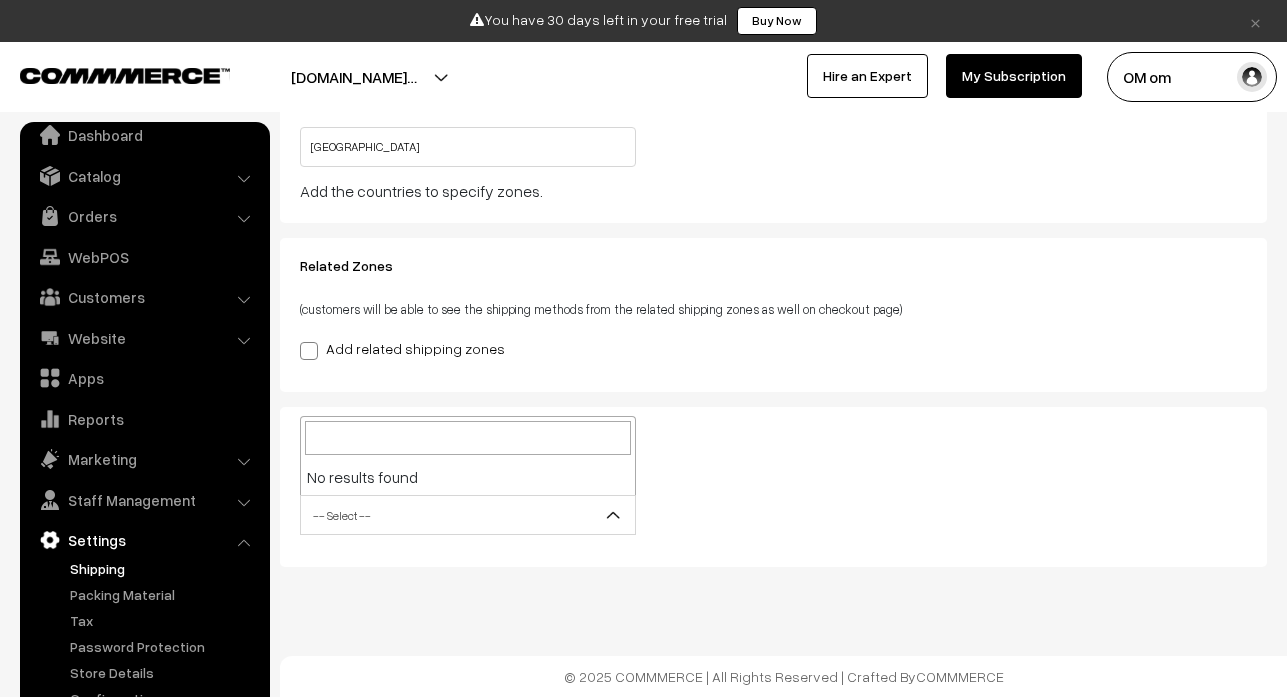 click on "Dashboard  /
shippingZone  /
Add Shipping Zone
Add Shipping Zone
Cancel
Save
Process CSV
Cancel
Zone Name
Rahuri
Zones
India Close" at bounding box center [643, 199] 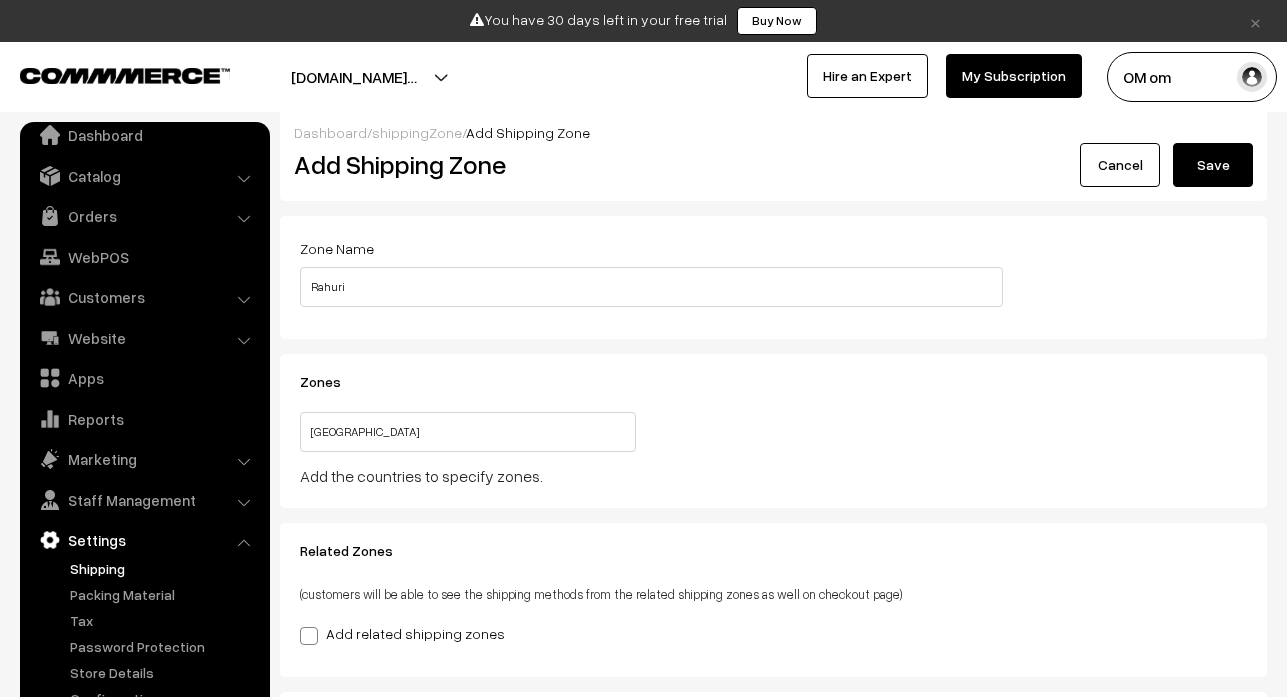 scroll, scrollTop: 0, scrollLeft: 0, axis: both 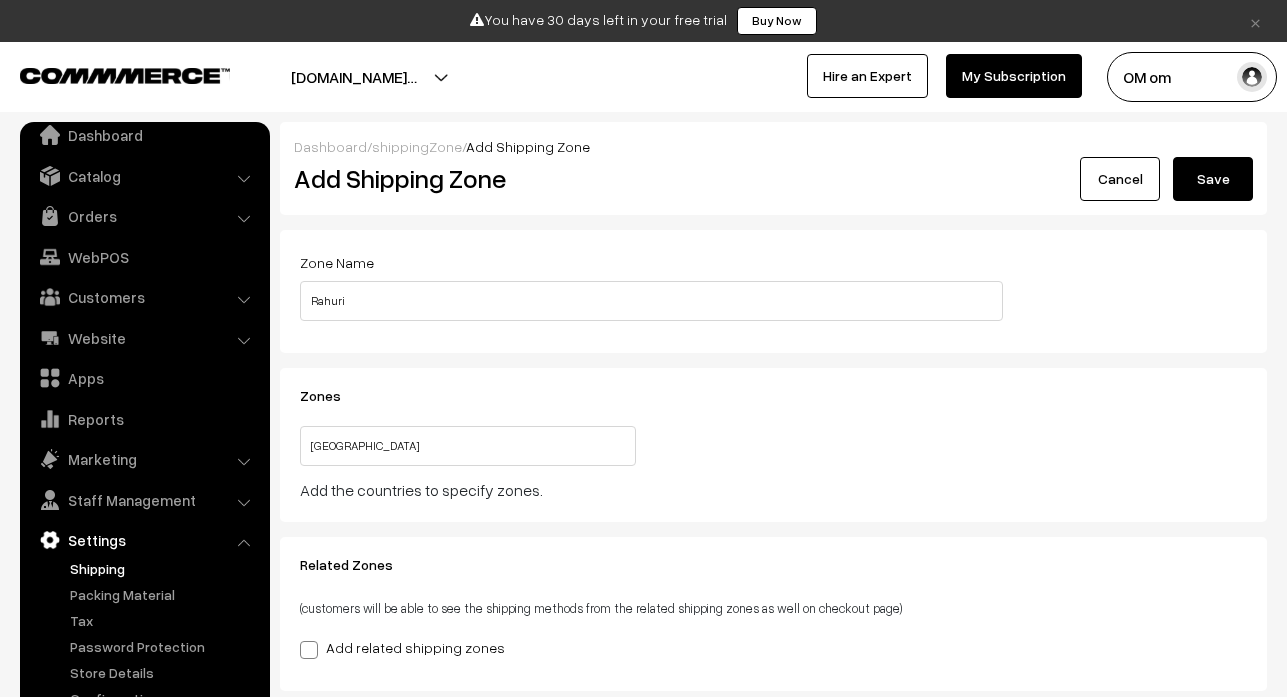 click on "Cancel" at bounding box center [1120, 179] 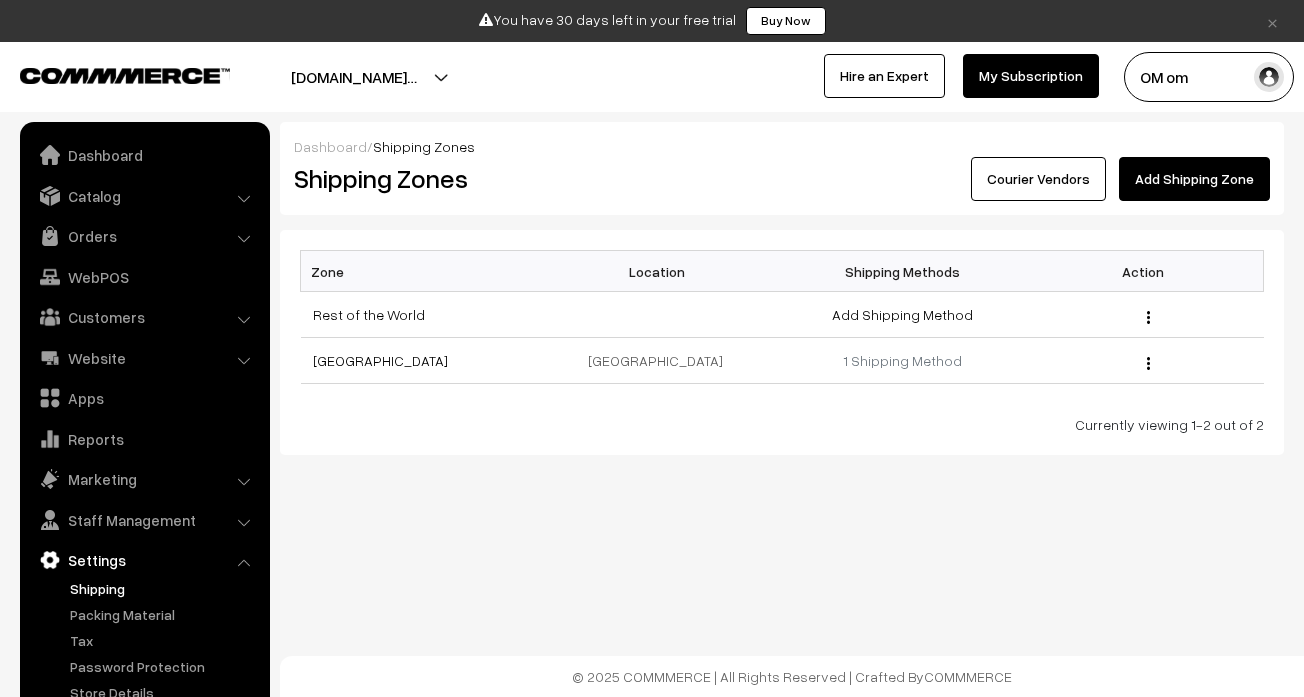 scroll, scrollTop: 0, scrollLeft: 0, axis: both 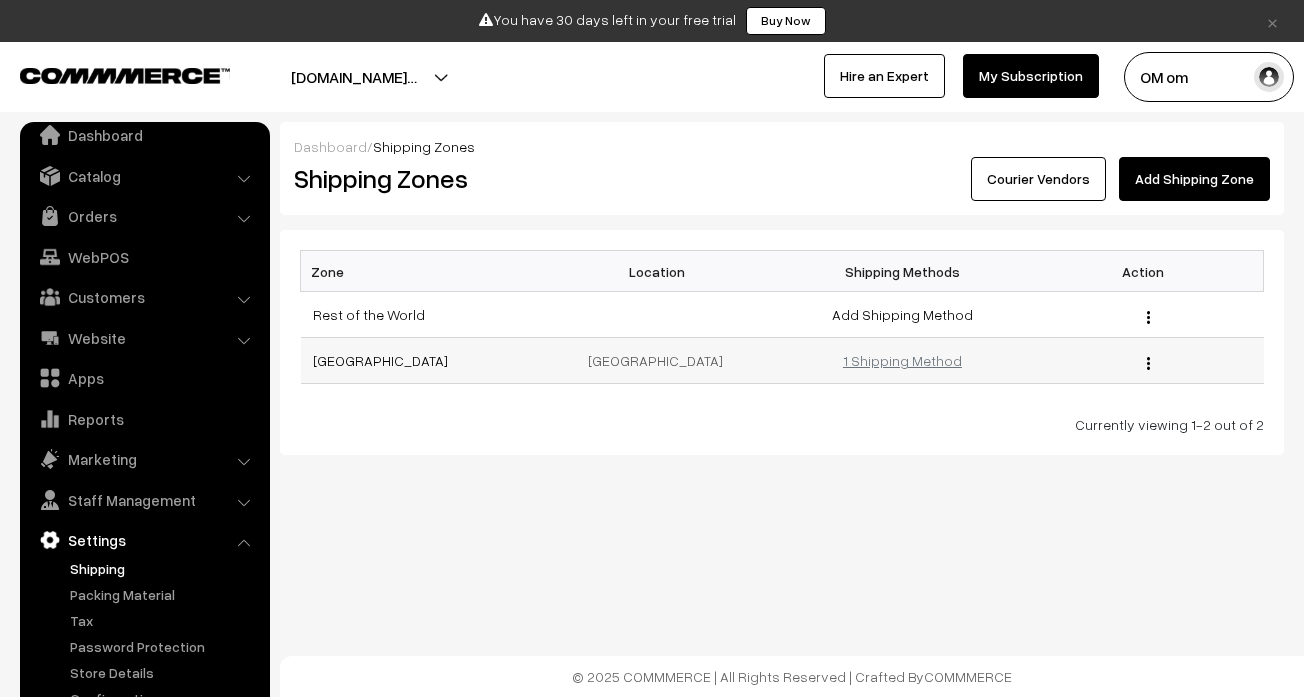 click on "1 Shipping Method" at bounding box center [902, 360] 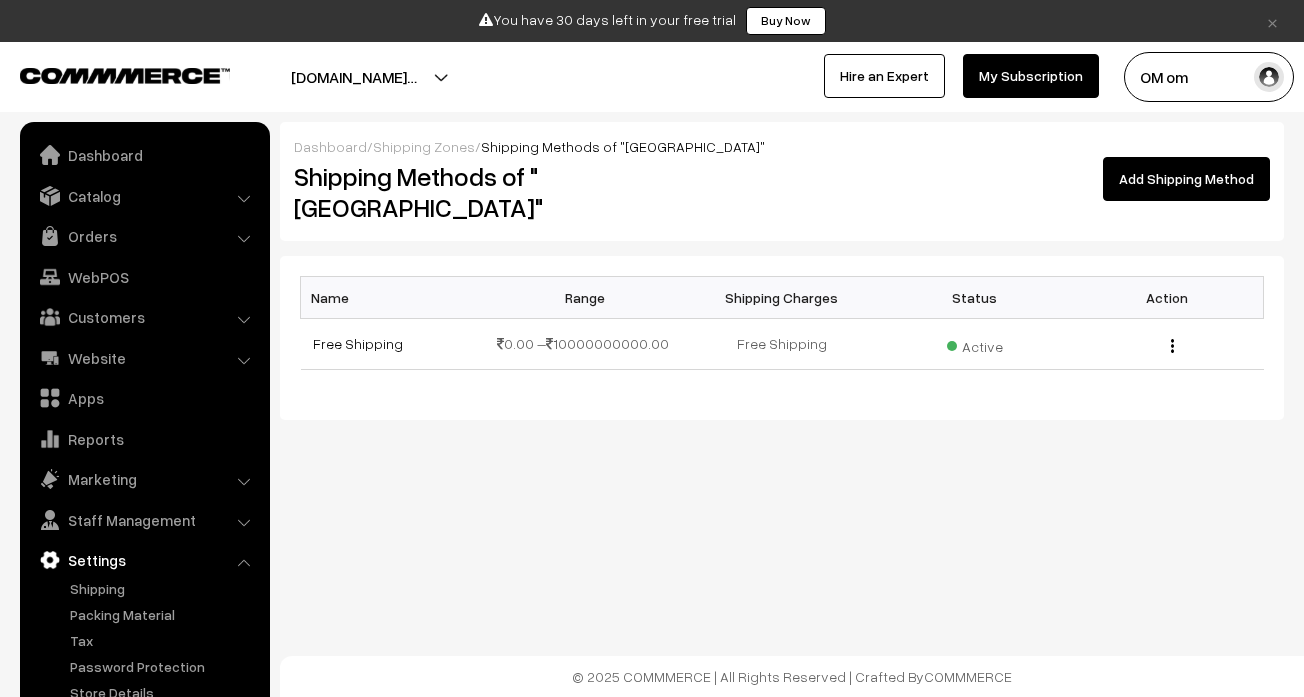 scroll, scrollTop: 0, scrollLeft: 0, axis: both 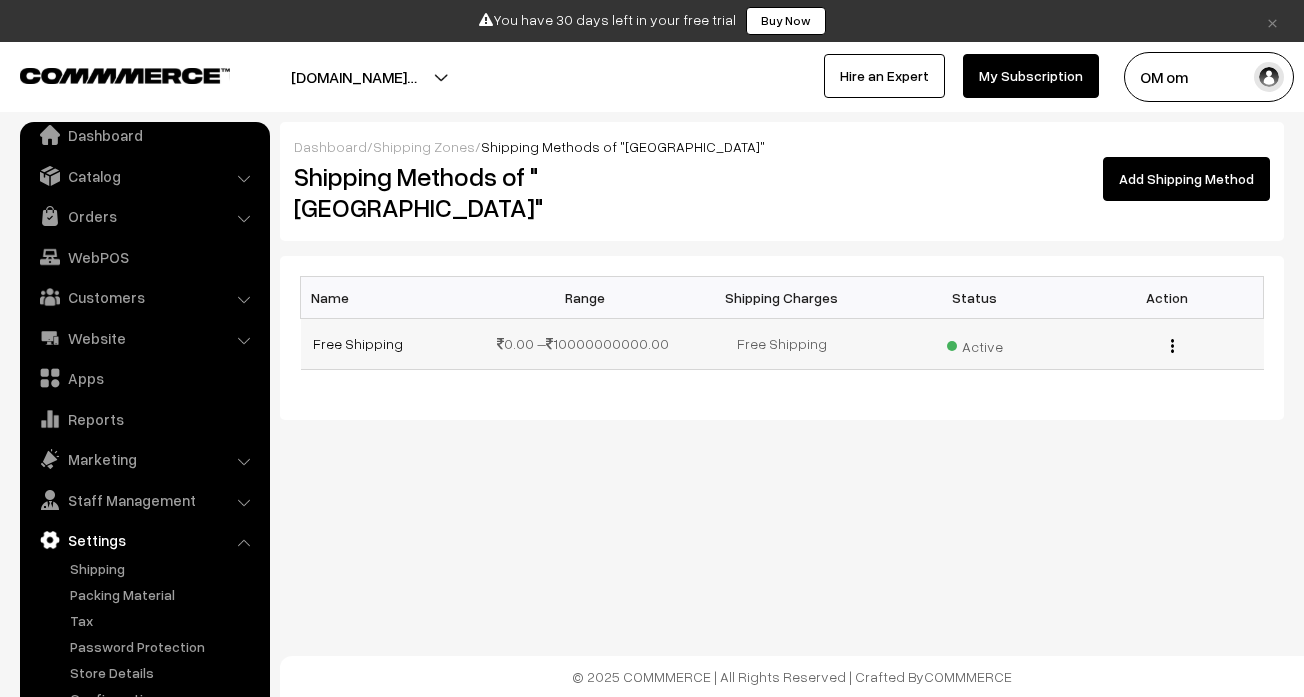 click at bounding box center (1172, 345) 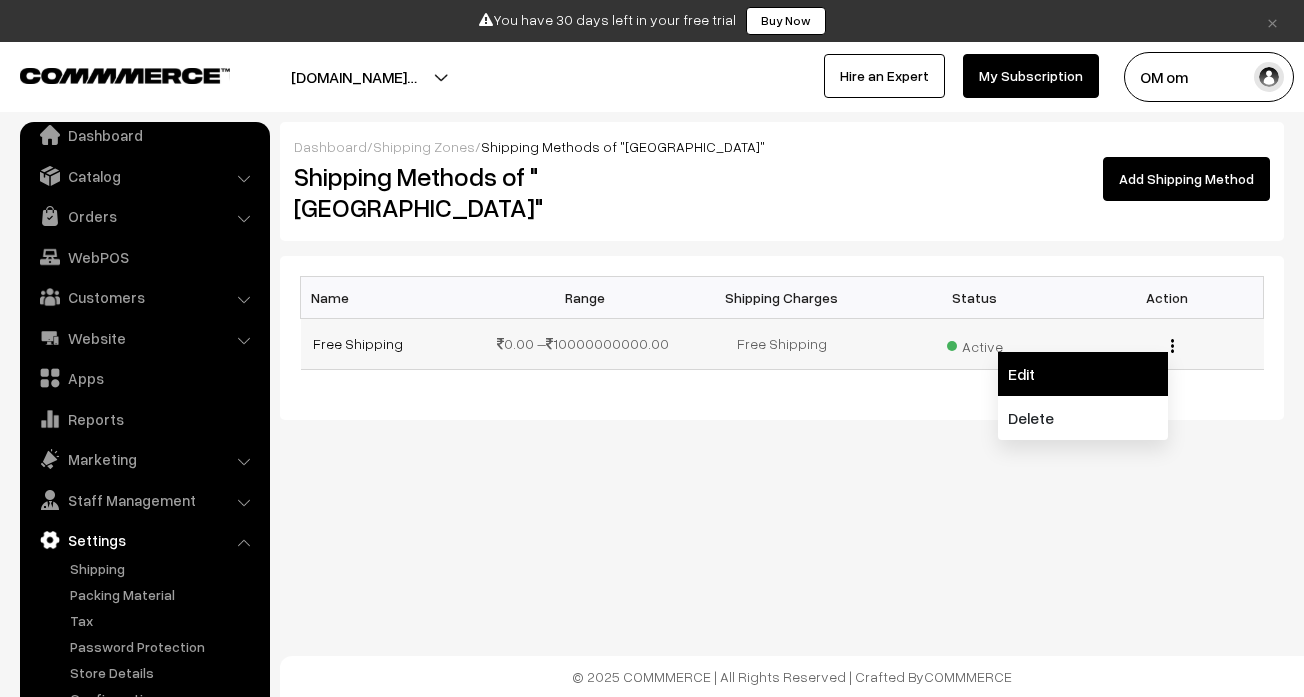 click on "Edit" at bounding box center (1083, 374) 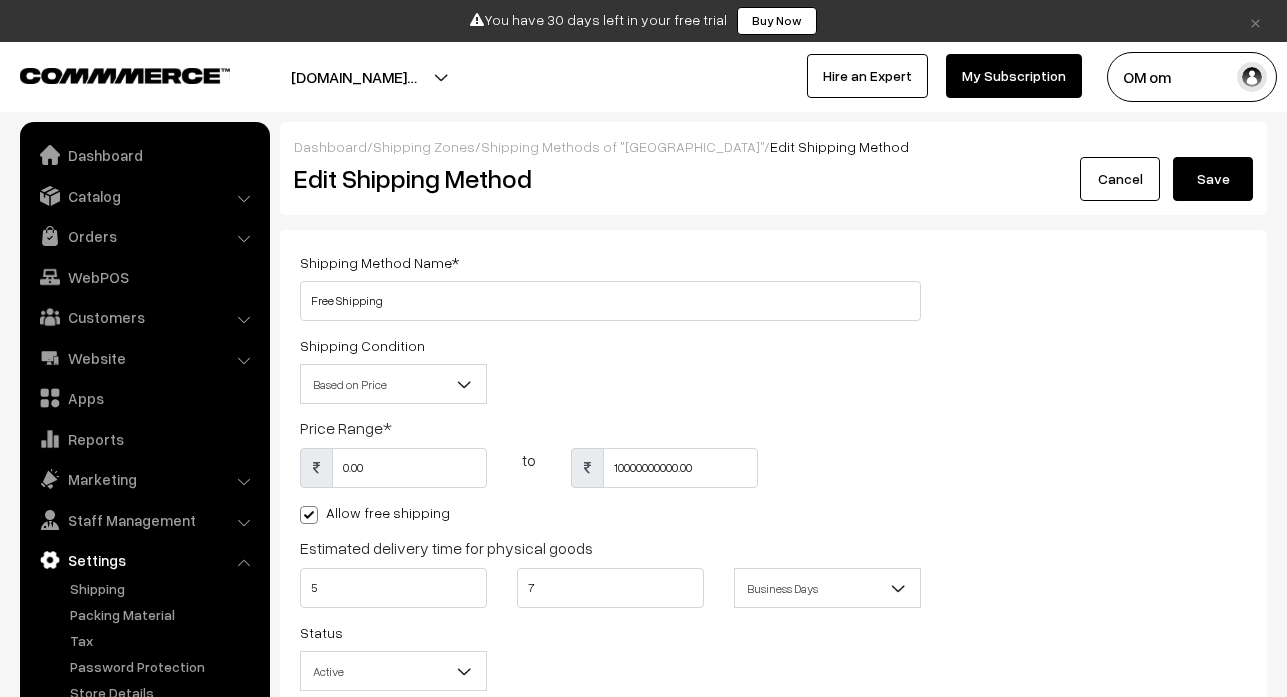 scroll, scrollTop: 0, scrollLeft: 0, axis: both 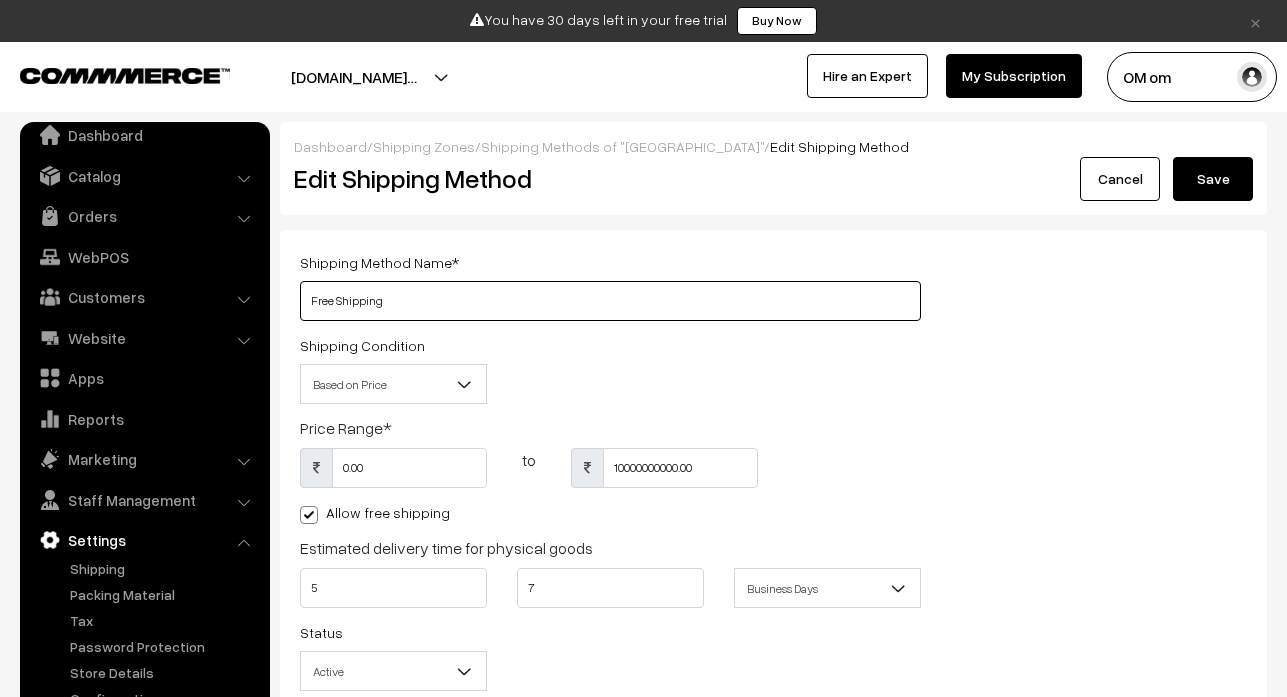 click on "Free Shipping" at bounding box center (610, 301) 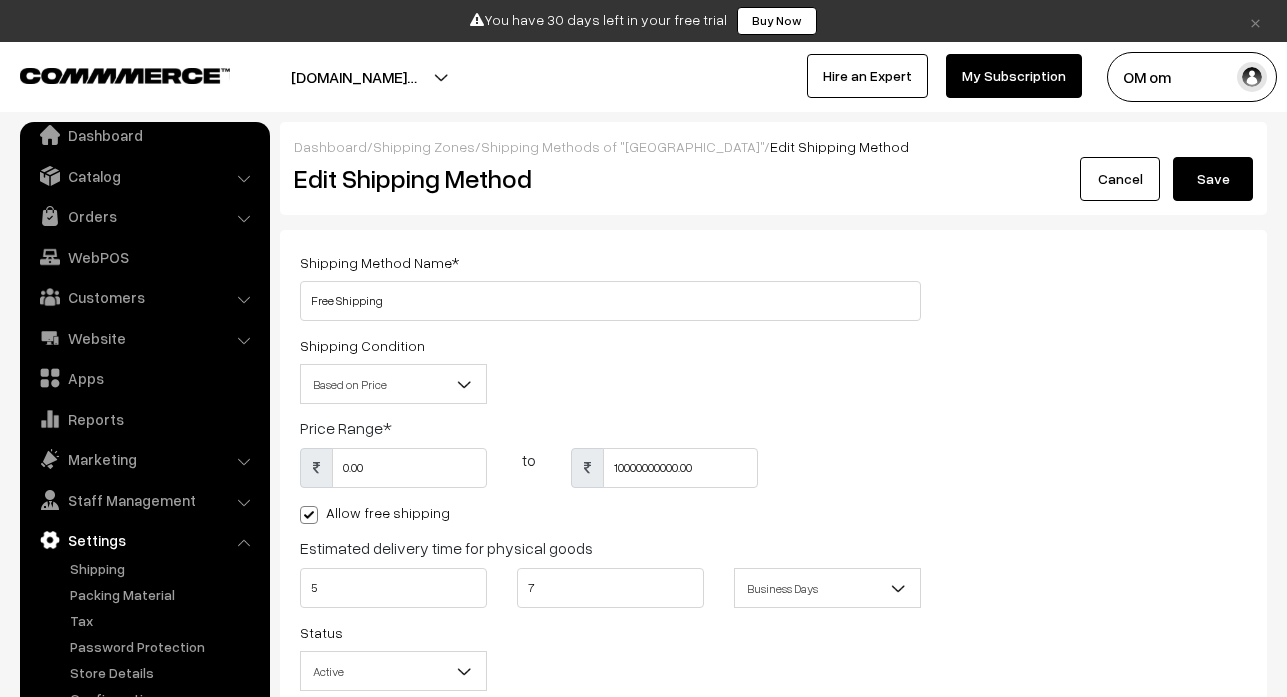 click on "Shipping Condition
Based on Price
Based on Weight
Based on Price" at bounding box center (610, 374) 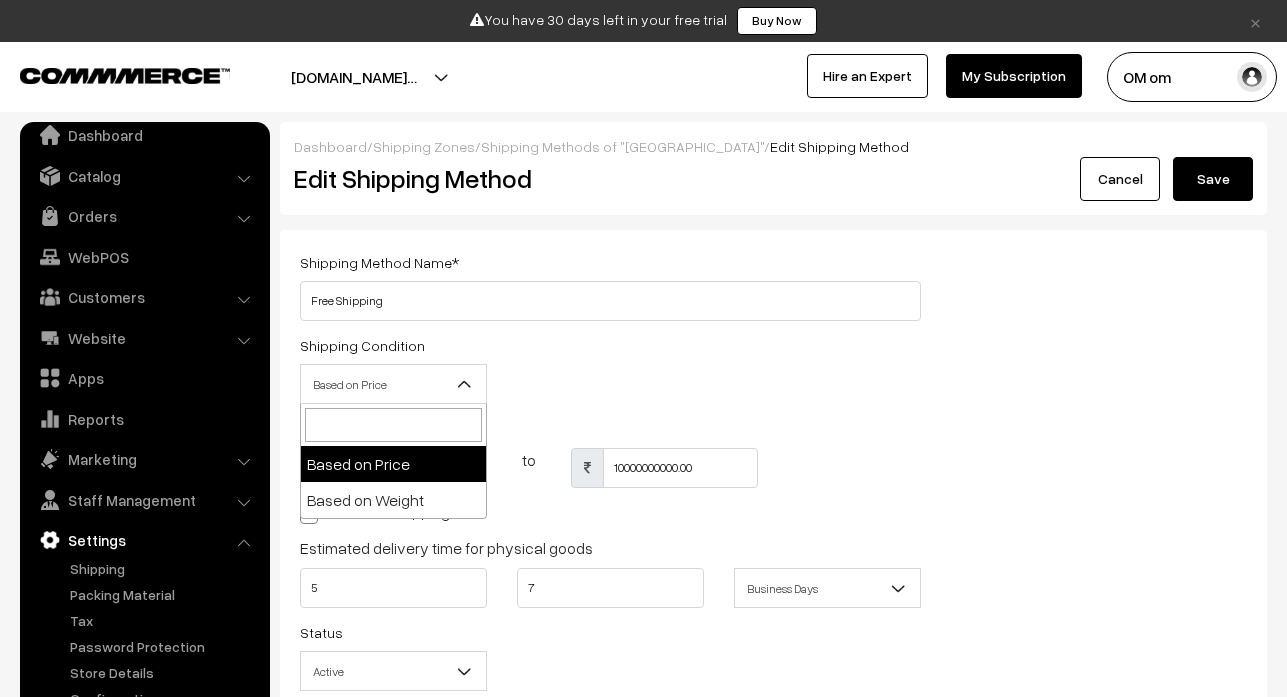 click at bounding box center [464, 384] 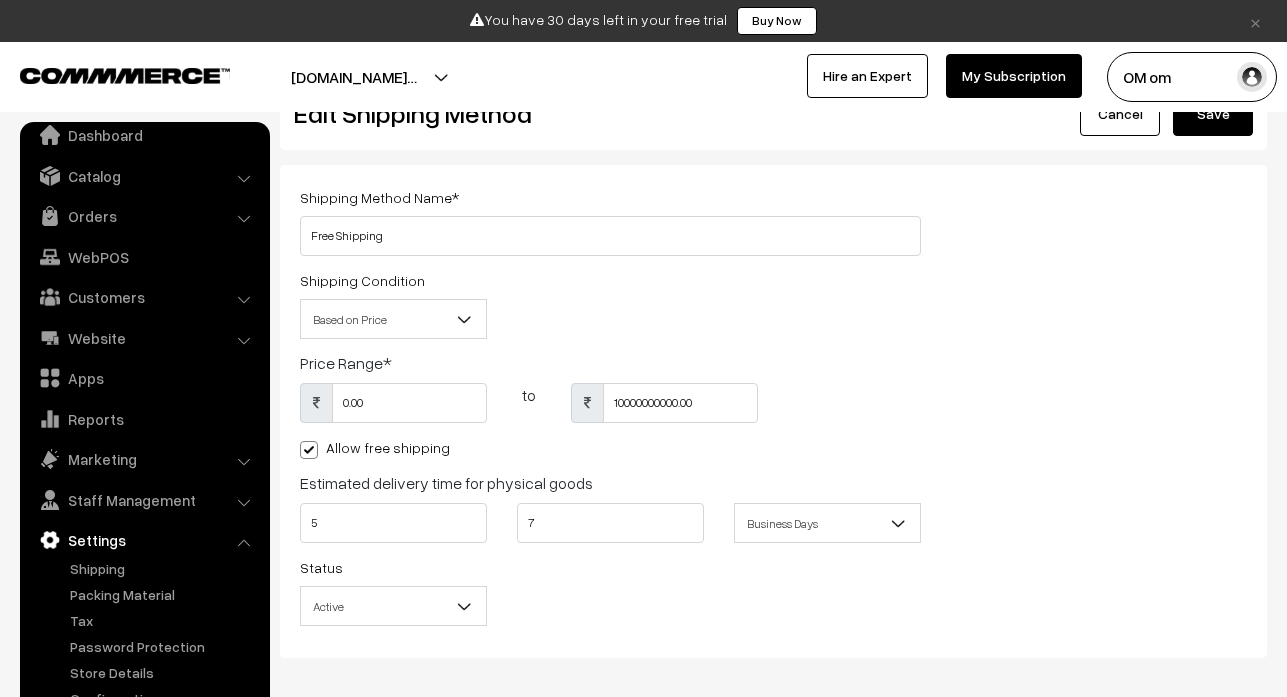 scroll, scrollTop: 0, scrollLeft: 0, axis: both 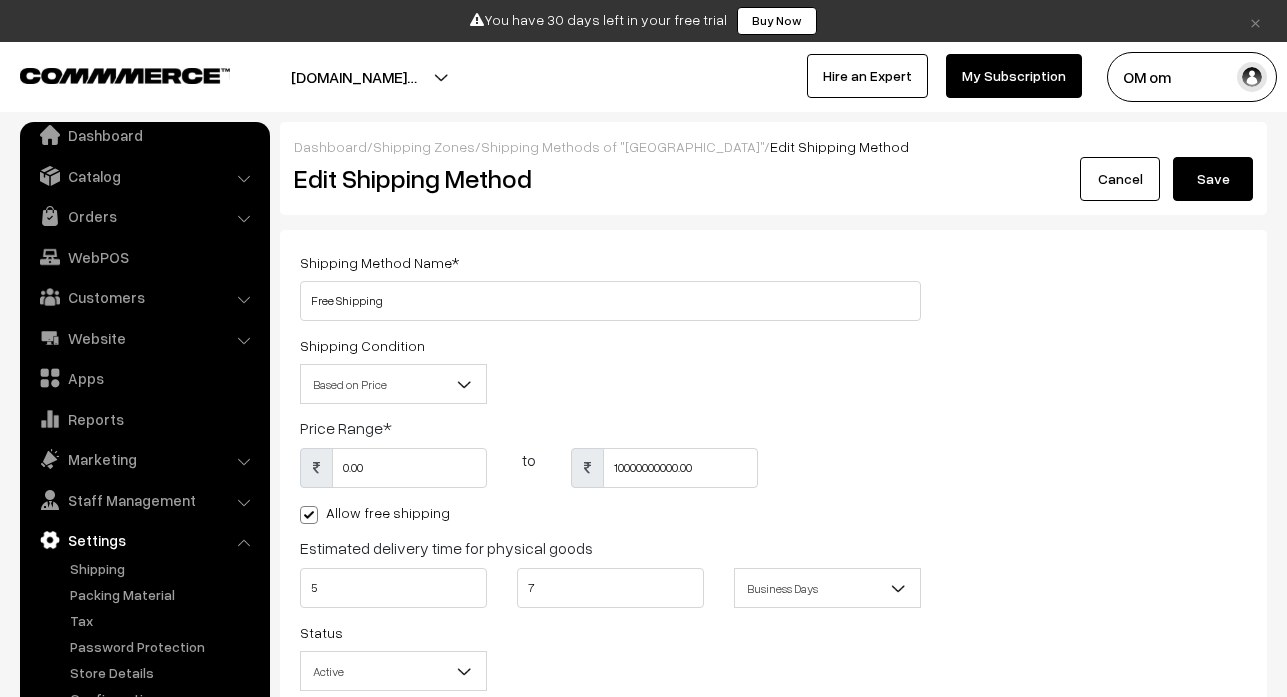click on "Save" at bounding box center (1213, 179) 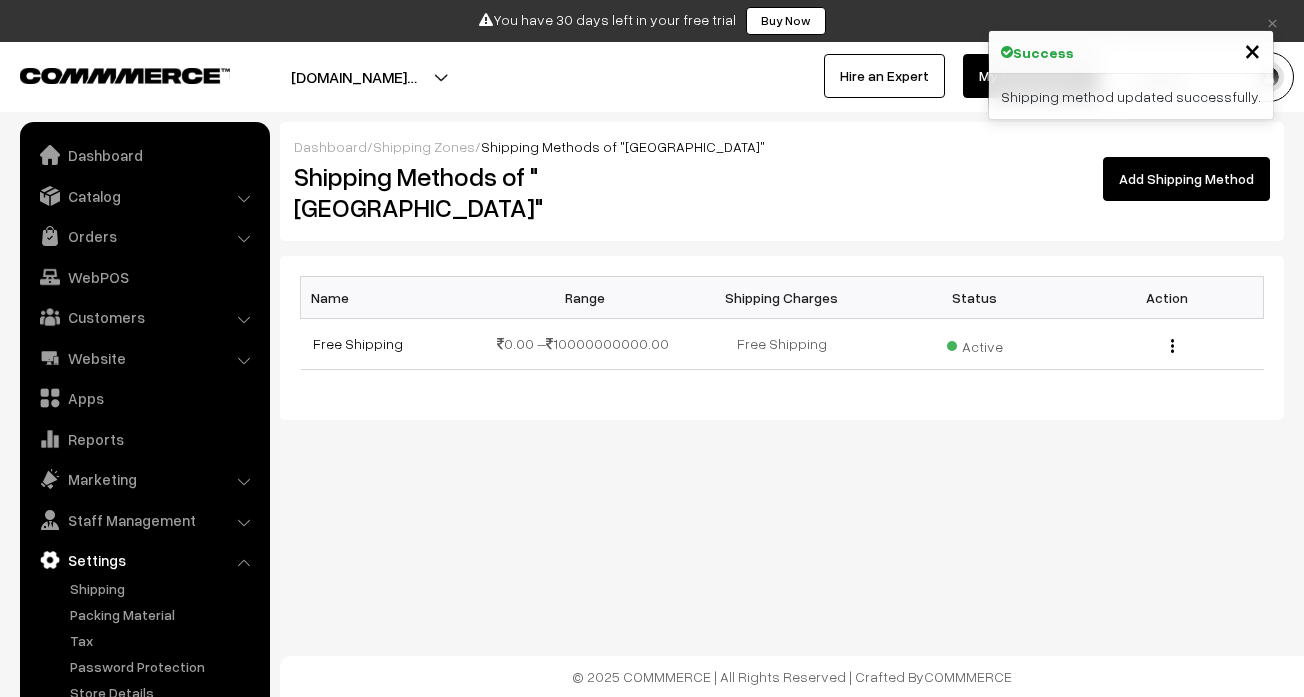 scroll, scrollTop: 0, scrollLeft: 0, axis: both 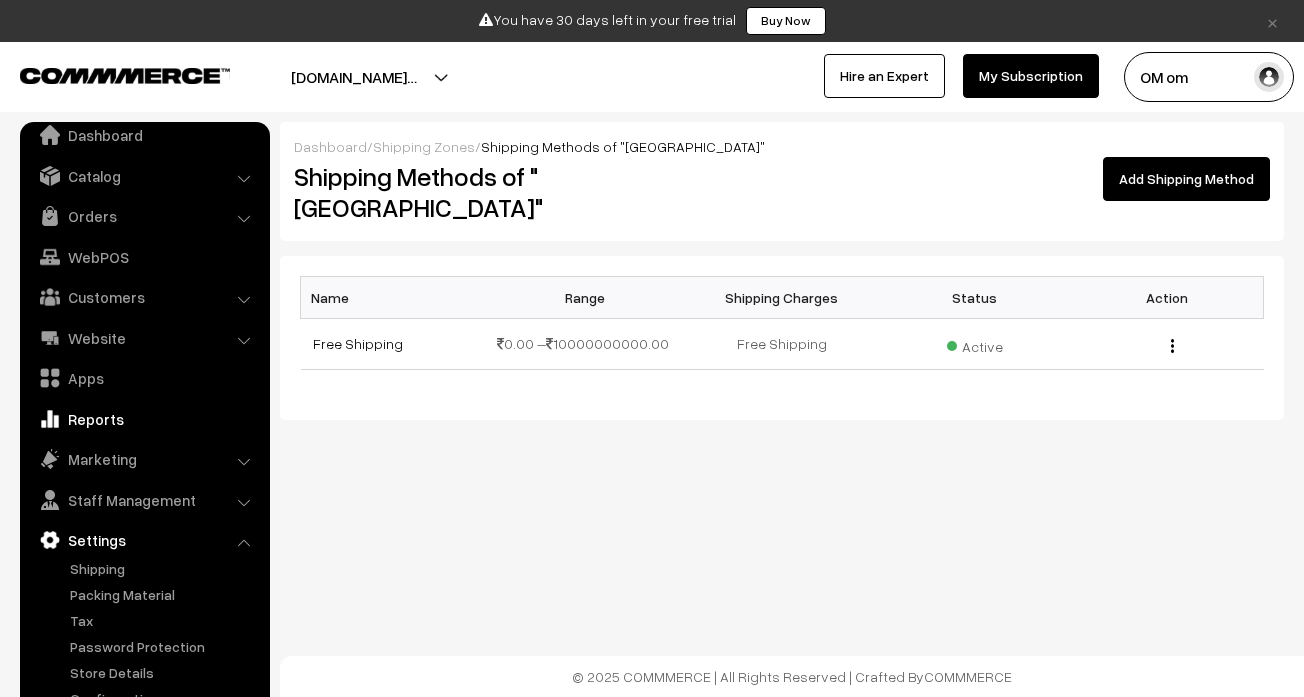 click on "Reports" at bounding box center (144, 419) 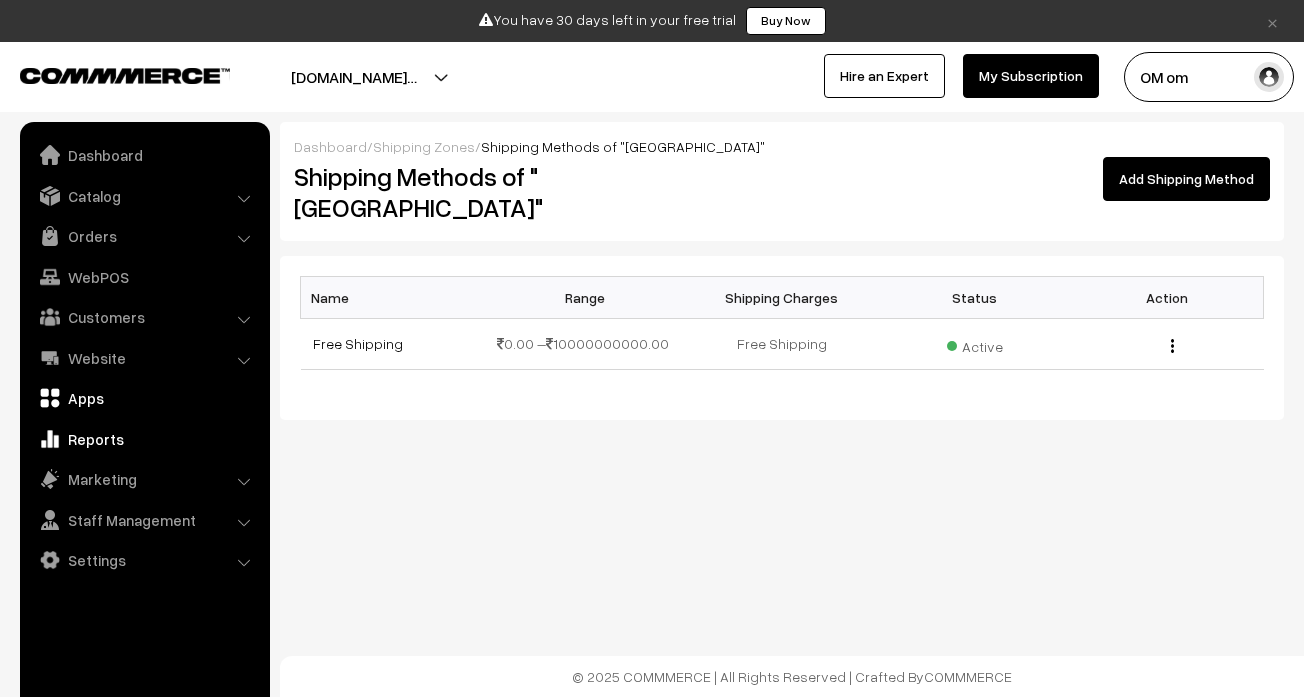 scroll, scrollTop: 0, scrollLeft: 0, axis: both 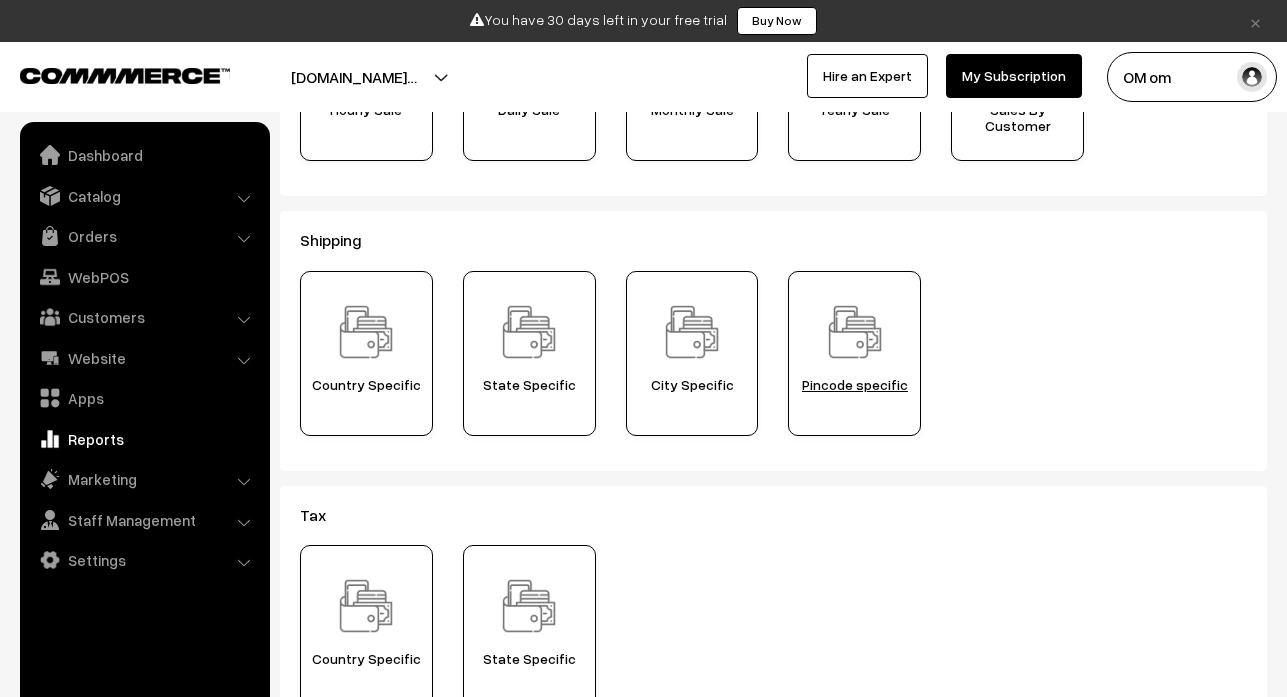 click at bounding box center (855, 332) 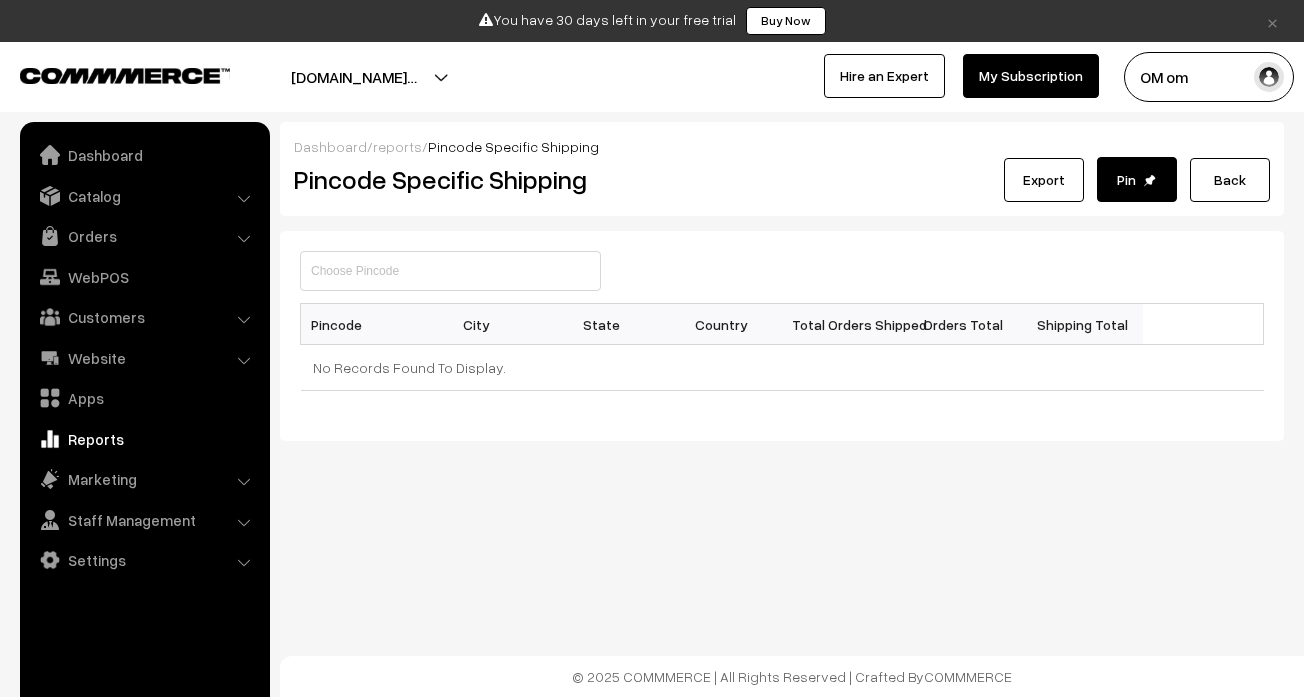 scroll, scrollTop: 0, scrollLeft: 0, axis: both 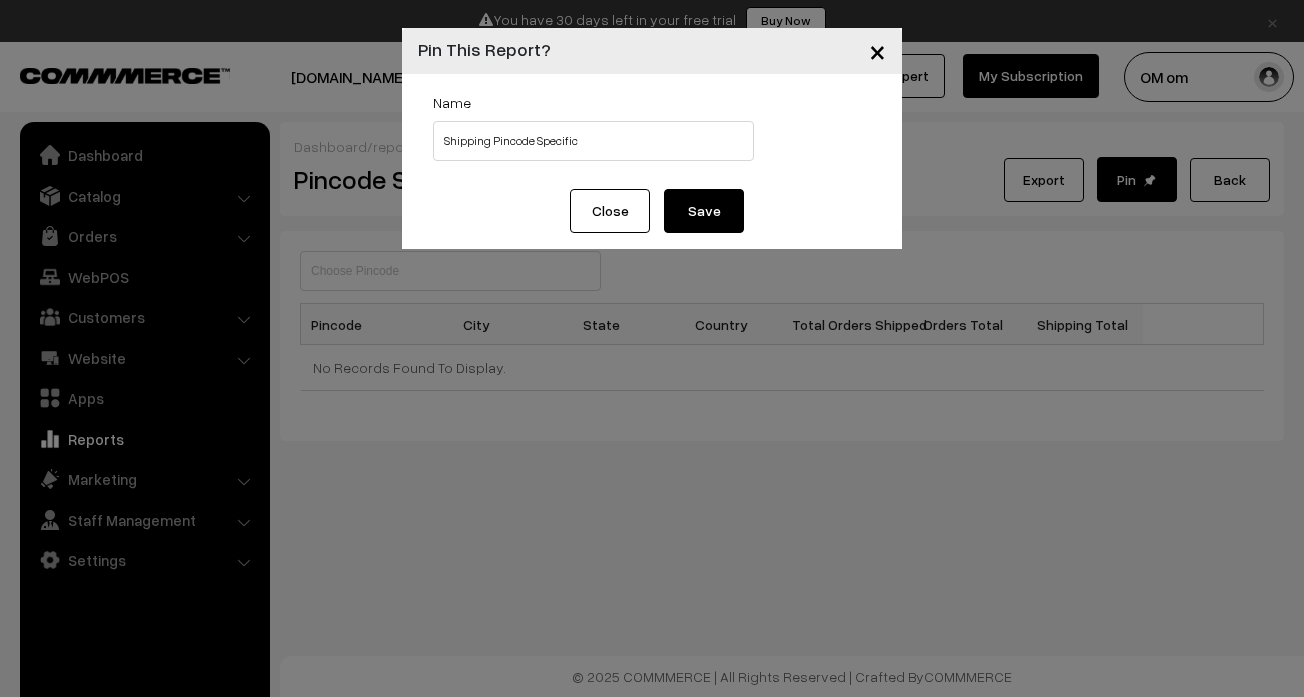 click on "×" at bounding box center (877, 50) 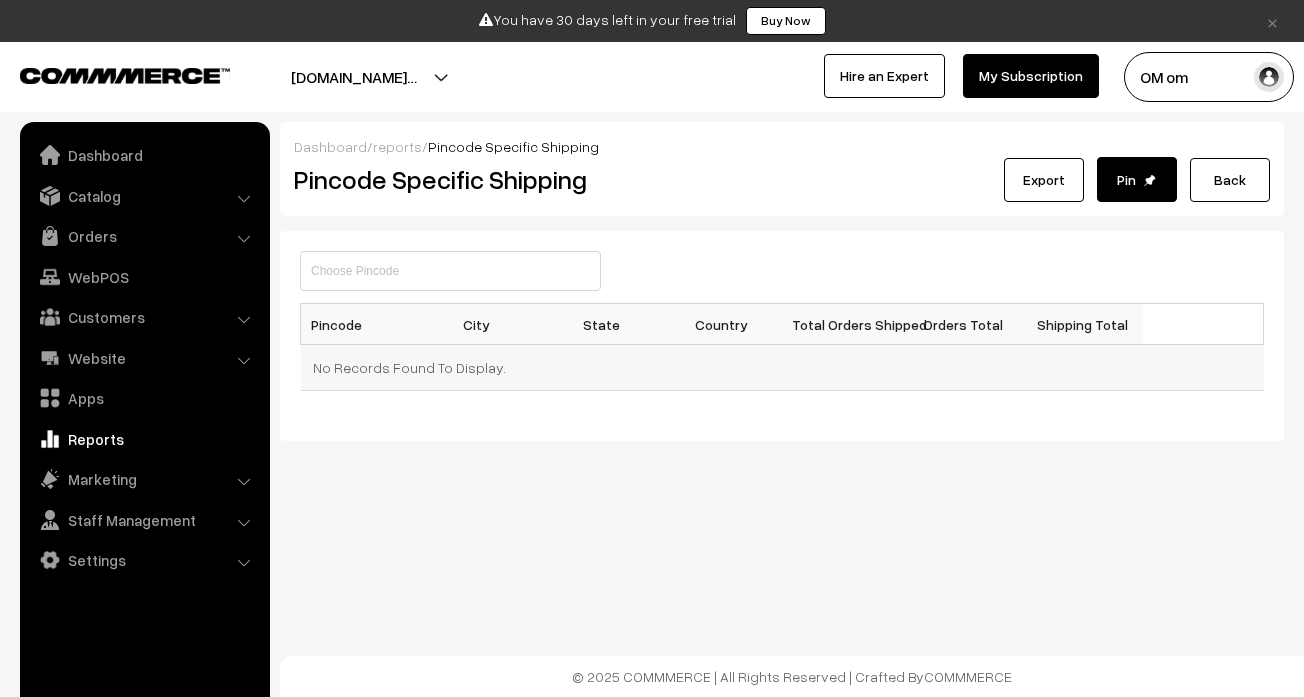 click on "No Records Found To Display." at bounding box center (782, 368) 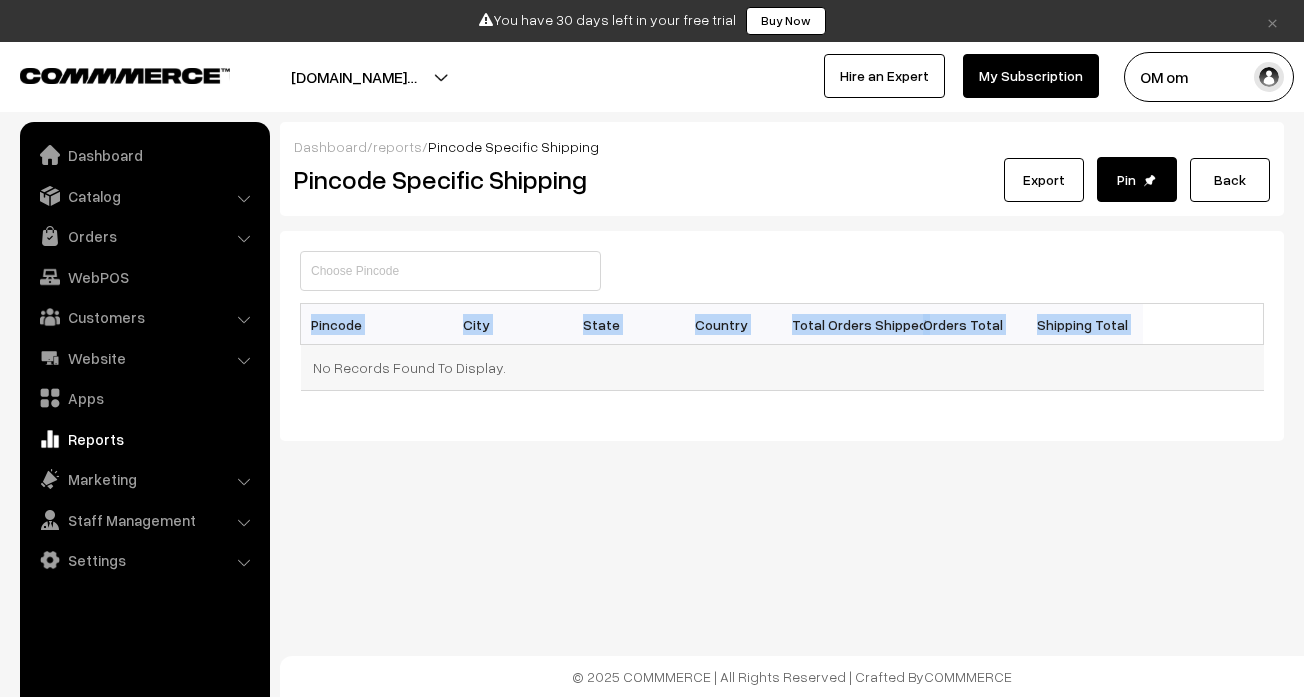 click on "No Records Found To Display." at bounding box center [782, 368] 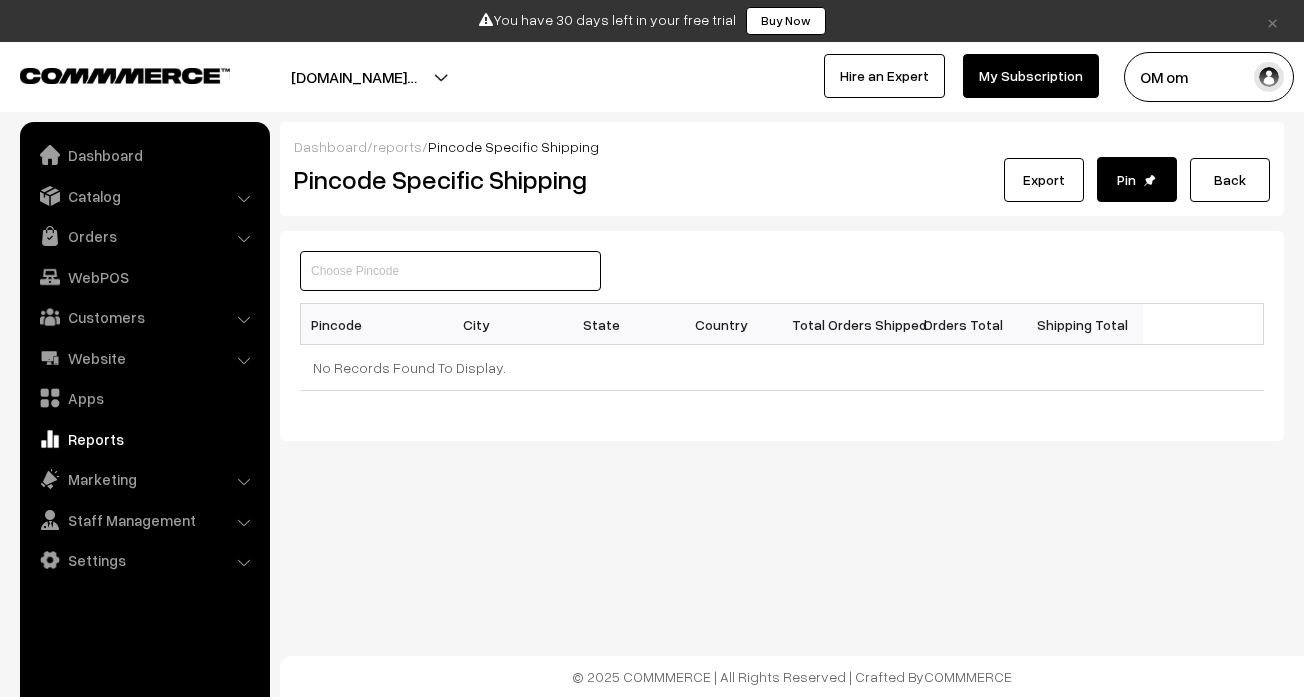 click at bounding box center [450, 271] 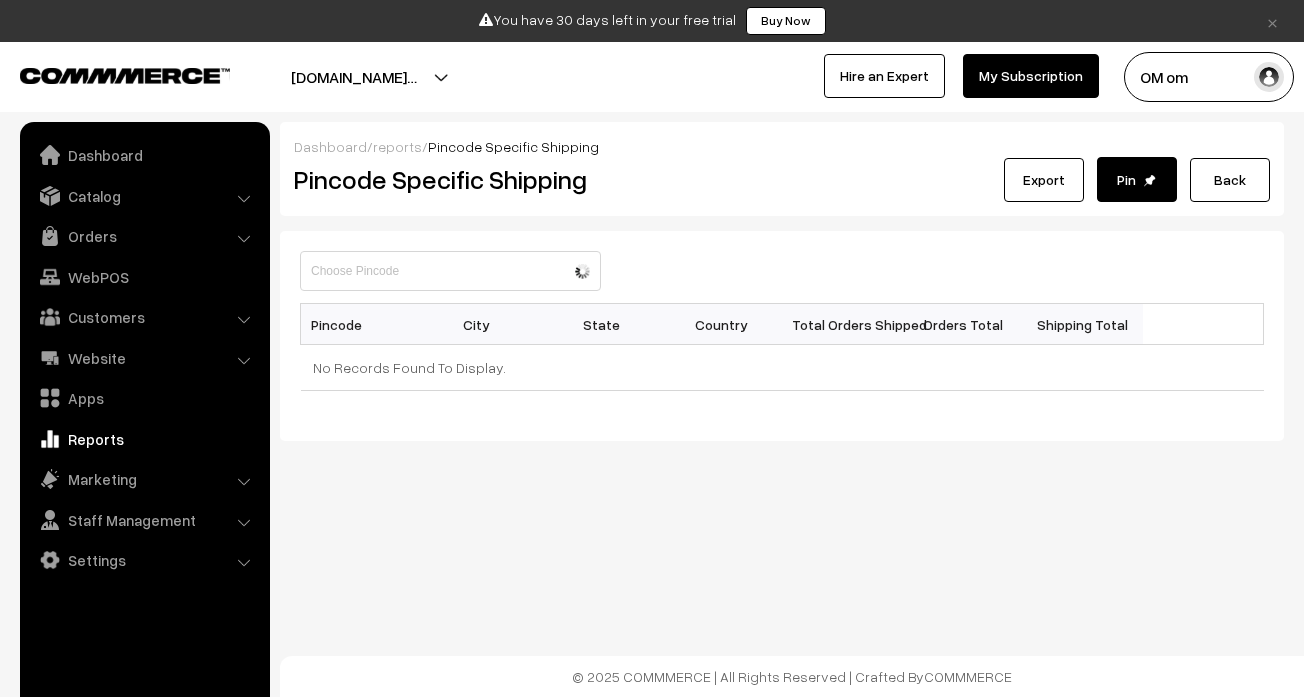 click on "Reports" at bounding box center [144, 439] 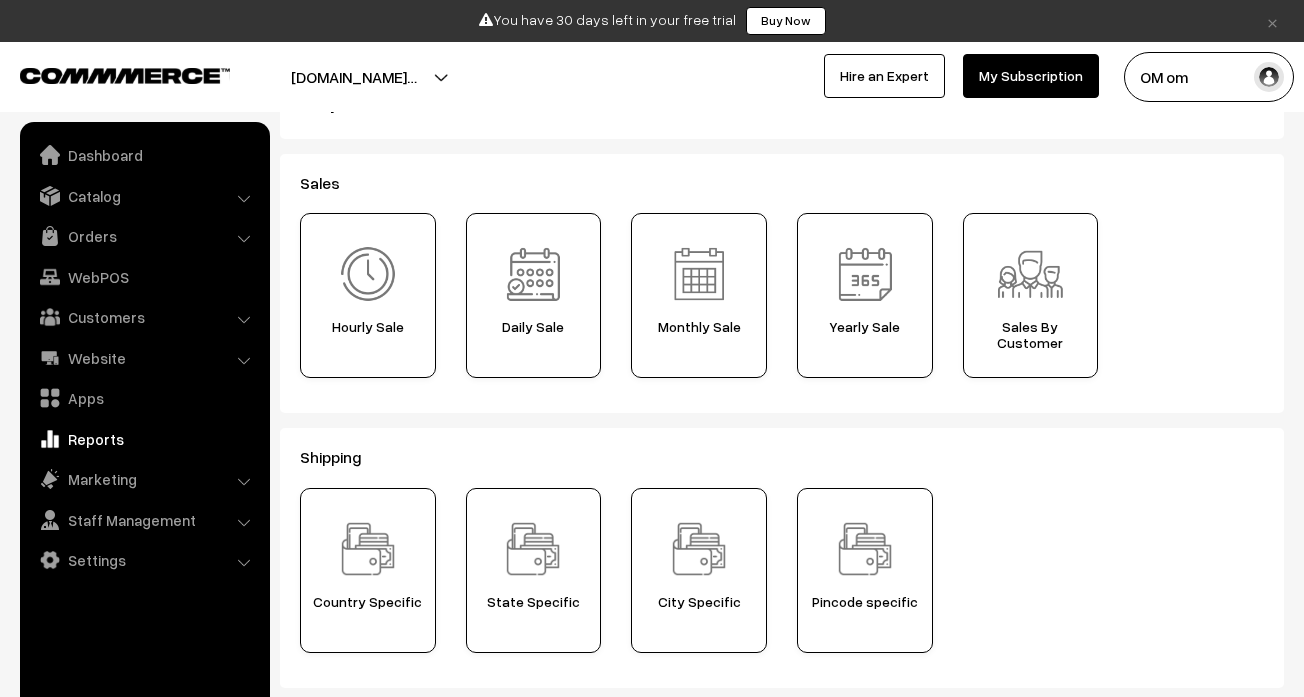 scroll, scrollTop: 300, scrollLeft: 0, axis: vertical 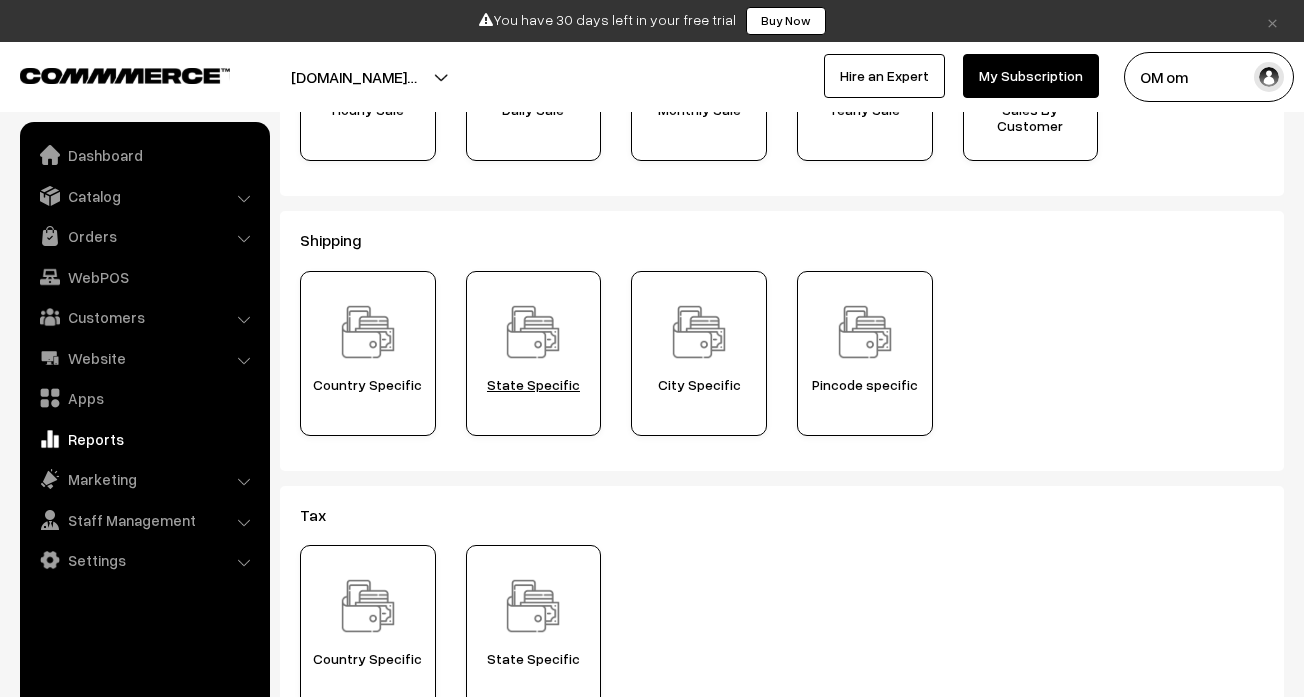 click on "State Specific" at bounding box center [534, 385] 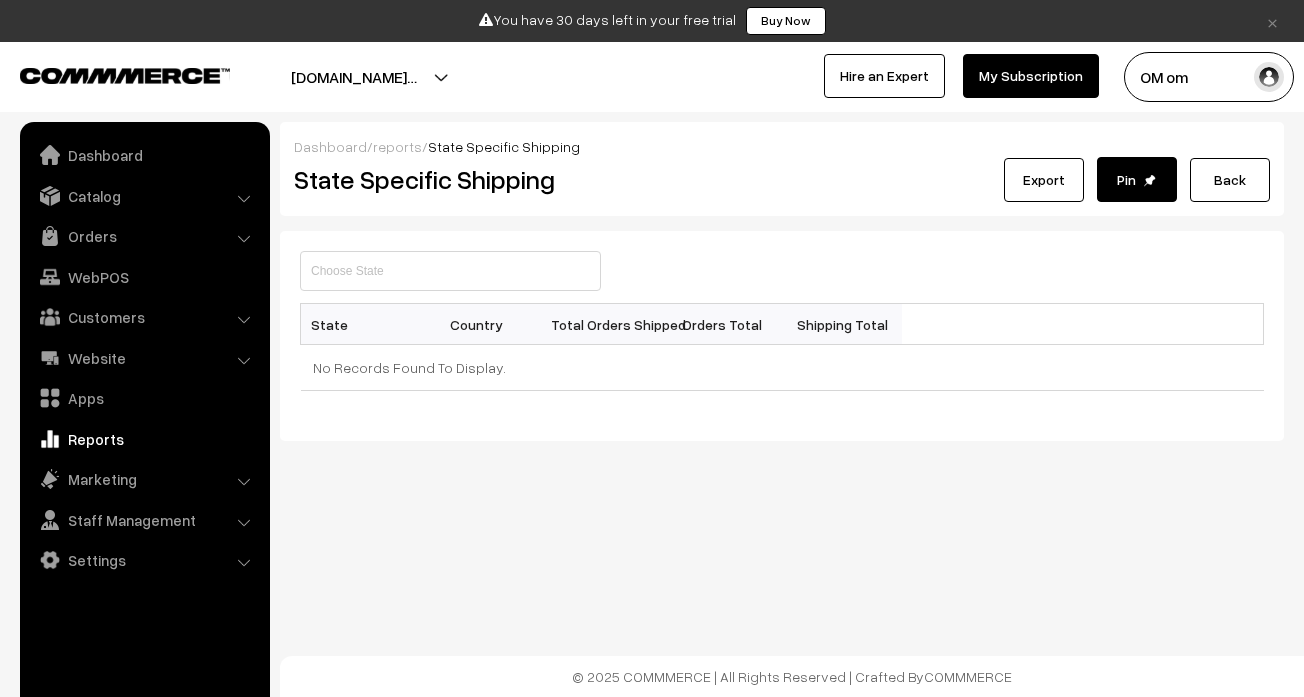 scroll, scrollTop: 0, scrollLeft: 0, axis: both 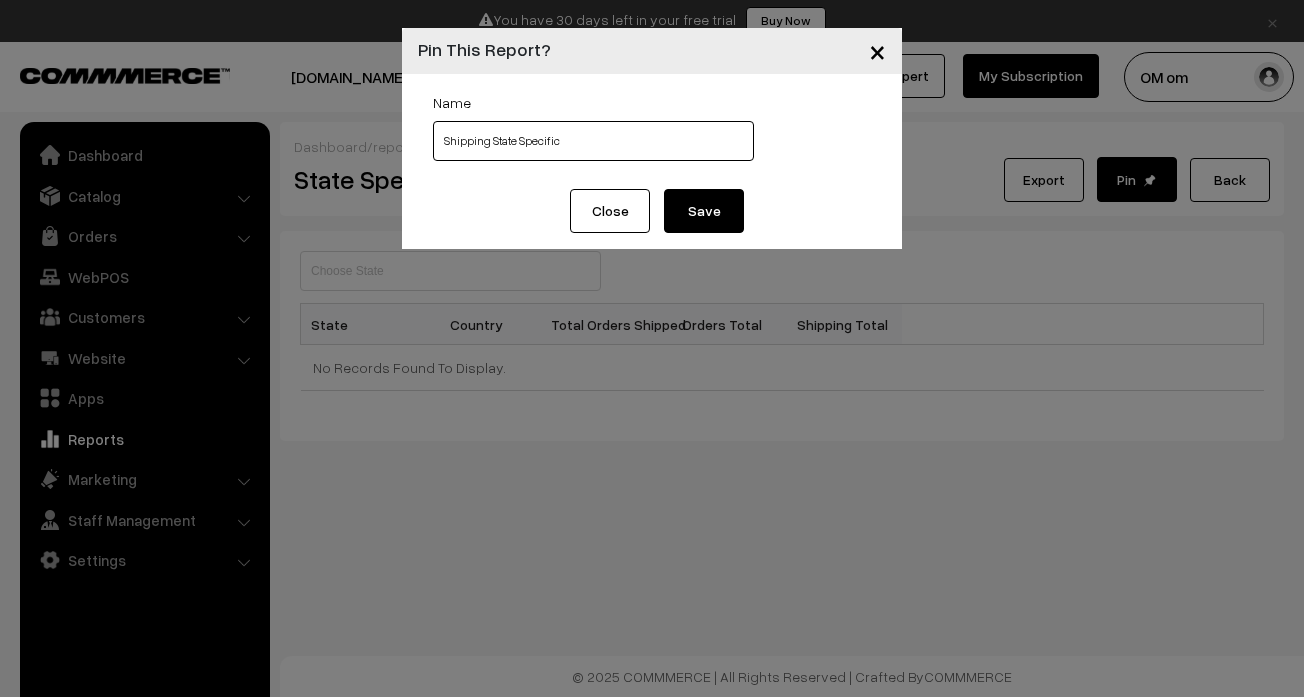 click on "Shipping State Specific" at bounding box center (593, 141) 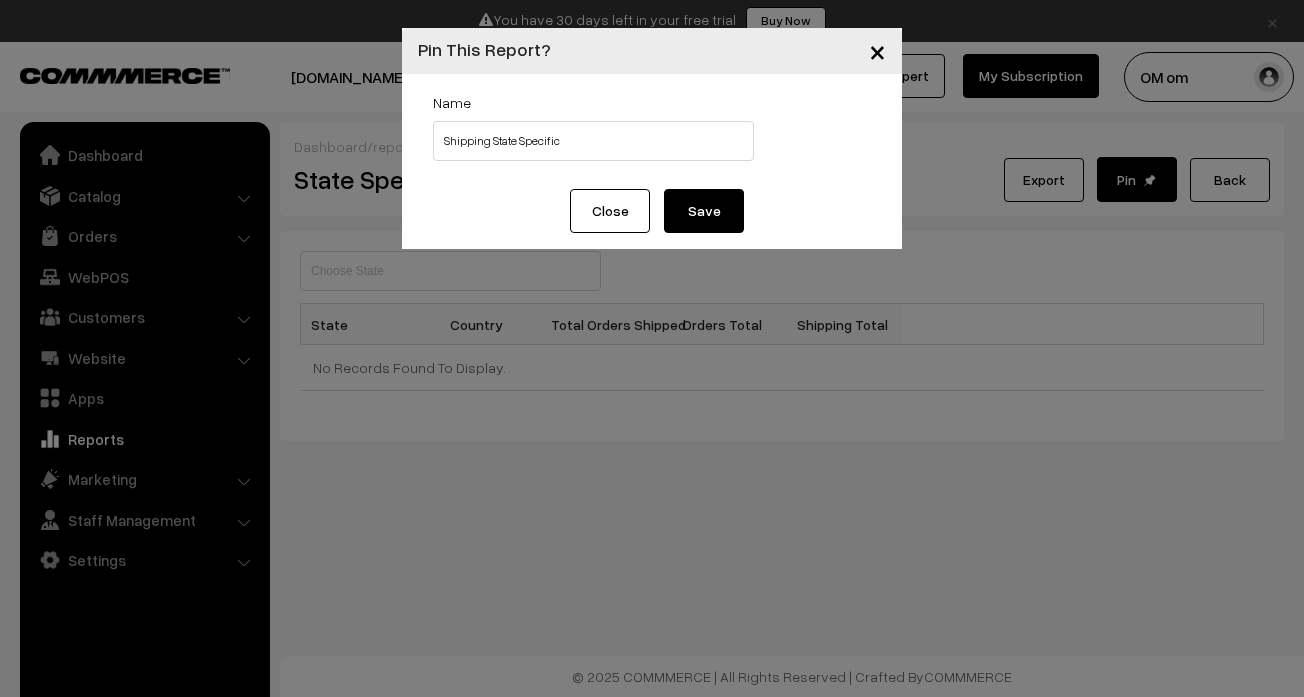 click on "Save" at bounding box center (704, 211) 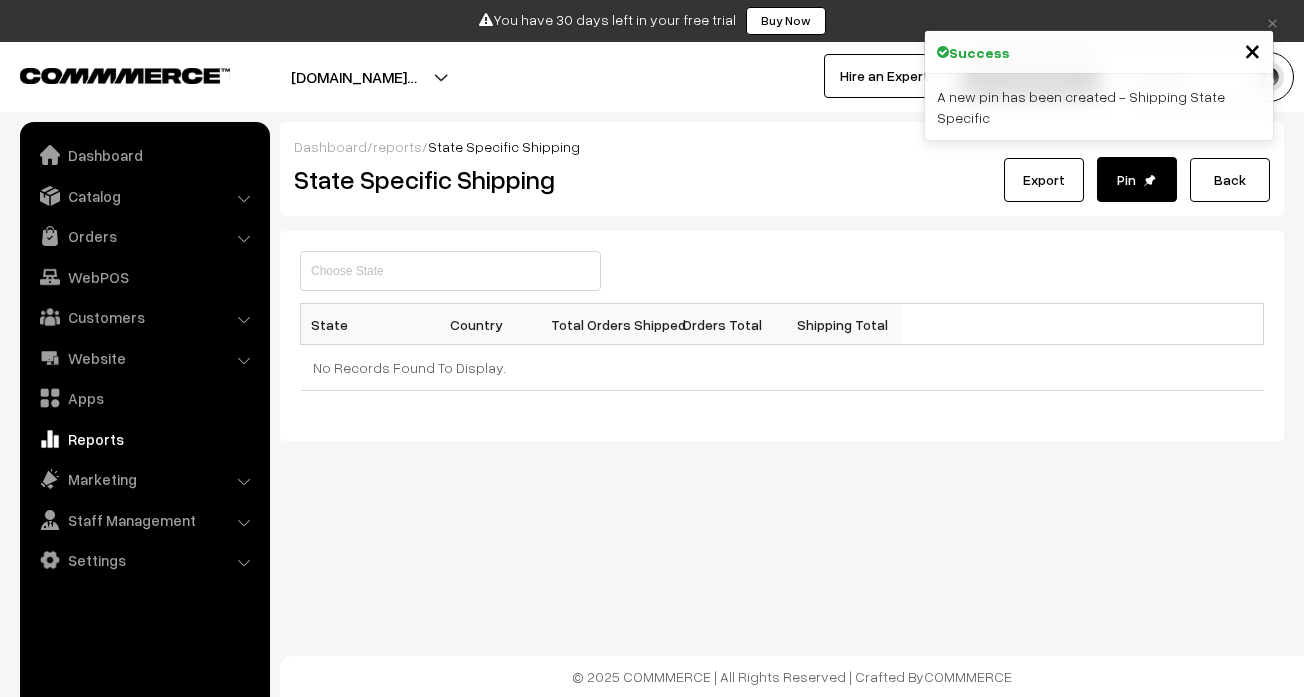 click on "Back" at bounding box center (1230, 180) 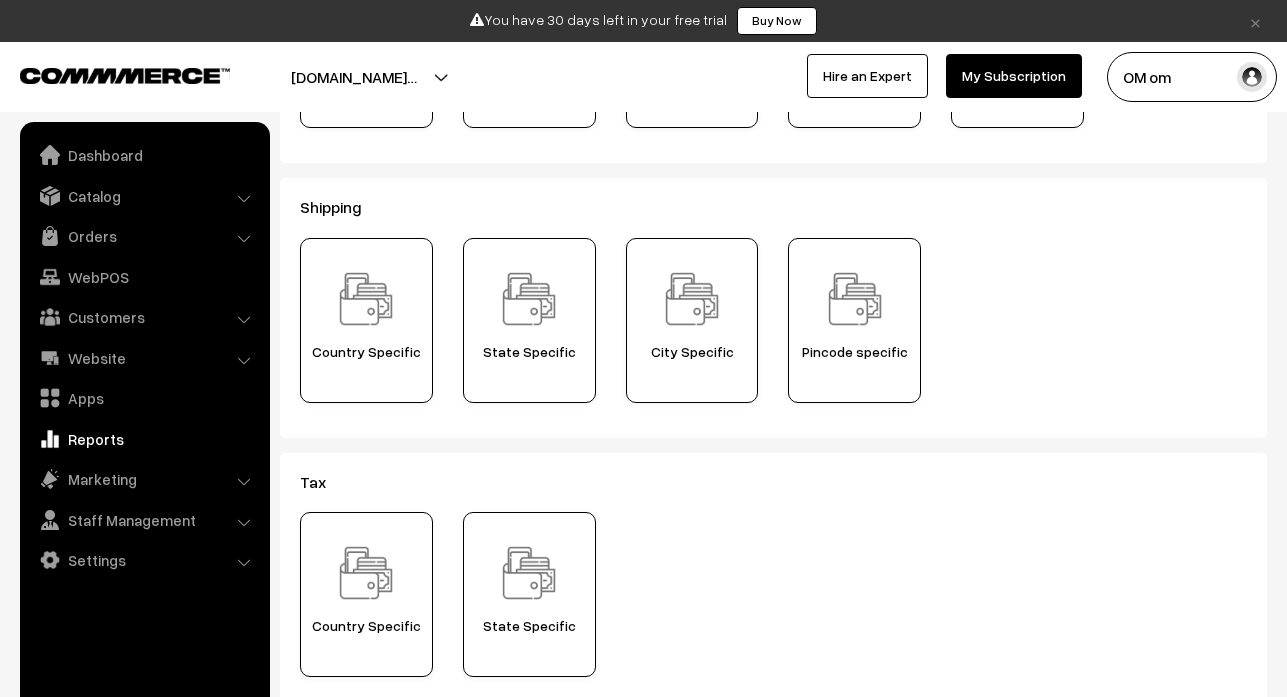 scroll, scrollTop: 300, scrollLeft: 0, axis: vertical 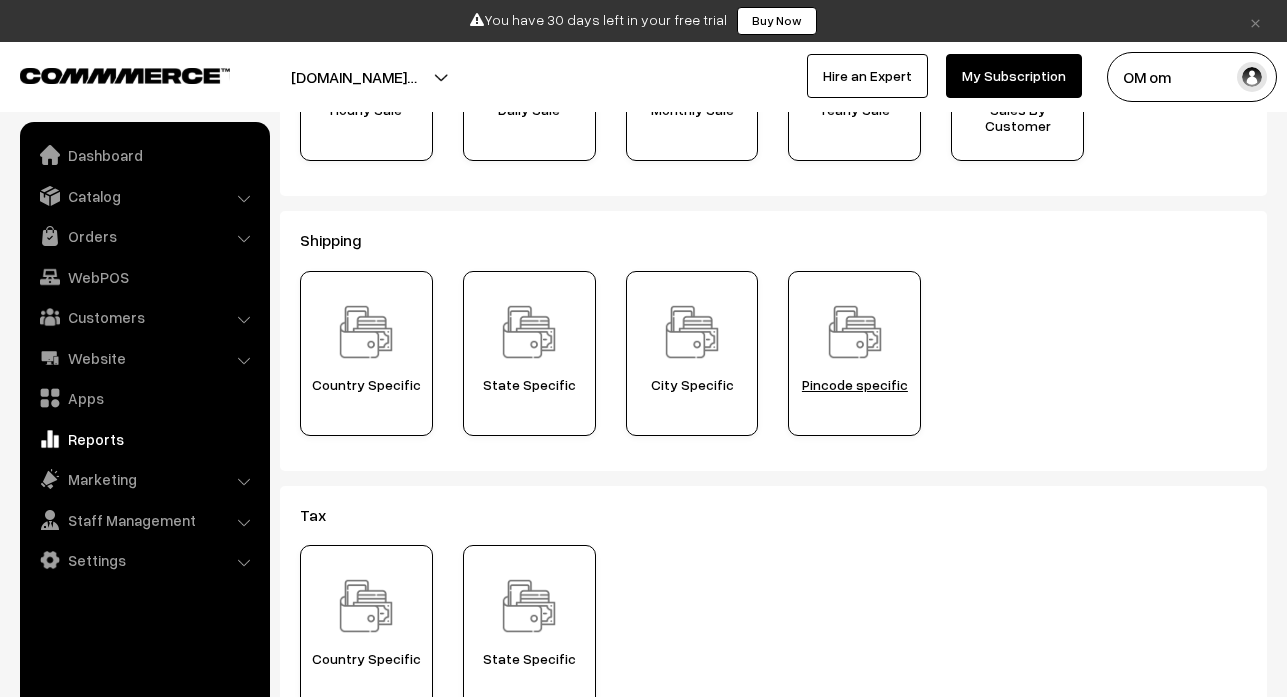 click on "Pincode specific" at bounding box center (854, 385) 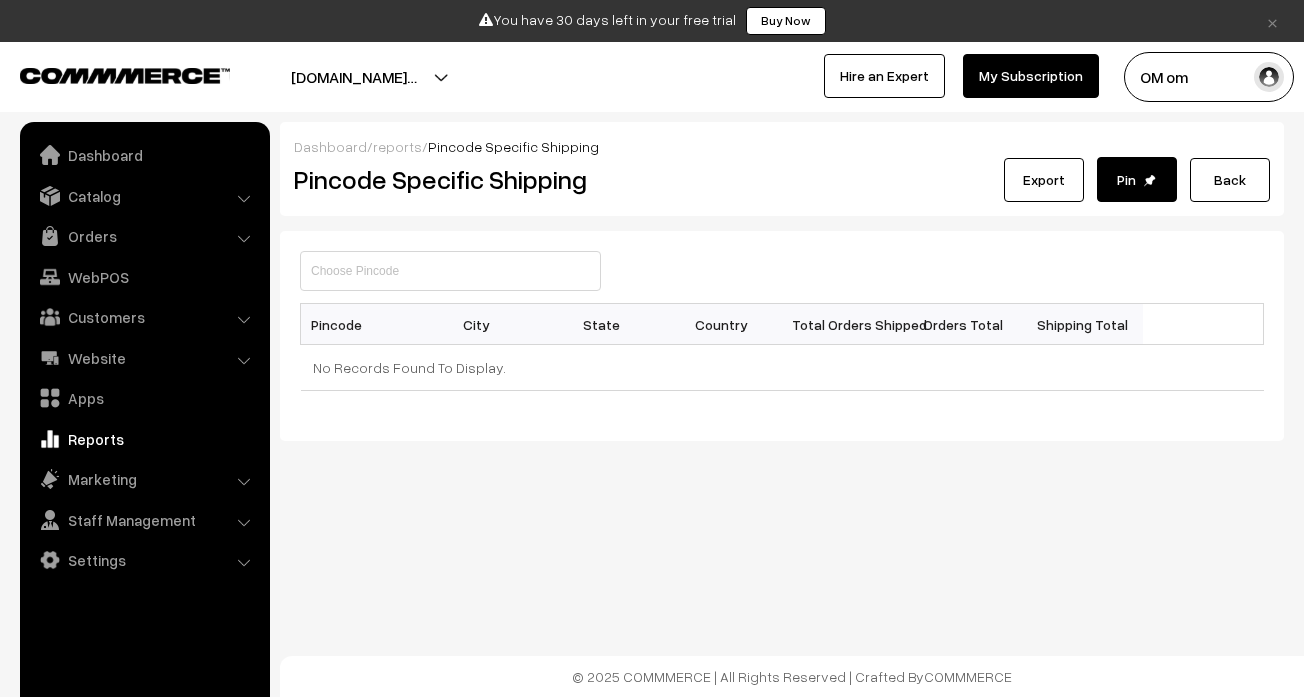 scroll, scrollTop: 0, scrollLeft: 0, axis: both 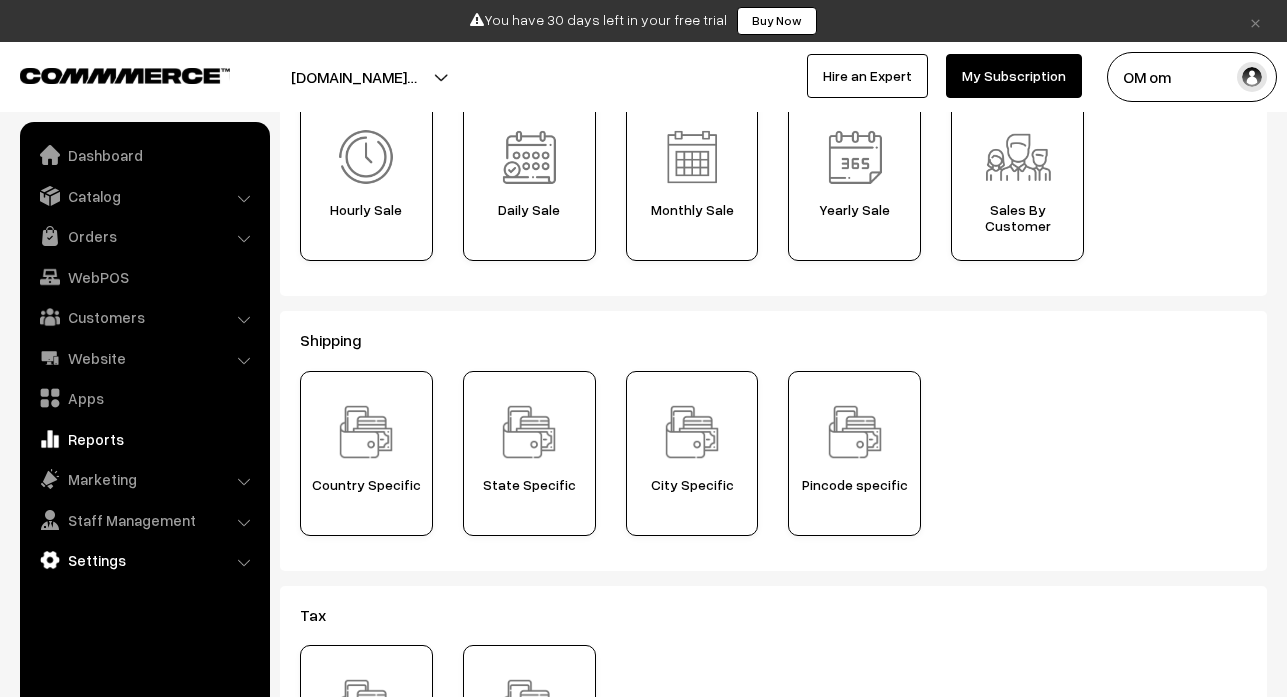click on "Settings" at bounding box center (144, 560) 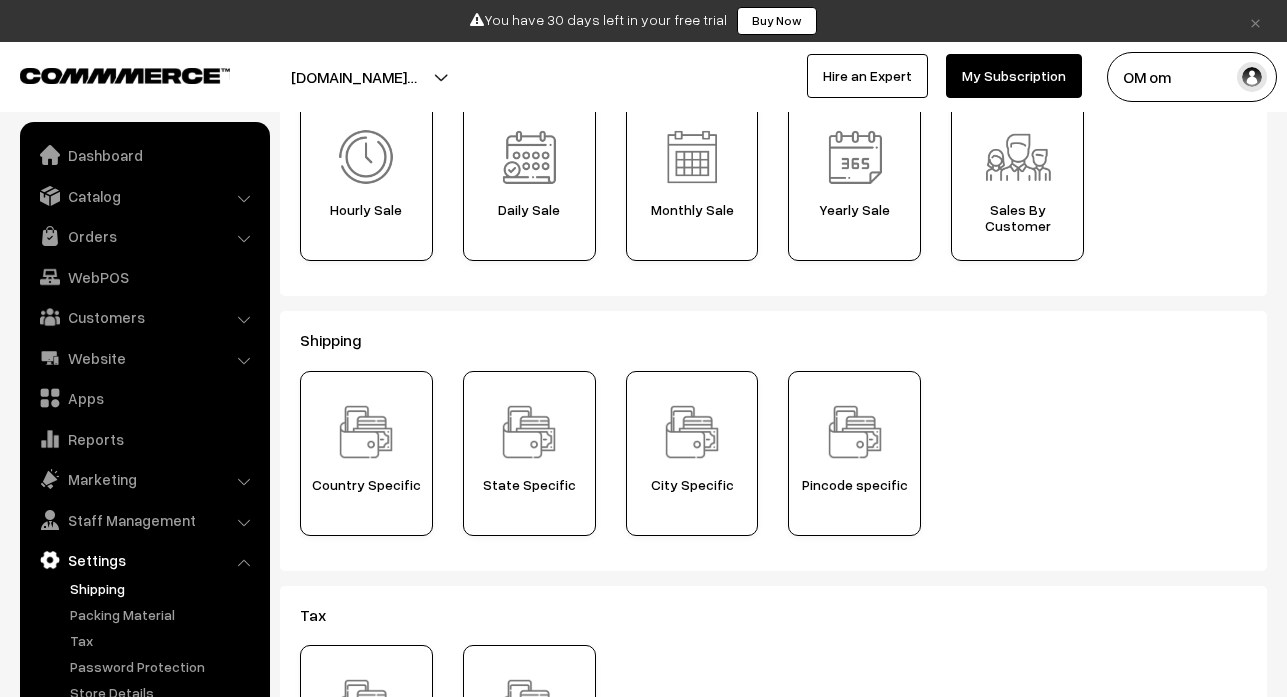 click on "Shipping" at bounding box center [164, 588] 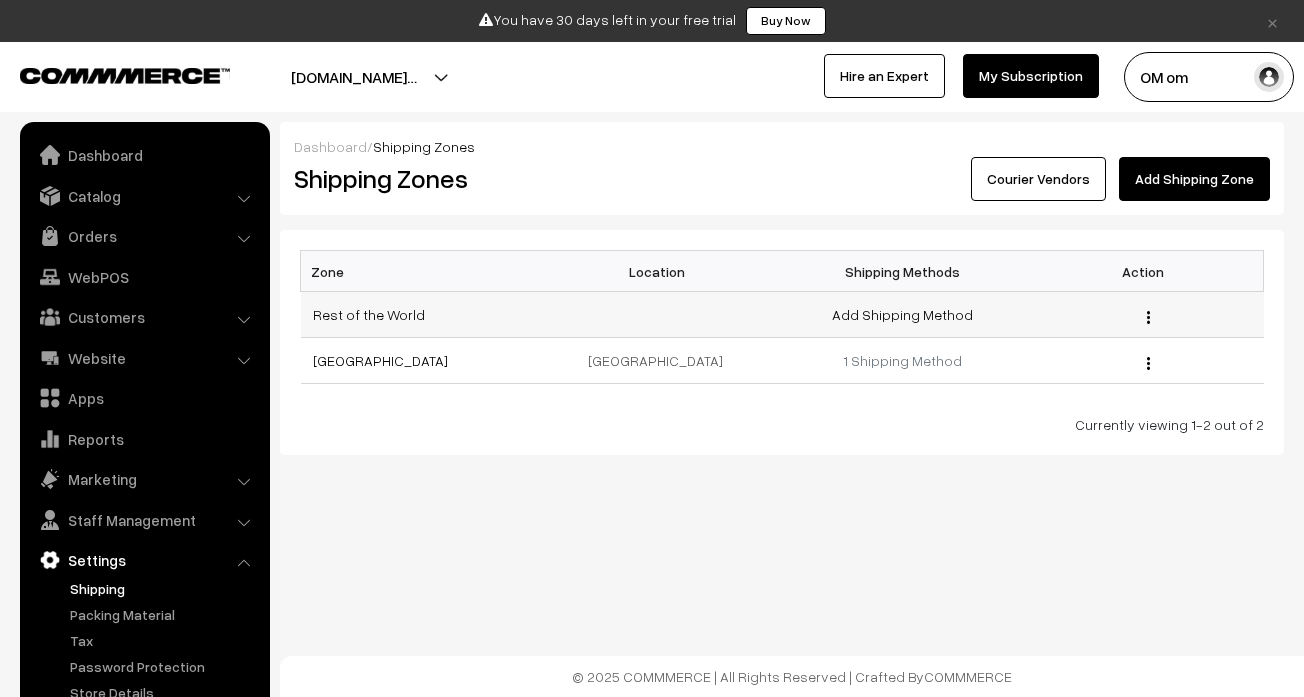 scroll, scrollTop: 0, scrollLeft: 0, axis: both 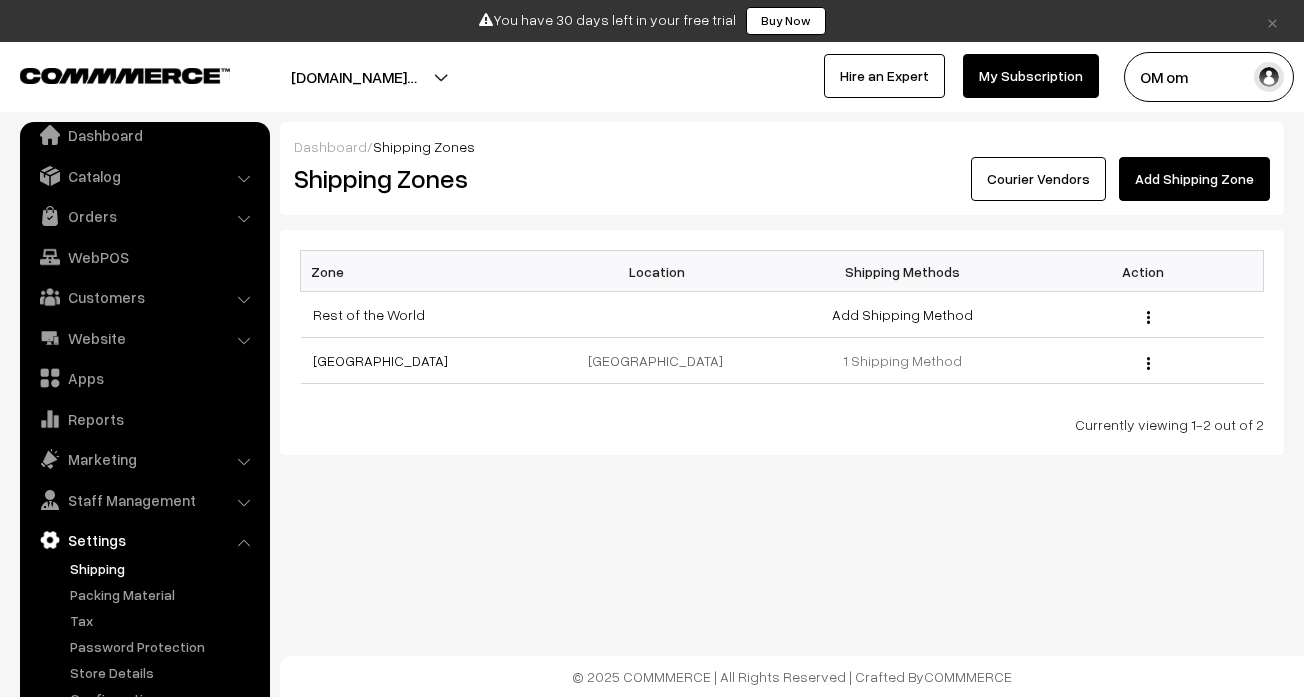 click on "Courier Vendors" at bounding box center (1038, 179) 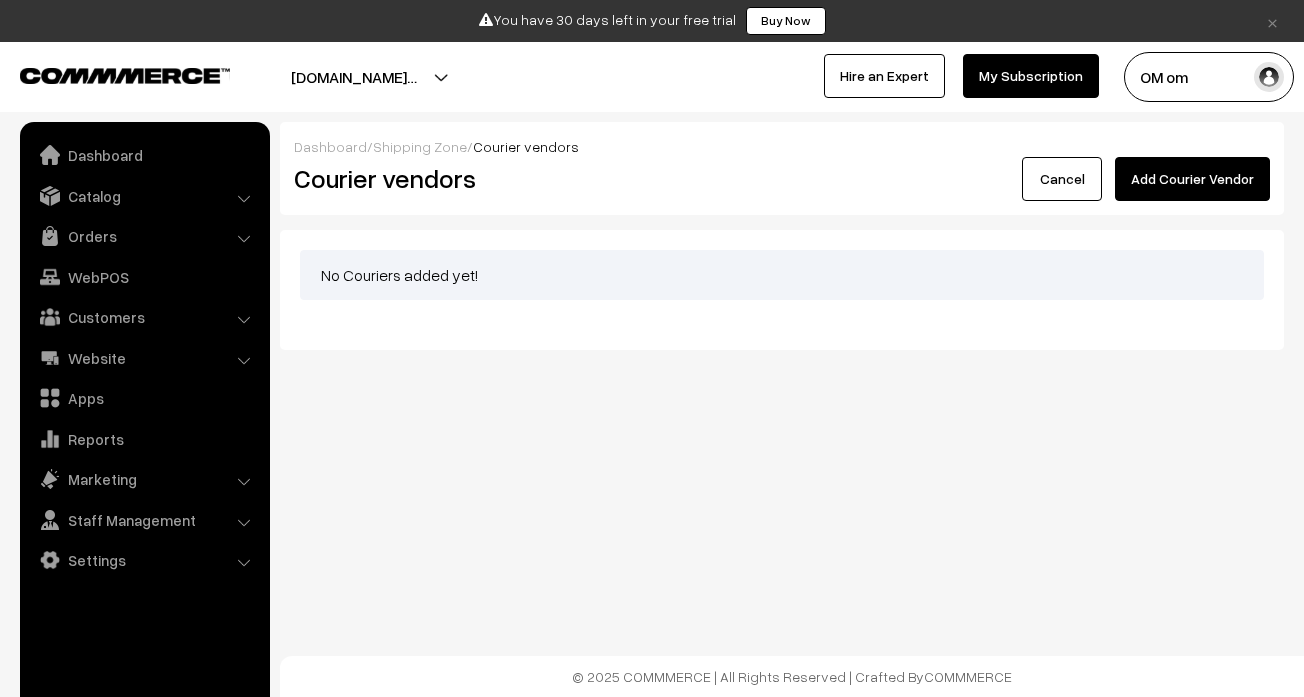scroll, scrollTop: 0, scrollLeft: 0, axis: both 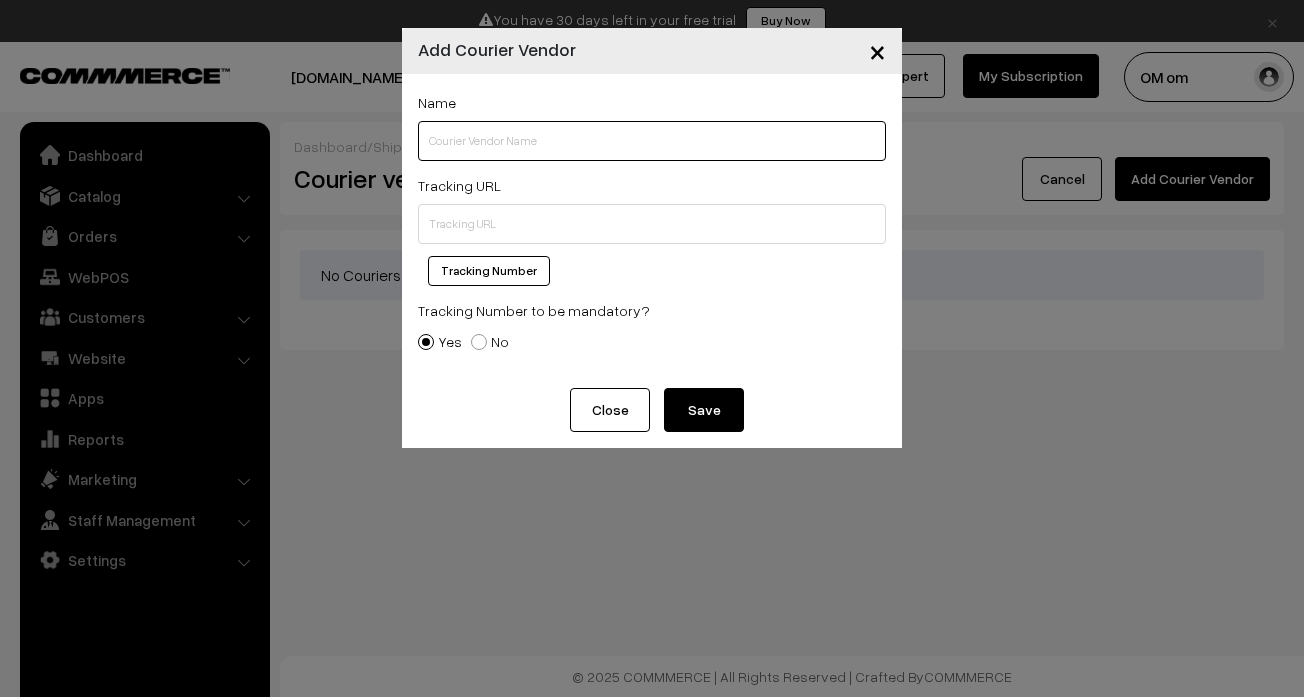 click at bounding box center [652, 141] 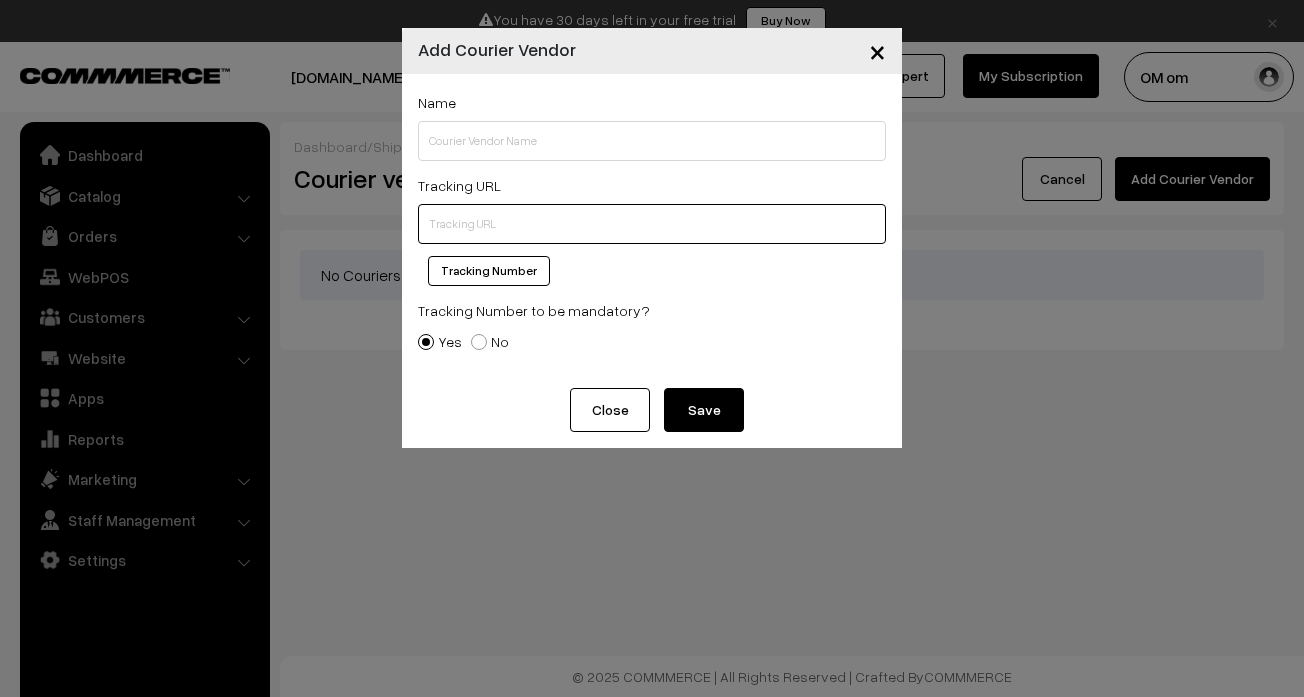click at bounding box center (652, 224) 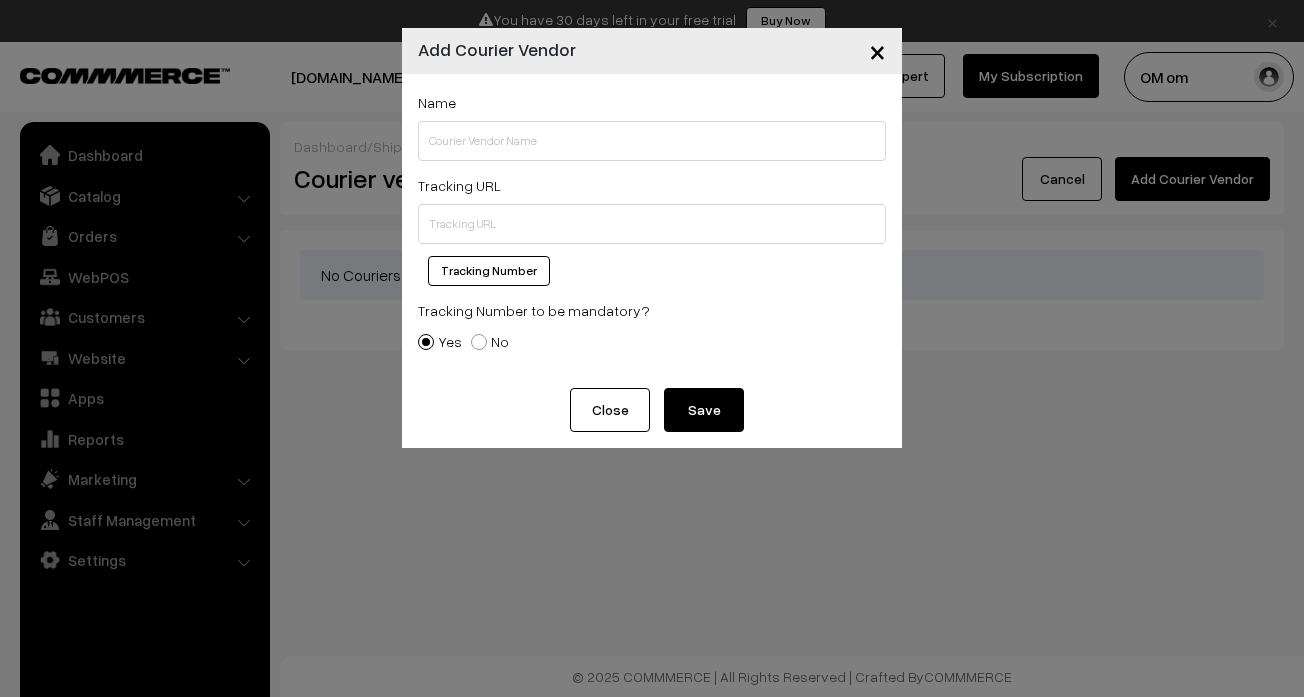 click on "Close" at bounding box center [610, 410] 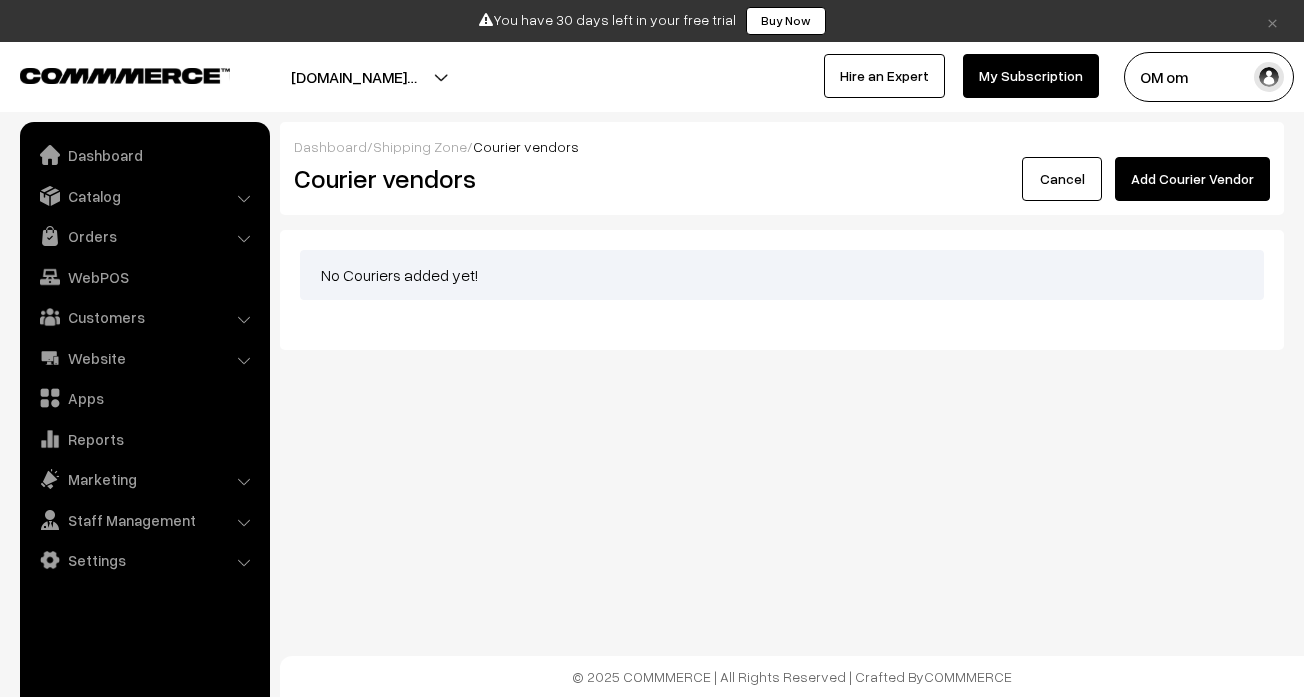 click on "Cancel" at bounding box center (1062, 179) 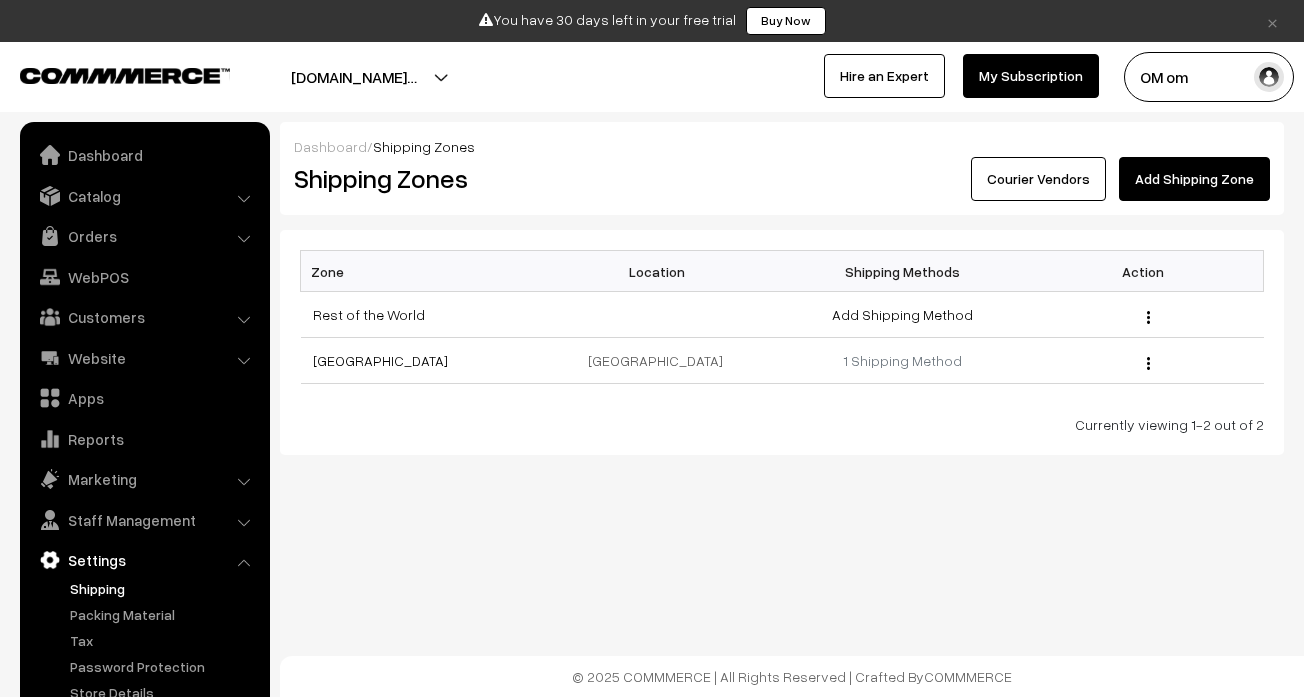 scroll, scrollTop: 0, scrollLeft: 0, axis: both 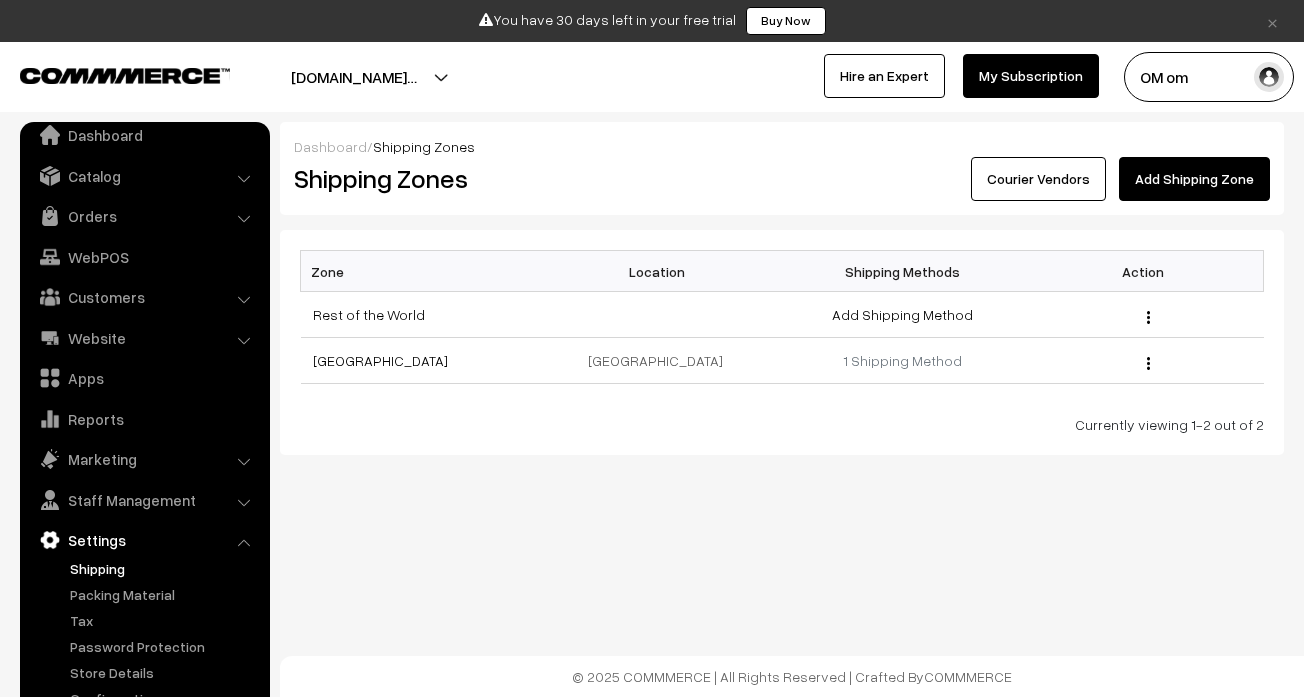 click on "Add Shipping Zone" at bounding box center [1194, 179] 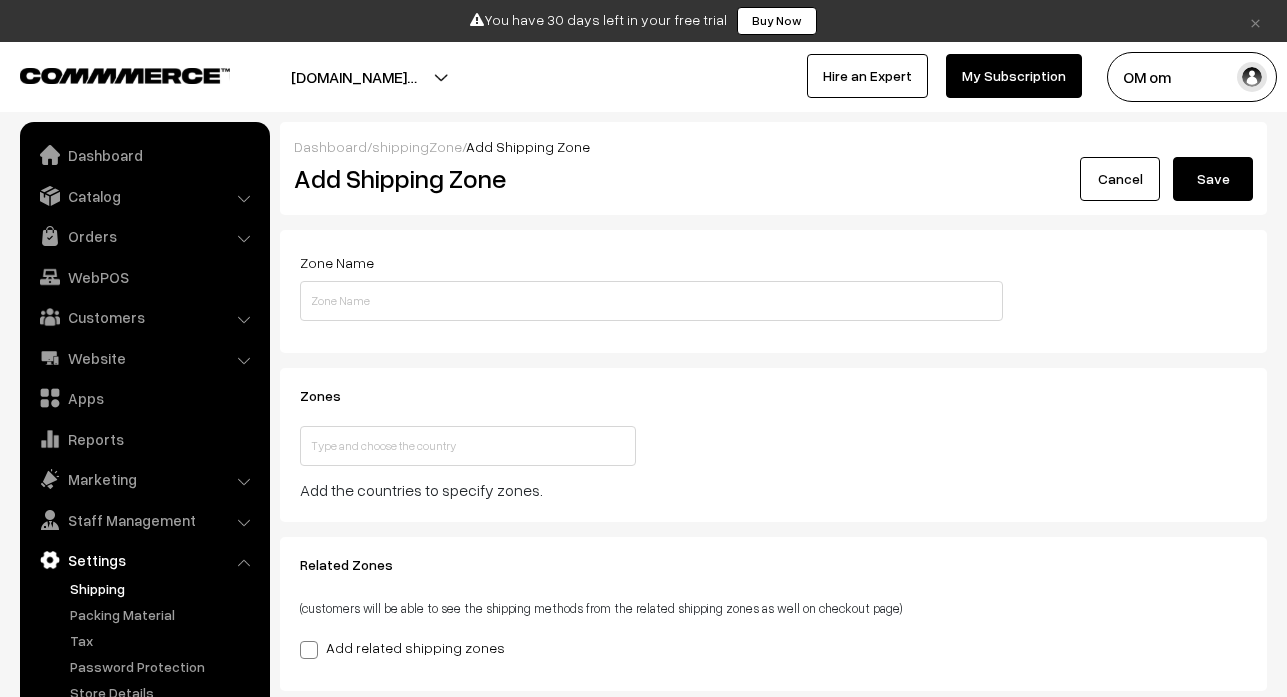 scroll, scrollTop: 0, scrollLeft: 0, axis: both 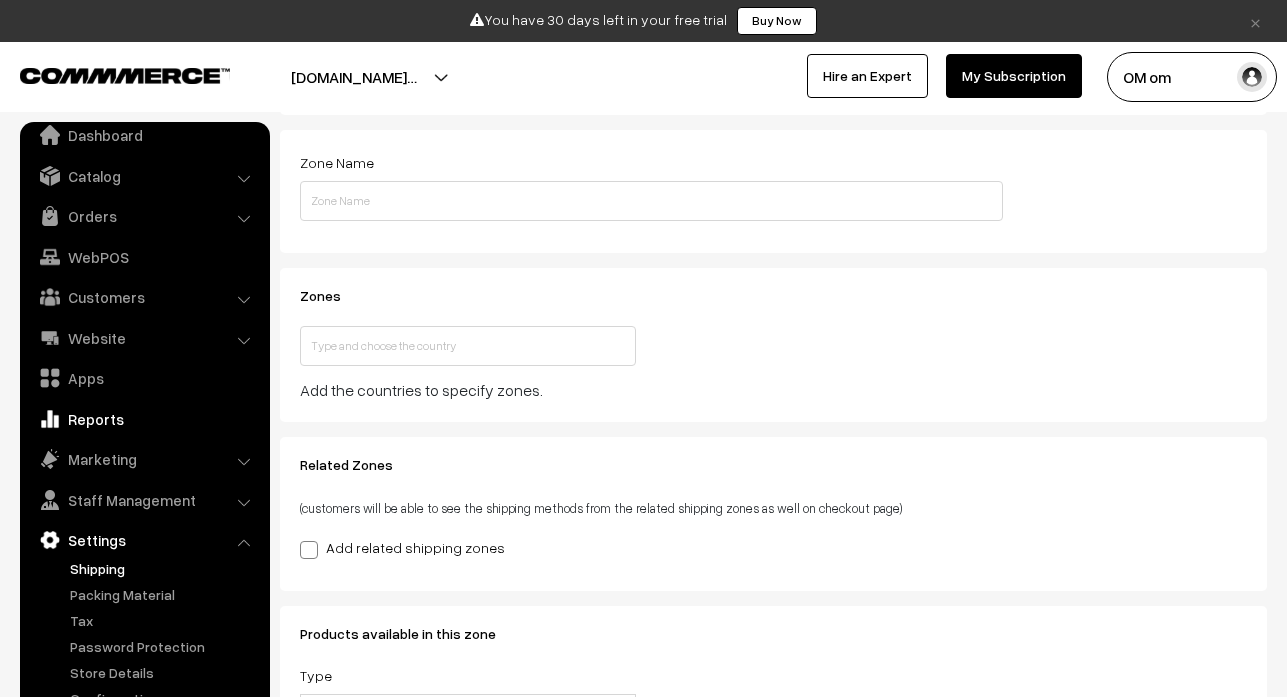 click on "Reports" at bounding box center [144, 419] 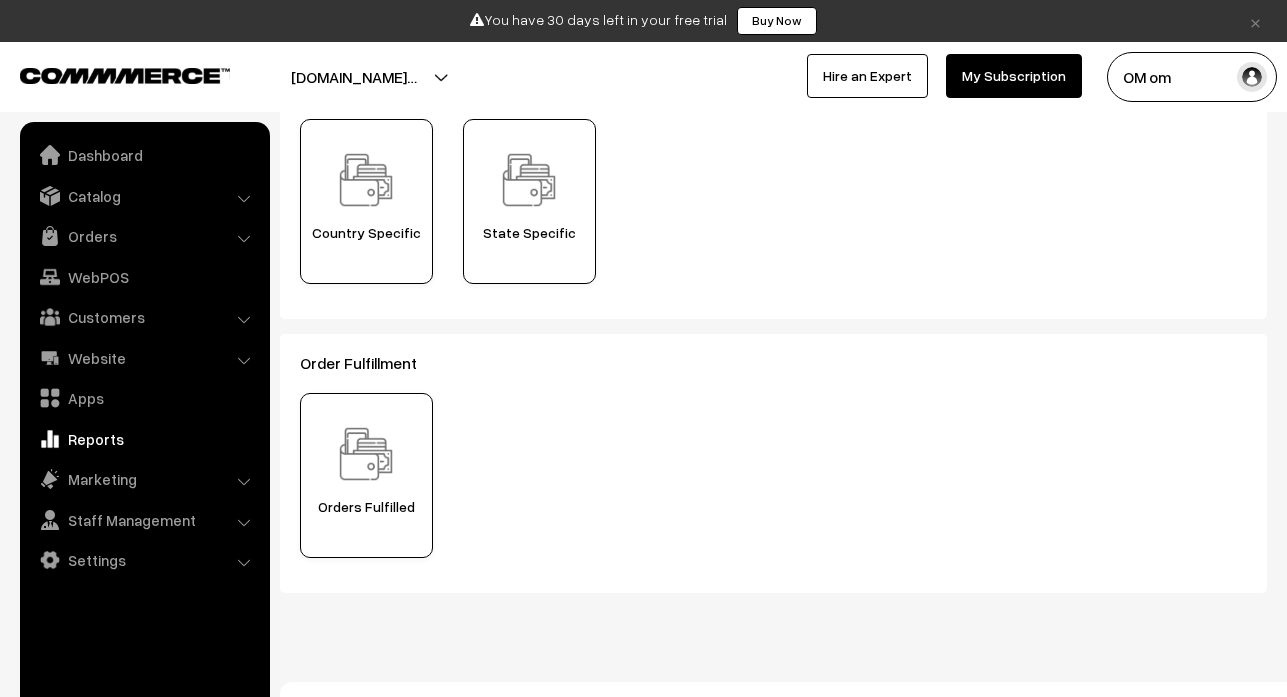 scroll, scrollTop: 752, scrollLeft: 0, axis: vertical 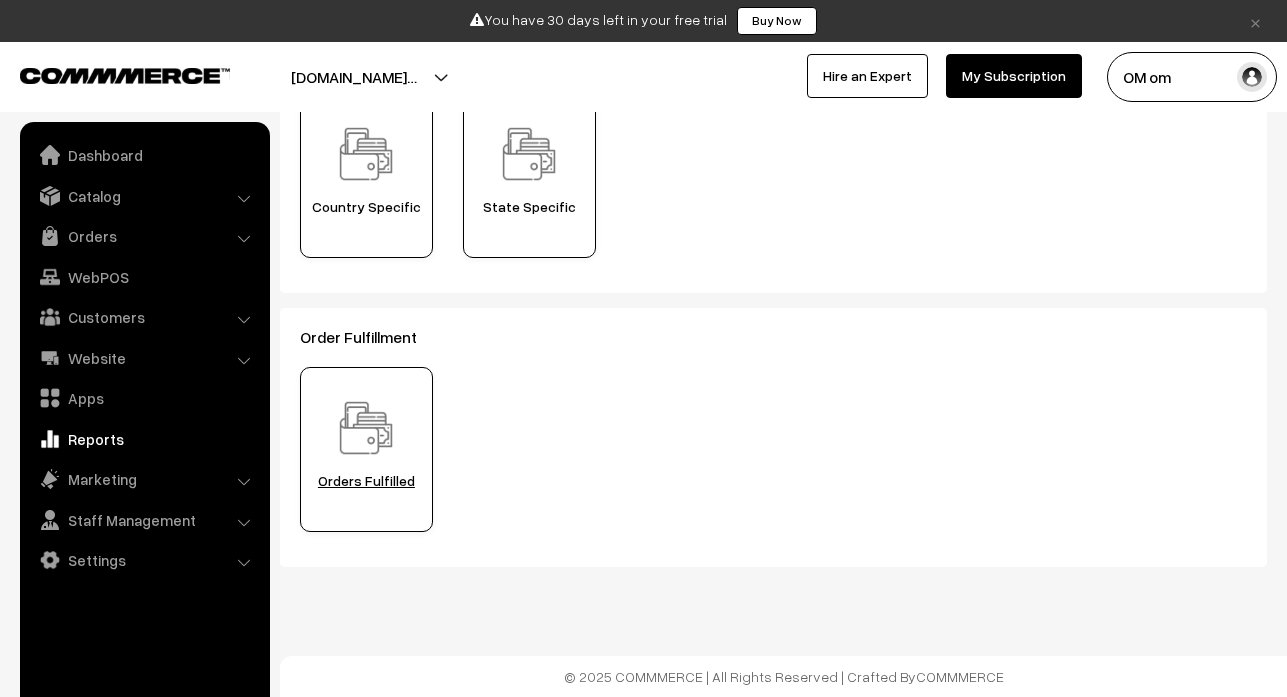 click on "Orders Fulfilled" at bounding box center [366, 481] 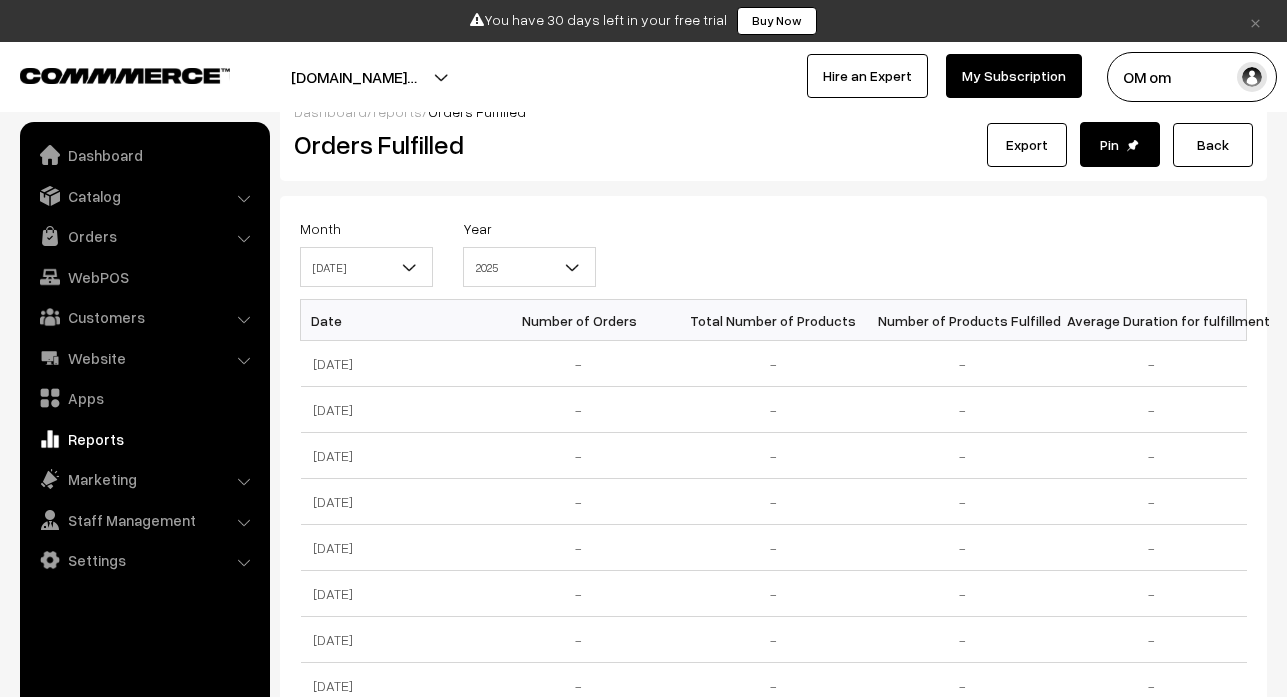 scroll, scrollTop: 0, scrollLeft: 0, axis: both 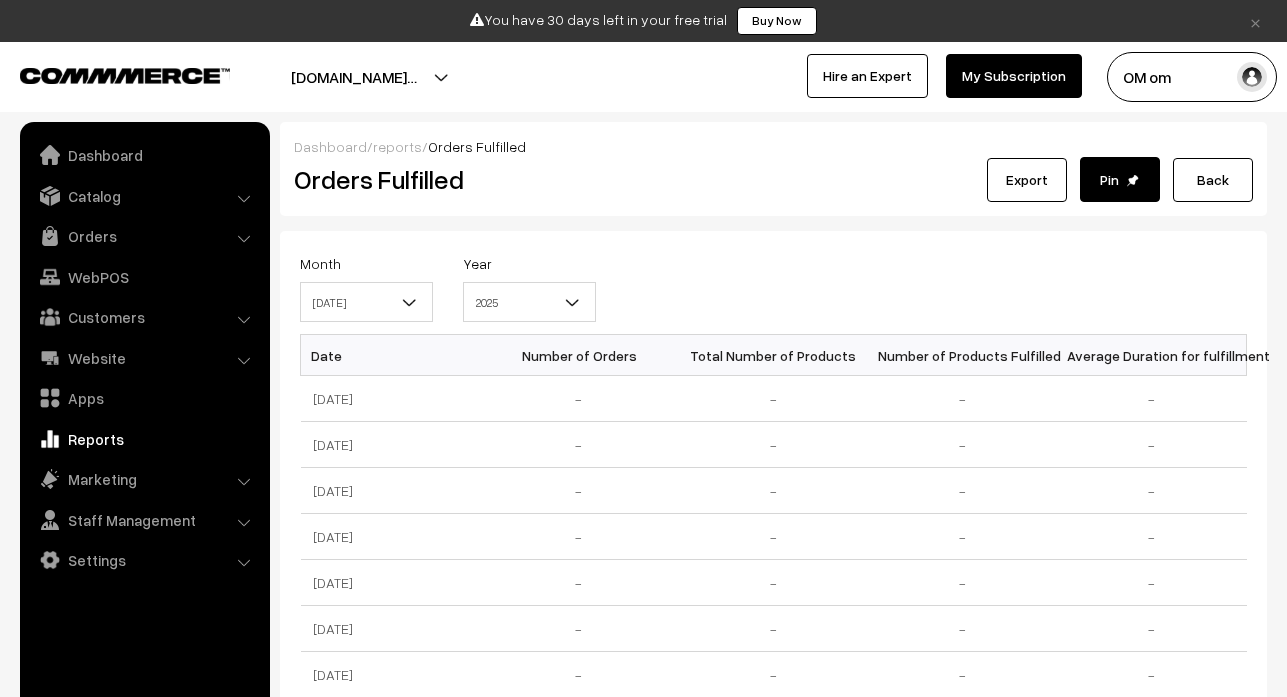 click on "Reports" at bounding box center (144, 439) 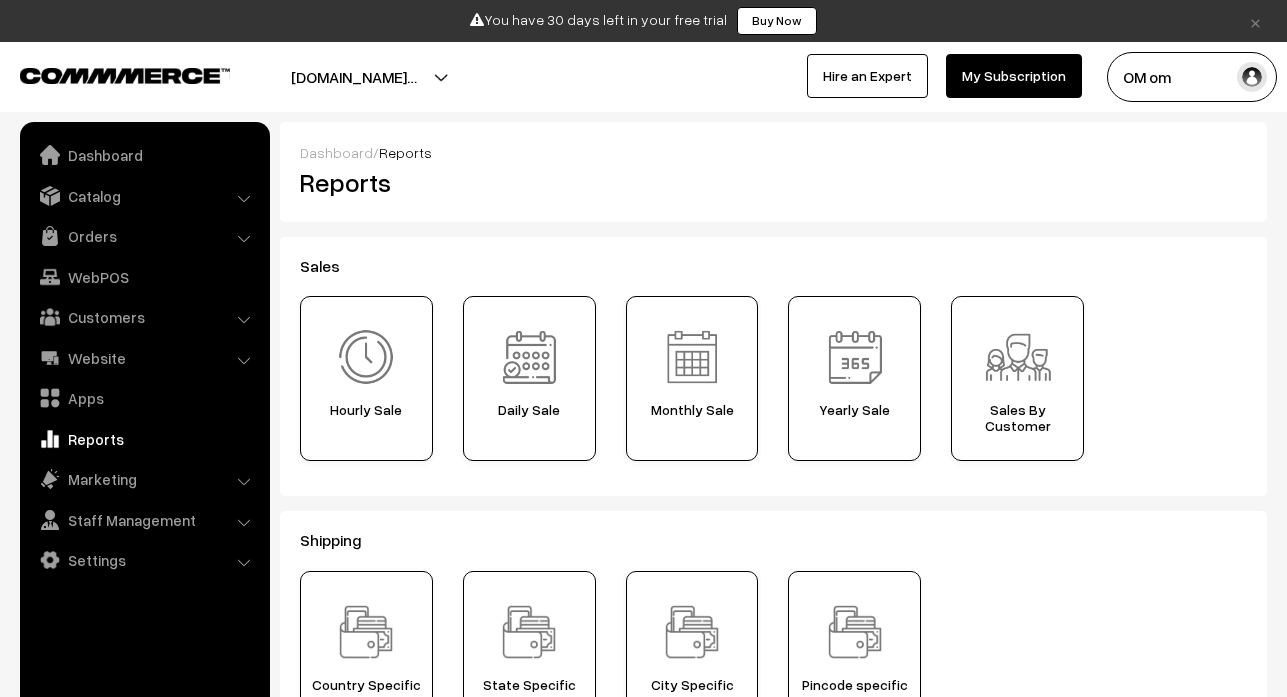 scroll, scrollTop: 0, scrollLeft: 0, axis: both 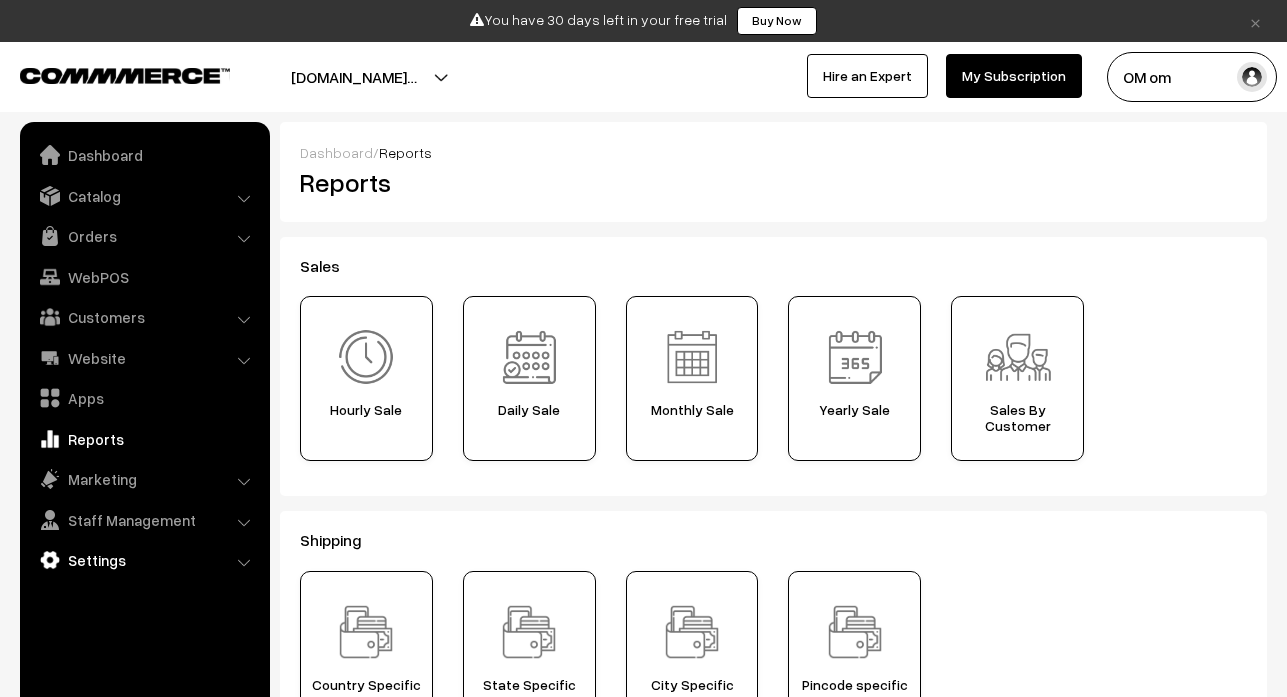 click on "Settings" at bounding box center [144, 560] 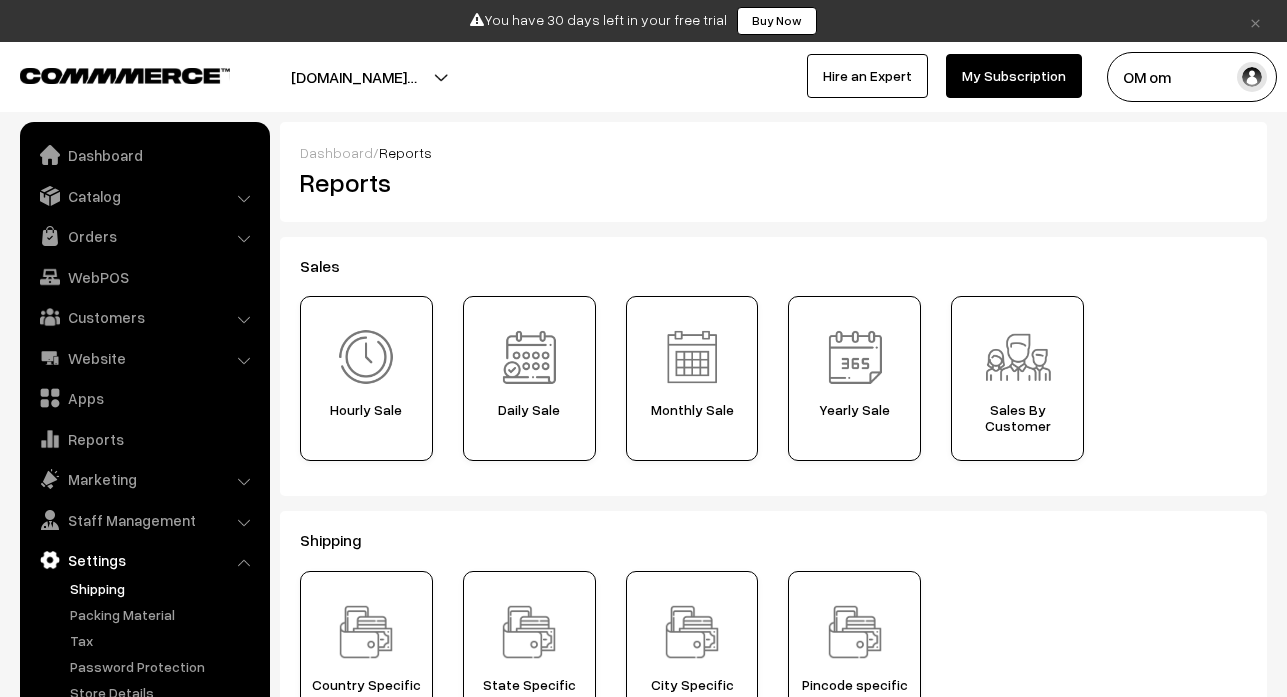 click on "Shipping" at bounding box center (164, 588) 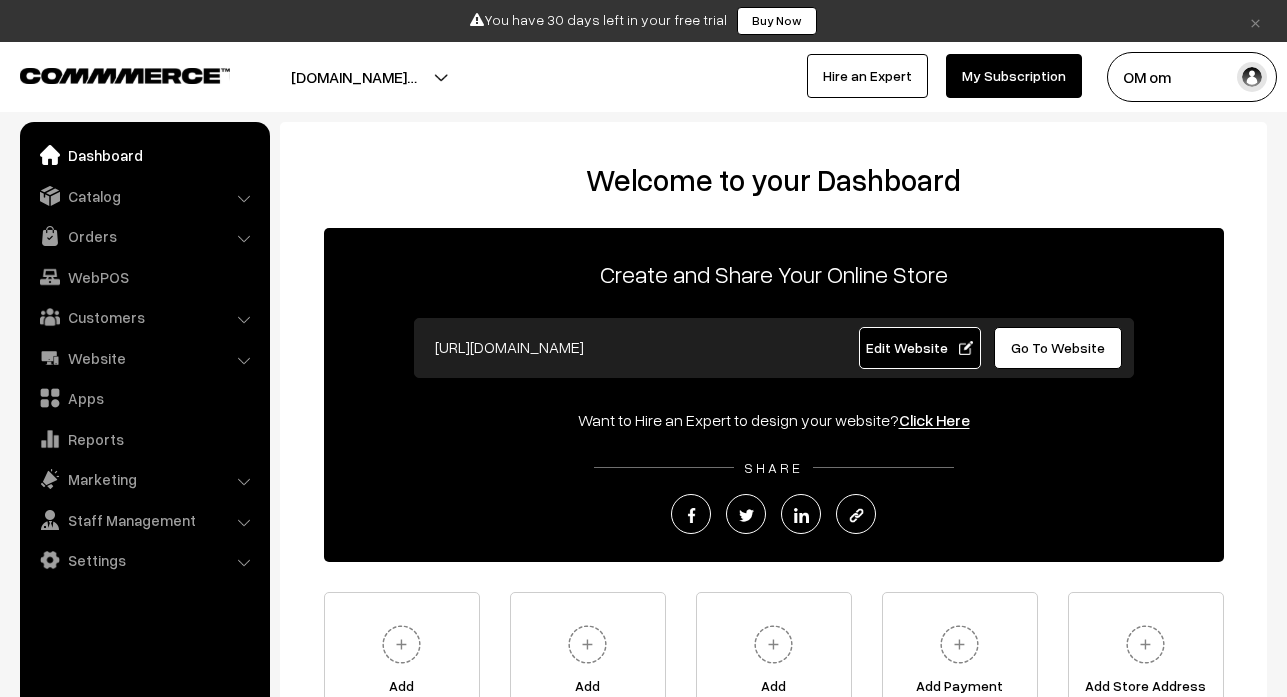 scroll, scrollTop: 225, scrollLeft: 0, axis: vertical 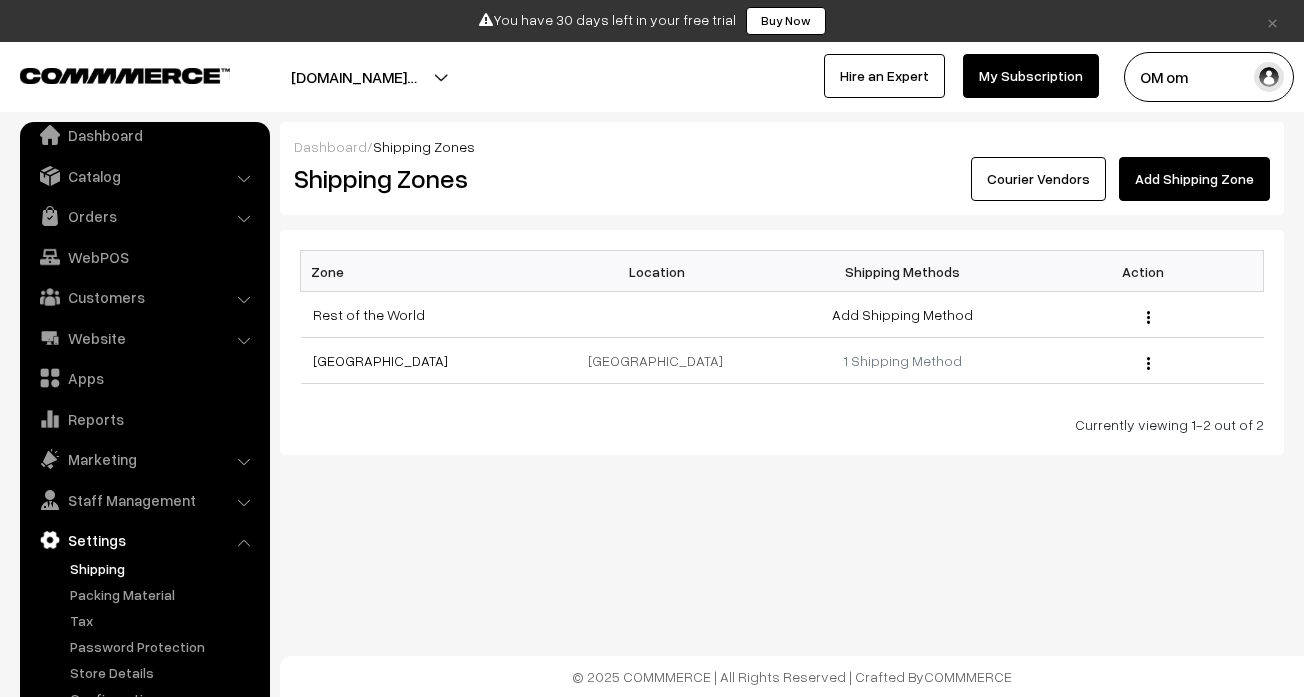 click on "Add Shipping Zone" at bounding box center (1194, 179) 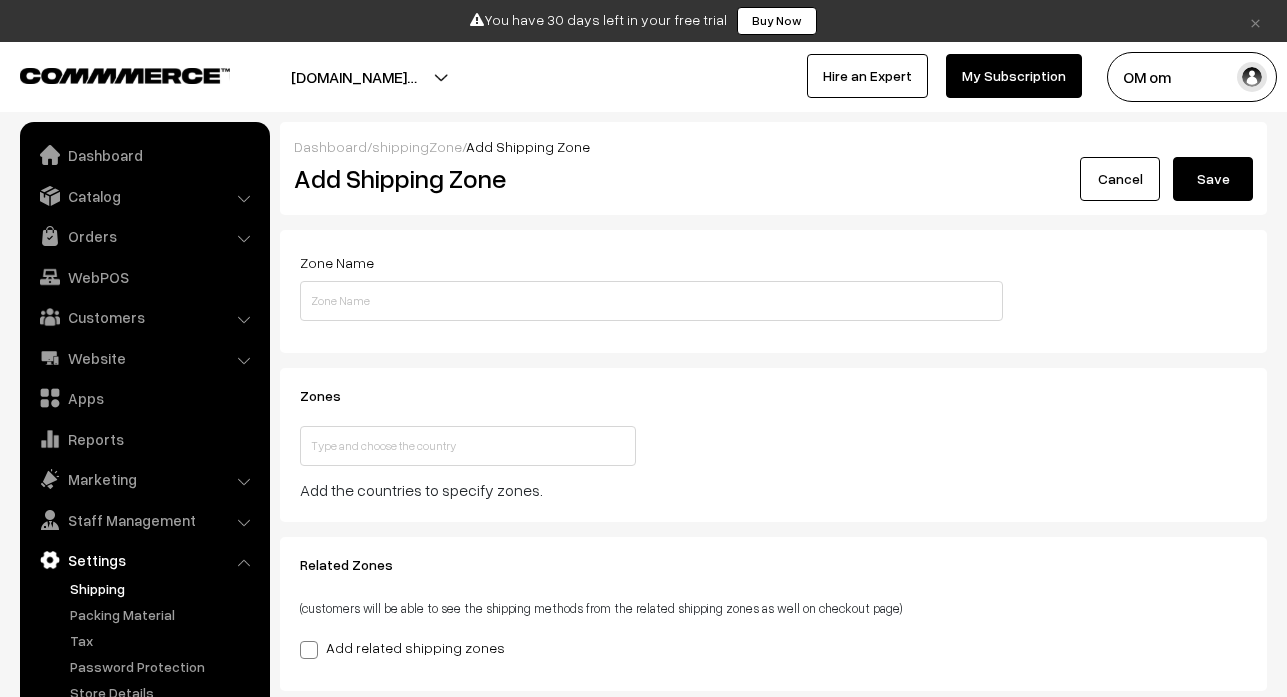 scroll, scrollTop: 0, scrollLeft: 0, axis: both 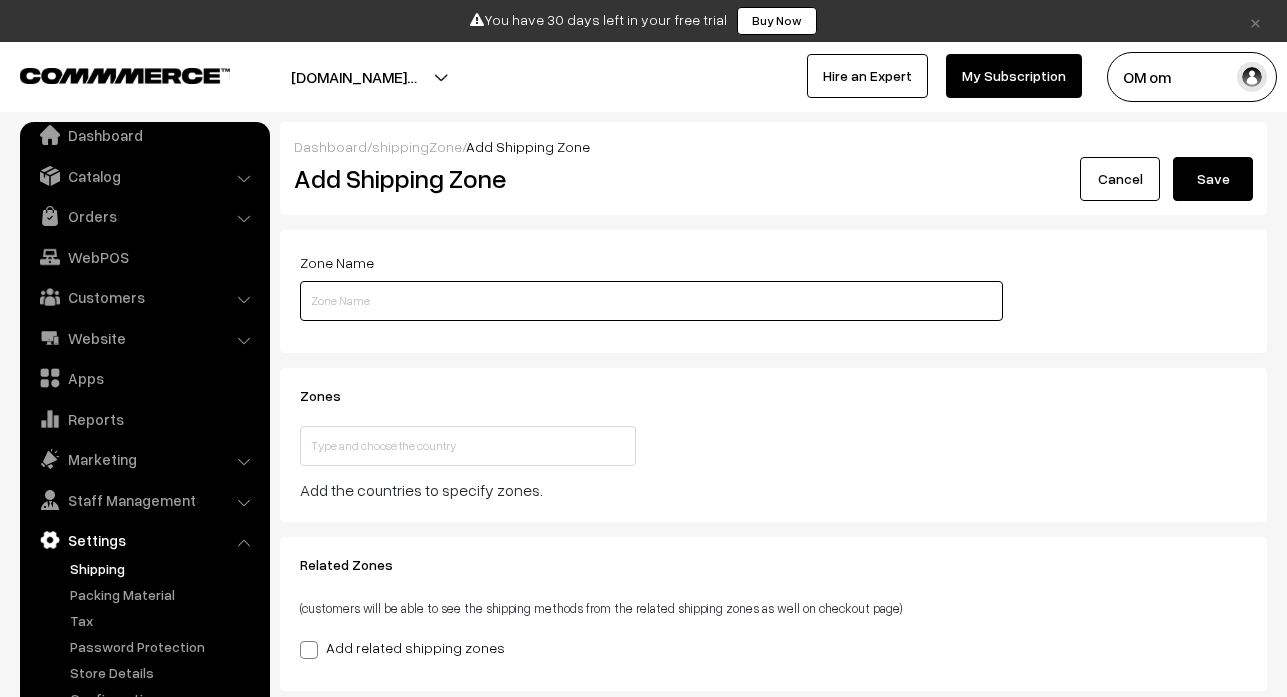 click at bounding box center [651, 301] 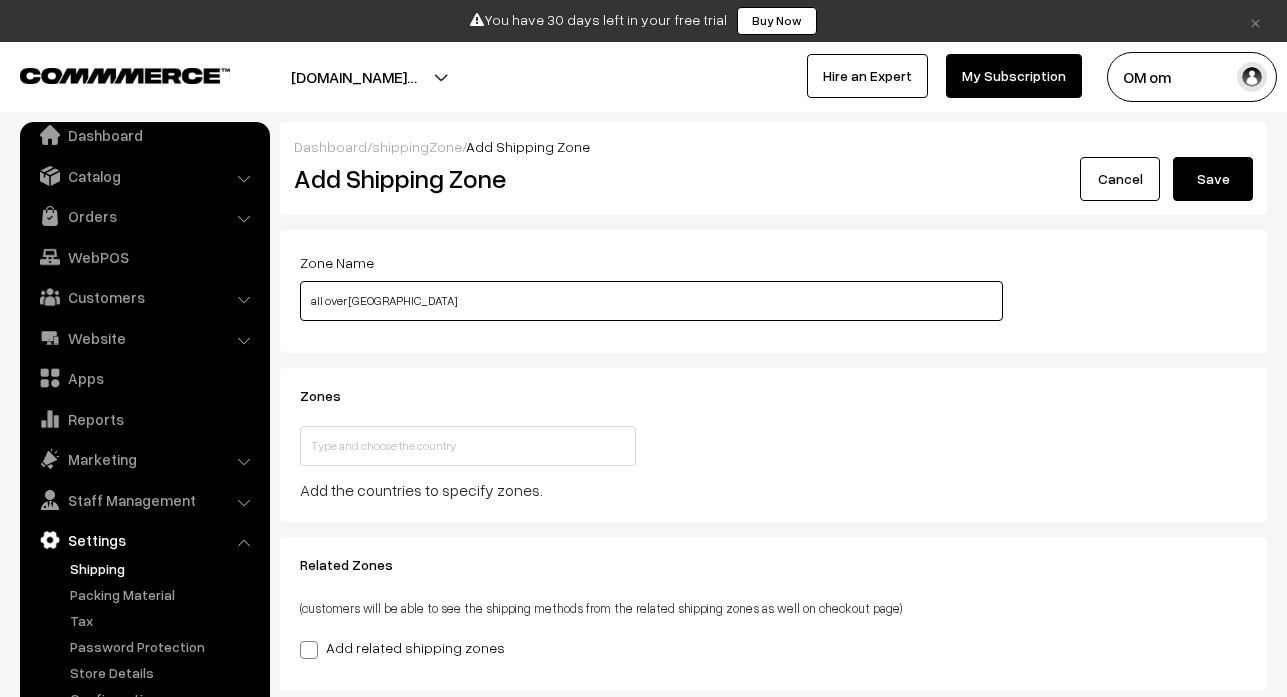 type on "all over [GEOGRAPHIC_DATA]" 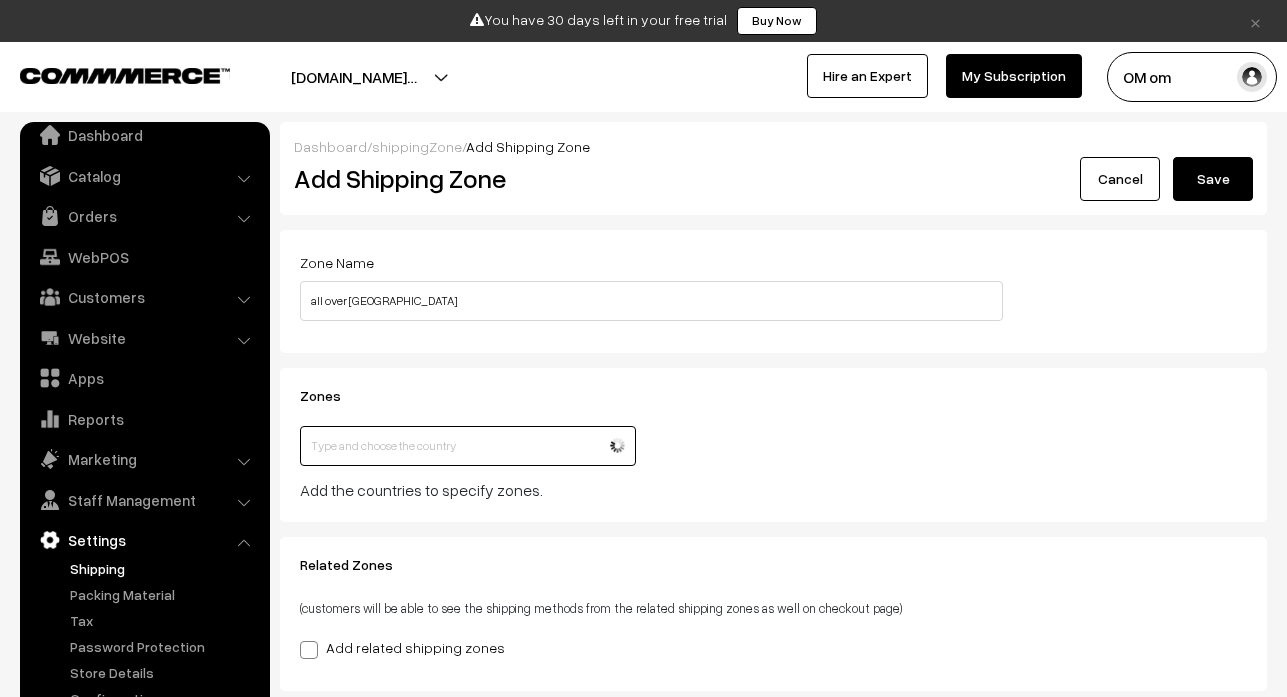 click at bounding box center (468, 446) 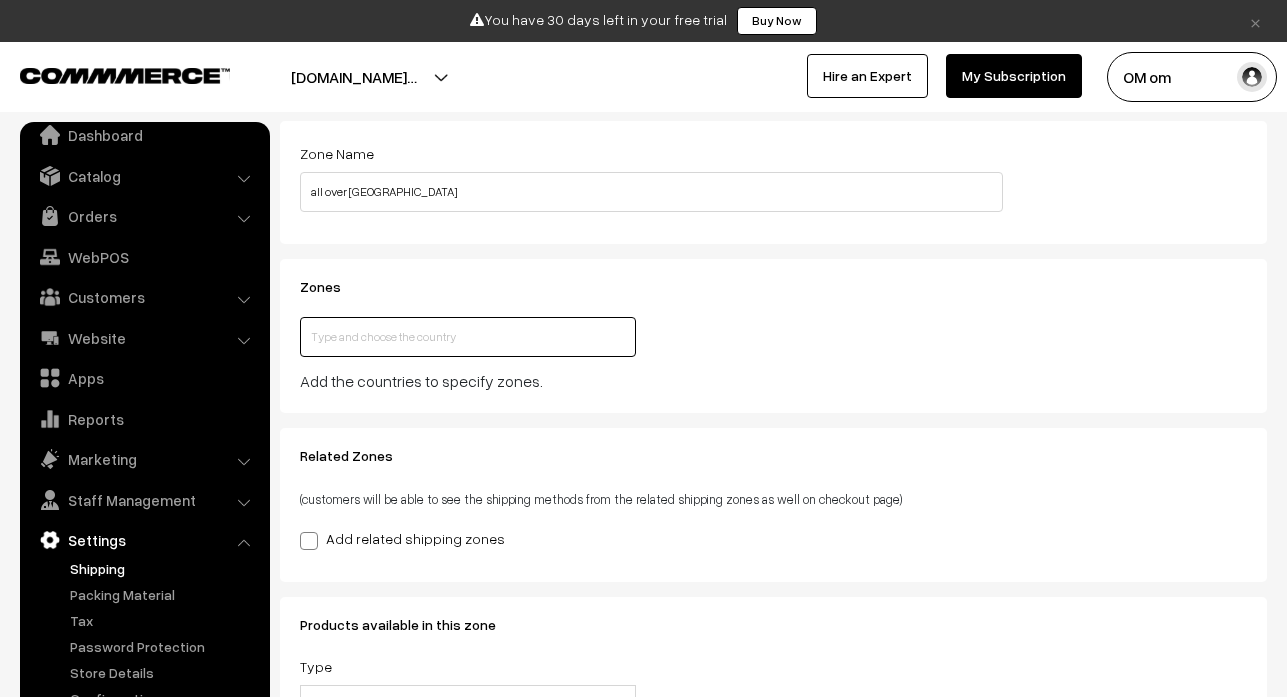 scroll, scrollTop: 299, scrollLeft: 0, axis: vertical 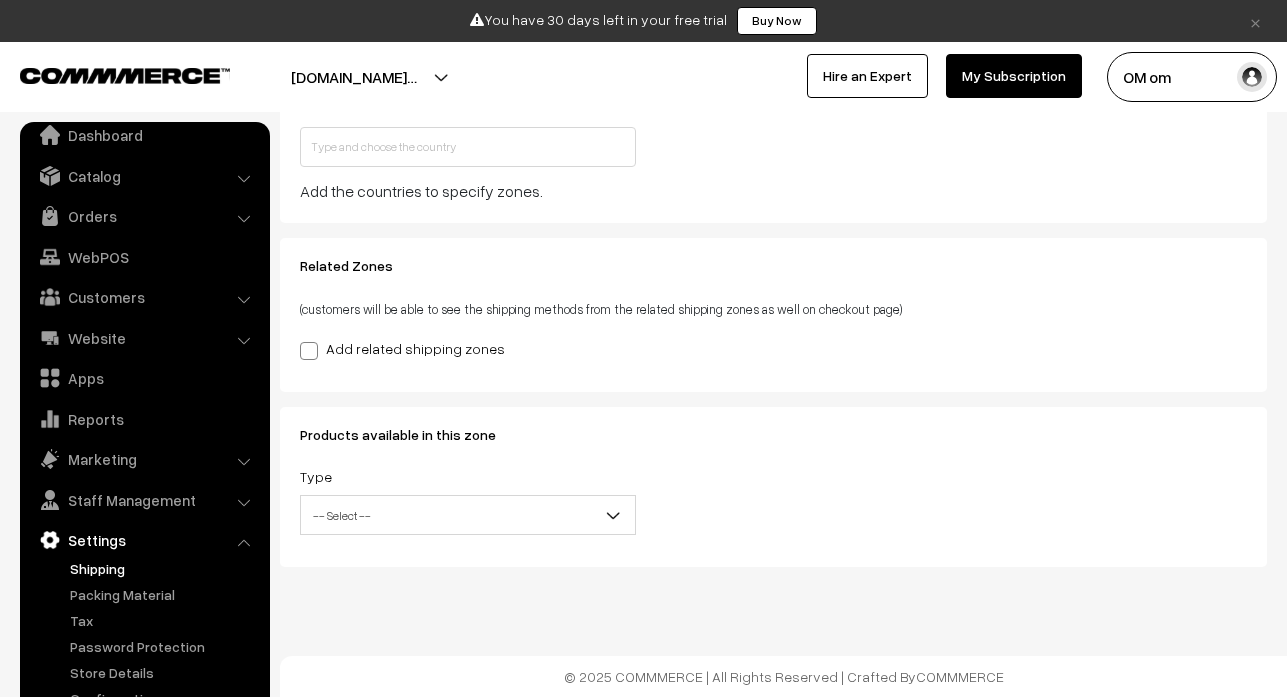click on "-- Select --" at bounding box center (468, 515) 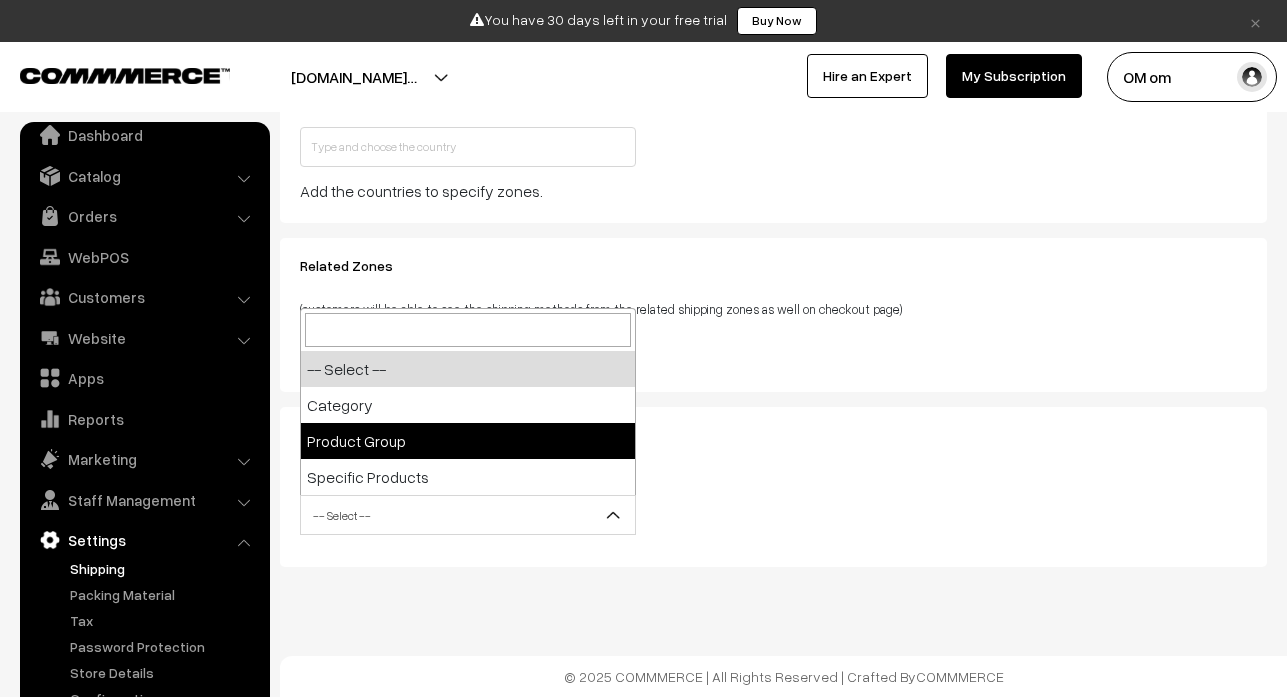 click on "Type
-- Select --
Category
Product Group
Specific Products
-- Select --" at bounding box center (651, 505) 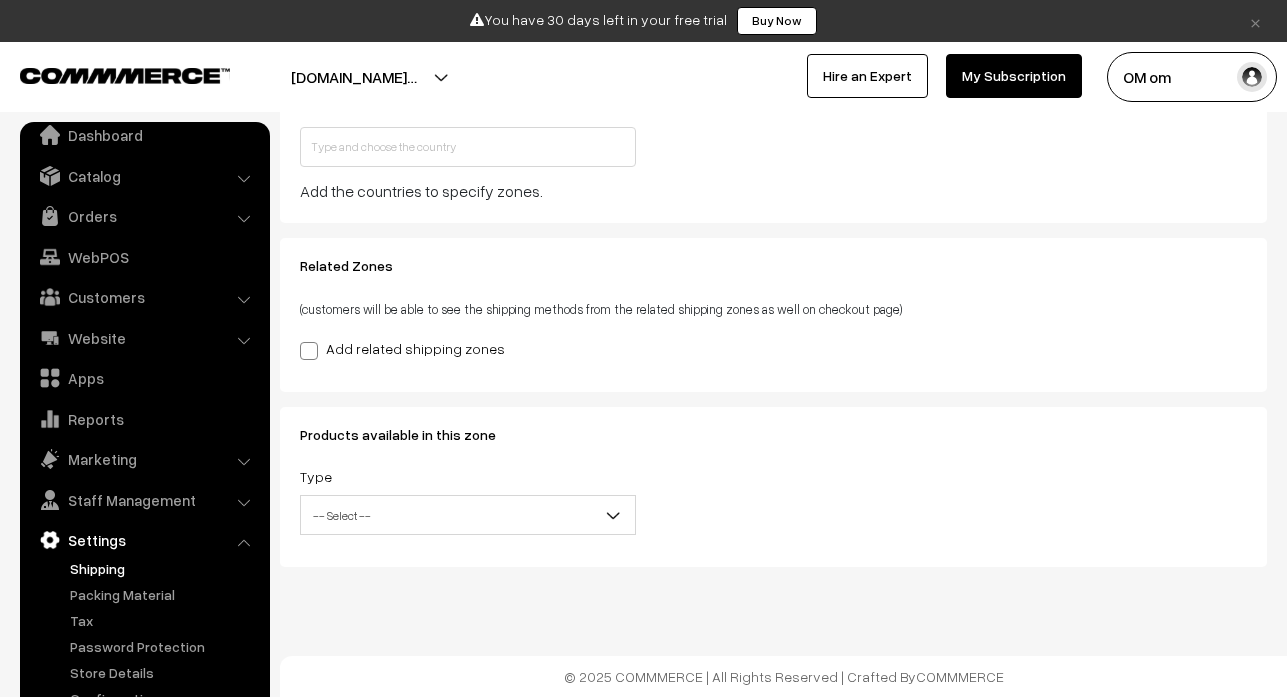click at bounding box center [309, 351] 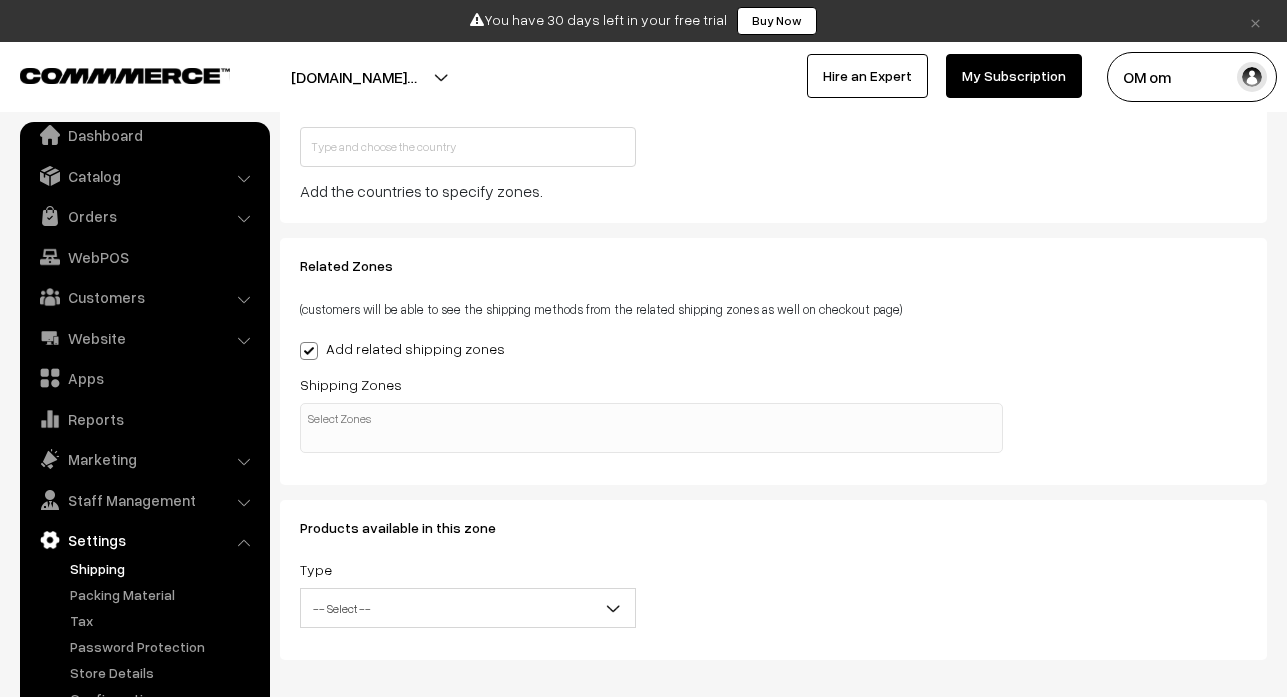 click at bounding box center [651, 416] 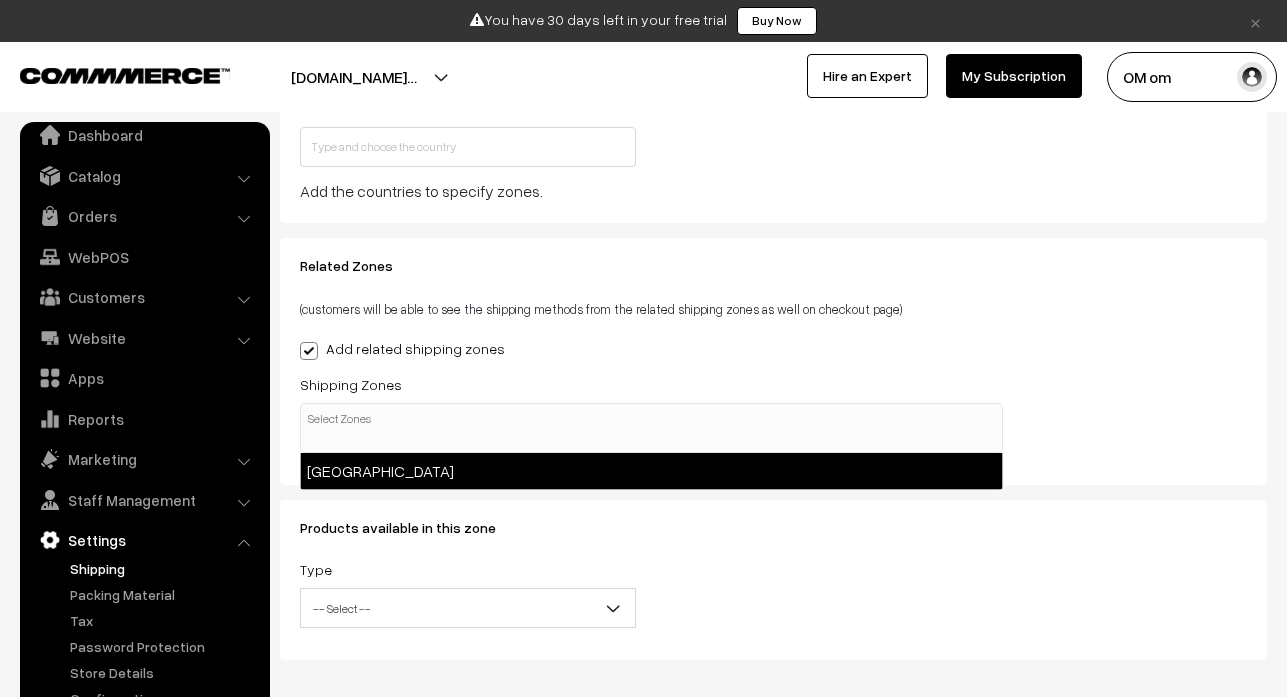select on "2" 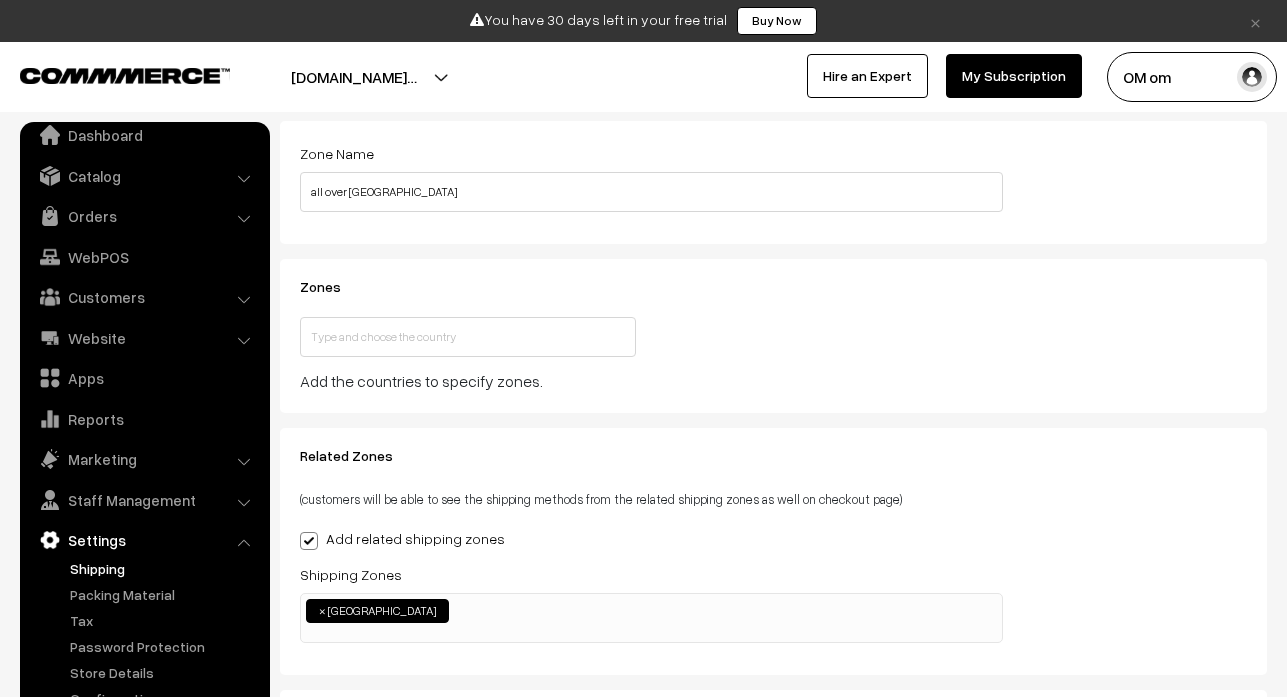 scroll, scrollTop: 99, scrollLeft: 0, axis: vertical 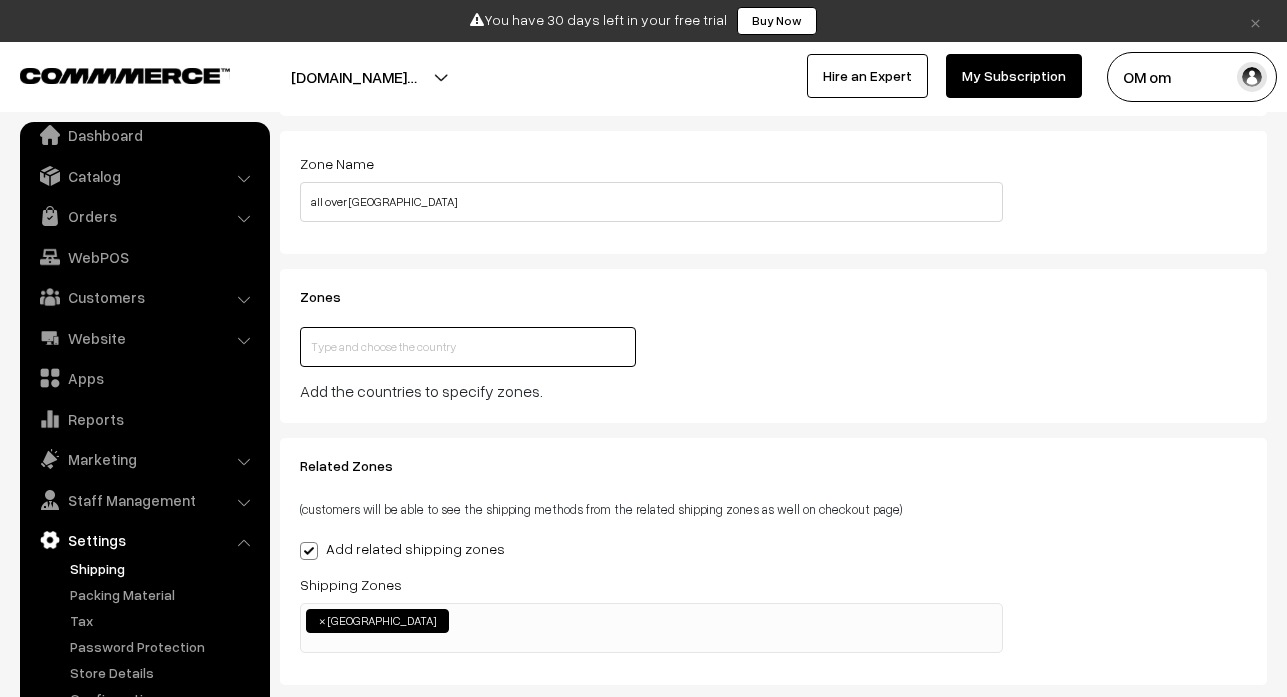 click at bounding box center [468, 347] 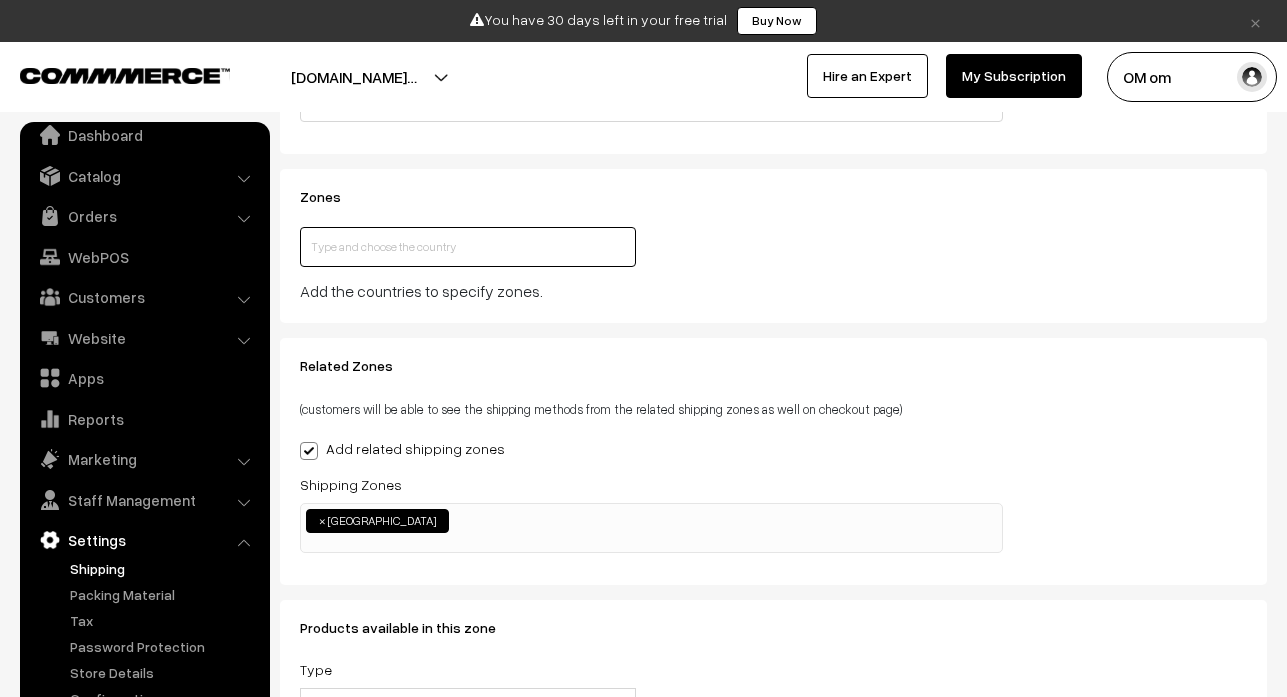 scroll, scrollTop: 99, scrollLeft: 0, axis: vertical 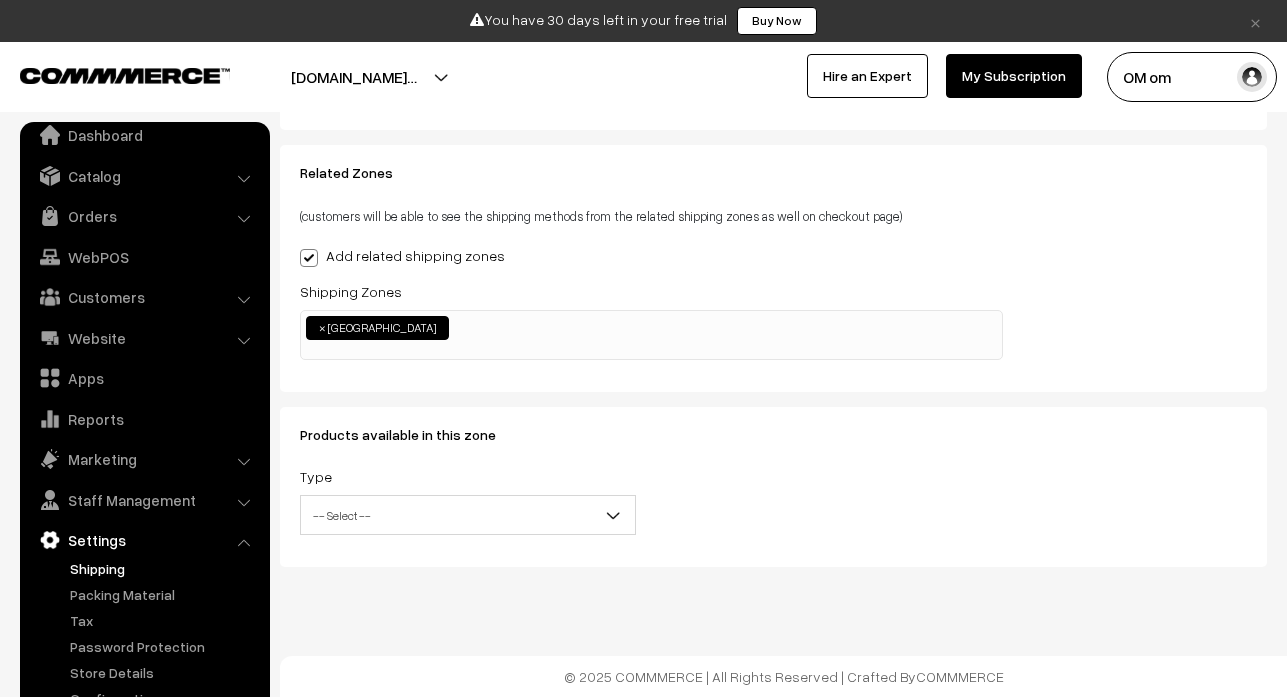 click on "×" at bounding box center (322, 328) 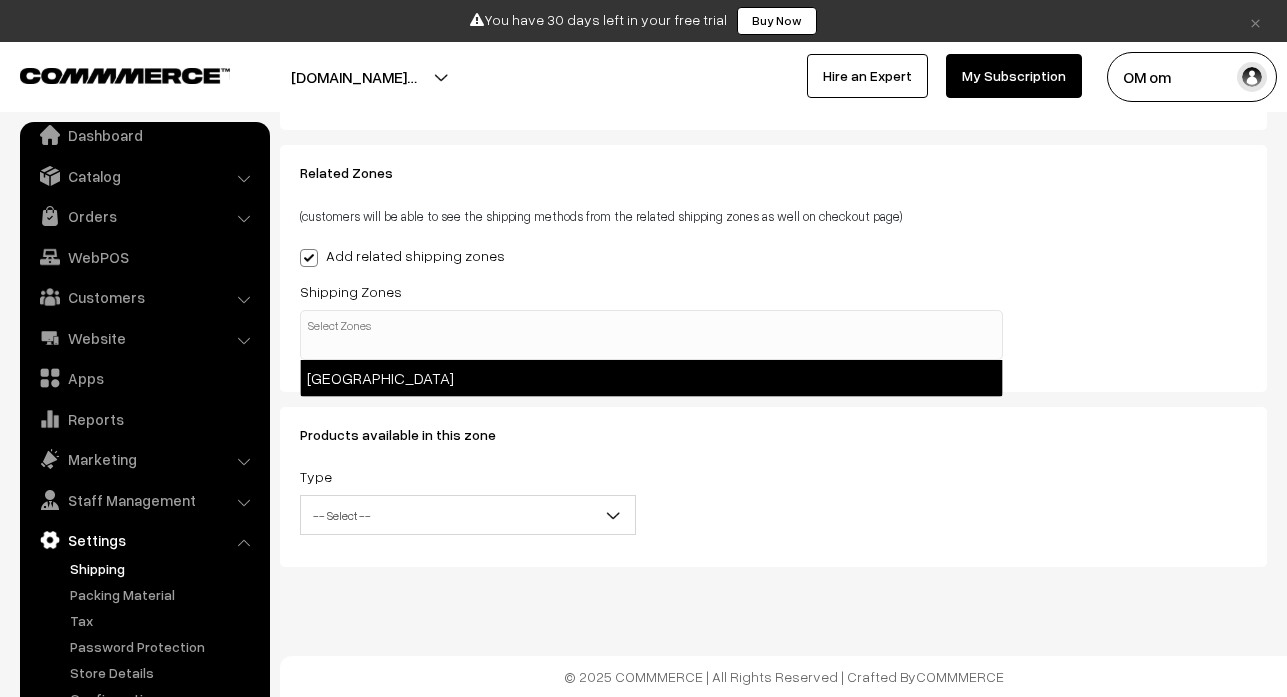scroll, scrollTop: 0, scrollLeft: 5, axis: horizontal 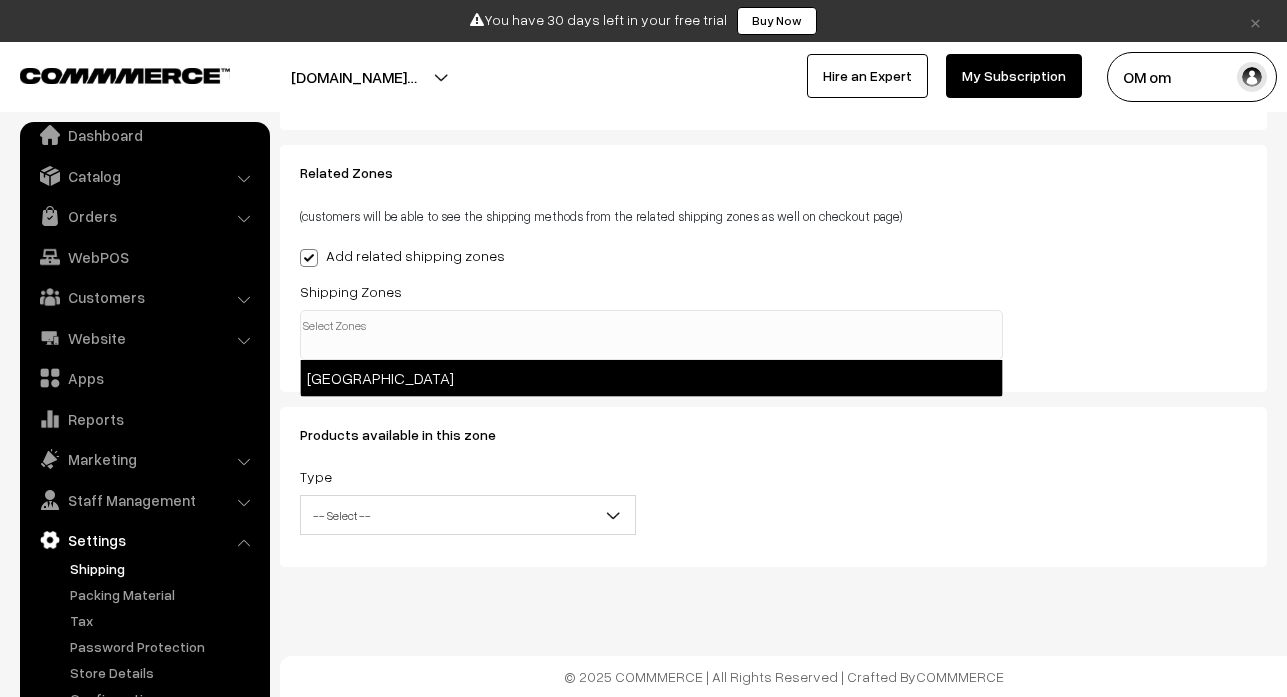 click at bounding box center [651, 326] 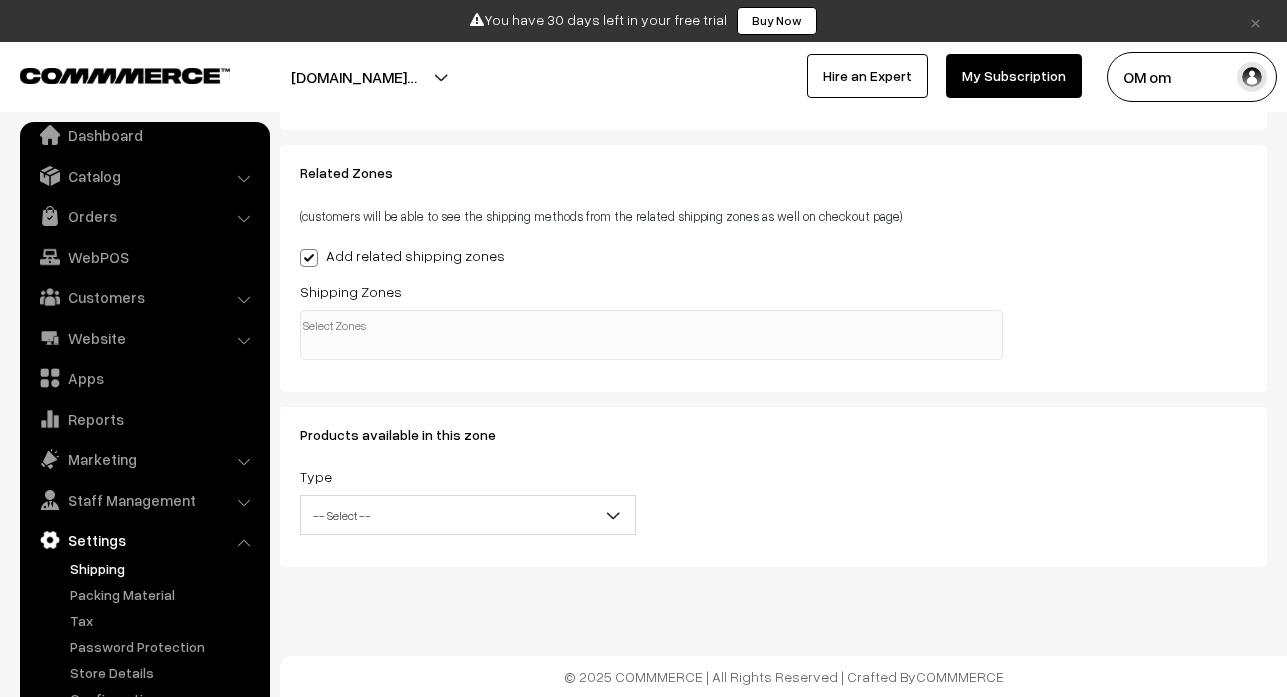 paste on "Pincode,PostOffice,District,State 110001,Connaught Place,New Delhi,Delhi 226001,Canal Colony,Lucknow,Uttar Pradesh ..." 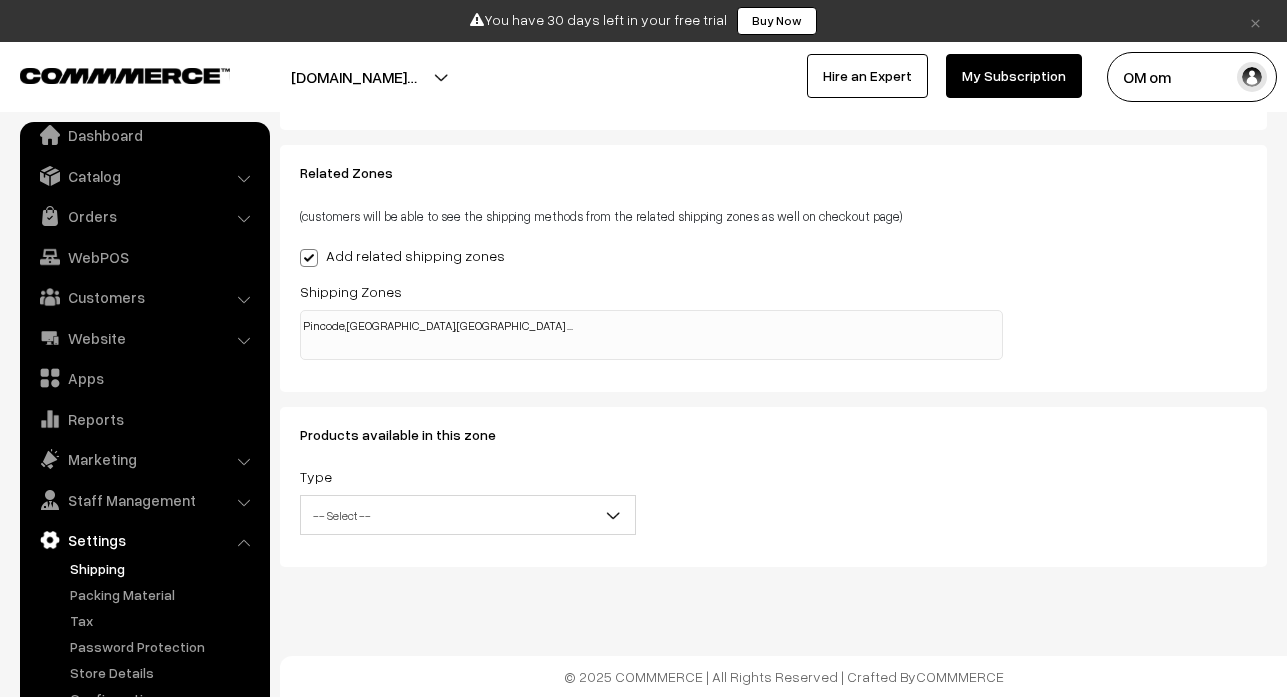 scroll, scrollTop: 0, scrollLeft: 0, axis: both 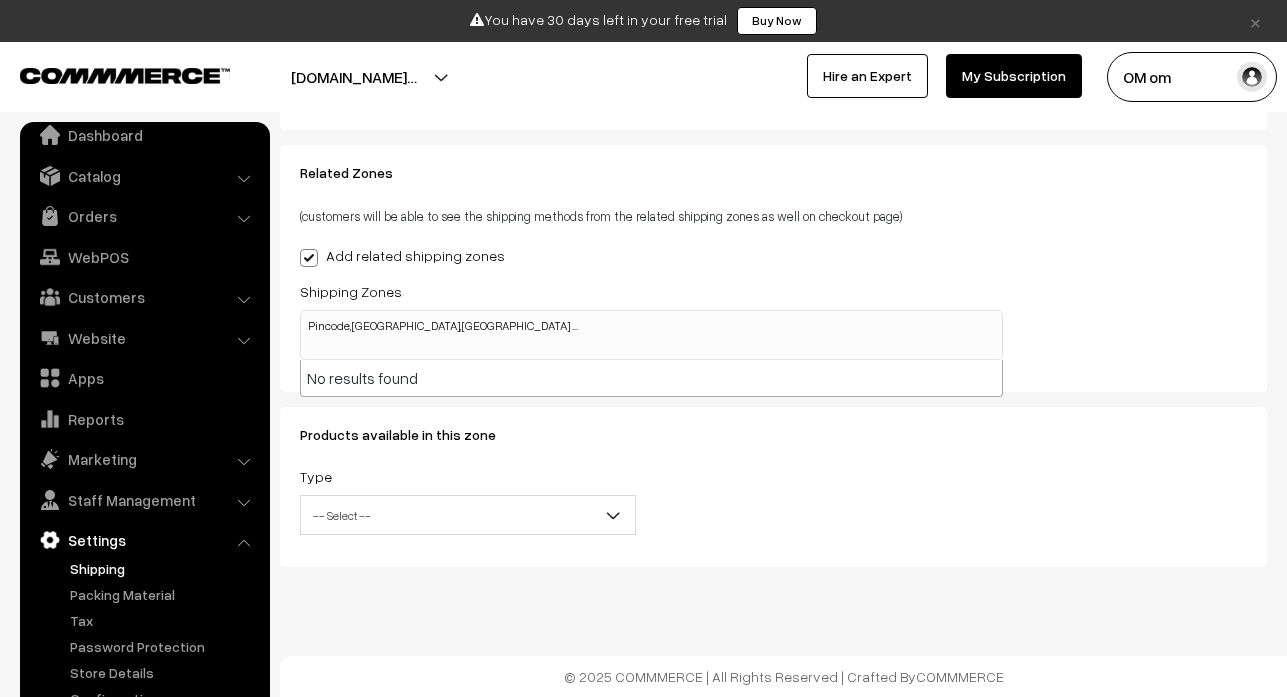 drag, startPoint x: 910, startPoint y: 316, endPoint x: 298, endPoint y: 329, distance: 612.13806 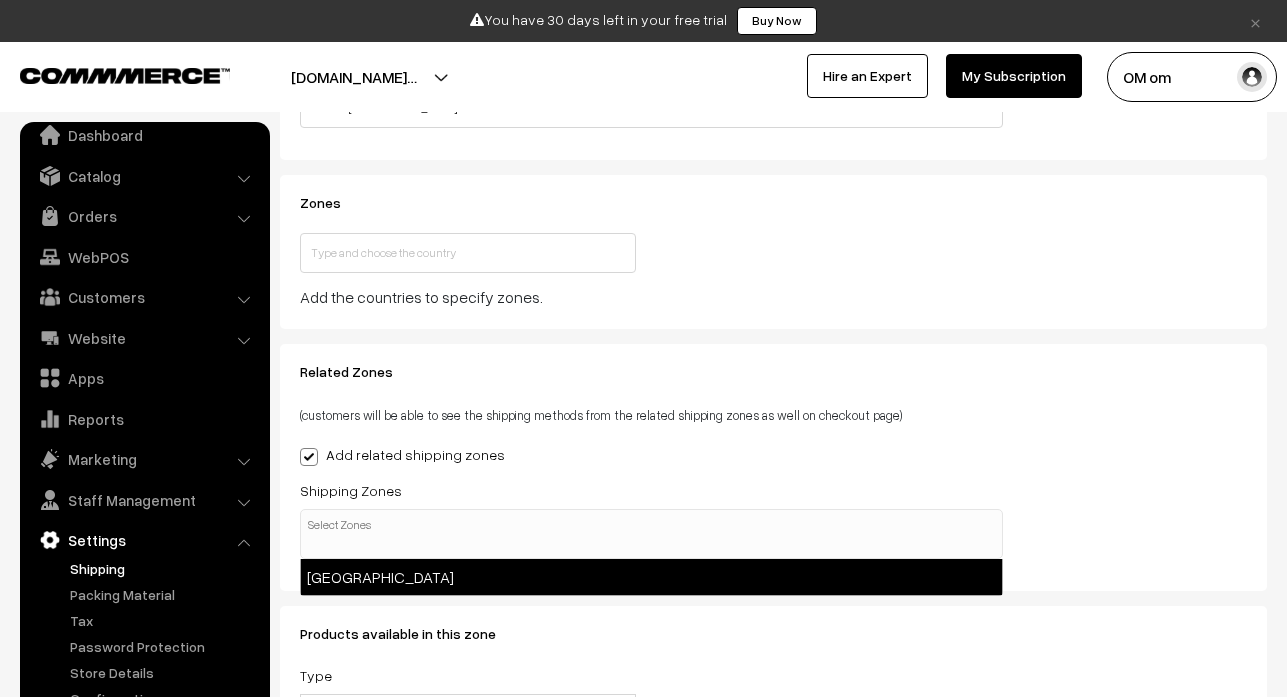 scroll, scrollTop: 192, scrollLeft: 0, axis: vertical 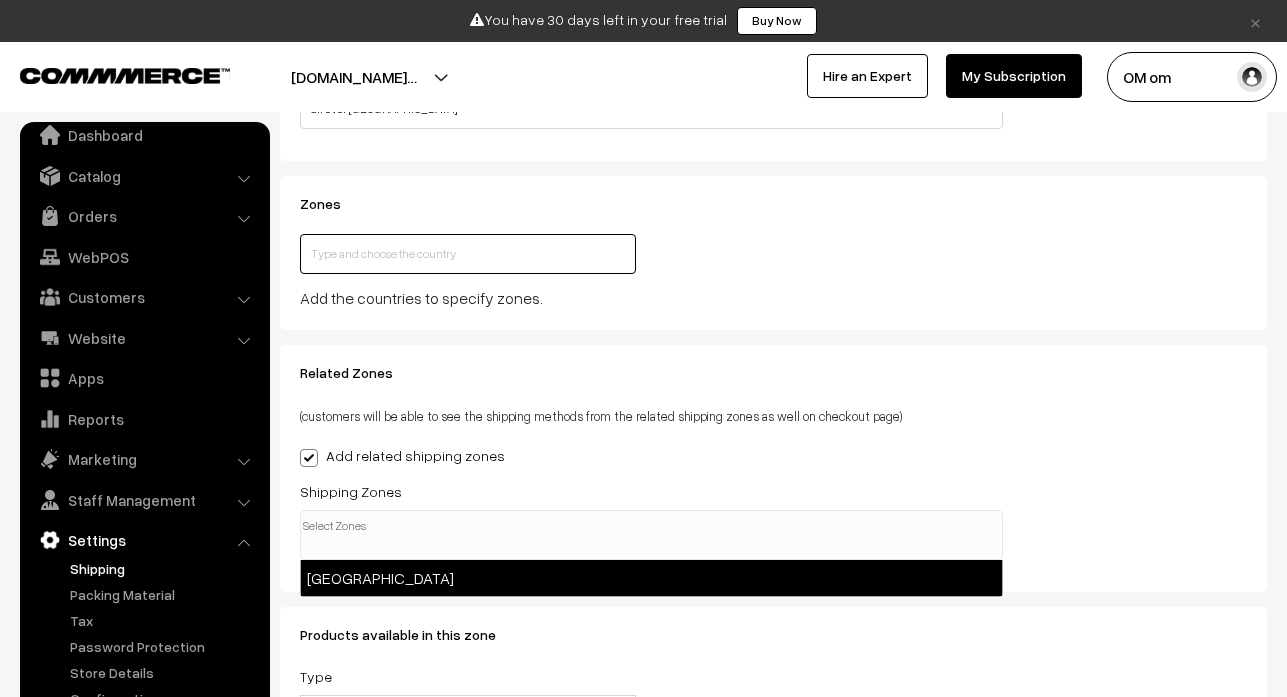 click at bounding box center (468, 254) 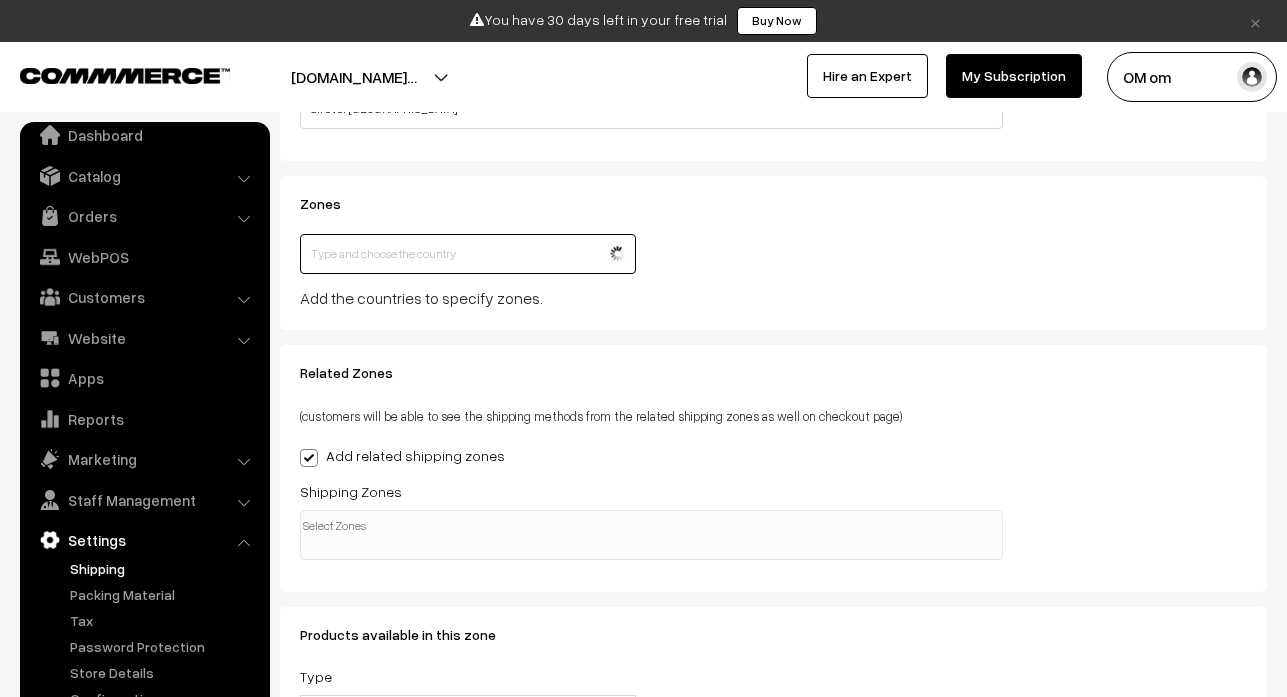 type on "India" 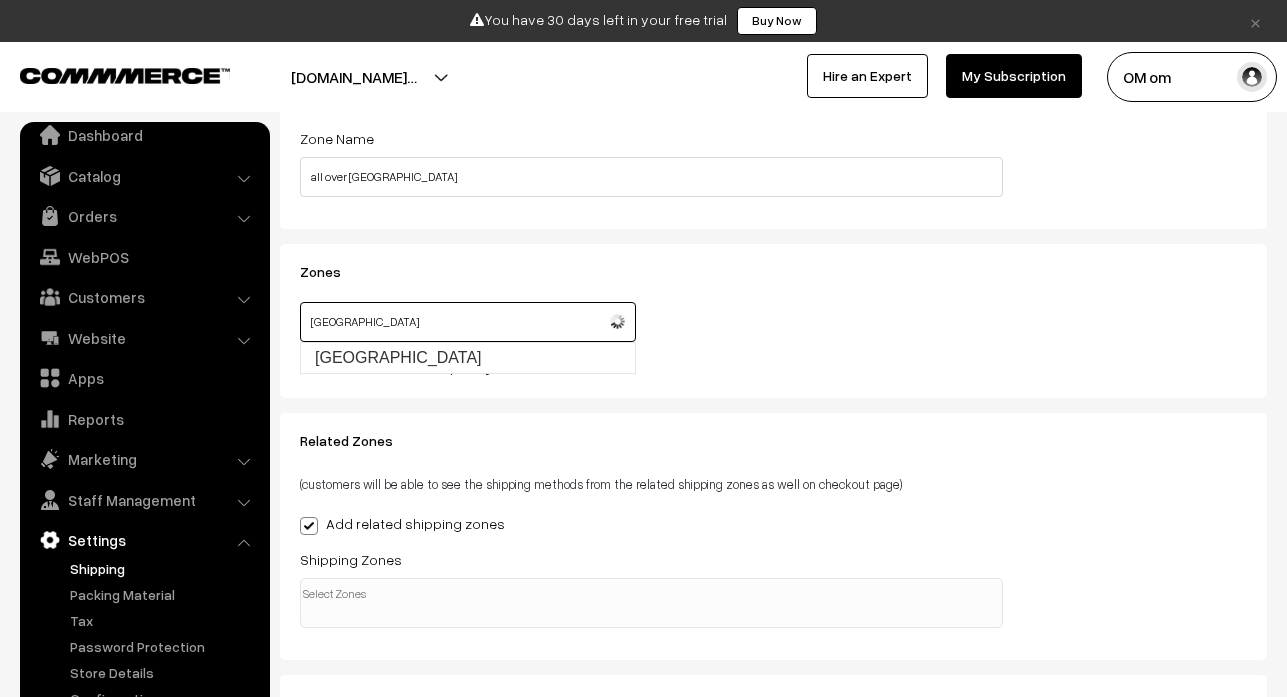 scroll, scrollTop: 392, scrollLeft: 0, axis: vertical 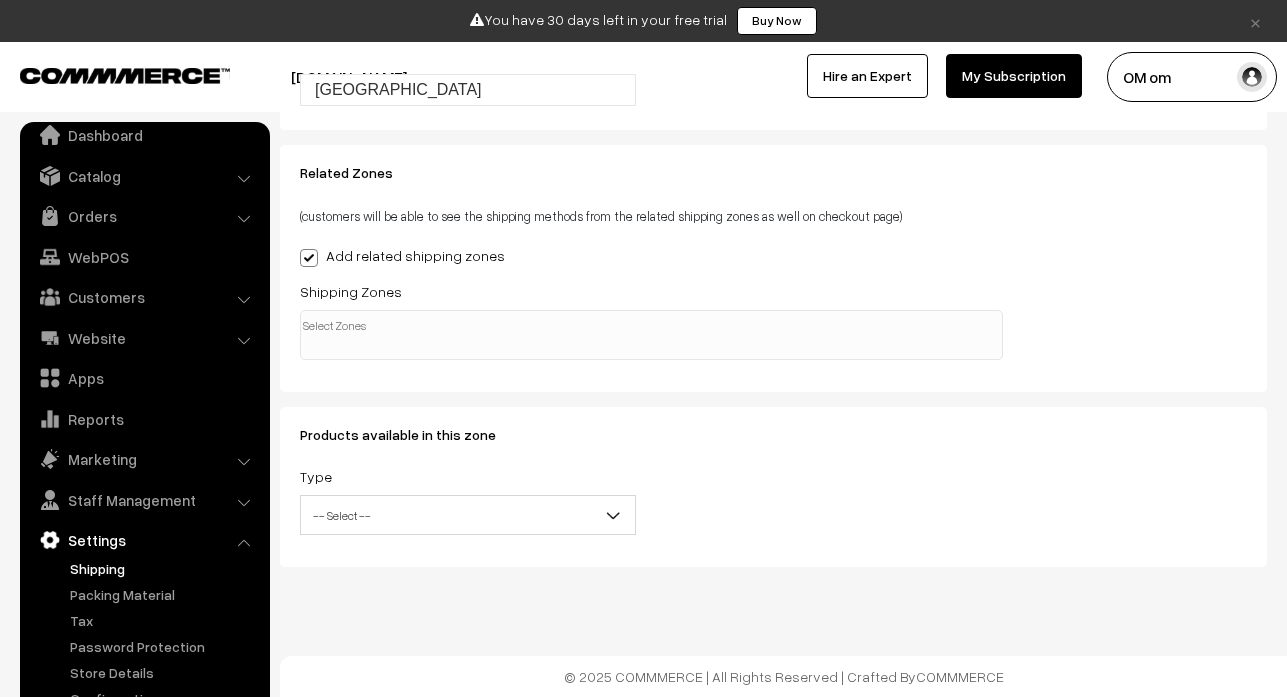 click at bounding box center (651, 335) 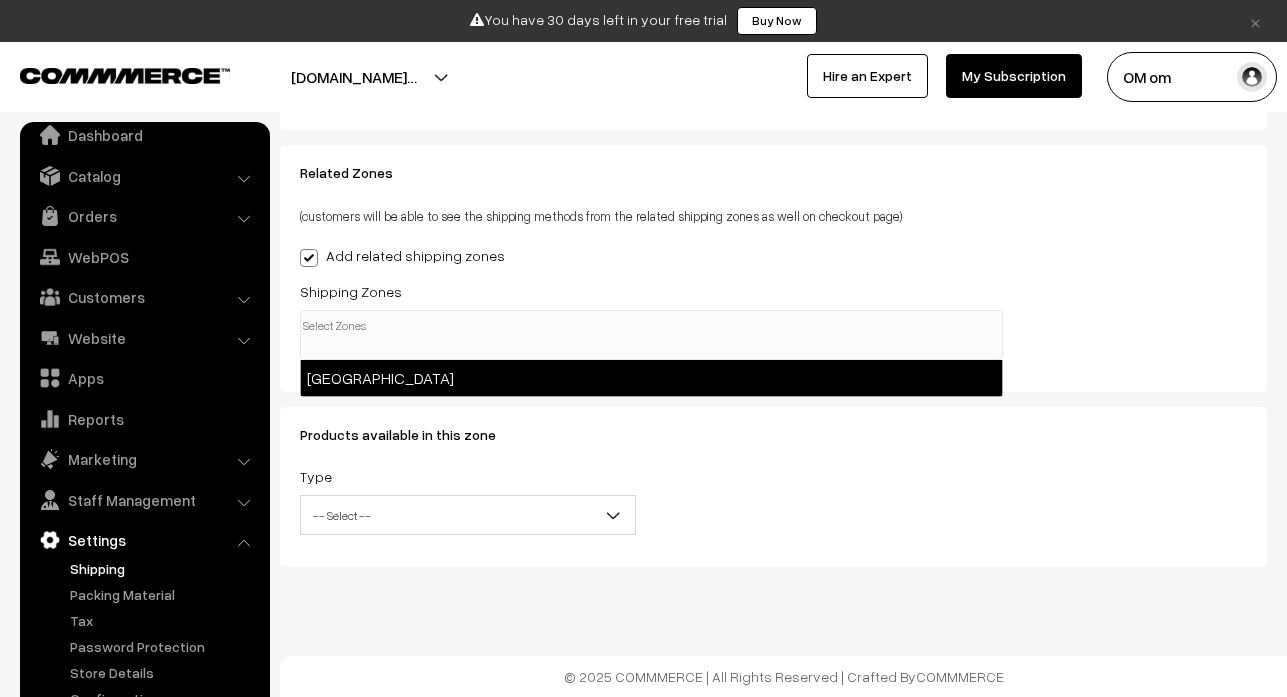 select on "2" 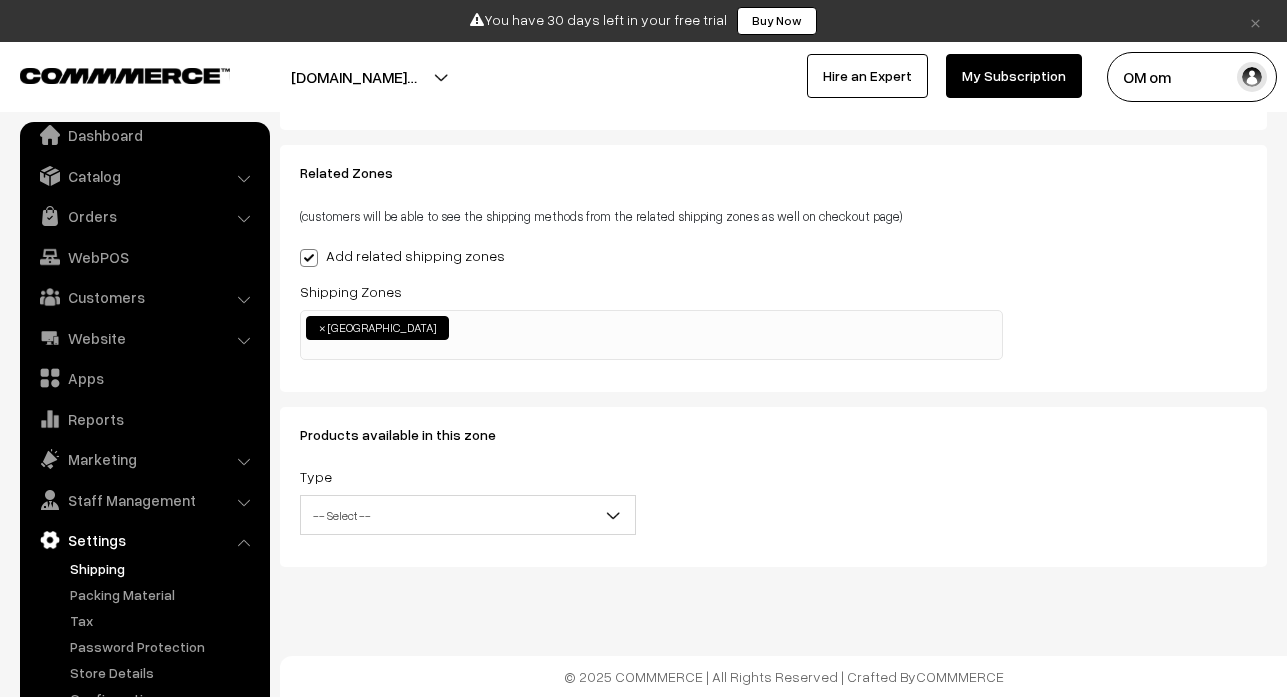 scroll, scrollTop: 0, scrollLeft: 0, axis: both 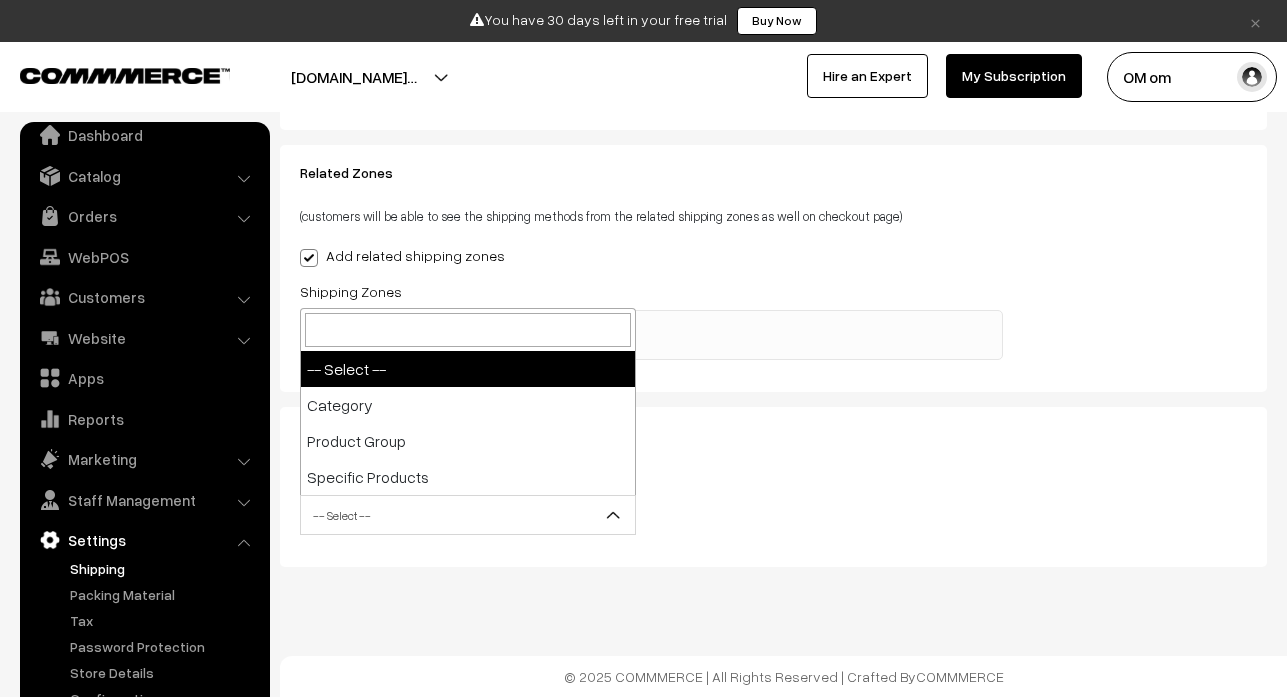 click on "-- Select --" at bounding box center [468, 515] 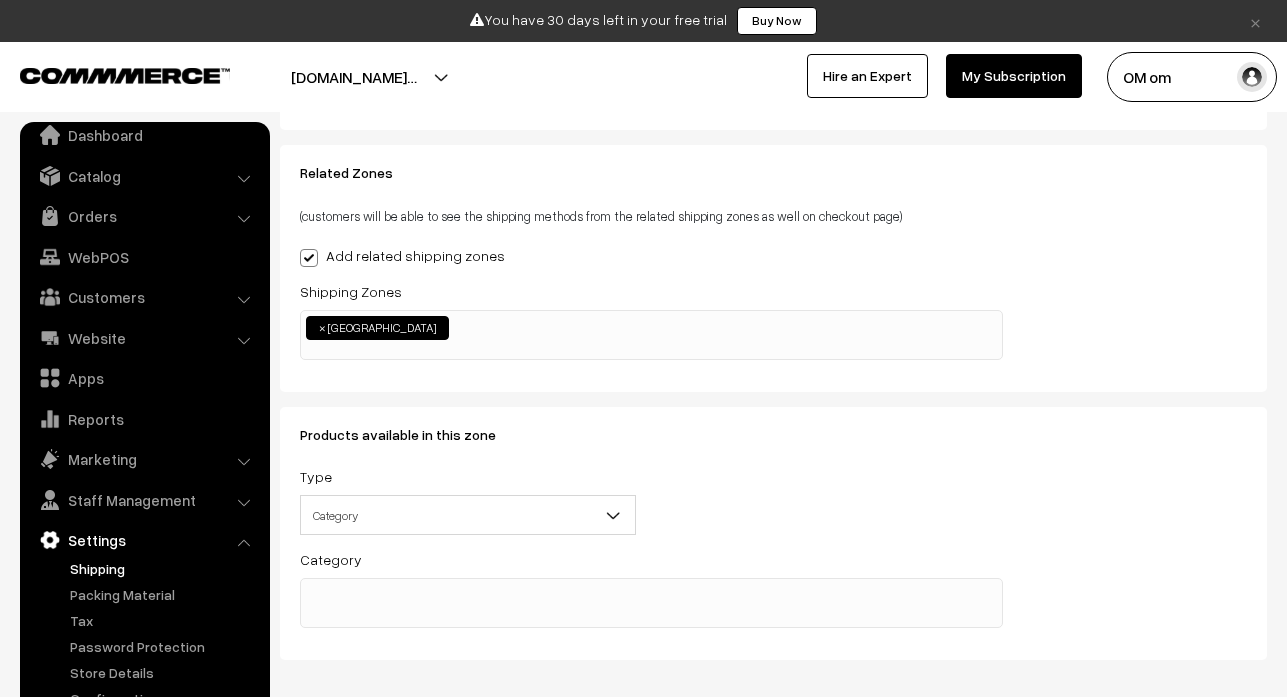 click at bounding box center [651, 591] 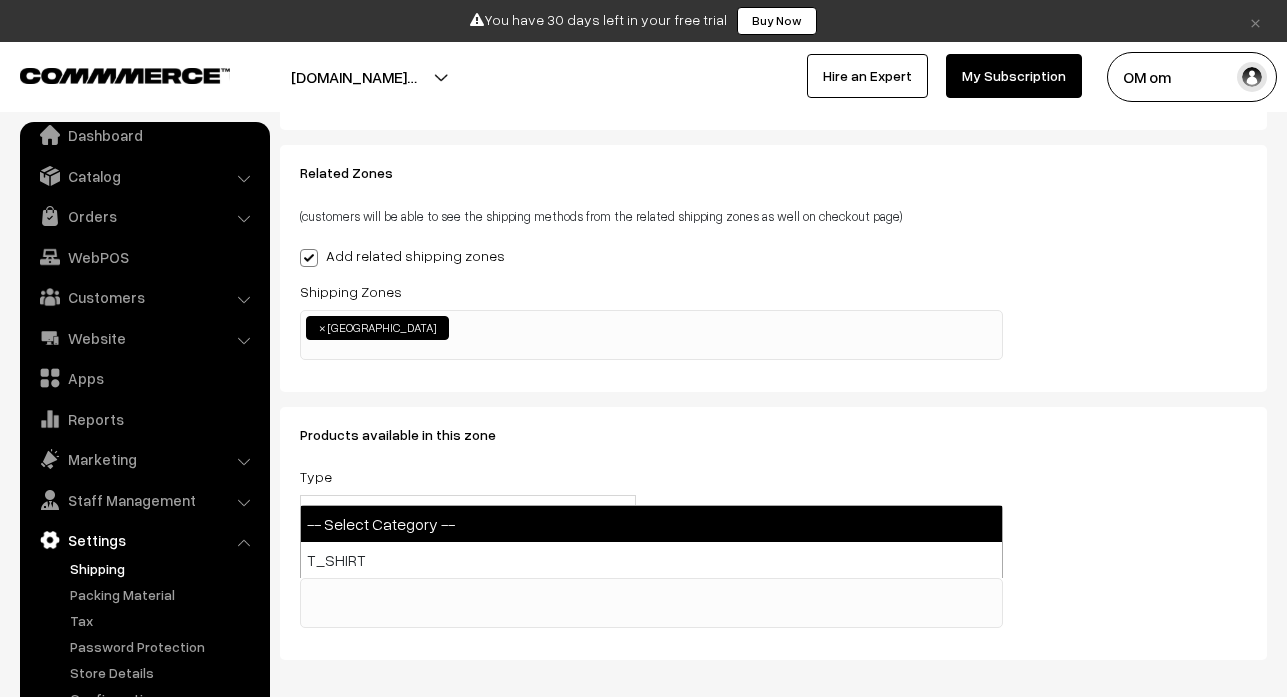 click at bounding box center (651, 591) 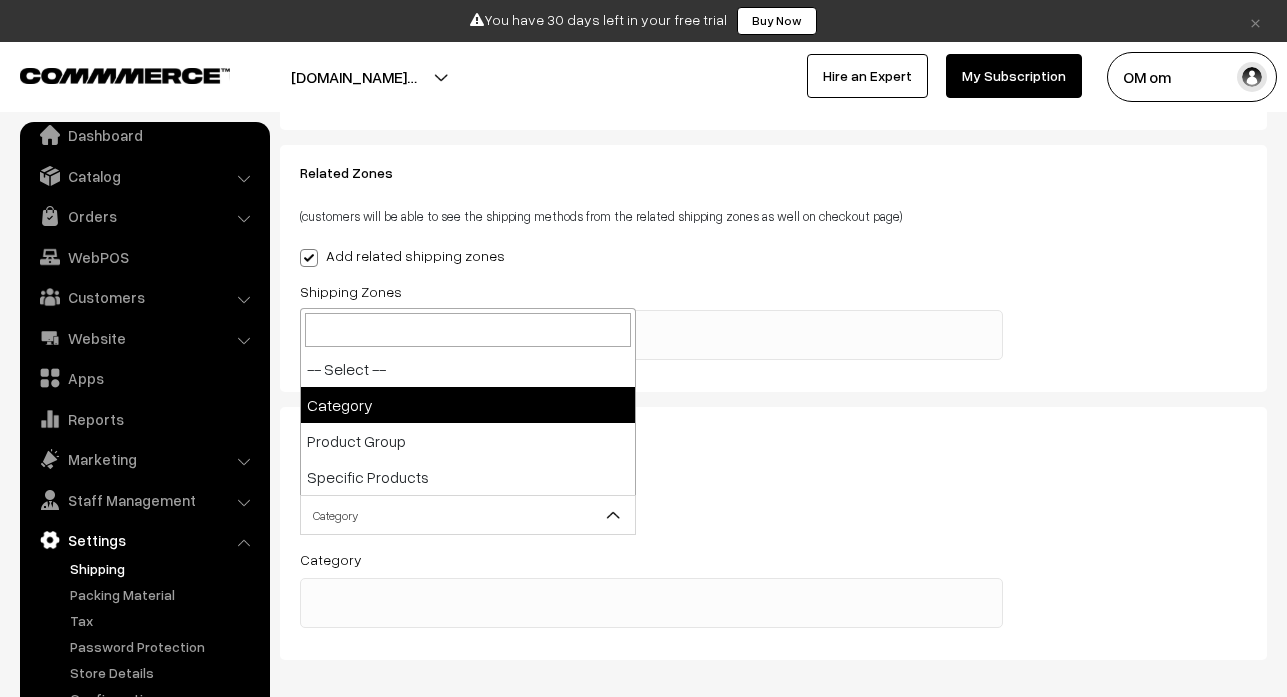 click on "Category" at bounding box center [468, 515] 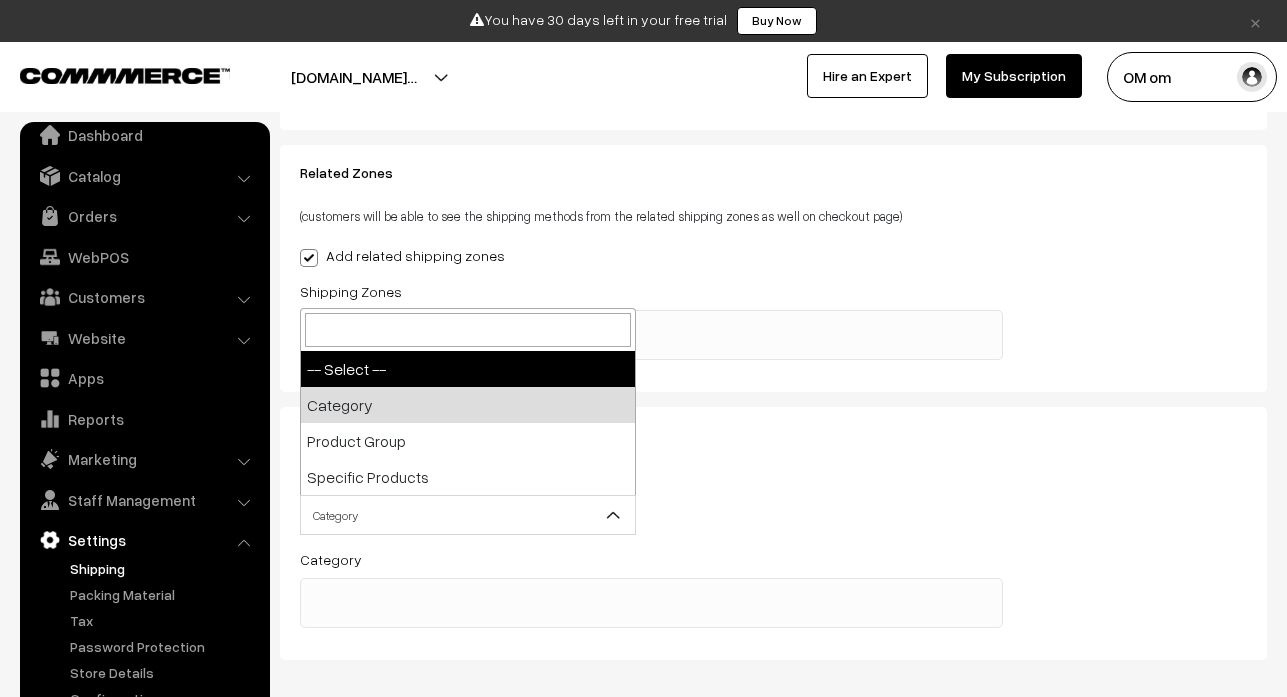 select on "-- Select --" 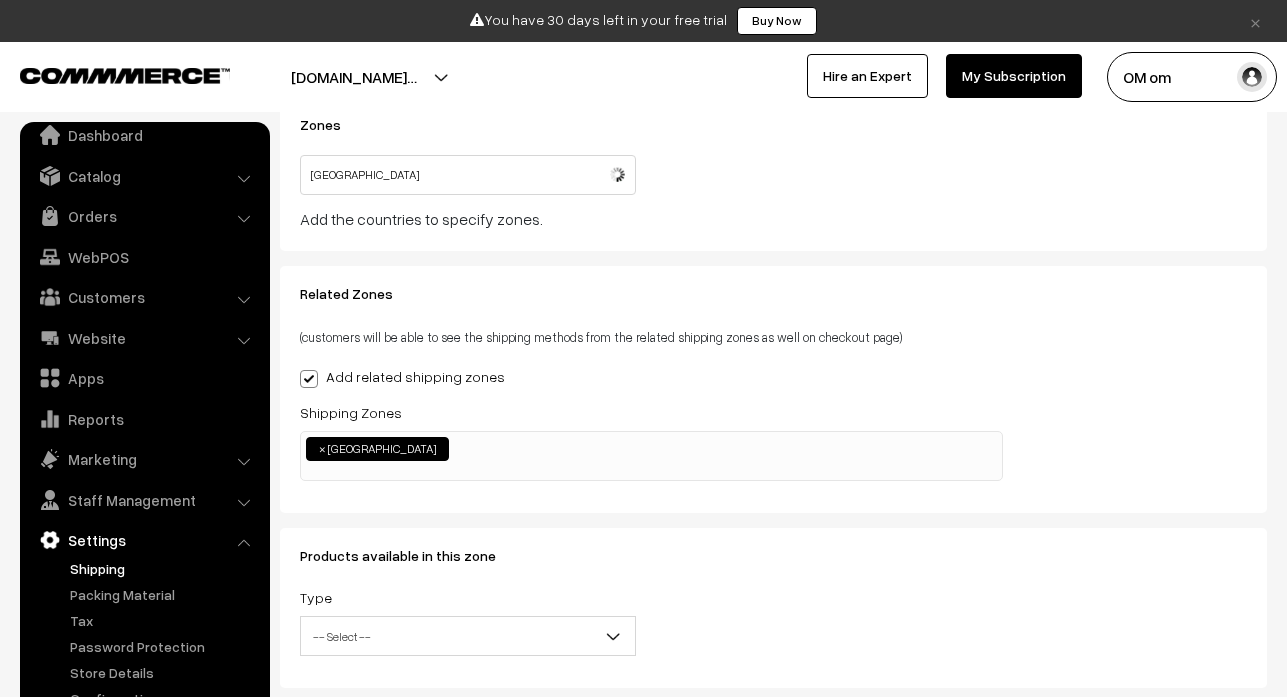 scroll, scrollTop: 0, scrollLeft: 0, axis: both 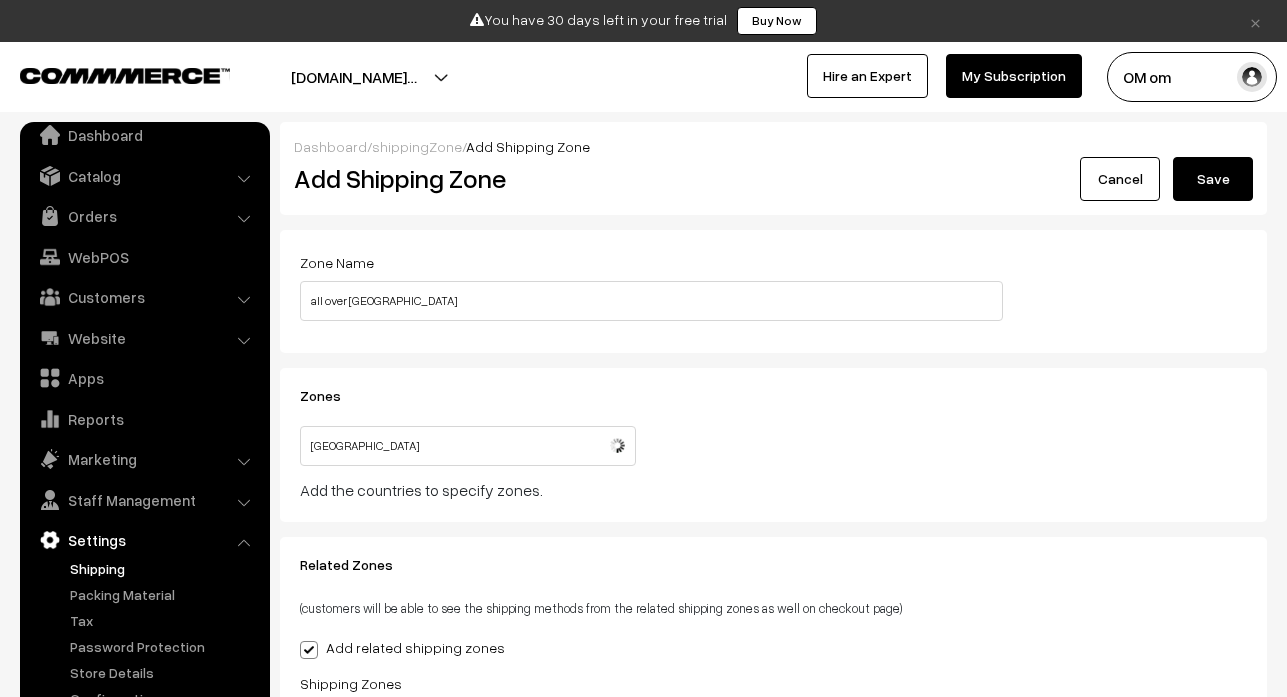 click on "Save" at bounding box center [1213, 179] 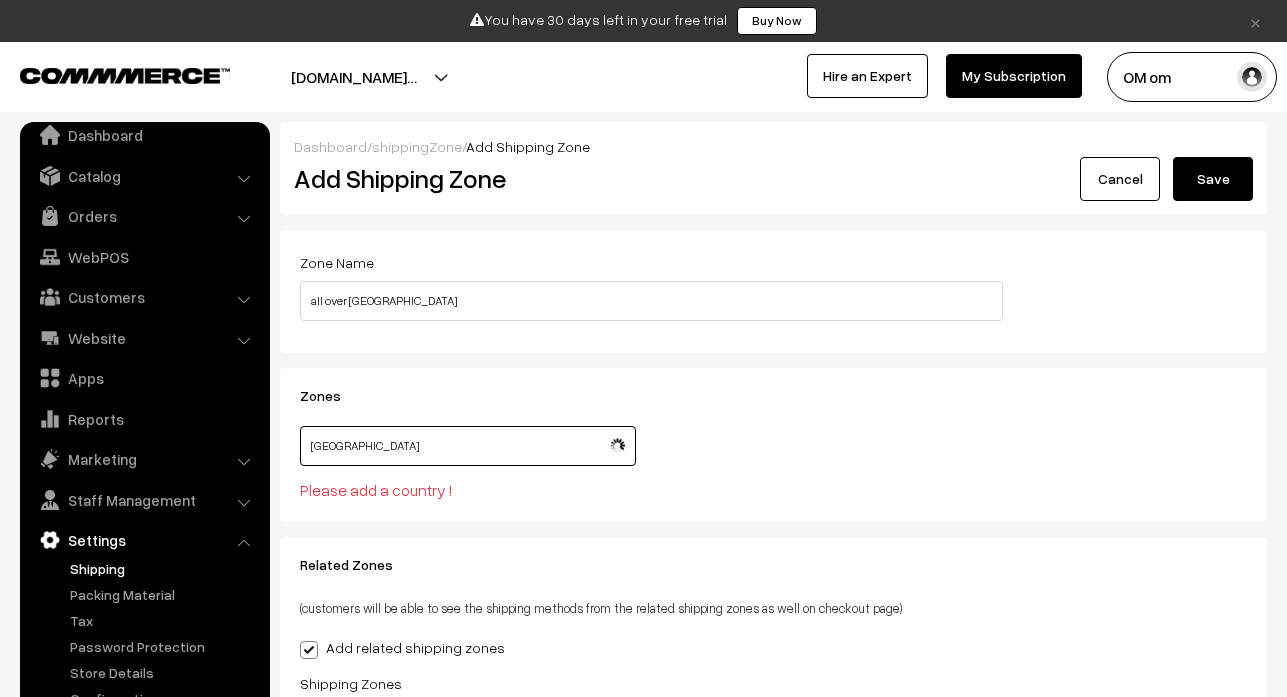 click on "India" at bounding box center (468, 446) 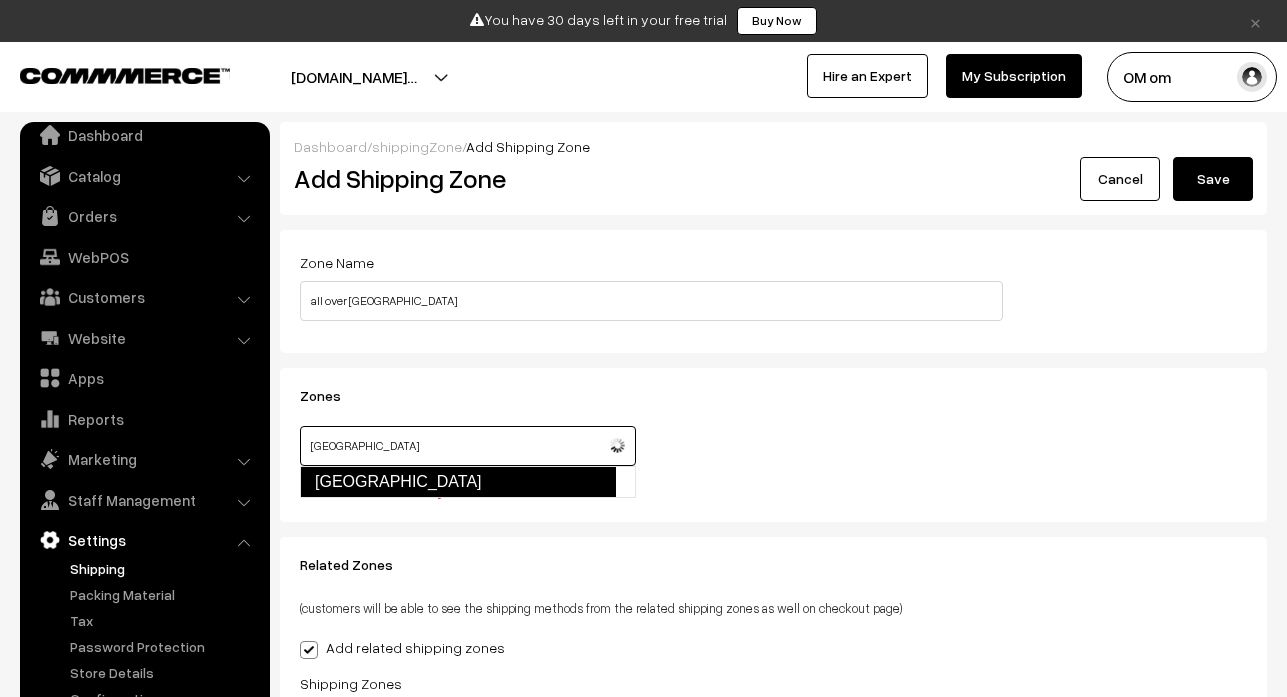 click on "India" at bounding box center (458, 482) 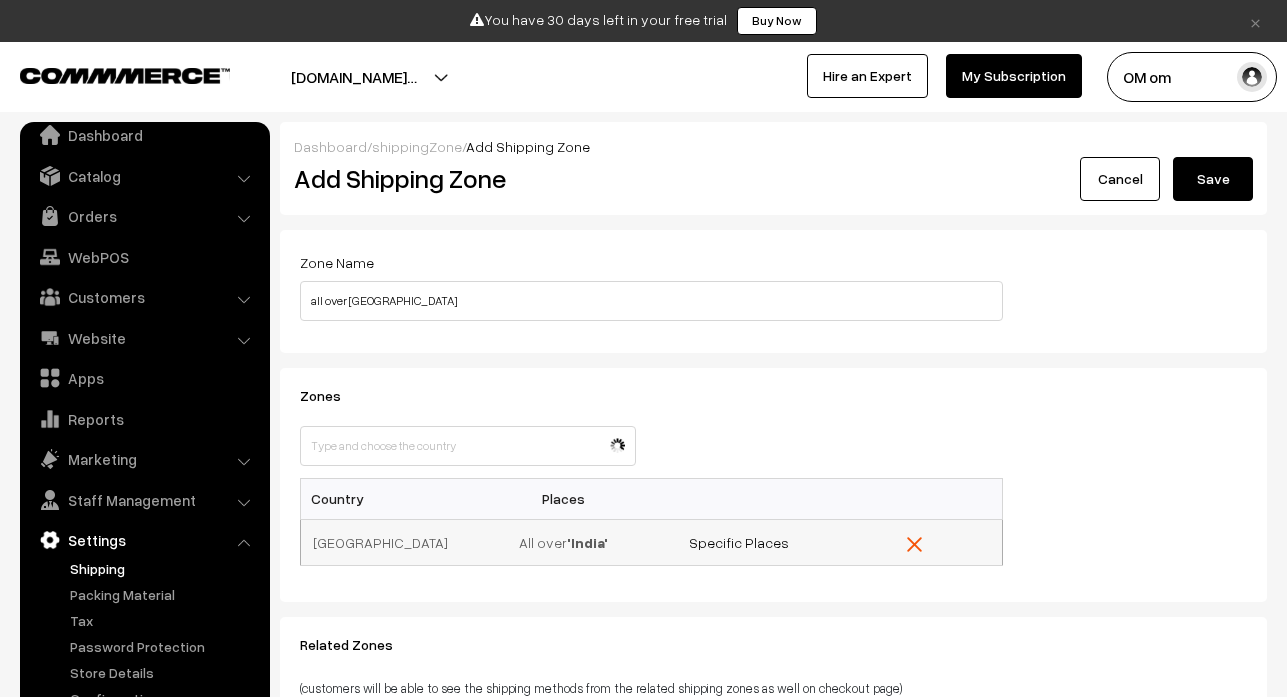 click on "All over  'India'" at bounding box center (563, 542) 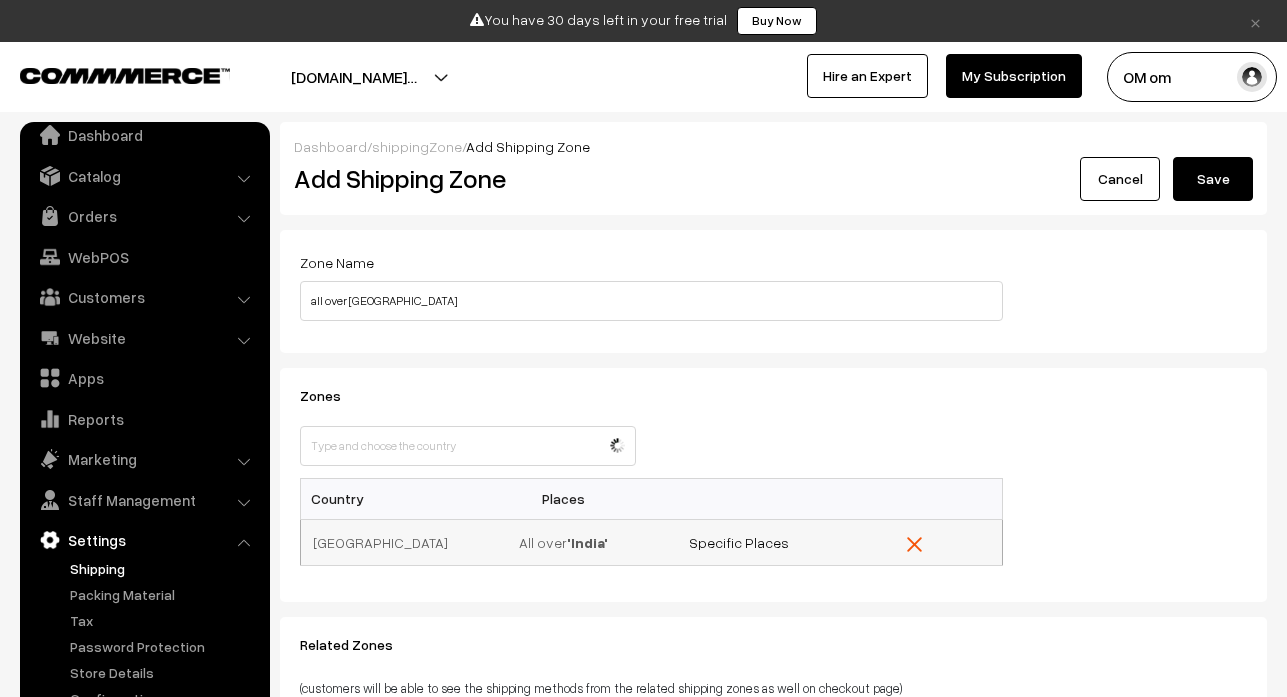 click on "India" at bounding box center (388, 542) 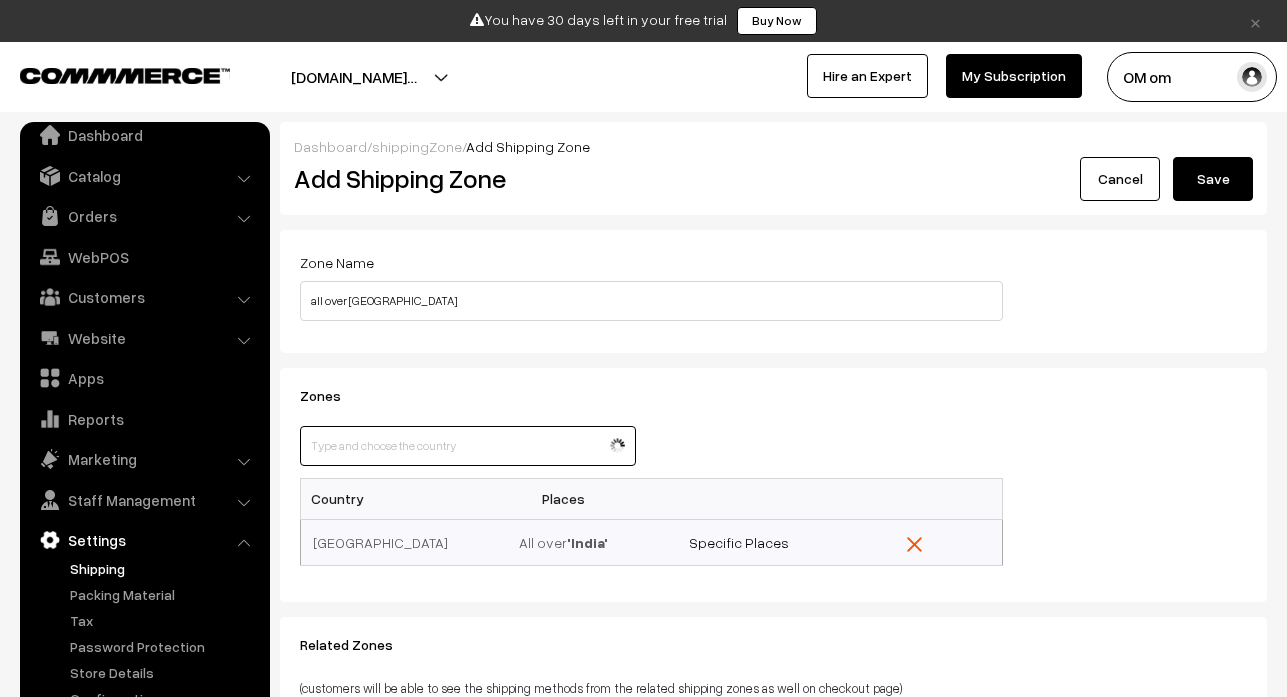 click at bounding box center (468, 446) 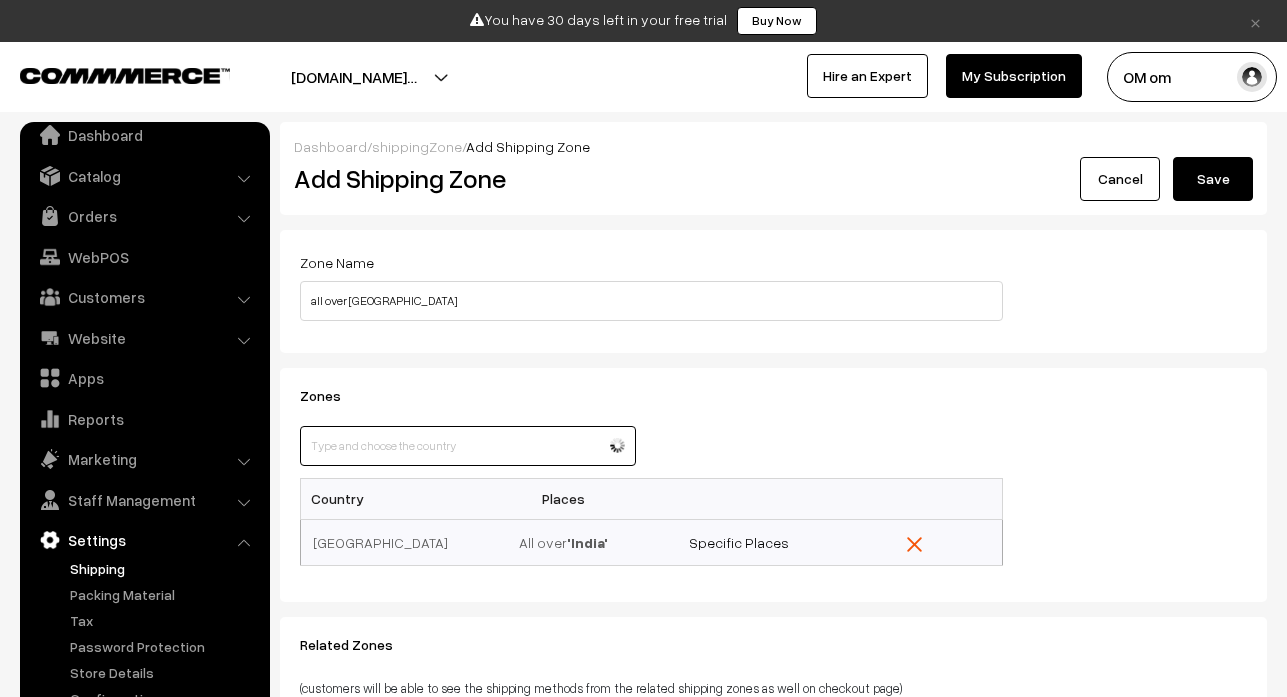 type on "India" 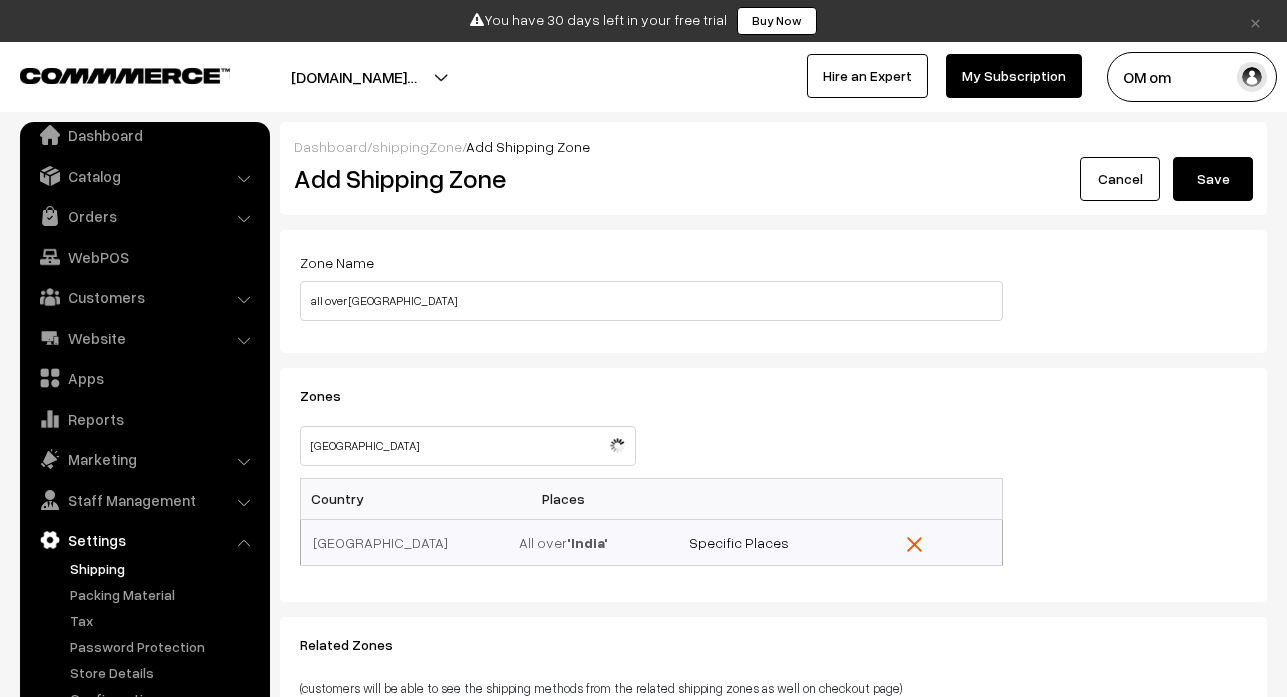click on "Save" at bounding box center [1213, 179] 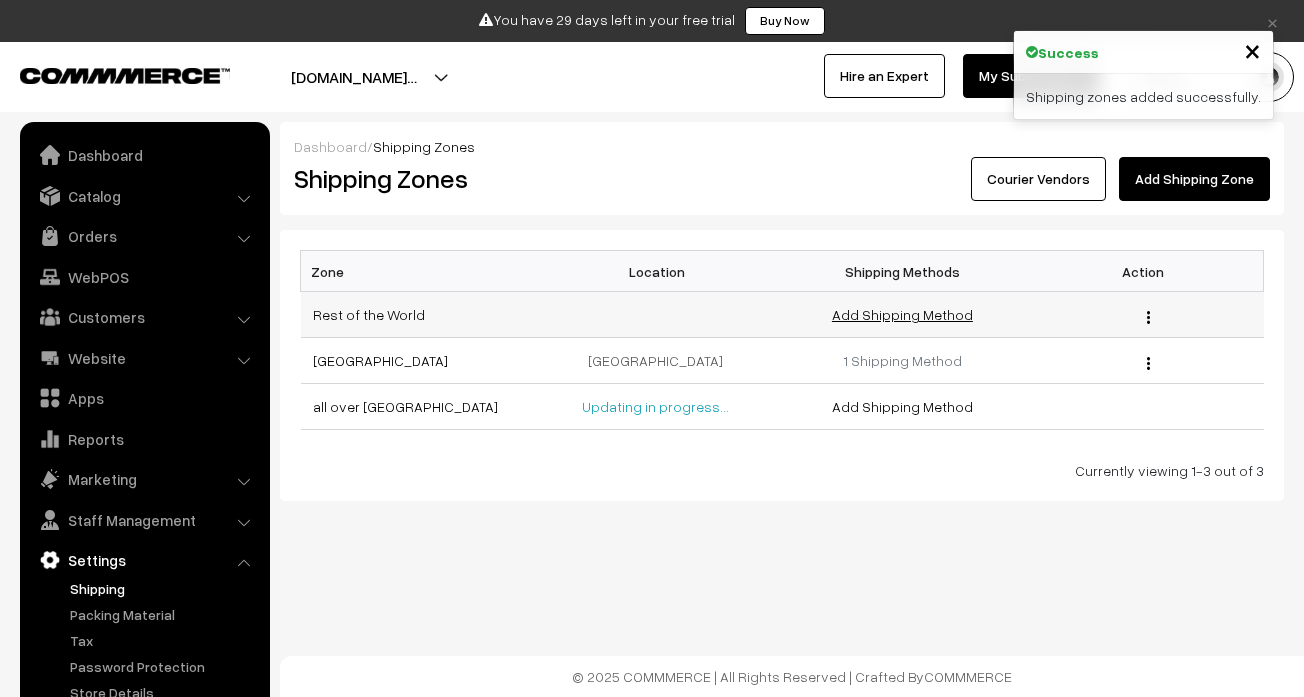 scroll, scrollTop: 0, scrollLeft: 0, axis: both 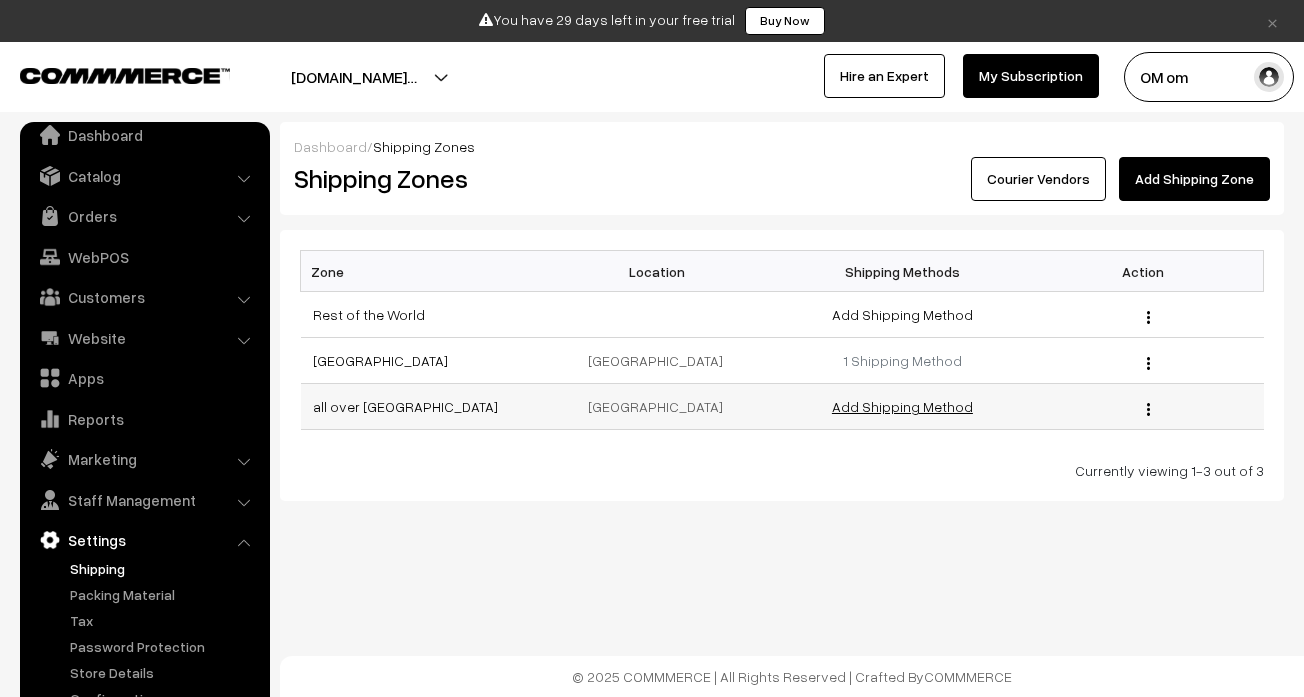 click on "Add Shipping Method" at bounding box center (902, 406) 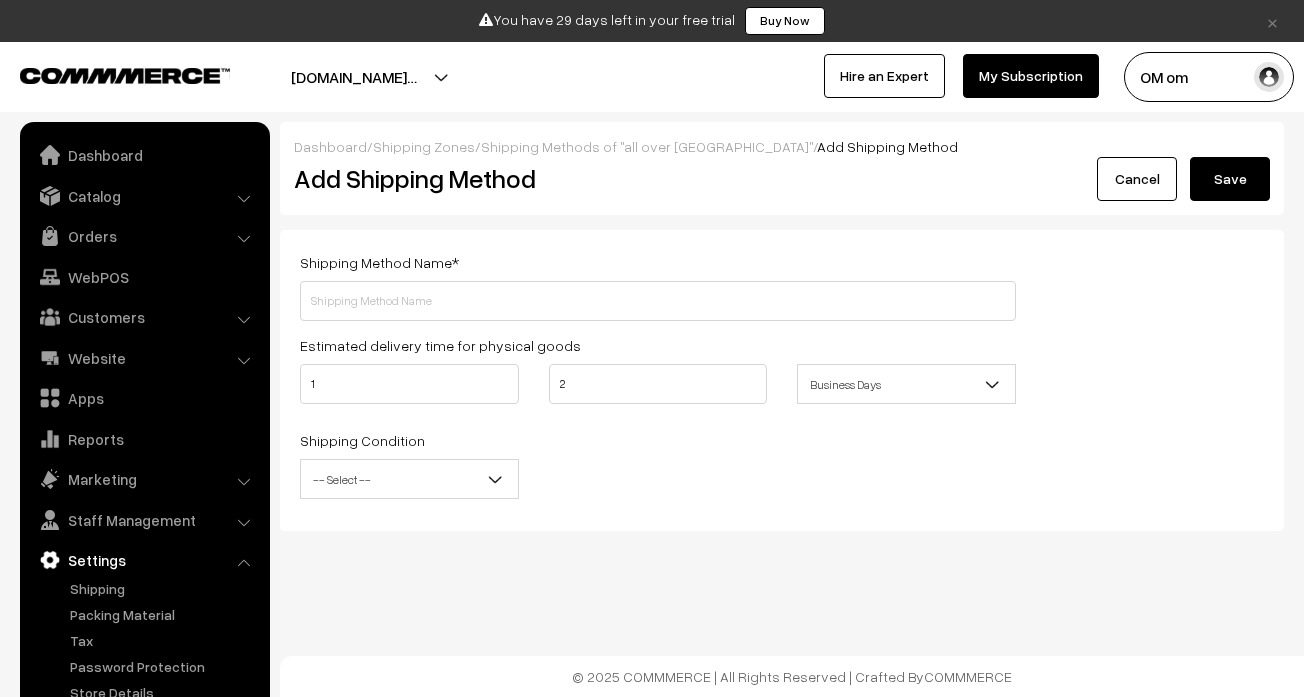scroll, scrollTop: 0, scrollLeft: 0, axis: both 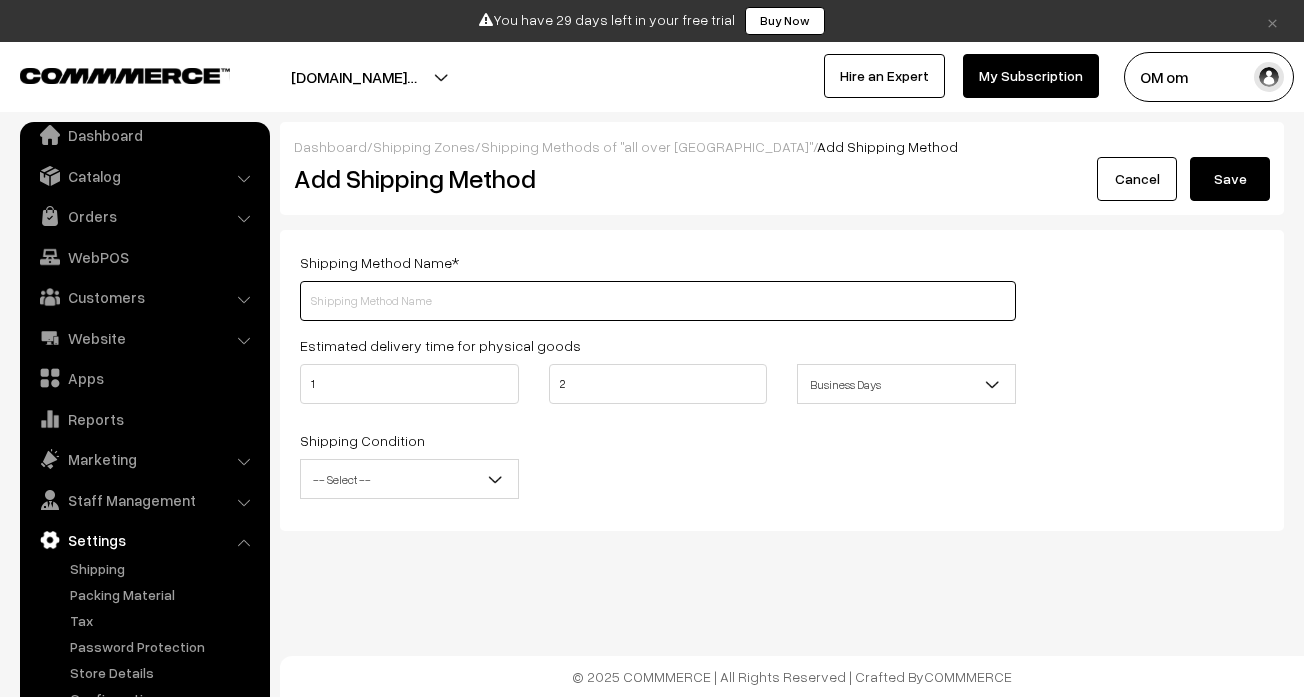 click at bounding box center [658, 301] 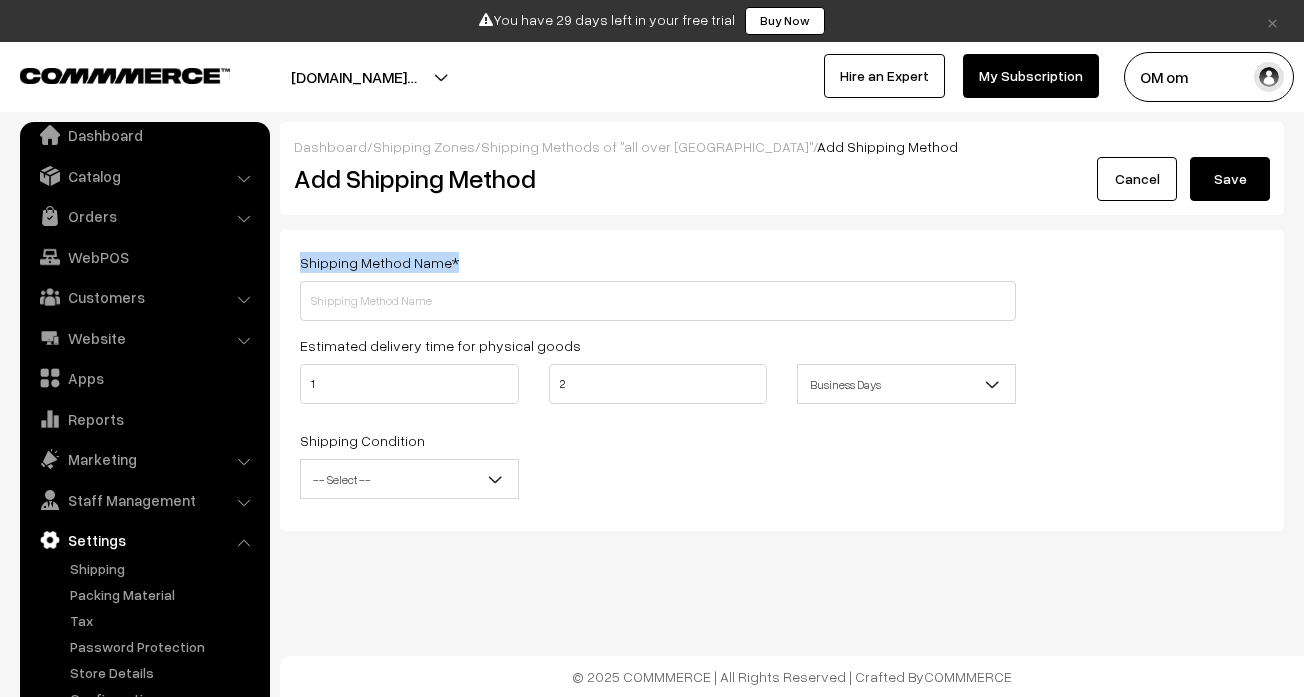 drag, startPoint x: 304, startPoint y: 260, endPoint x: 378, endPoint y: 293, distance: 81.02469 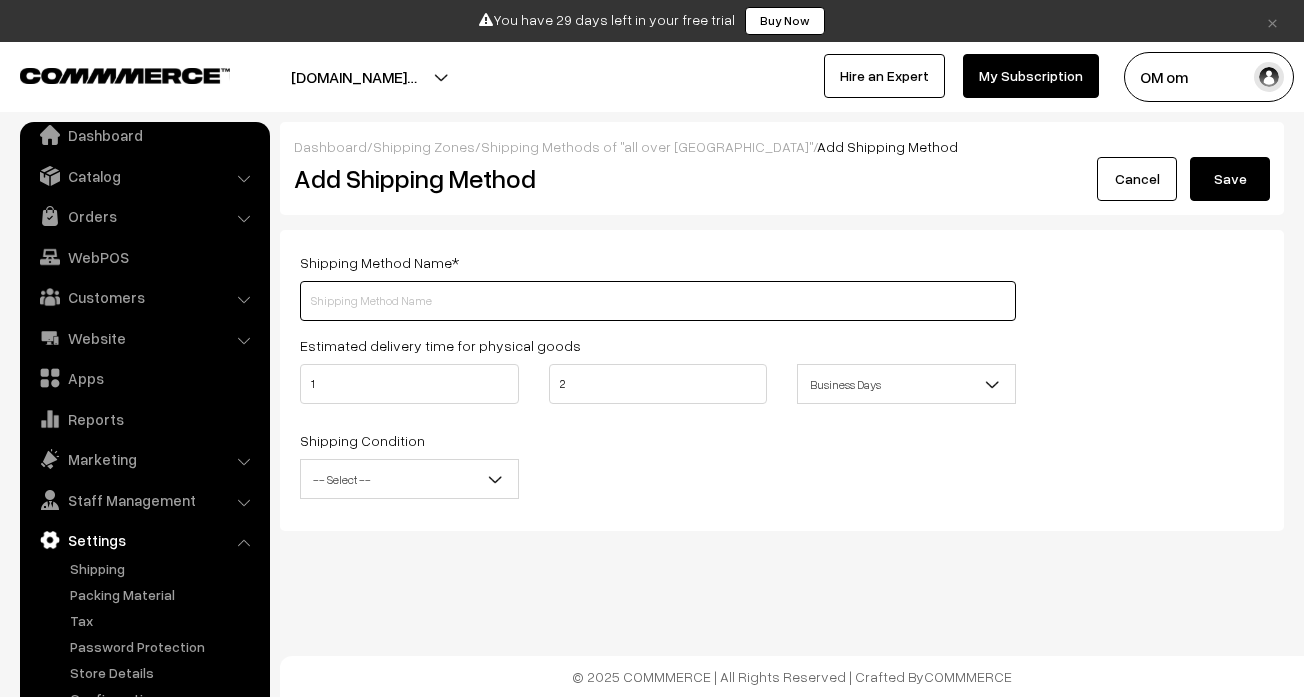 click at bounding box center (658, 301) 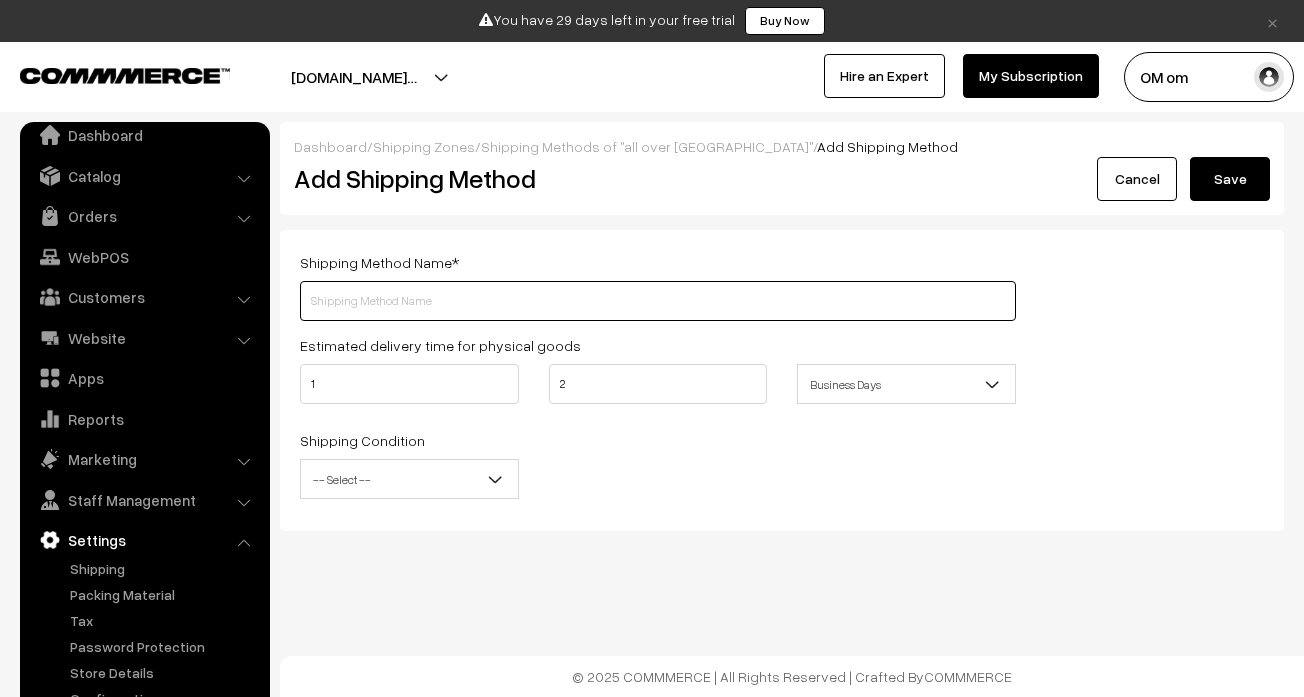 paste on "Free delivery" 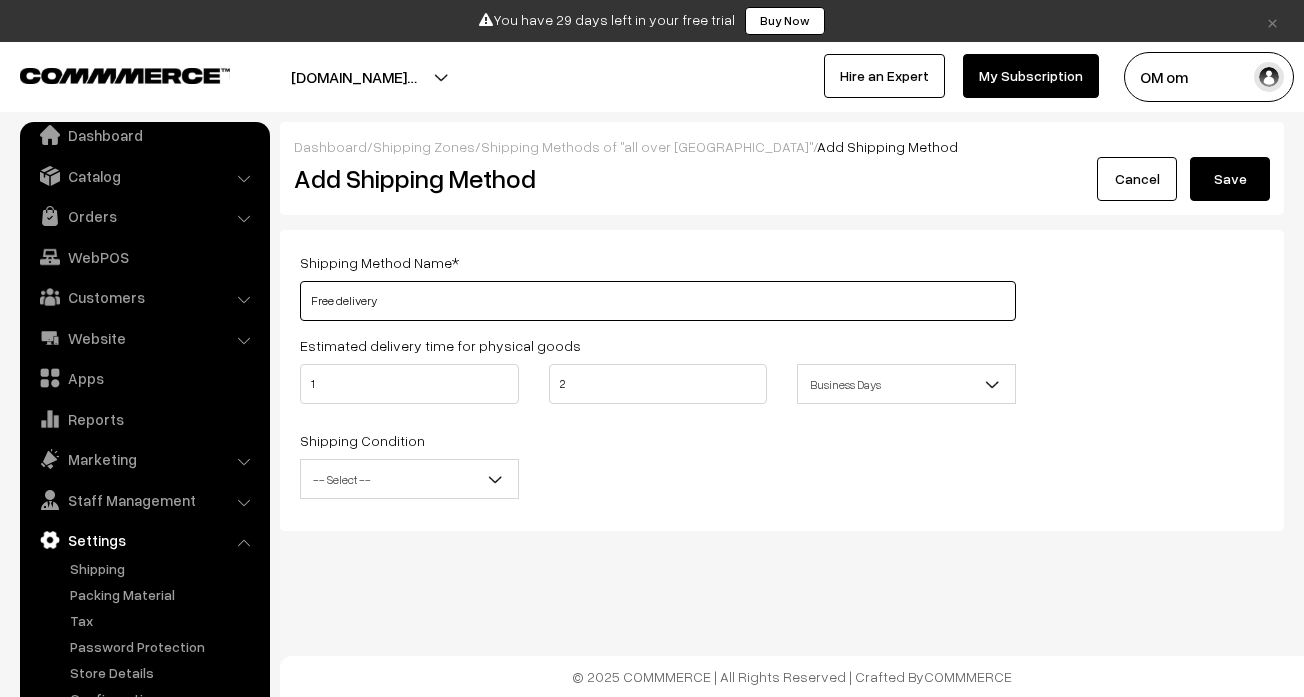 type on "Free delivery" 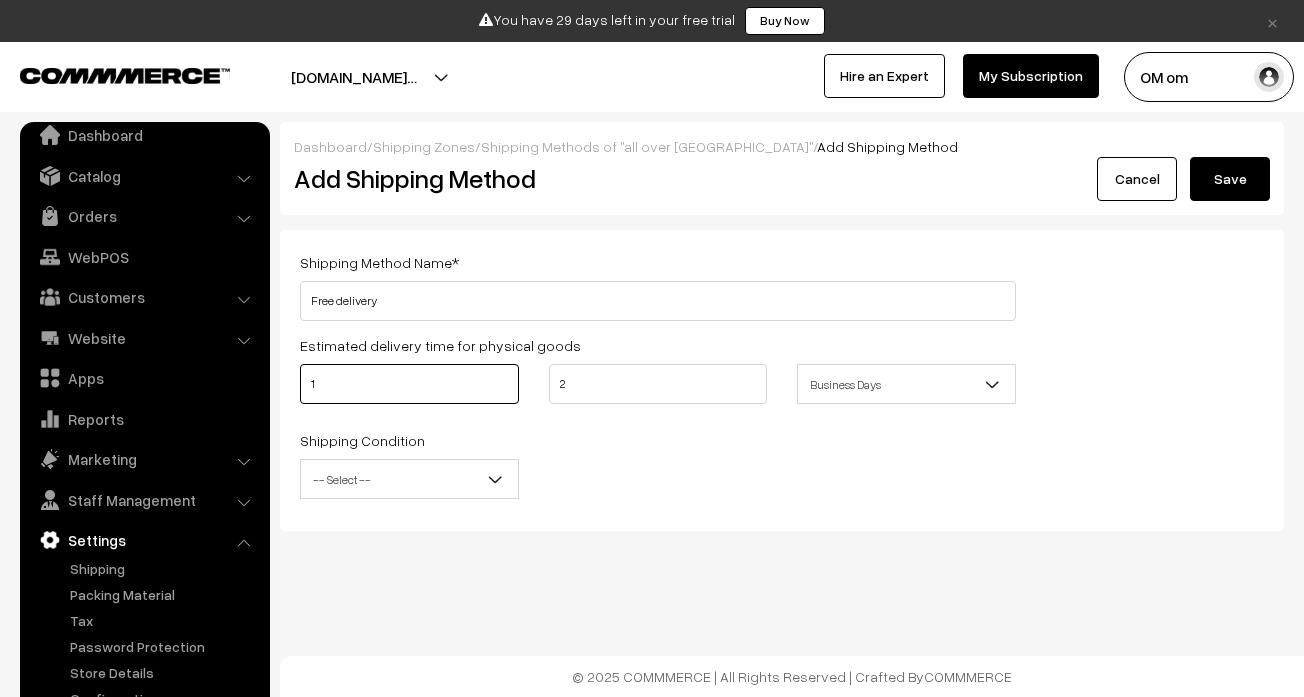 click on "1" at bounding box center [409, 384] 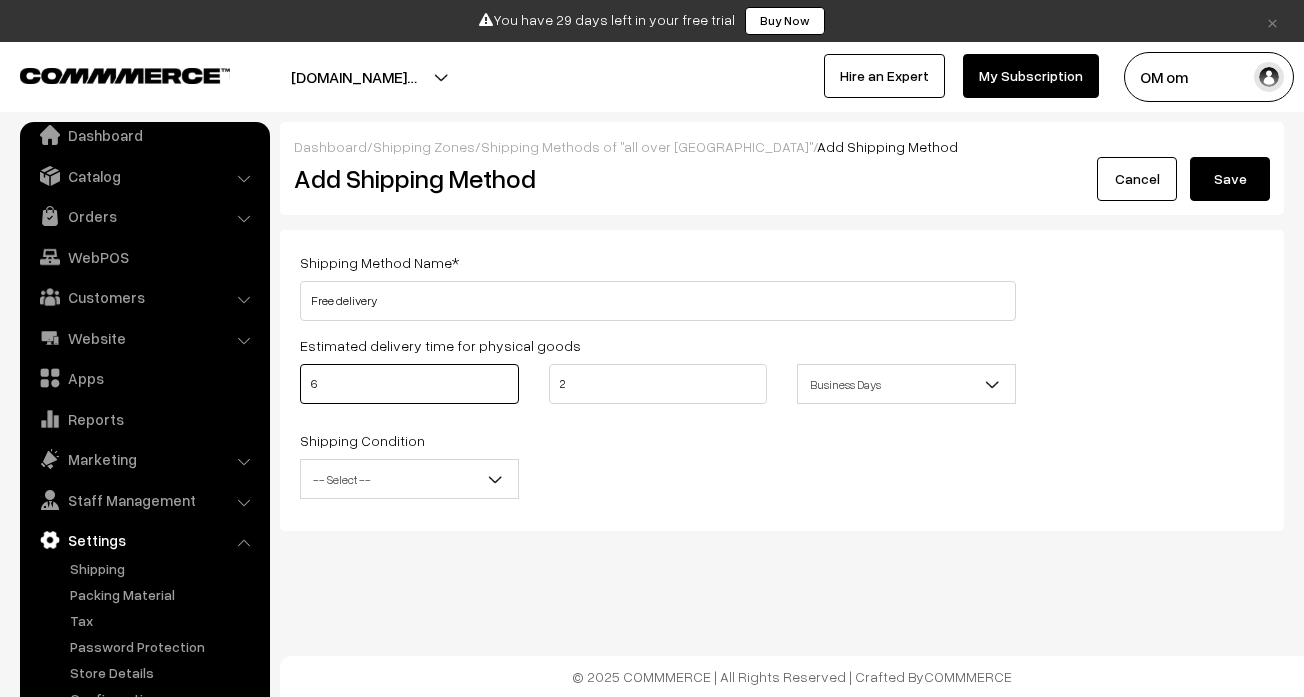 type on "6" 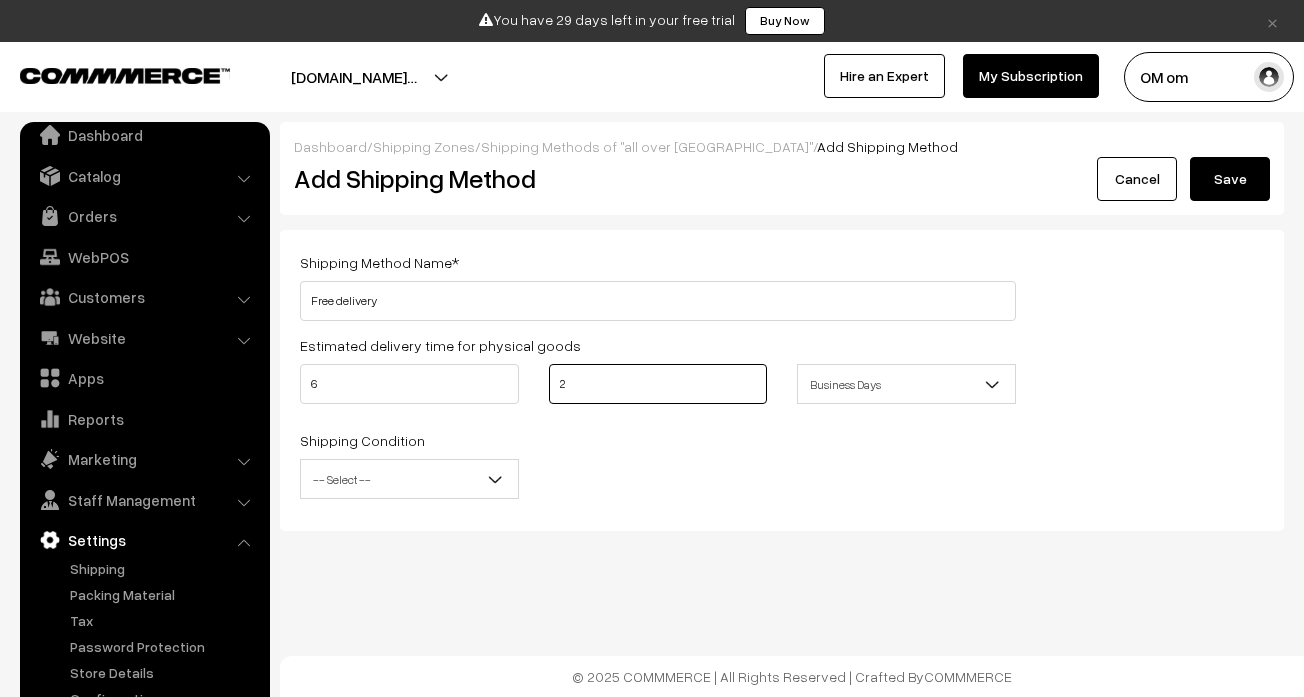 drag, startPoint x: 597, startPoint y: 381, endPoint x: 547, endPoint y: 384, distance: 50.08992 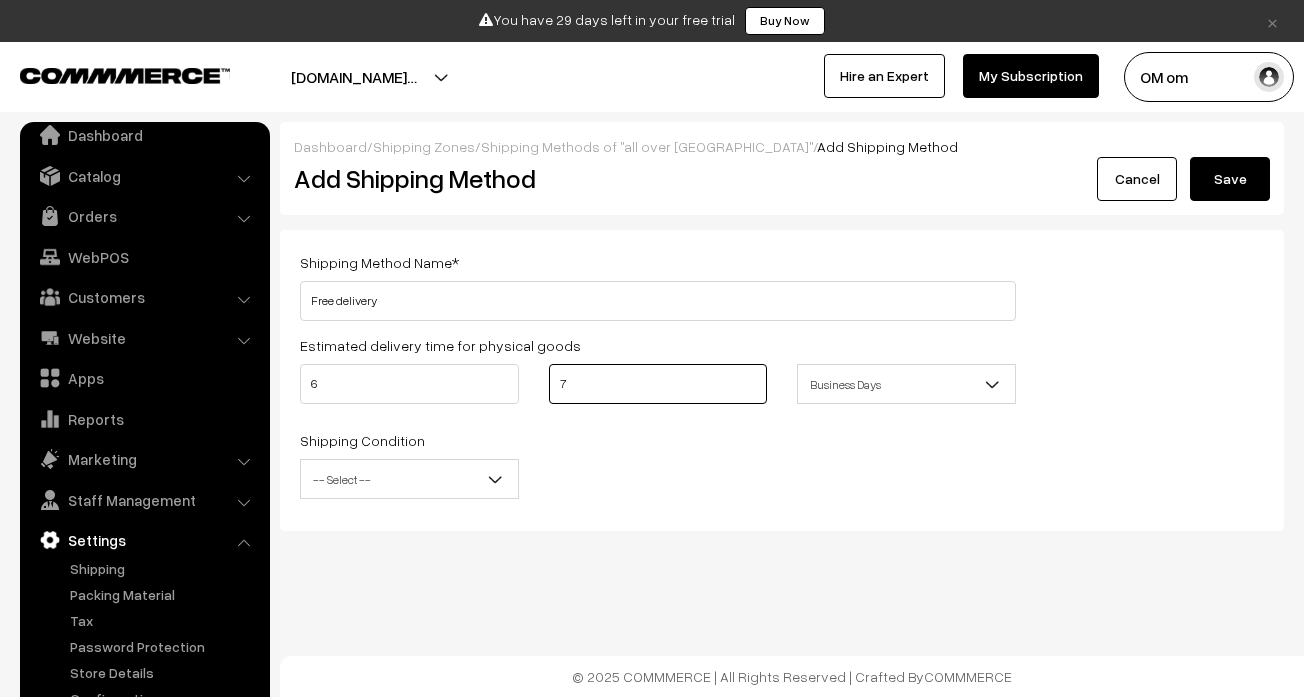 type on "7" 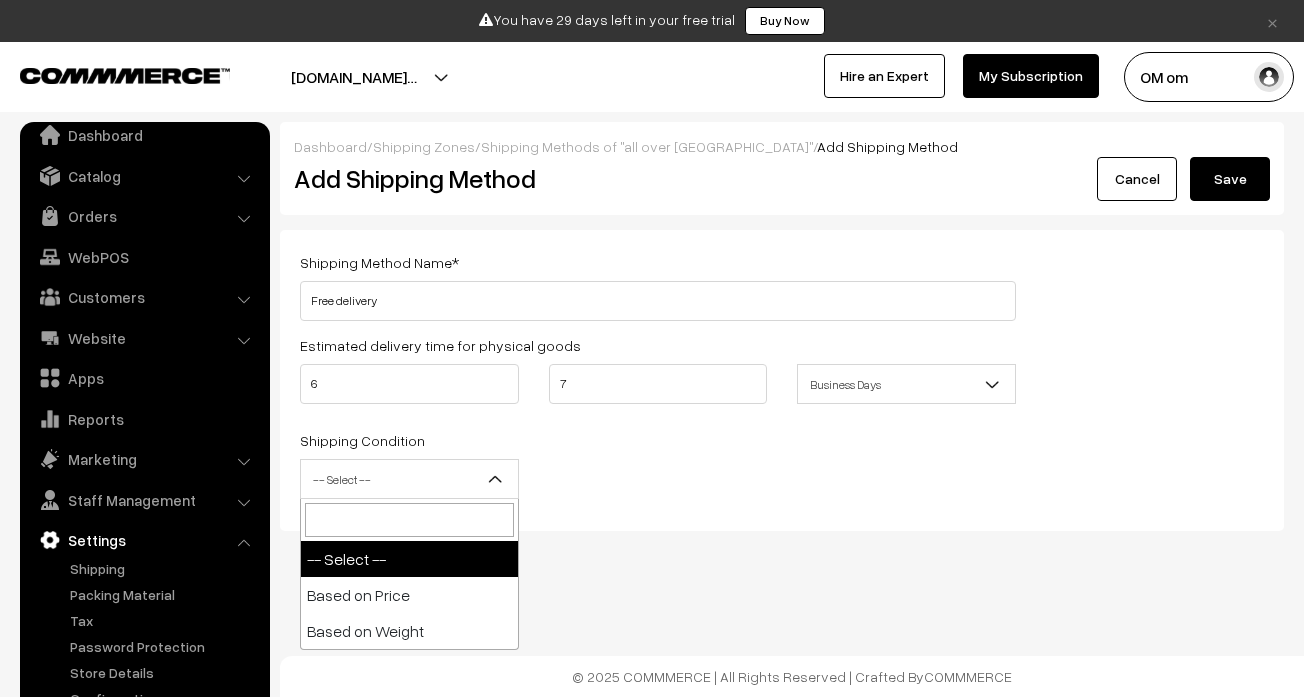click on "-- Select --" at bounding box center (409, 479) 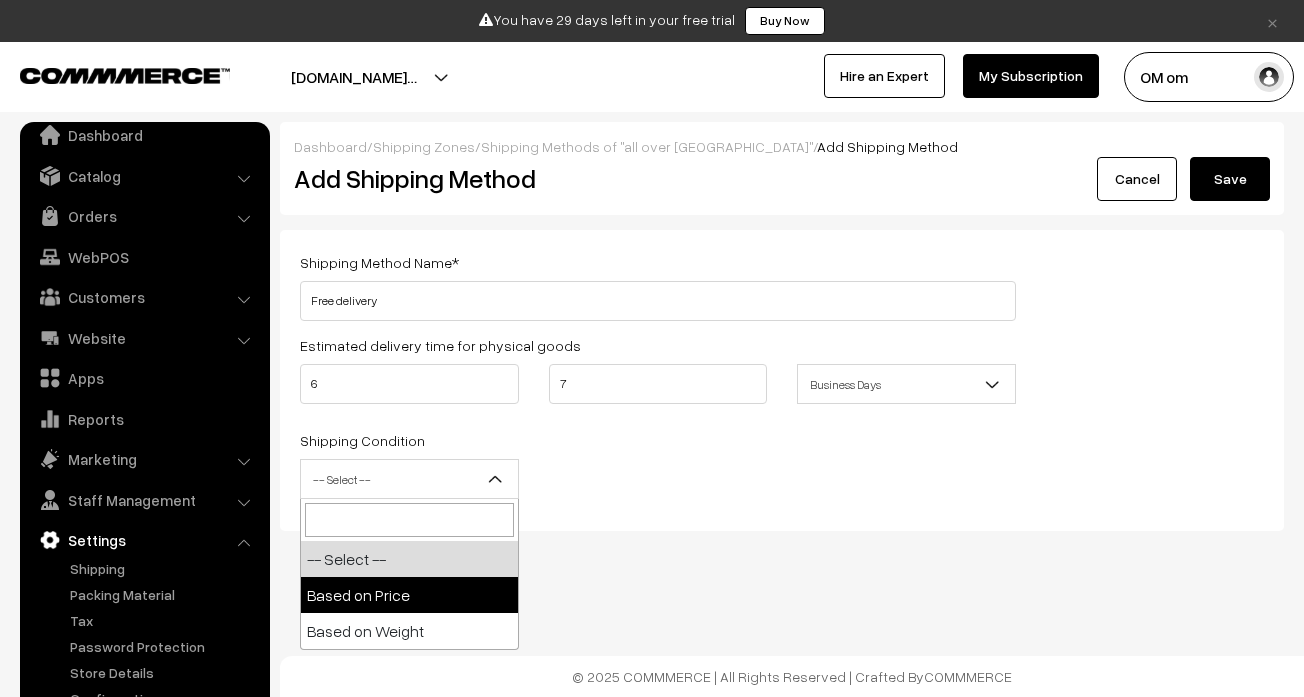 select on "price" 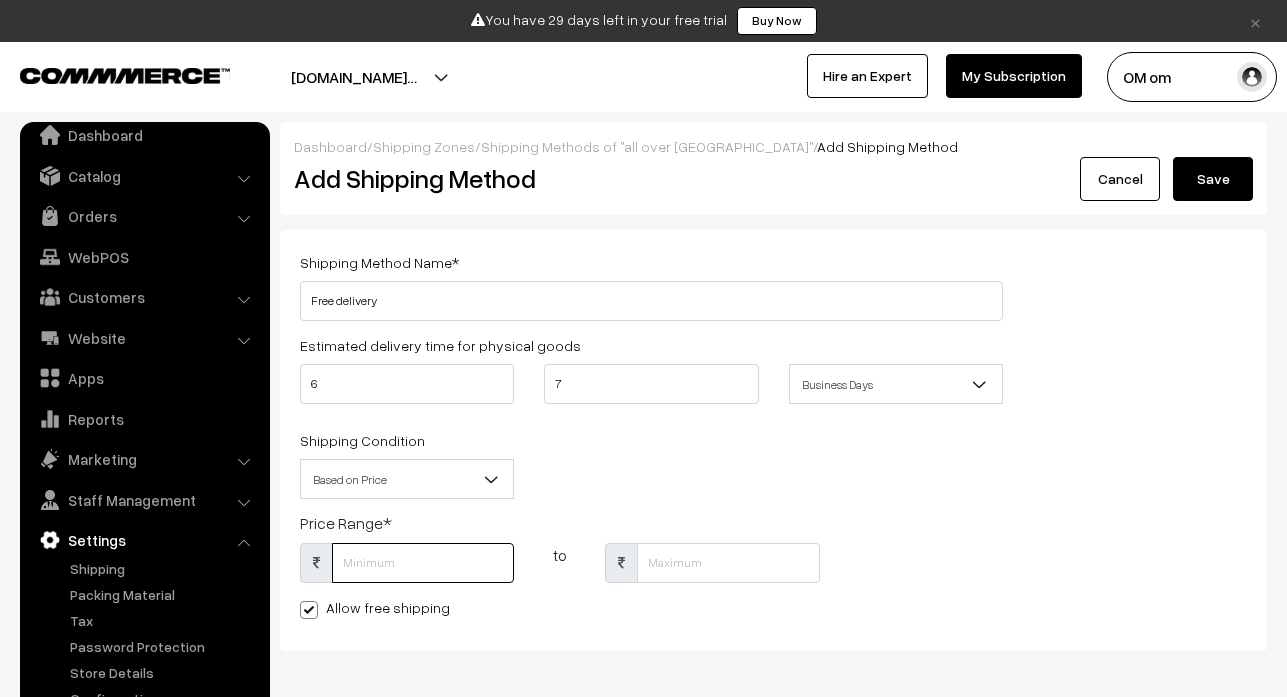 click at bounding box center [423, 563] 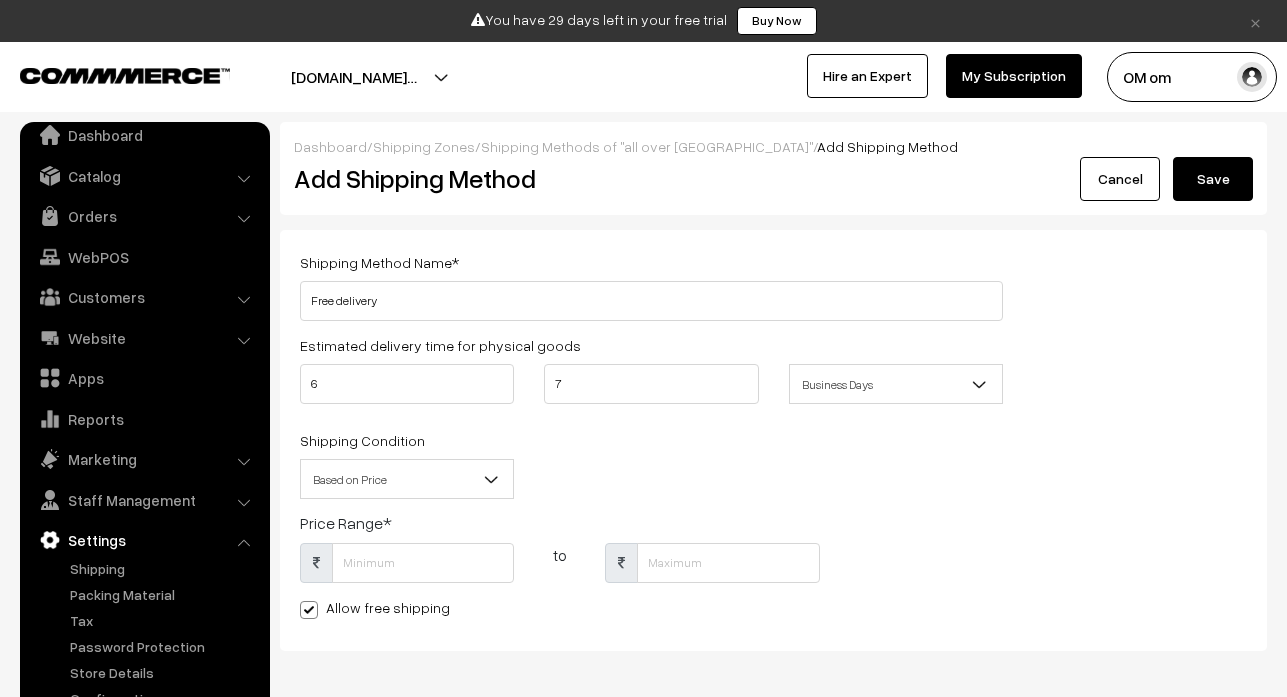 click at bounding box center (309, 610) 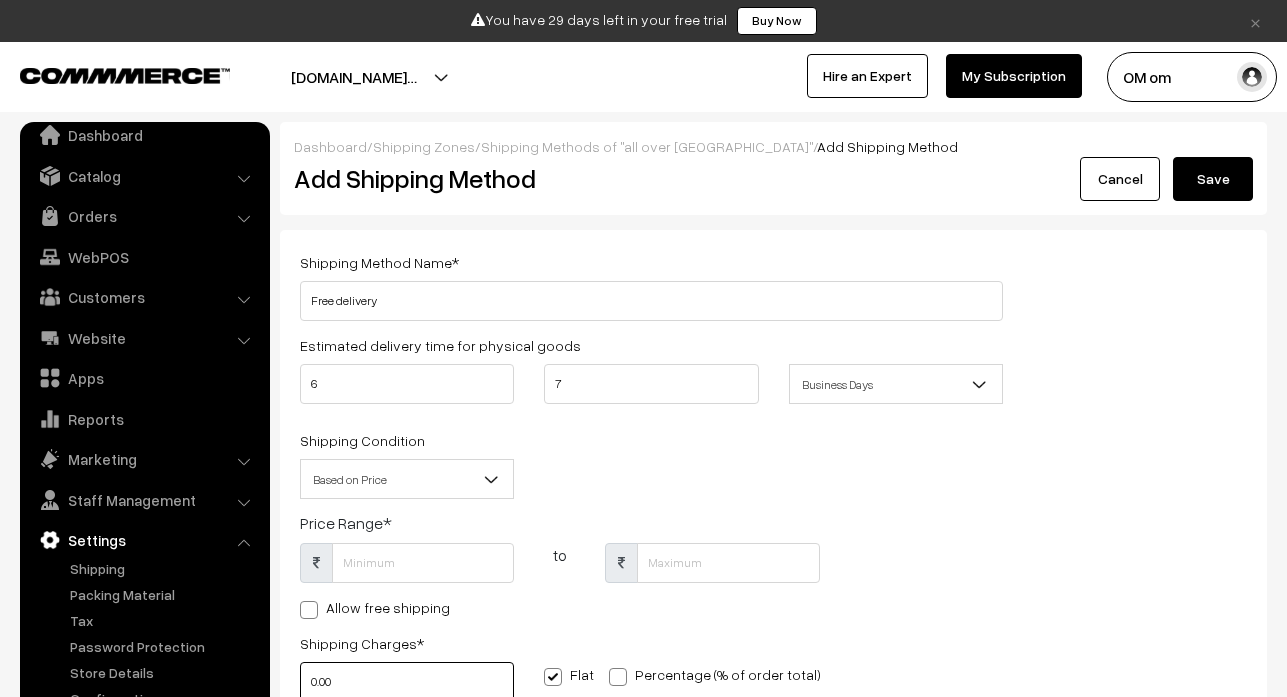 scroll, scrollTop: 0, scrollLeft: 0, axis: both 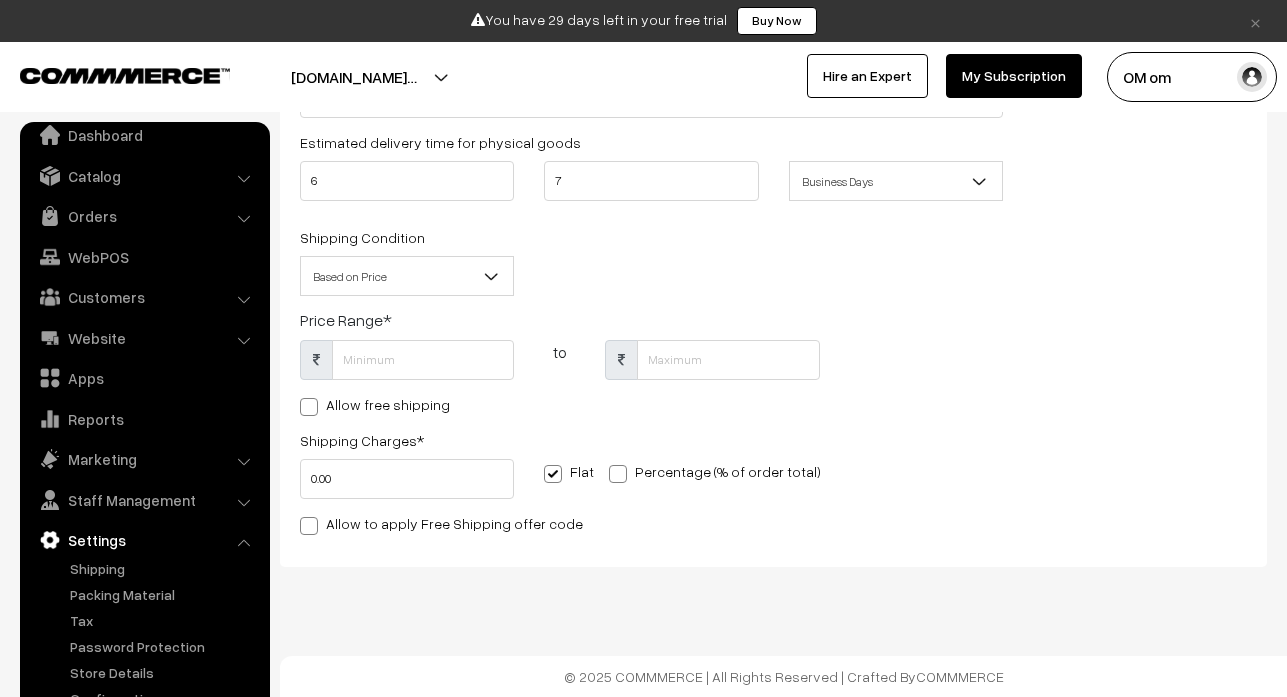 type on "0" 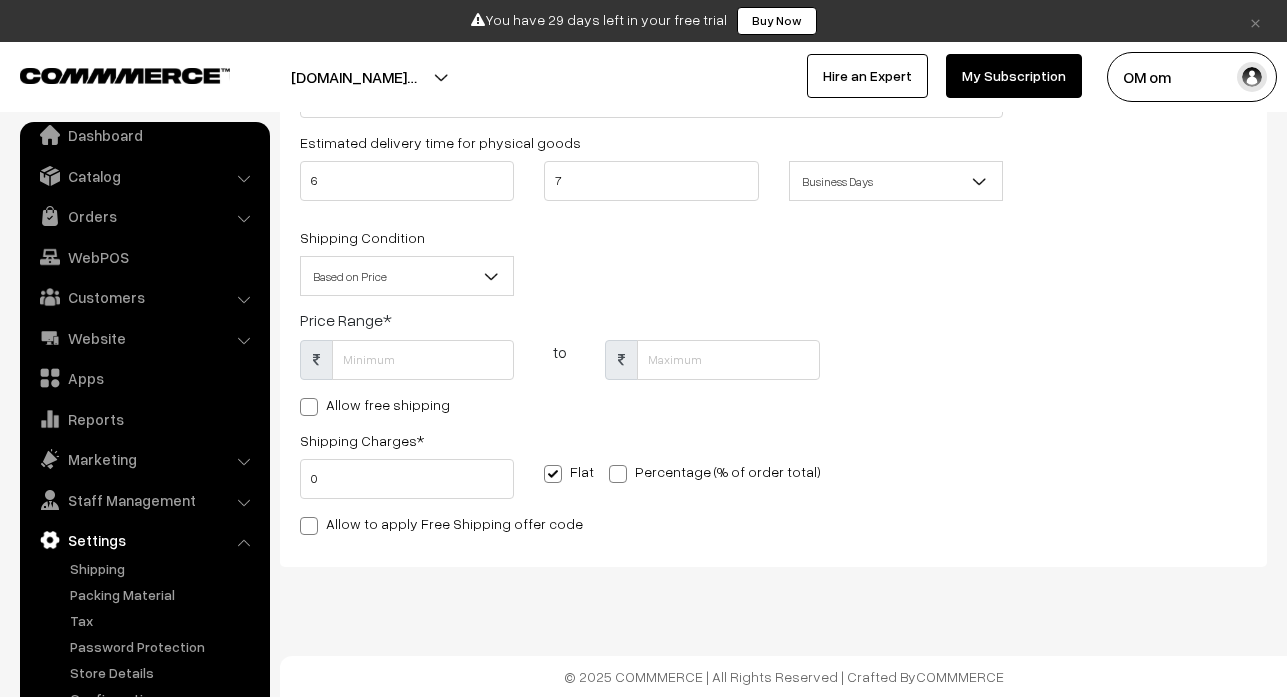 click at bounding box center (309, 407) 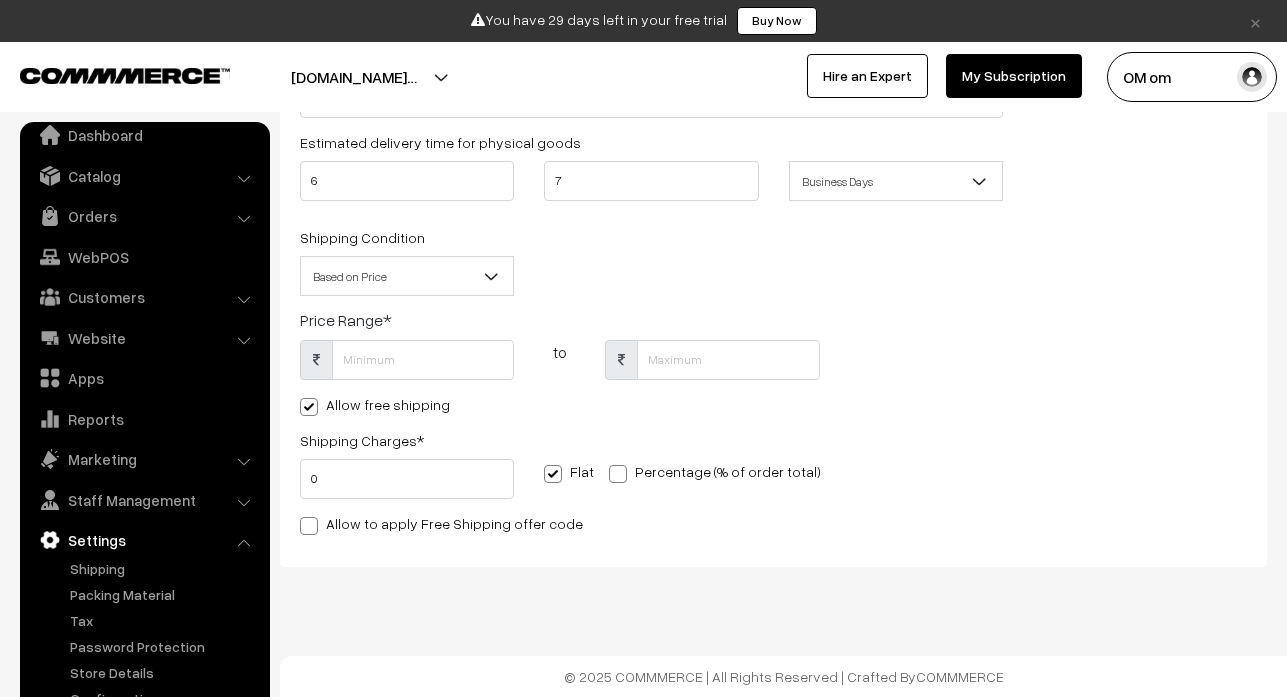 type on "0" 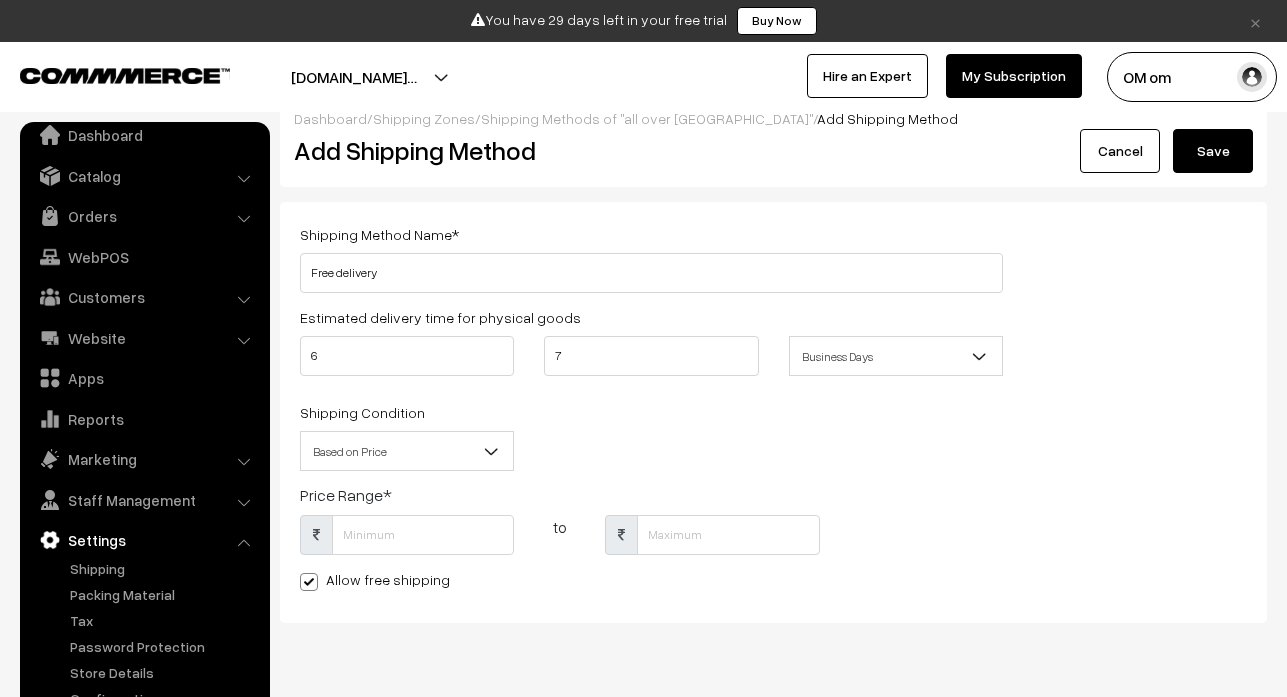 scroll, scrollTop: 0, scrollLeft: 0, axis: both 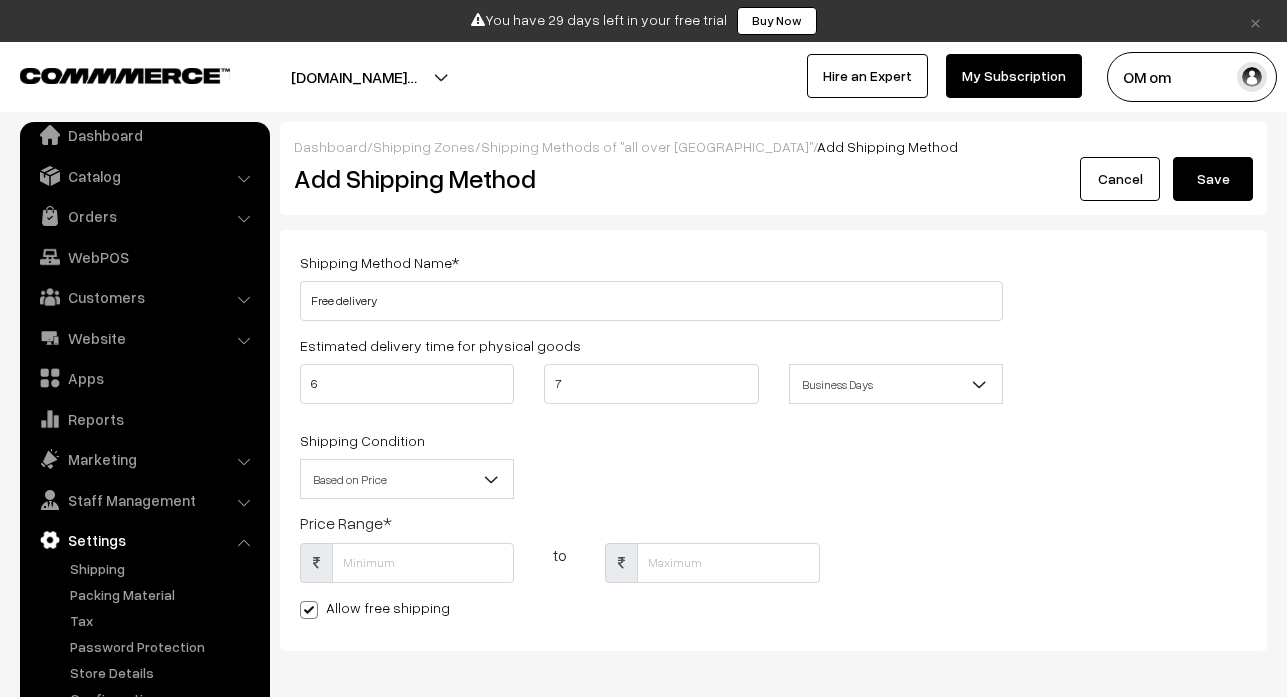 click on "Save" at bounding box center (1213, 179) 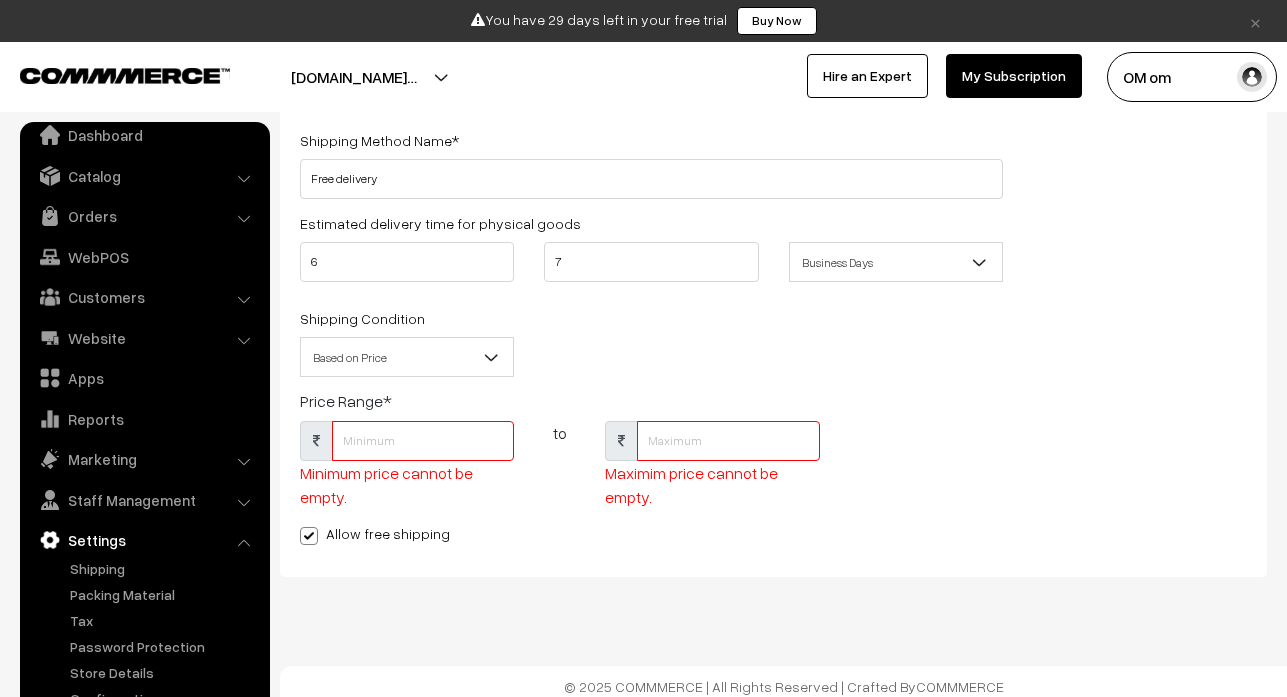 scroll, scrollTop: 132, scrollLeft: 0, axis: vertical 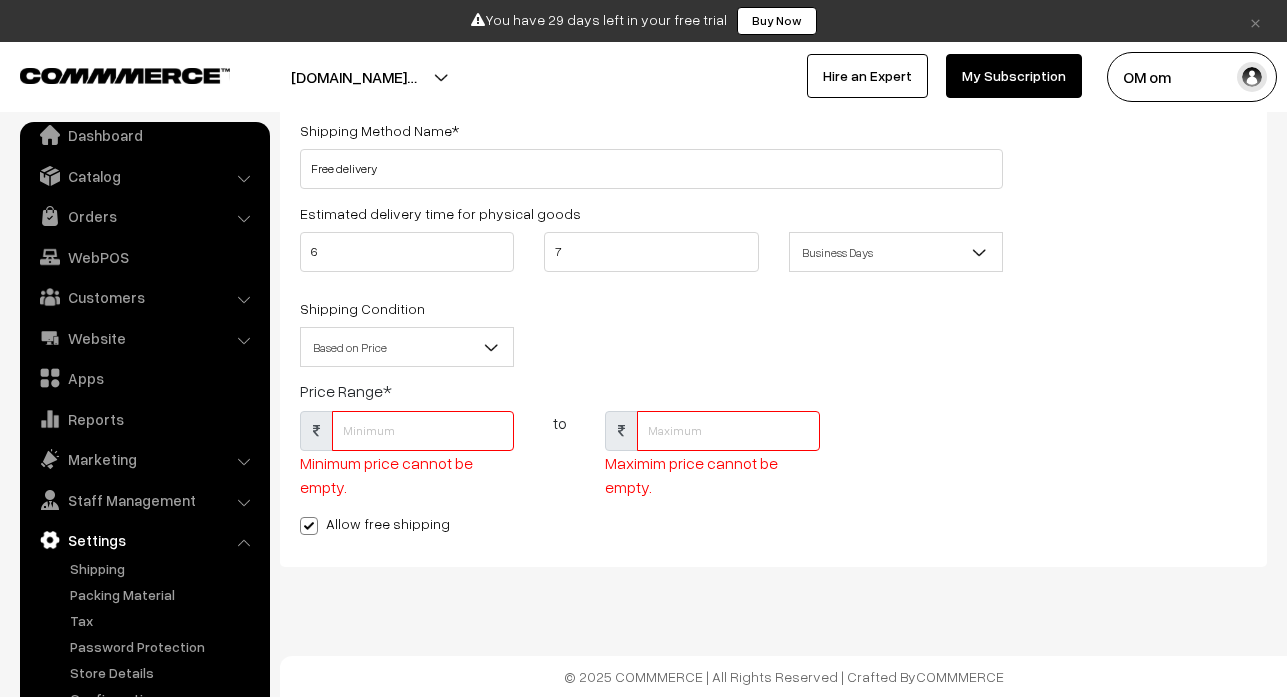 click at bounding box center [423, 431] 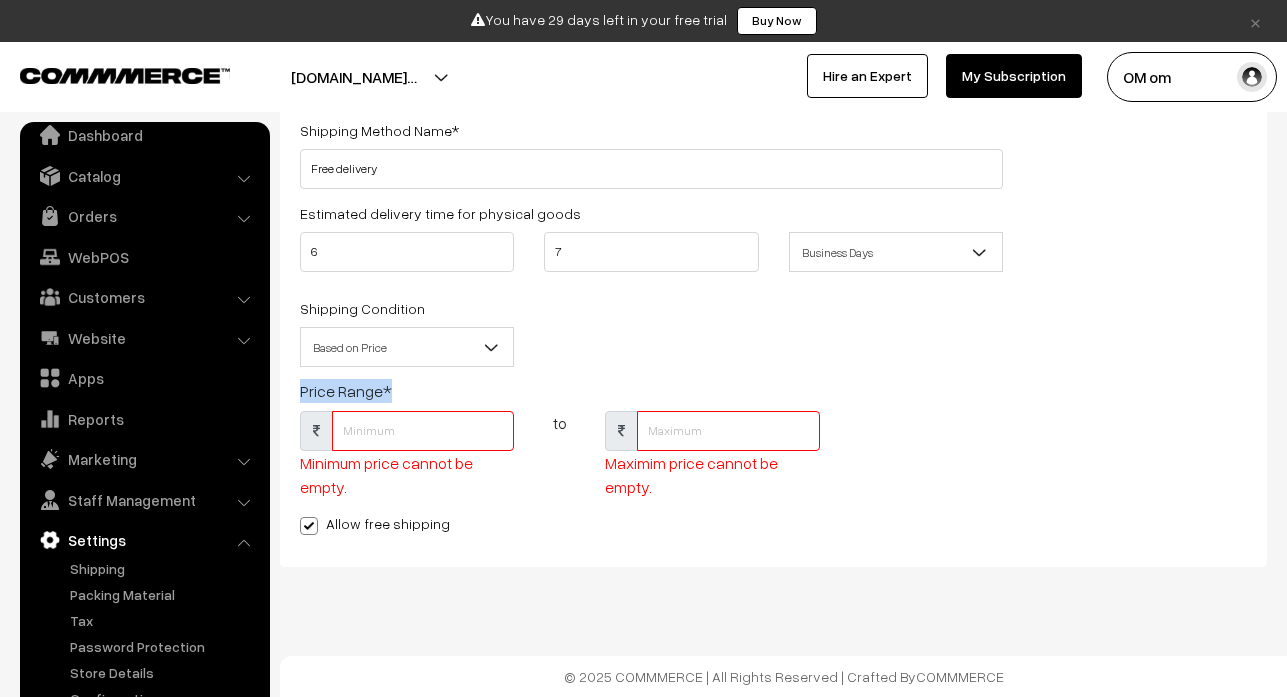 drag, startPoint x: 298, startPoint y: 391, endPoint x: 395, endPoint y: 397, distance: 97.18539 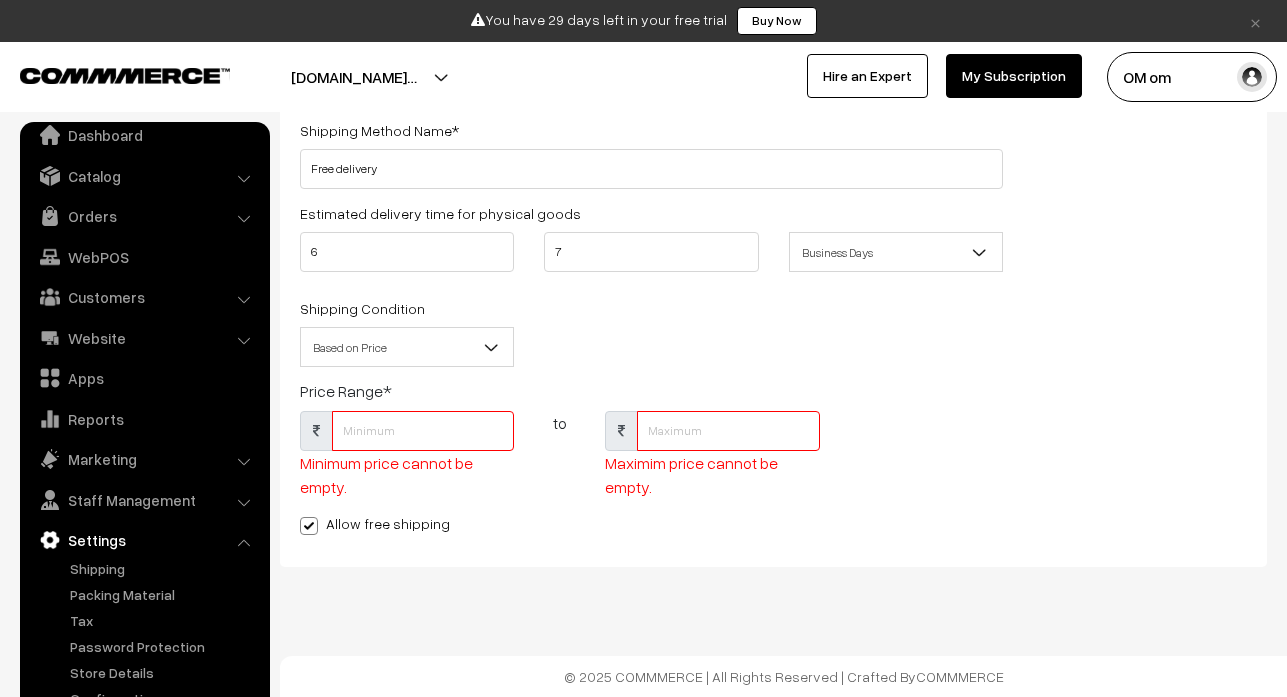 click at bounding box center [423, 431] 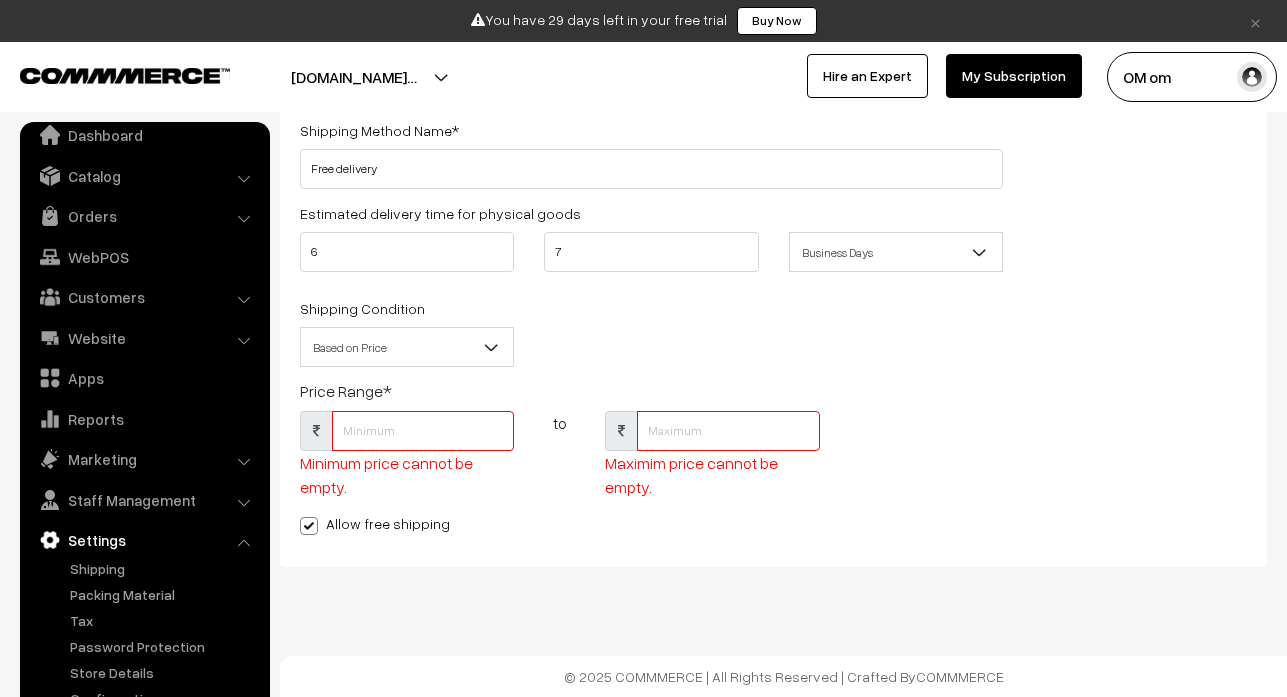 paste on "1000 – ₹99999" 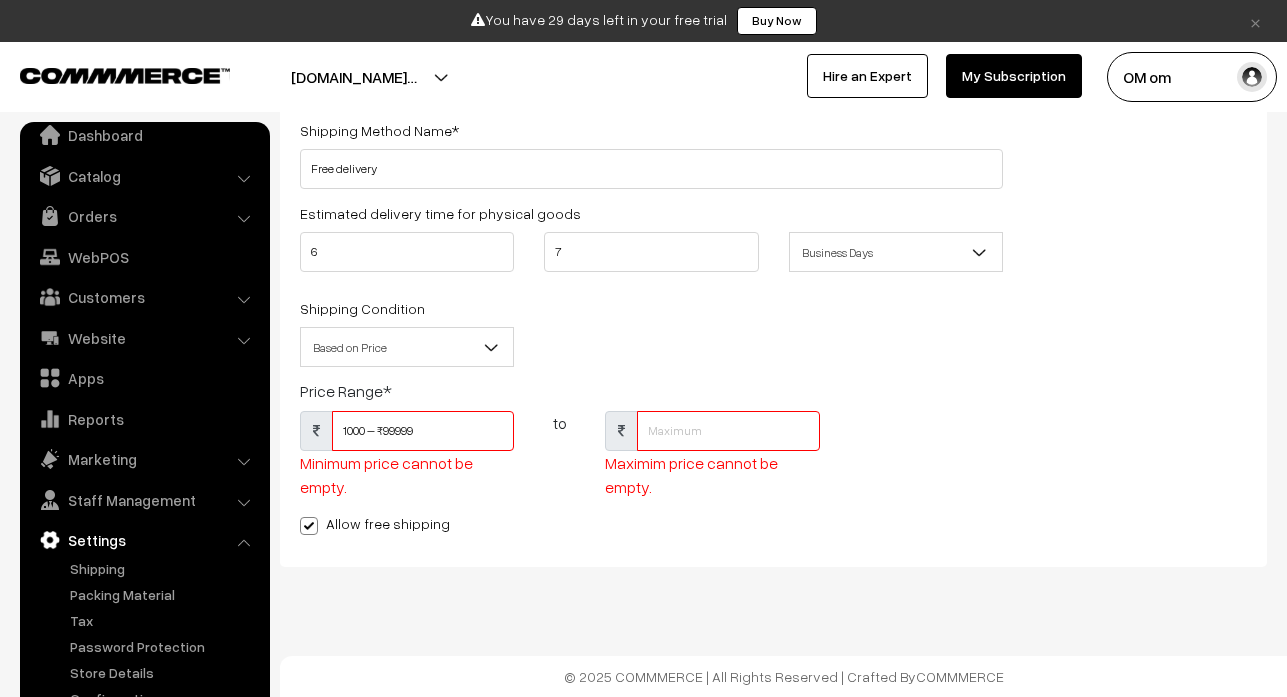 type on "100099999" 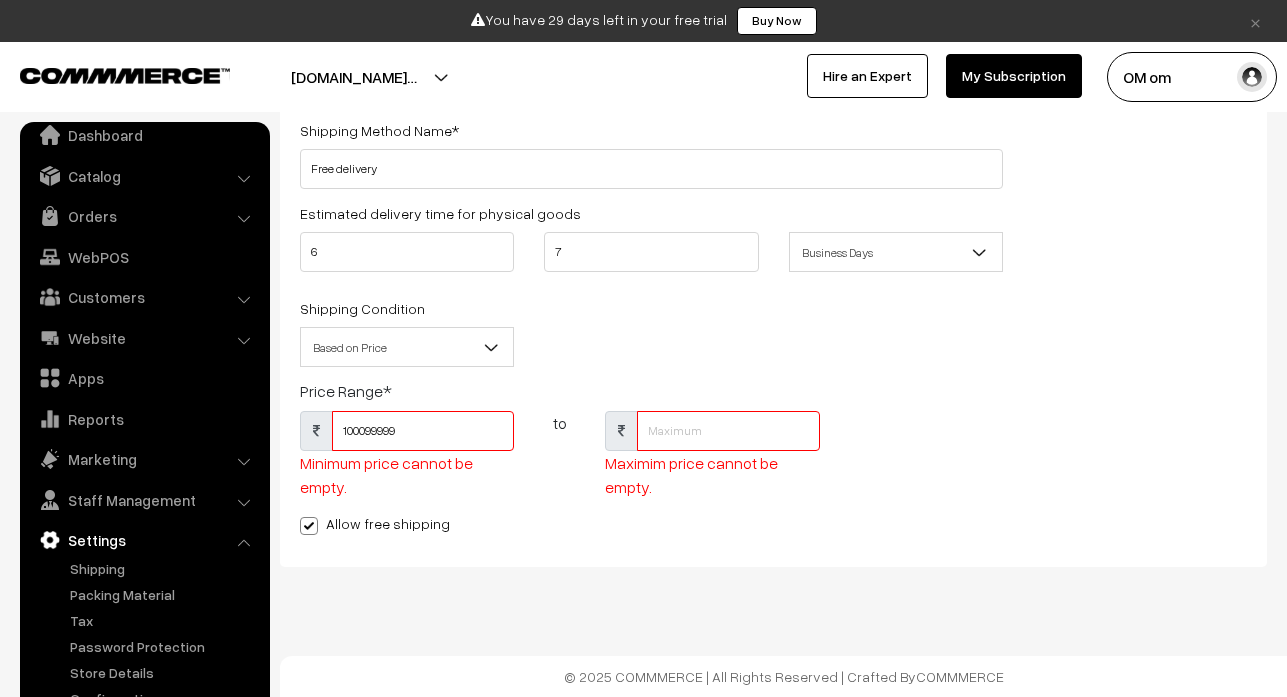 drag, startPoint x: 422, startPoint y: 433, endPoint x: 336, endPoint y: 439, distance: 86.209045 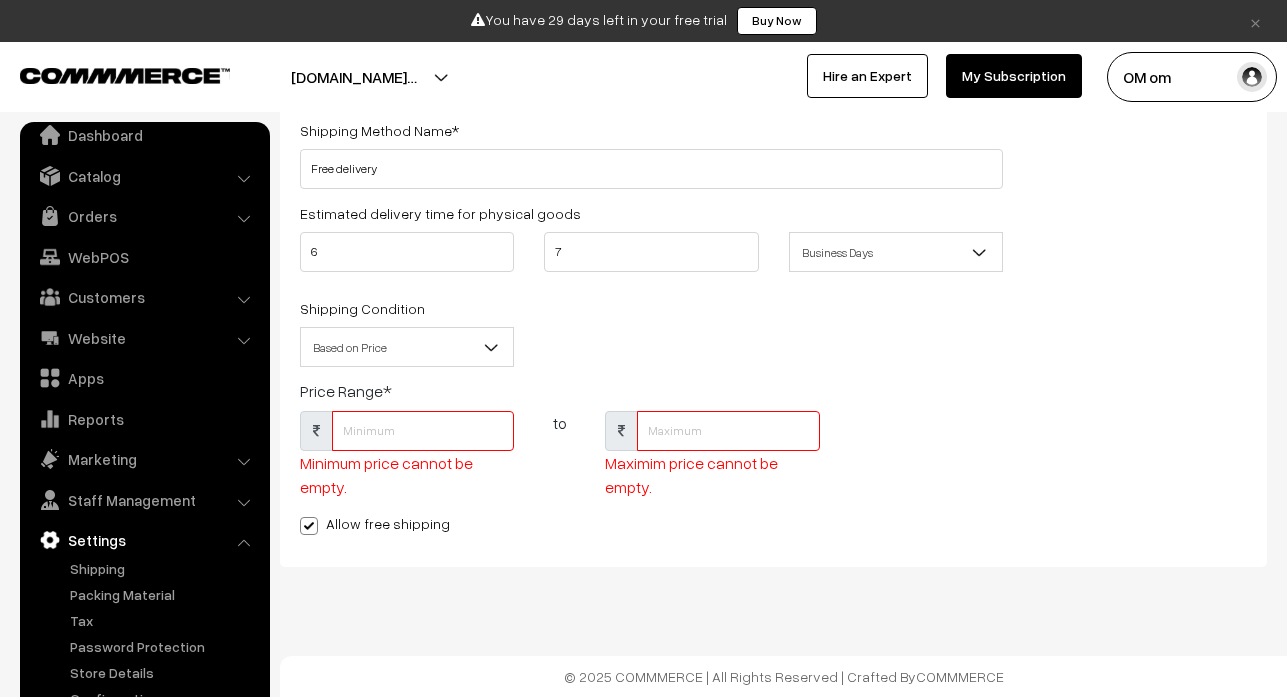 click at bounding box center [728, 431] 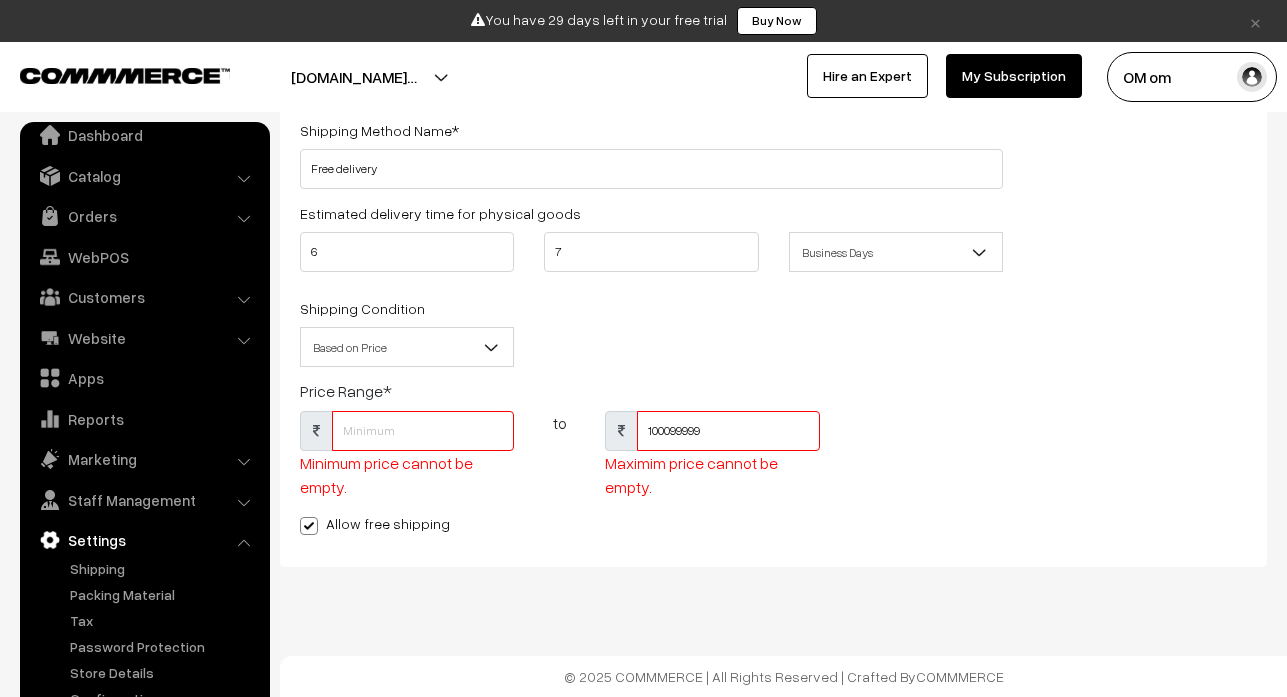 type on "100099999" 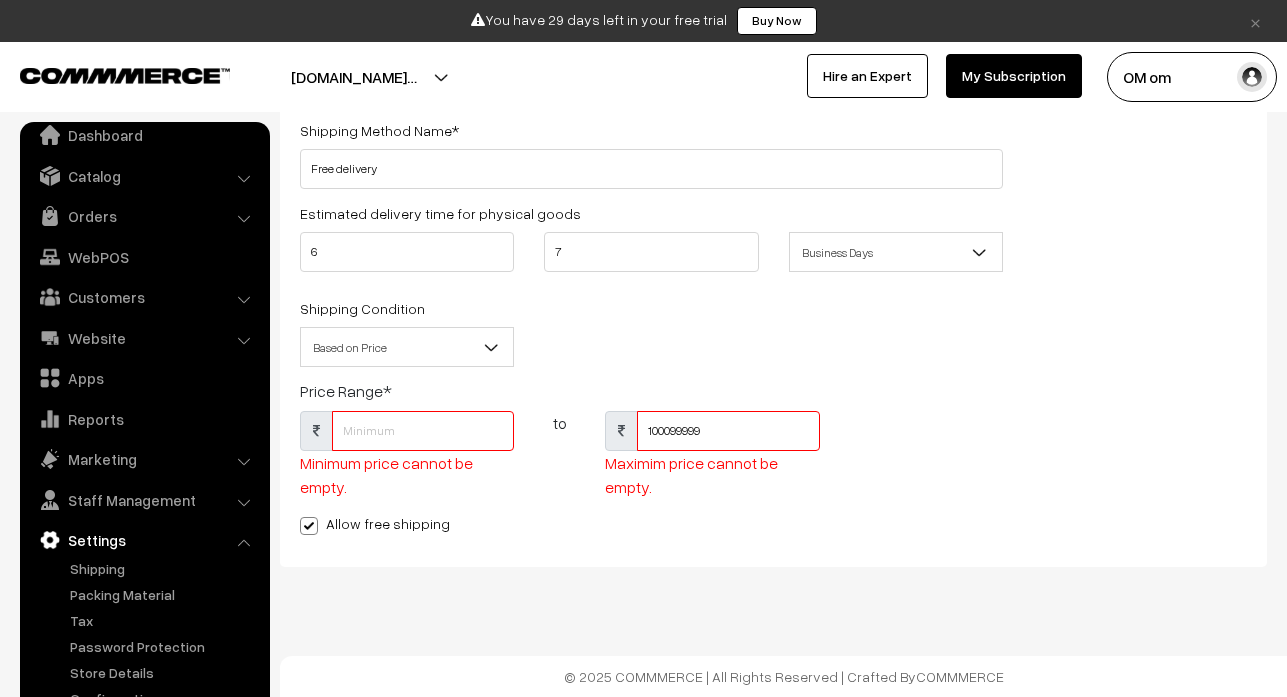 click at bounding box center [423, 431] 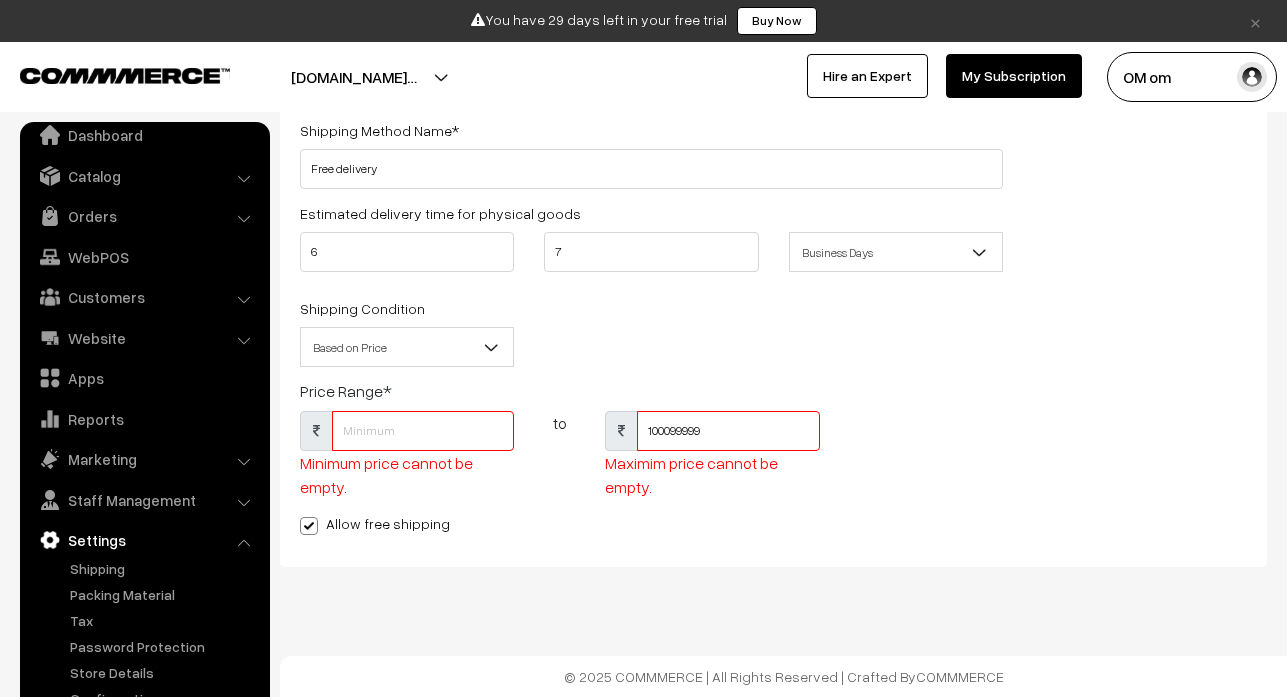 drag, startPoint x: 713, startPoint y: 423, endPoint x: 640, endPoint y: 436, distance: 74.1485 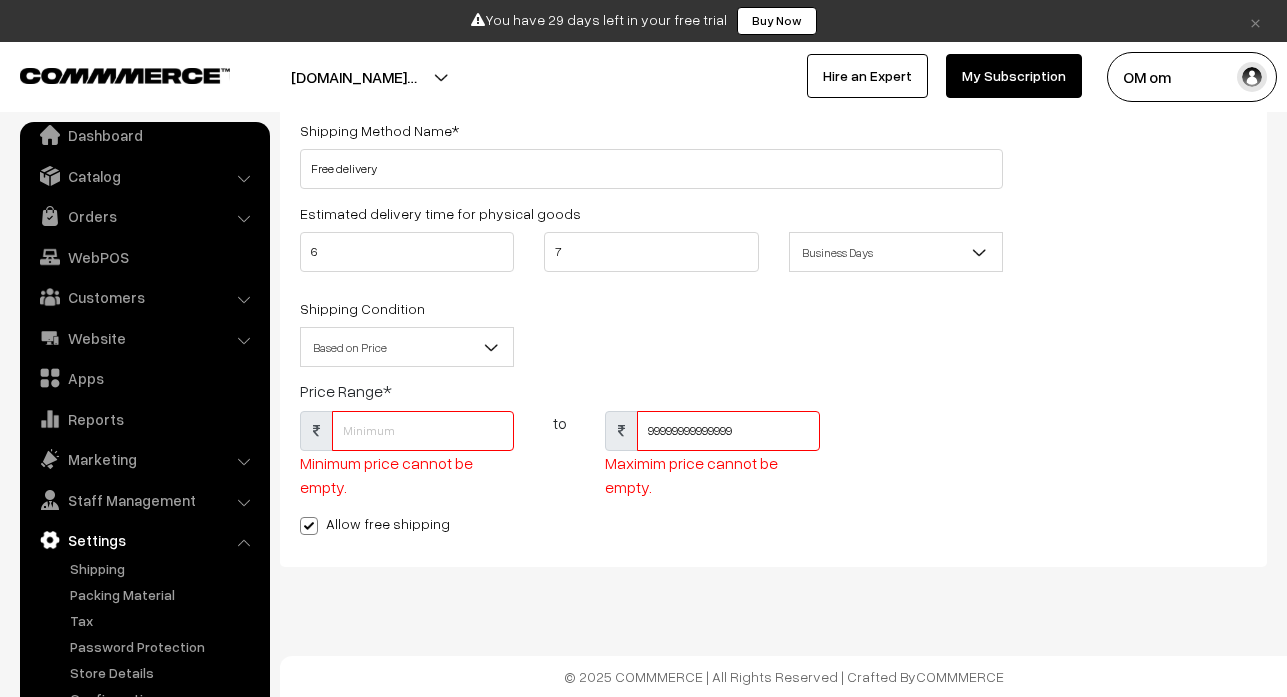 type on "99999999999999" 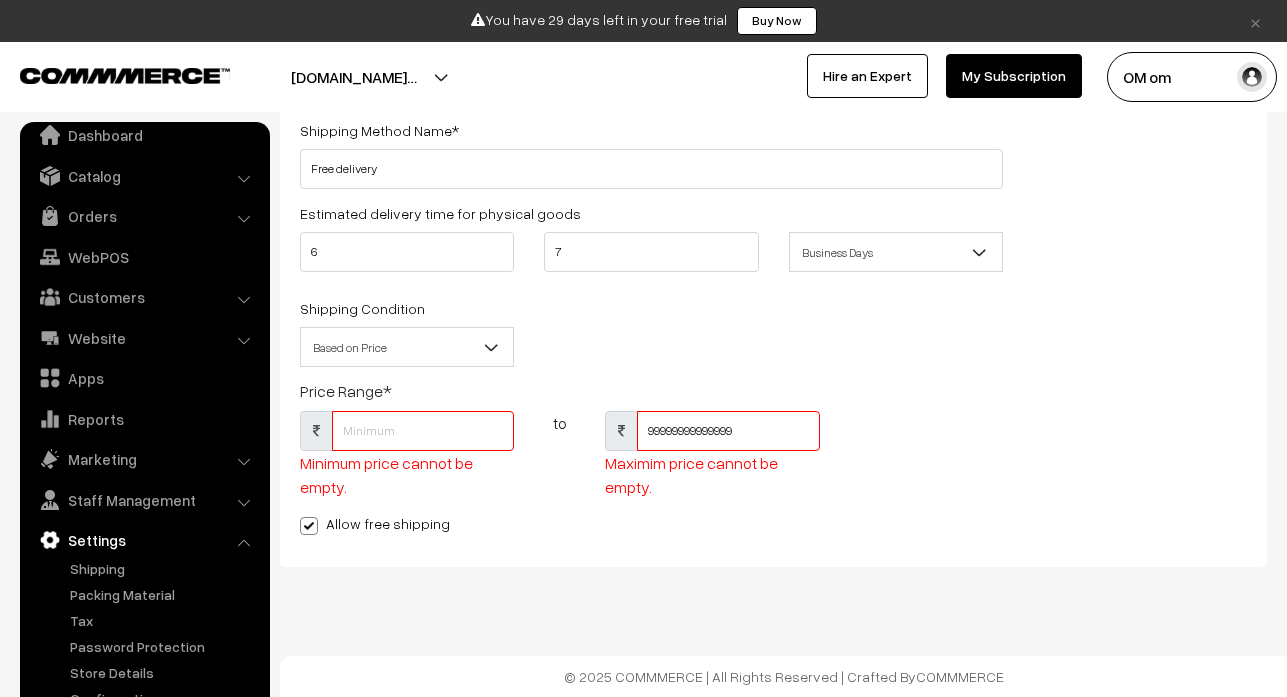 click at bounding box center [423, 431] 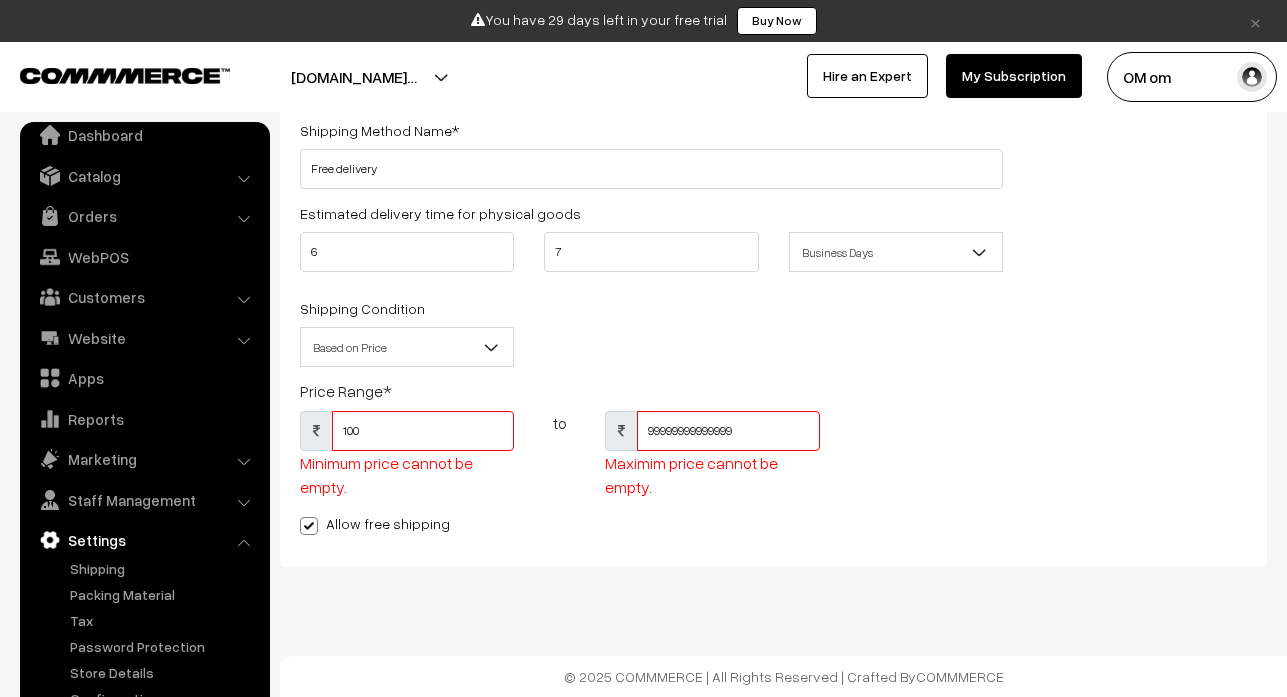 type on "100" 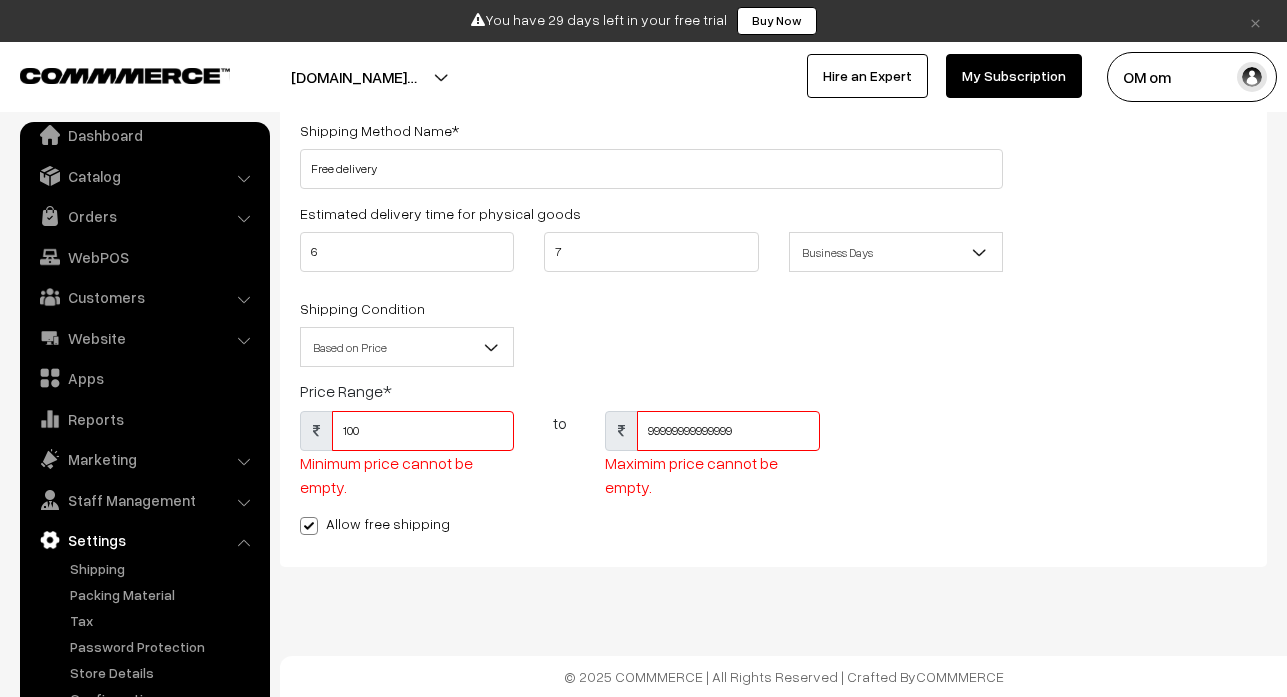 click on "Shipping Method Name  *
Free delivery
Estimated delivery time for physical goods
6
7
Business Days Business Hours Business Days" at bounding box center (651, 332) 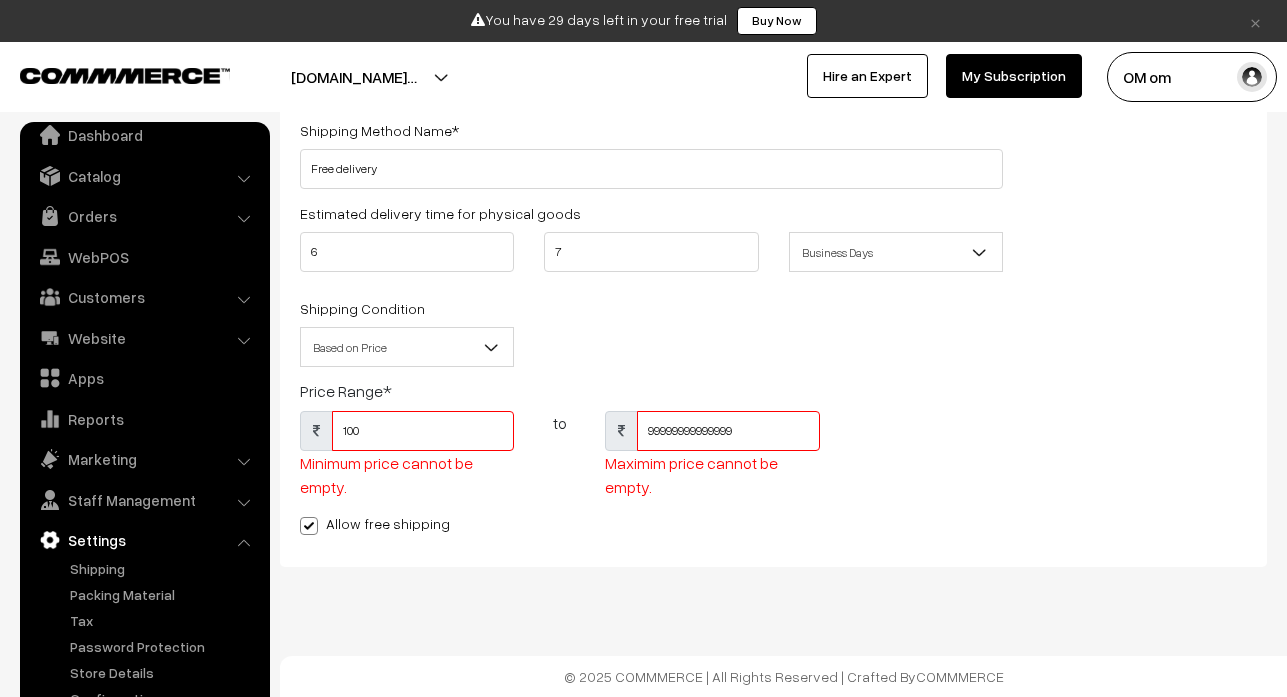 click on "Dashboard  /
Shipping Zones  /
Shipping Methods of "all over india"  /
Add Shipping Method
Add Shipping Method
Cancel
Save
Shipping Method Name  *
Free delivery
Estimated delivery time for physical goods
6
7 * 100 to *" at bounding box center (643, 282) 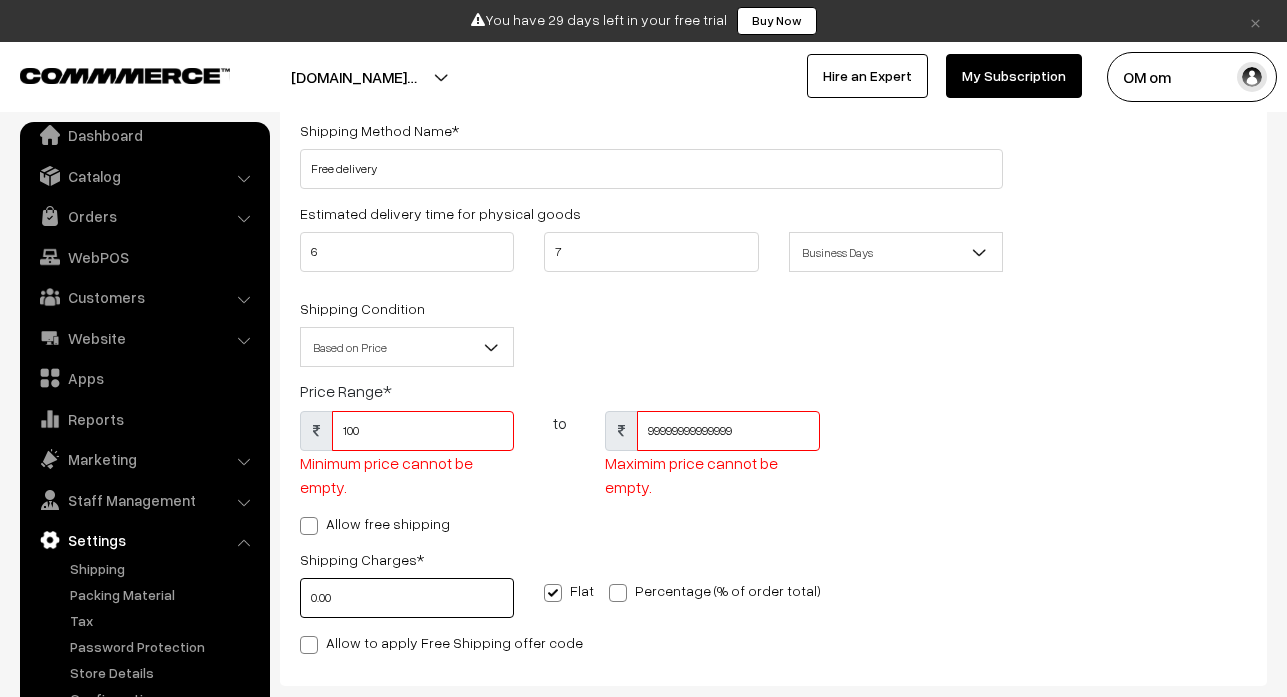 scroll, scrollTop: 0, scrollLeft: 0, axis: both 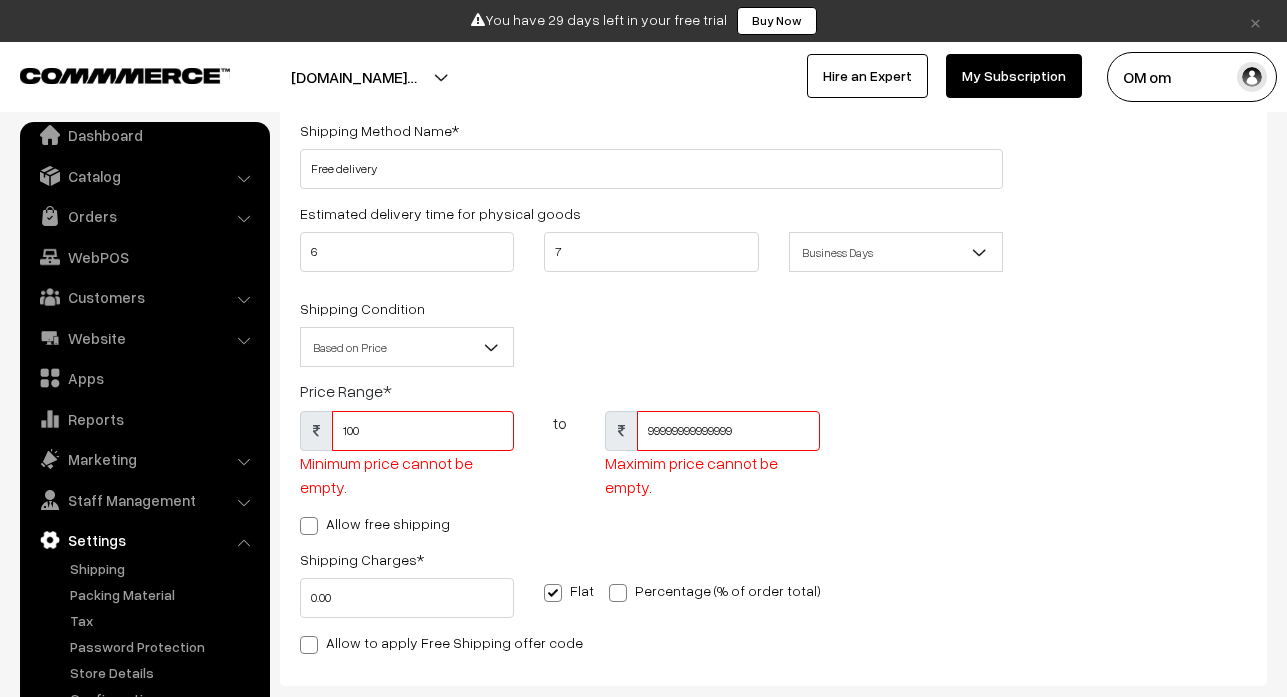 type on "0" 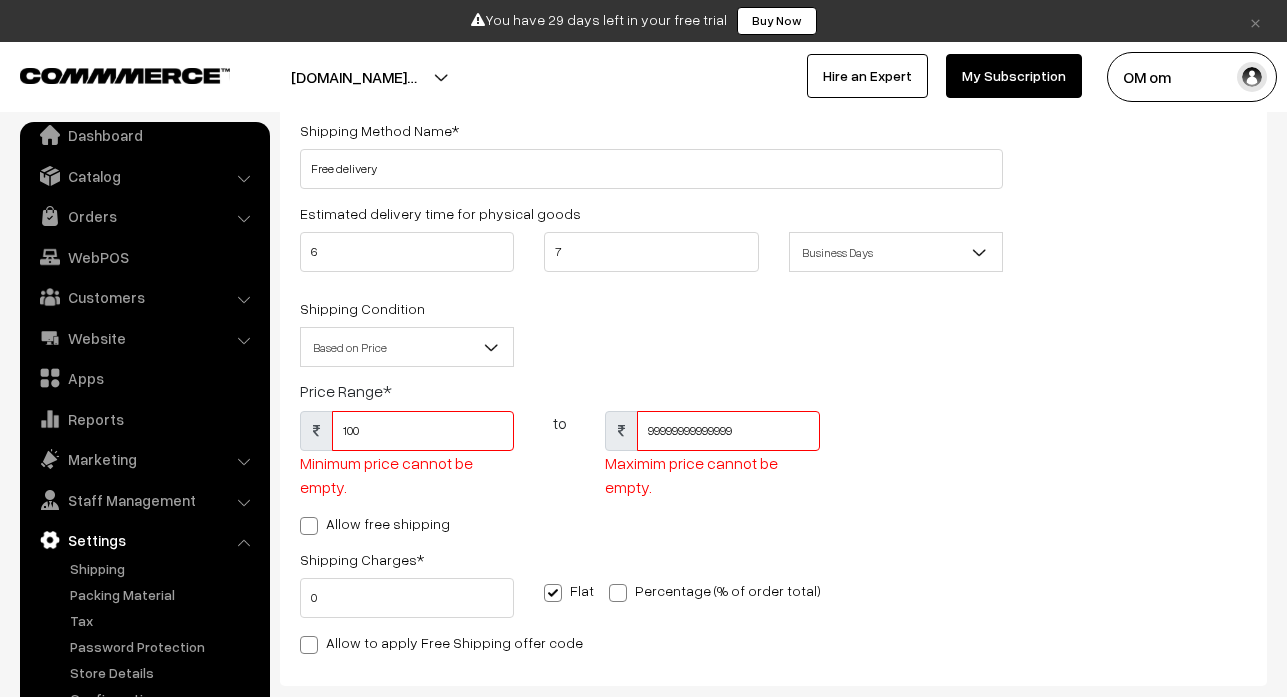 click at bounding box center (309, 526) 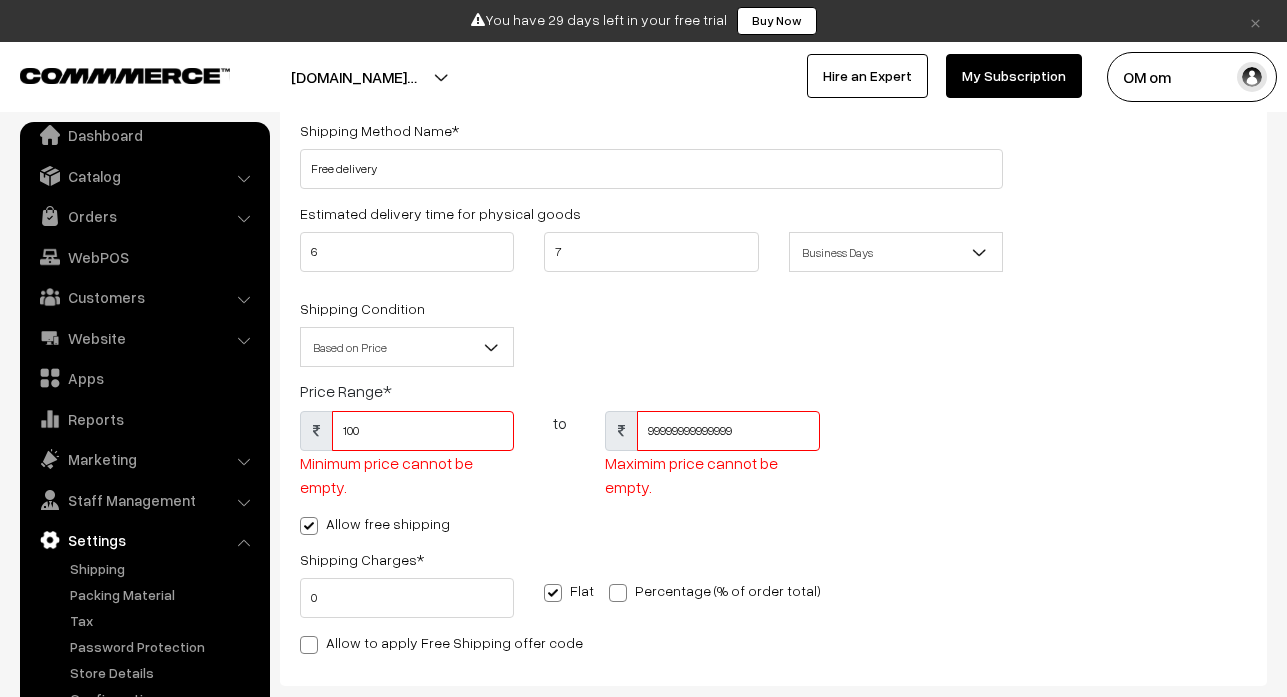 type on "0" 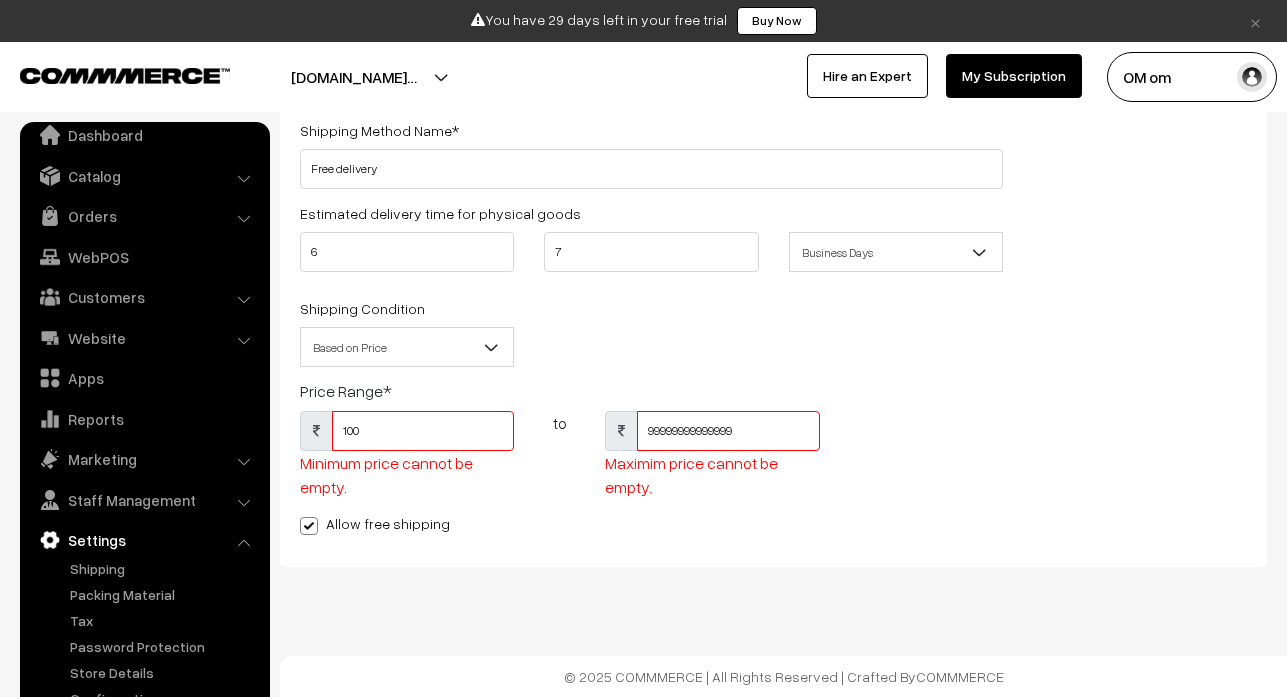 click at bounding box center [309, 526] 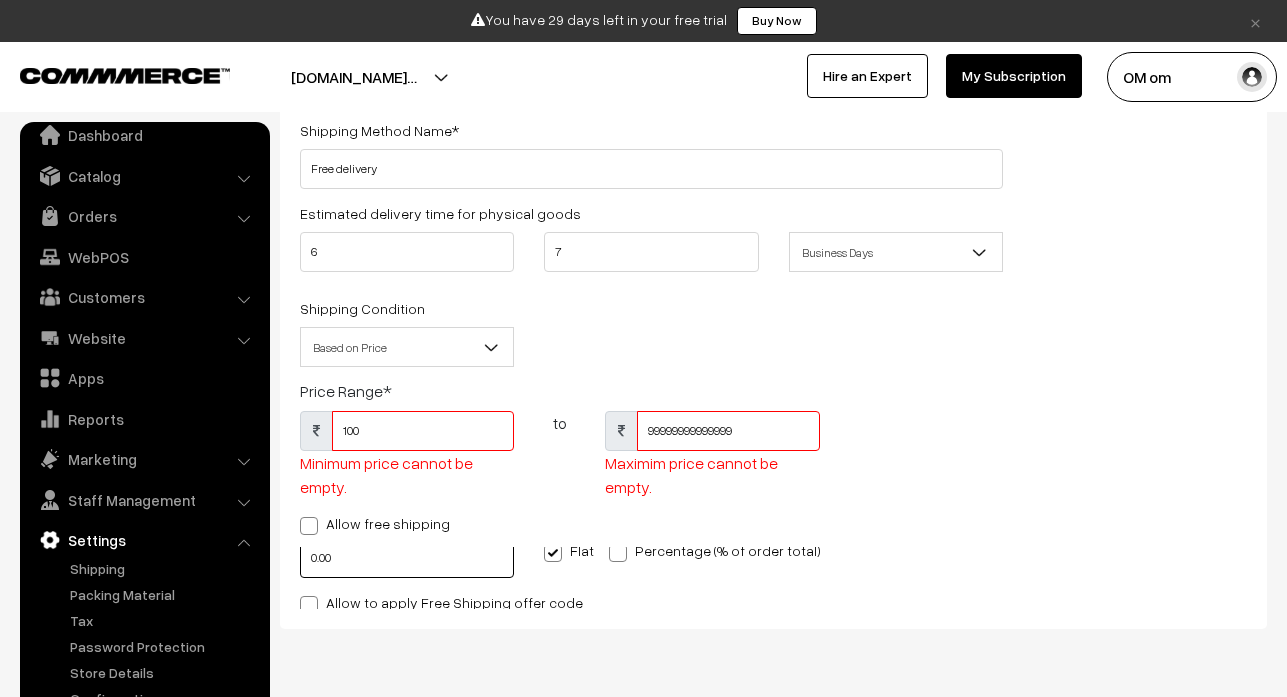 scroll, scrollTop: 0, scrollLeft: 0, axis: both 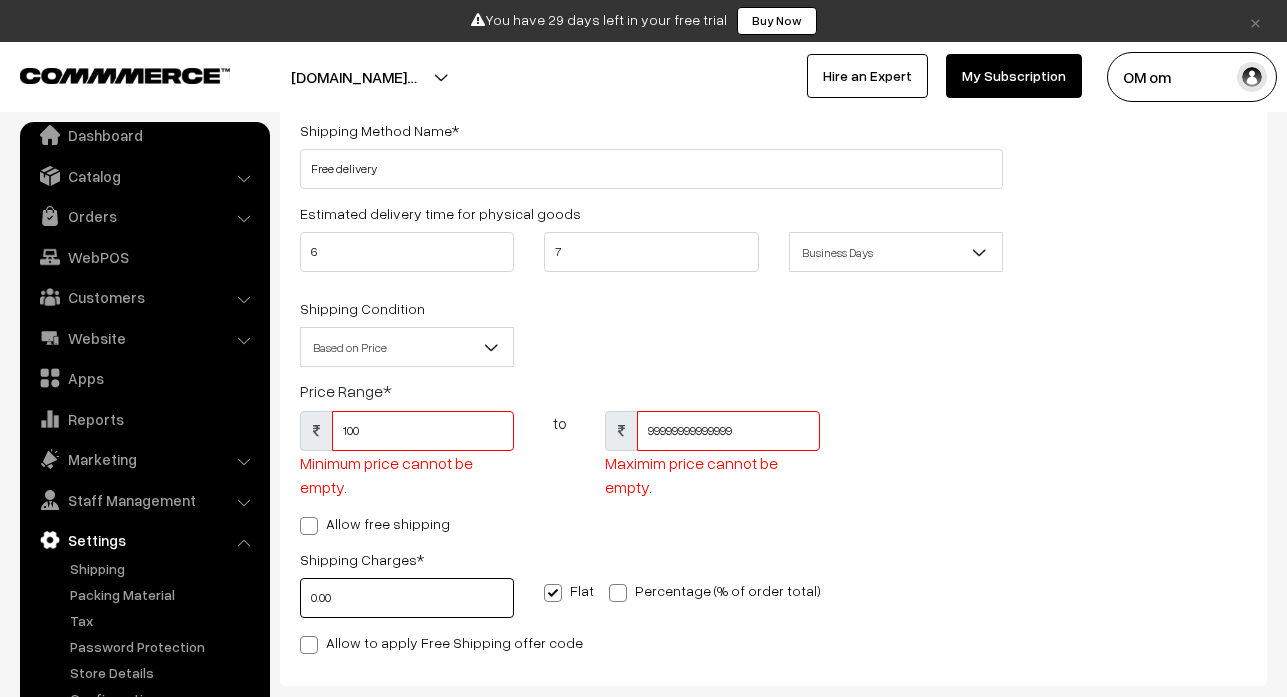 click on "0.00" at bounding box center (407, 598) 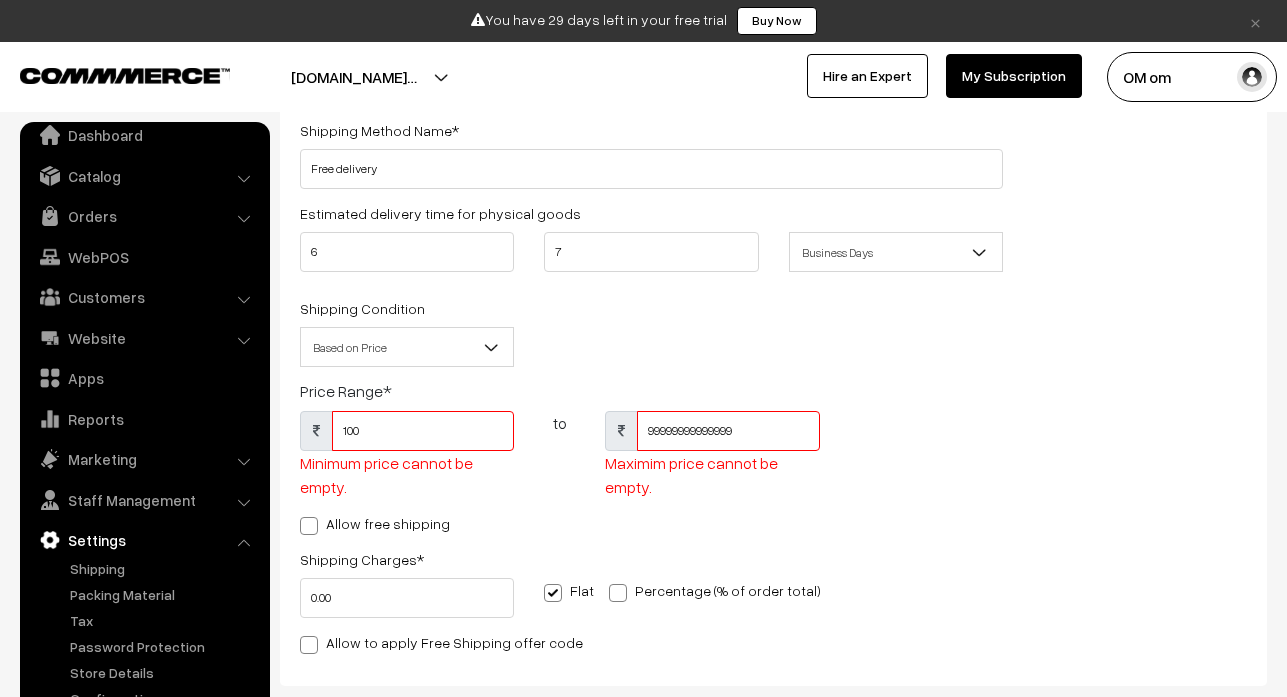 type on "0" 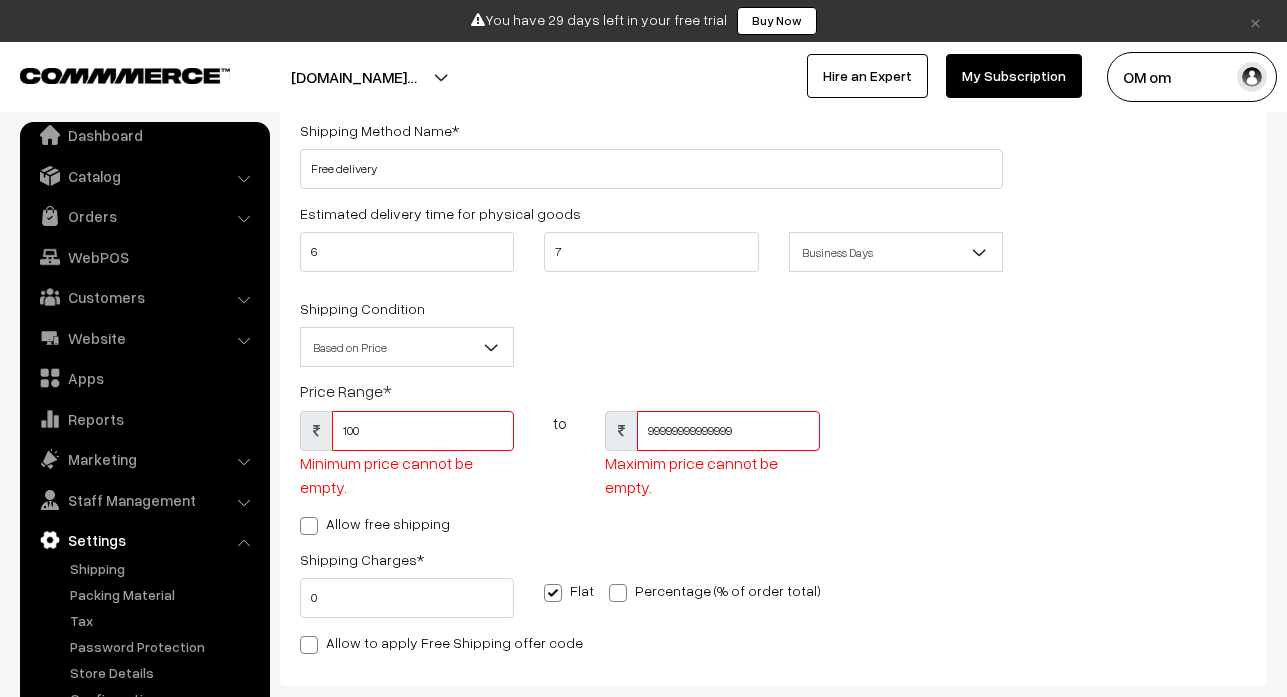 click at bounding box center [618, 593] 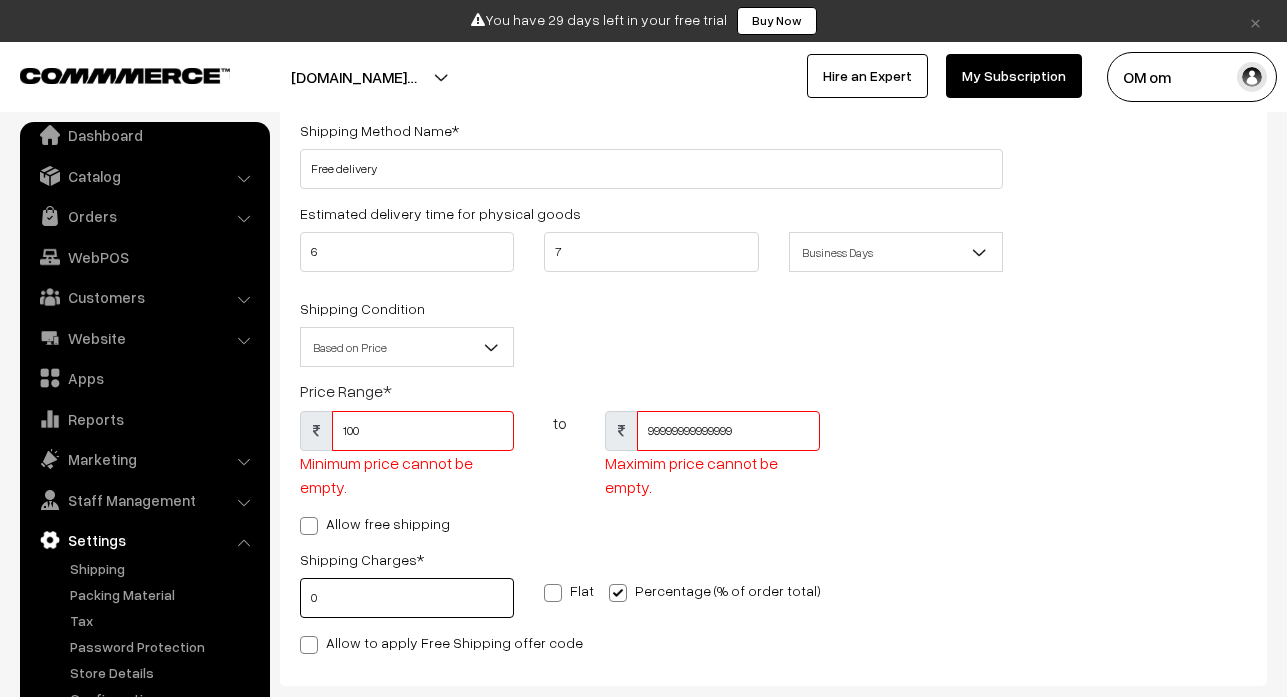 click on "0" at bounding box center (407, 598) 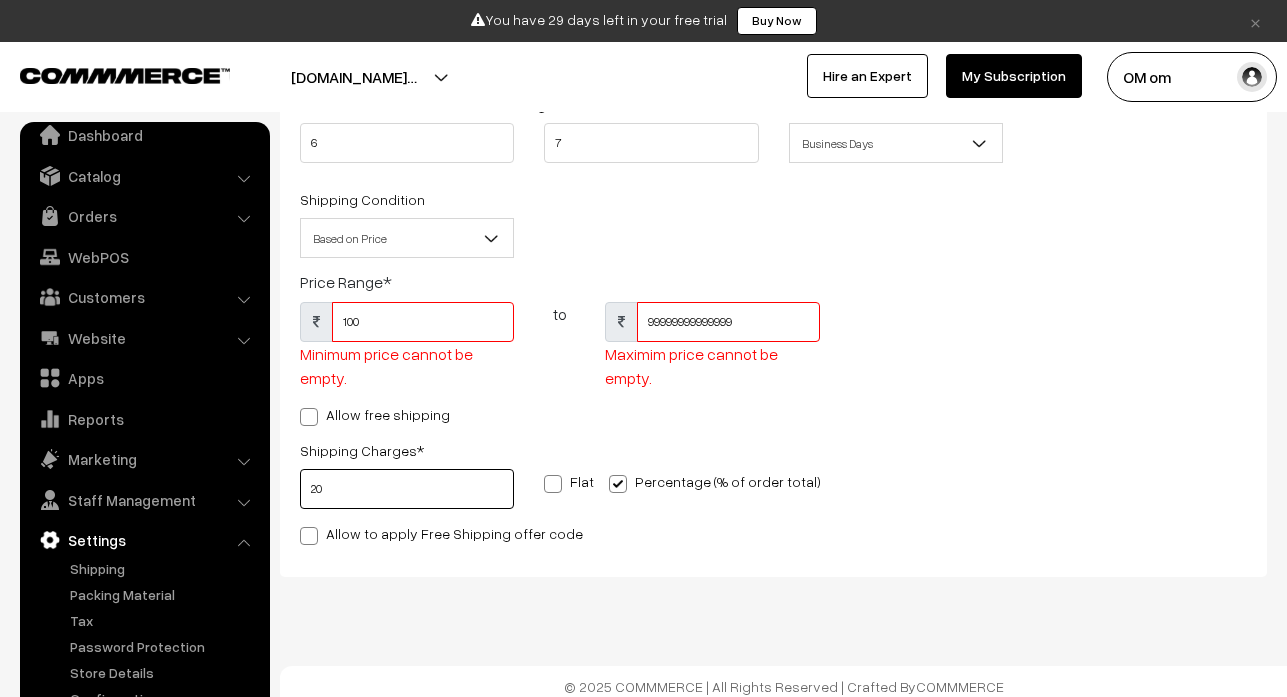 scroll, scrollTop: 251, scrollLeft: 0, axis: vertical 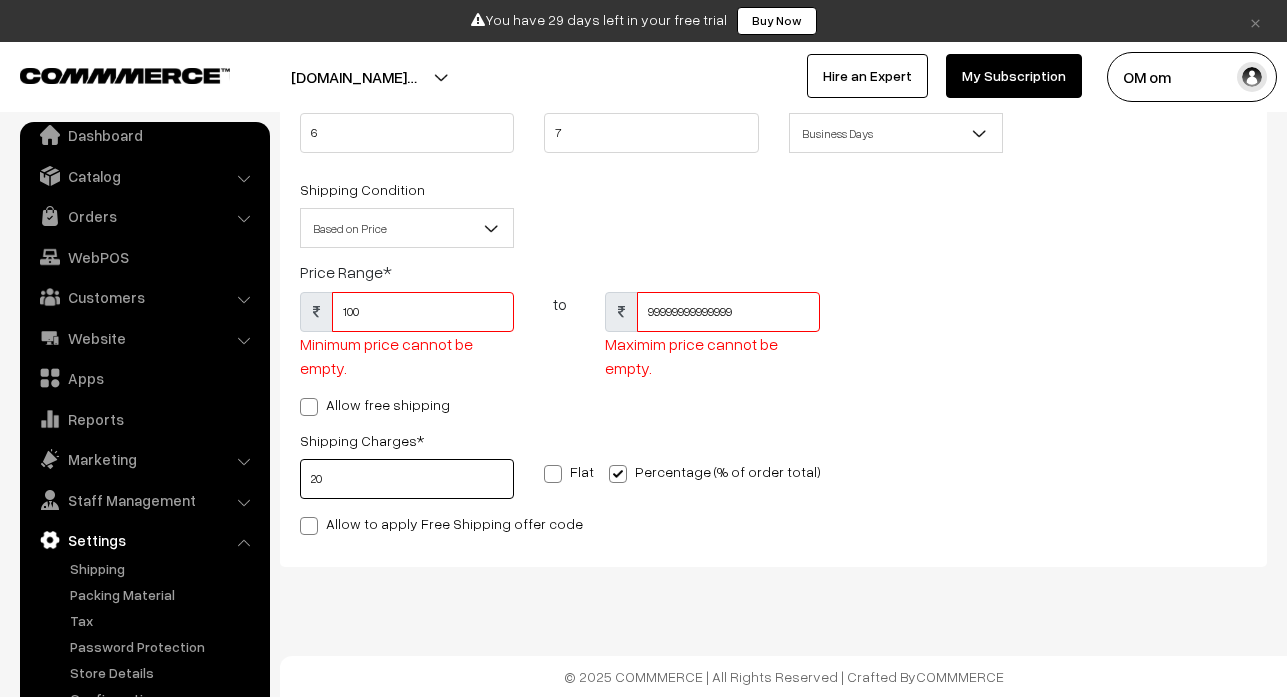 type on "20" 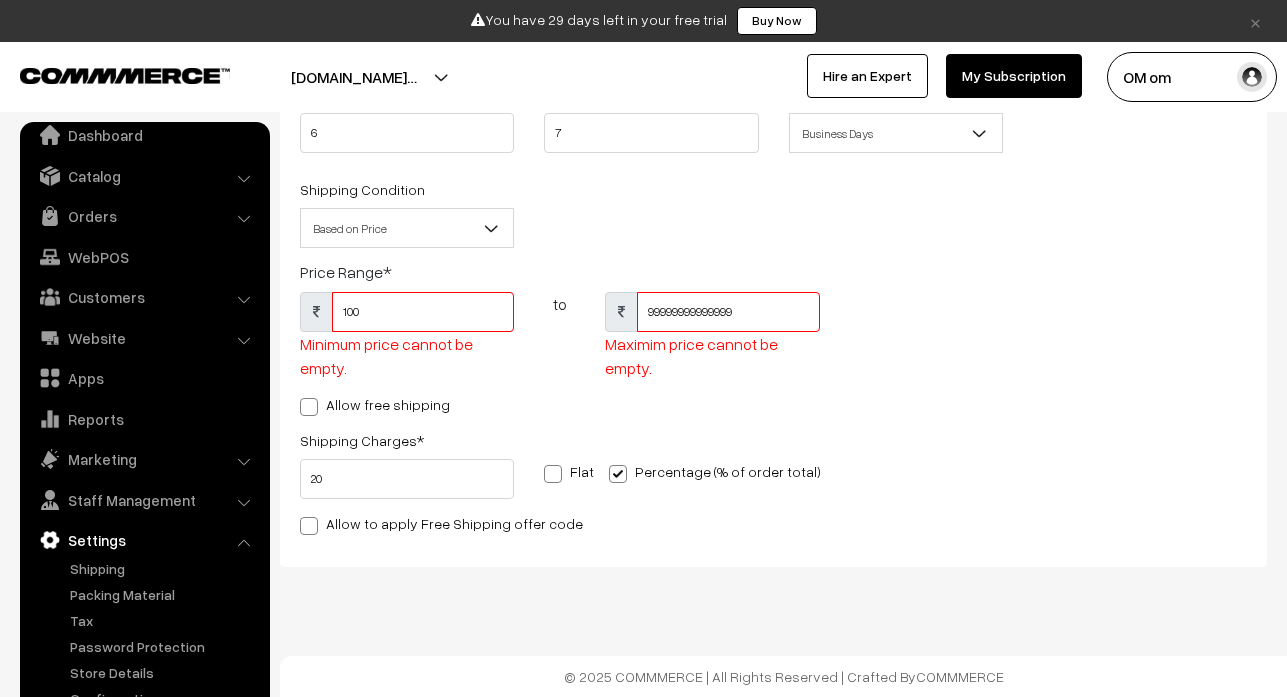 click at bounding box center (309, 526) 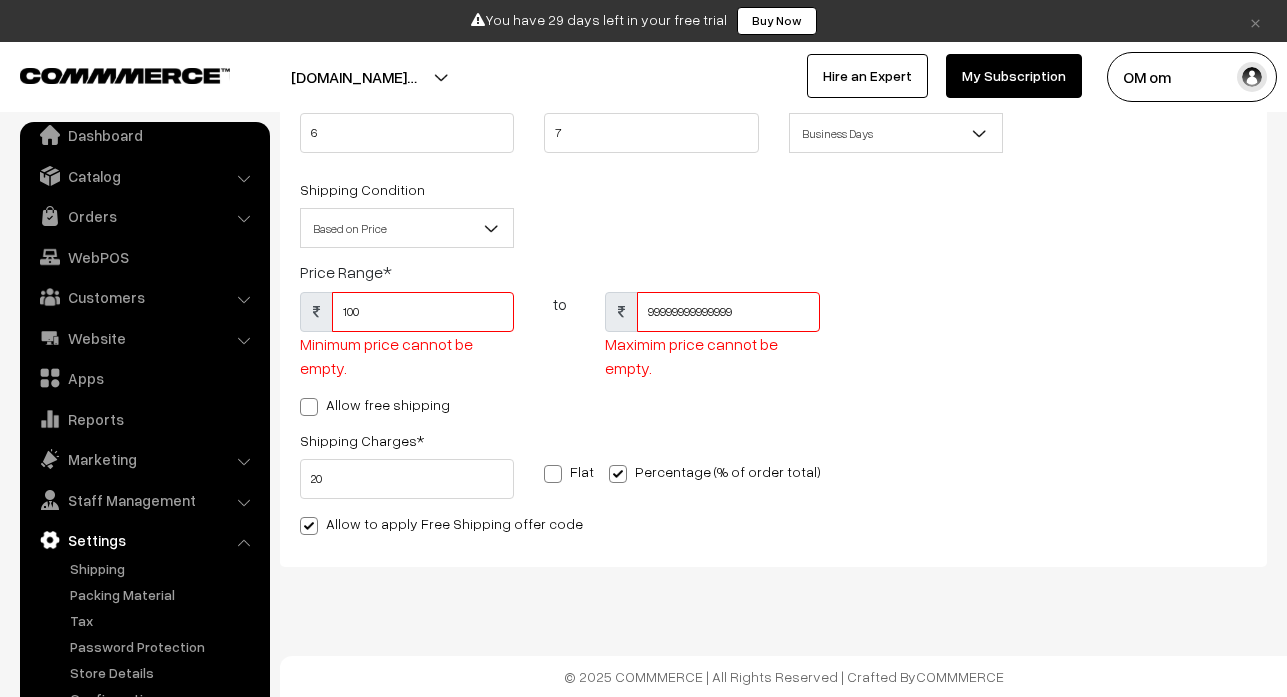click at bounding box center (309, 526) 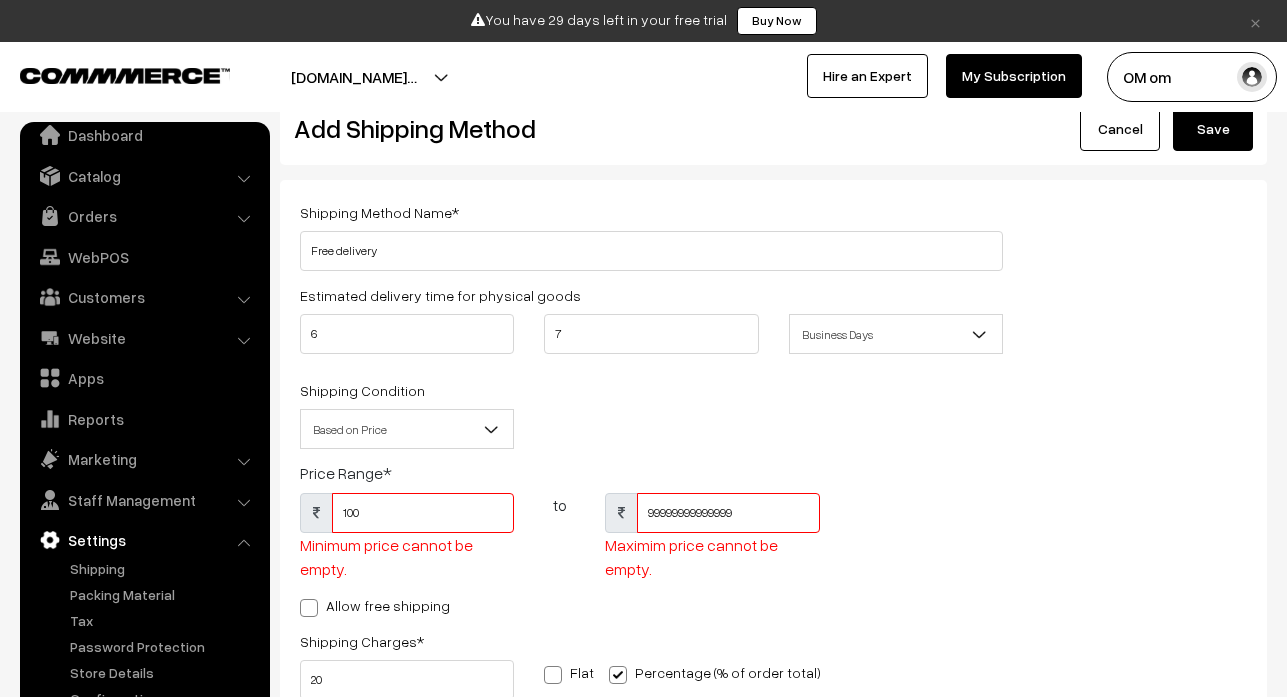 scroll, scrollTop: 0, scrollLeft: 0, axis: both 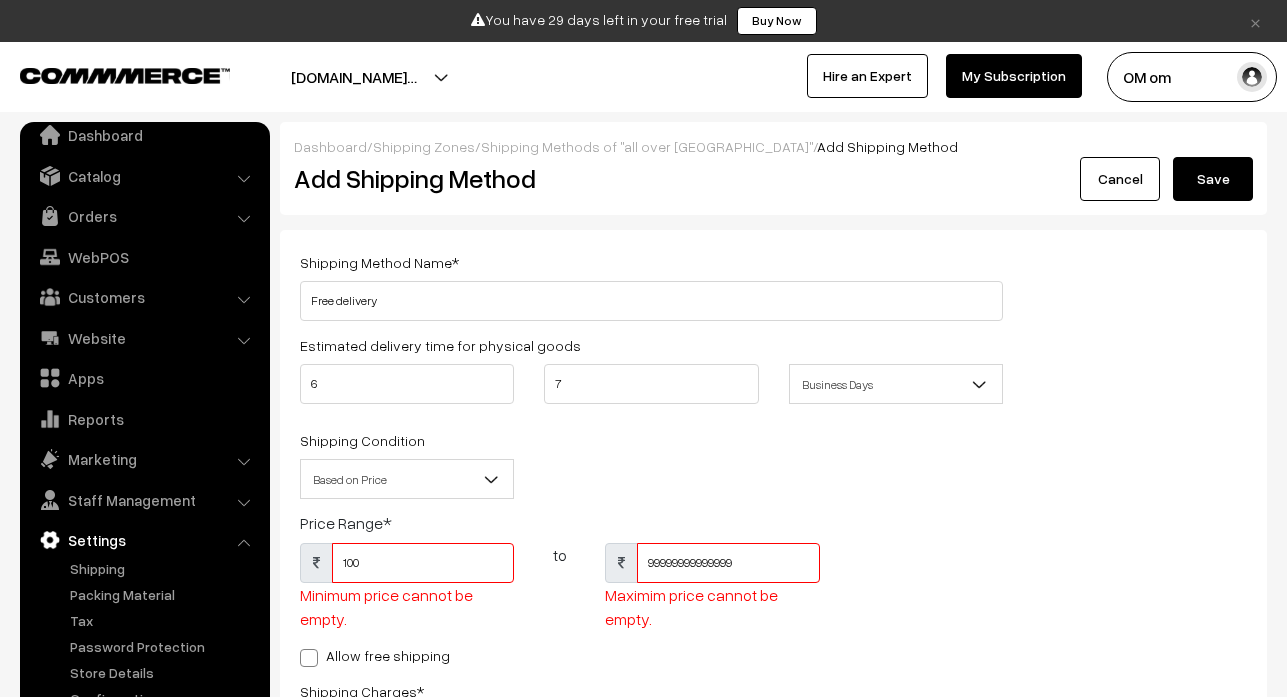 click on "Save" at bounding box center (1213, 179) 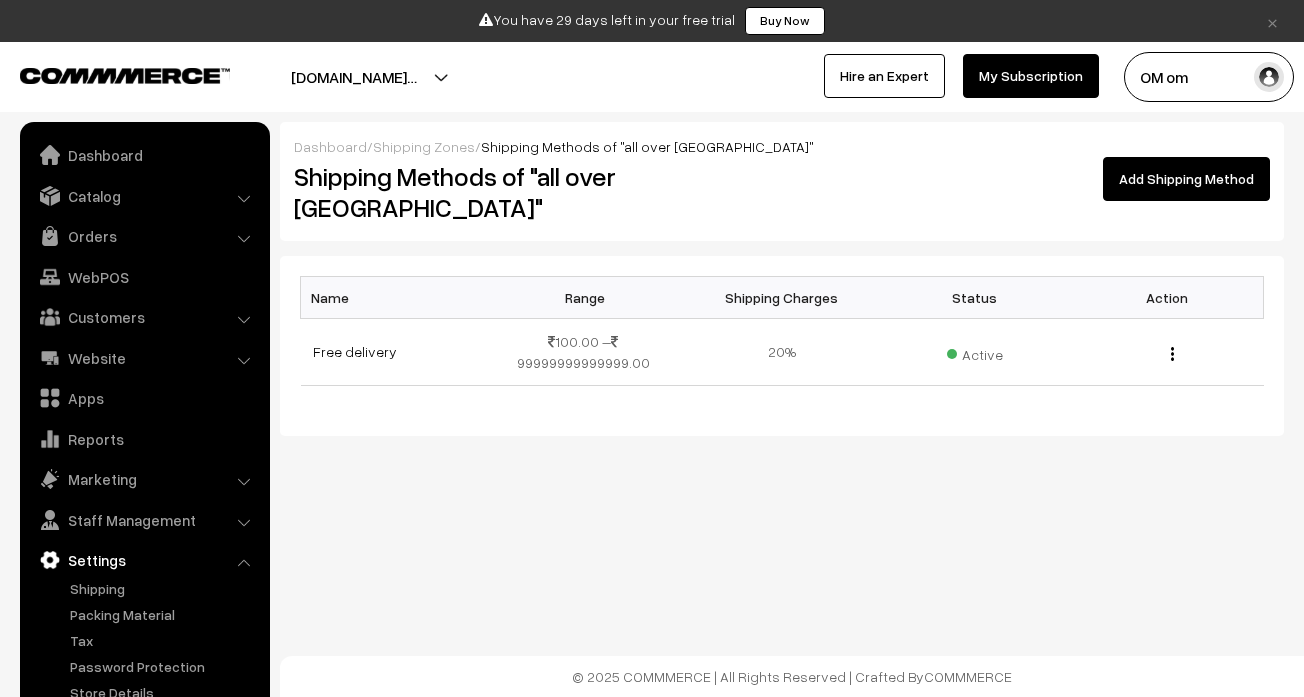 scroll, scrollTop: 0, scrollLeft: 0, axis: both 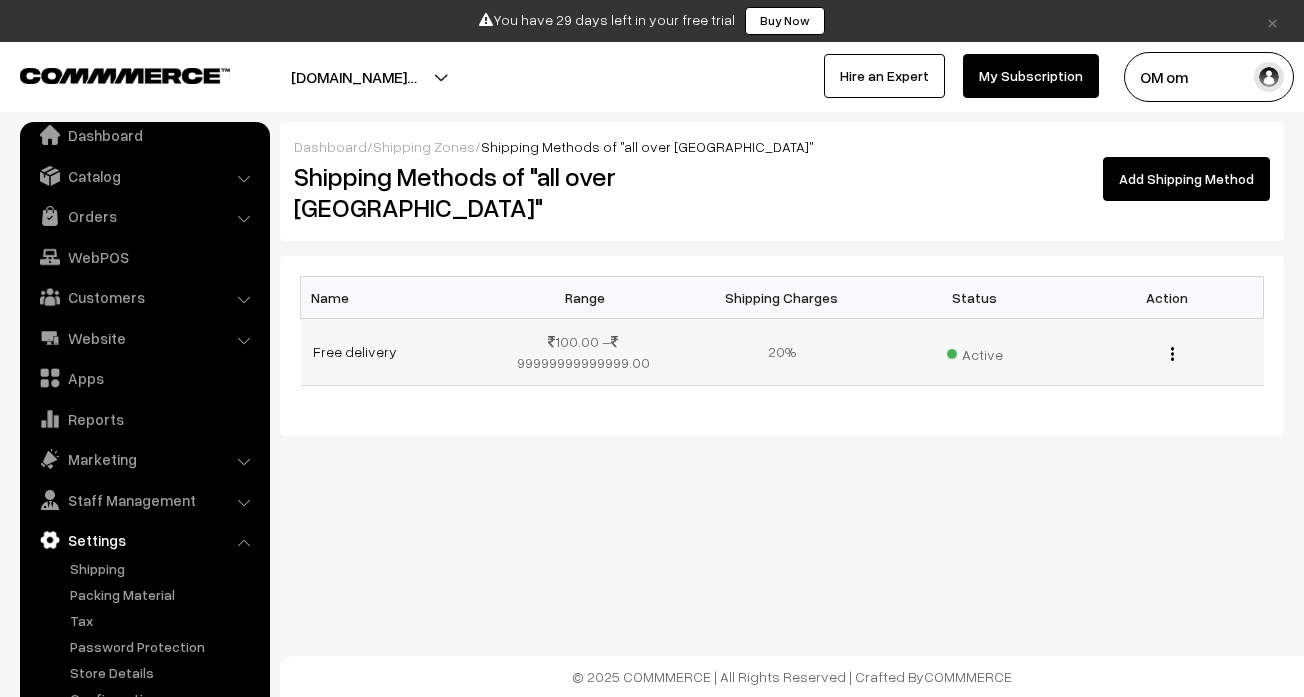 click at bounding box center (1172, 353) 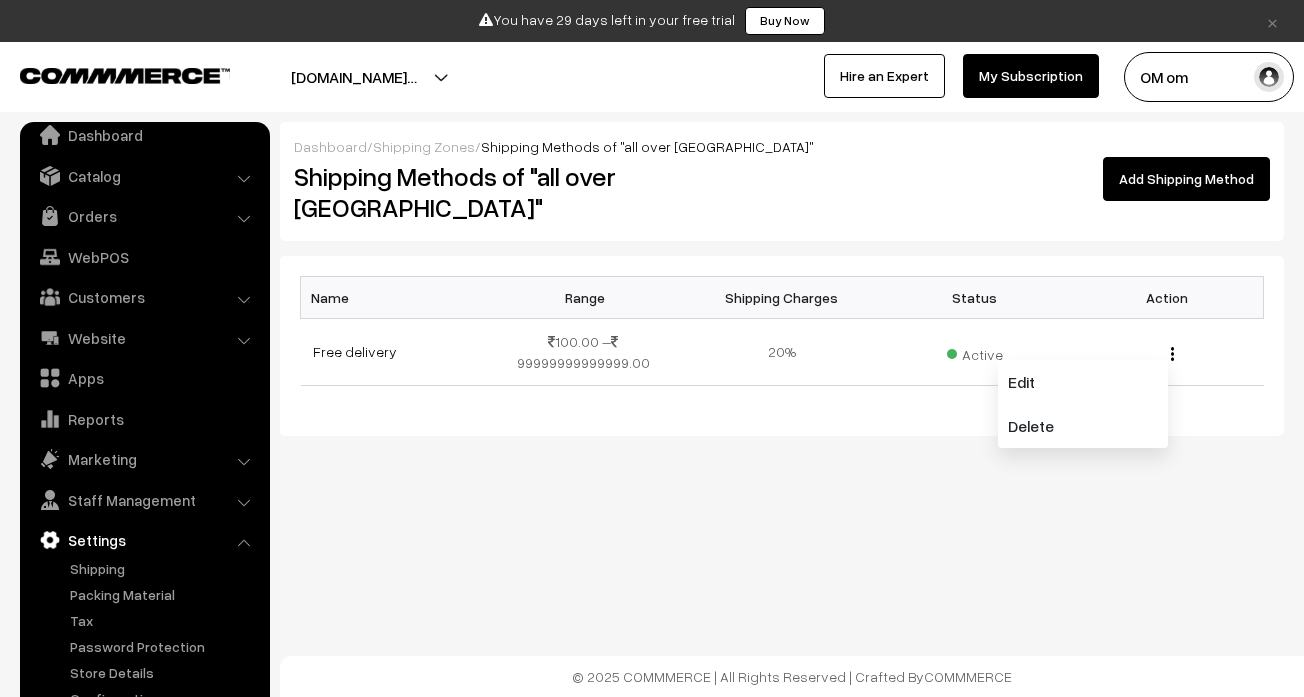 click on "Dashboard  /
Shipping Zones  /
Shipping Methods of "all over india"
Shipping Methods of "all over india"
Add Shipping Method
Name
Range
Shipping Charges
Status
Action
Free delivery
100.00 –" at bounding box center (652, 283) 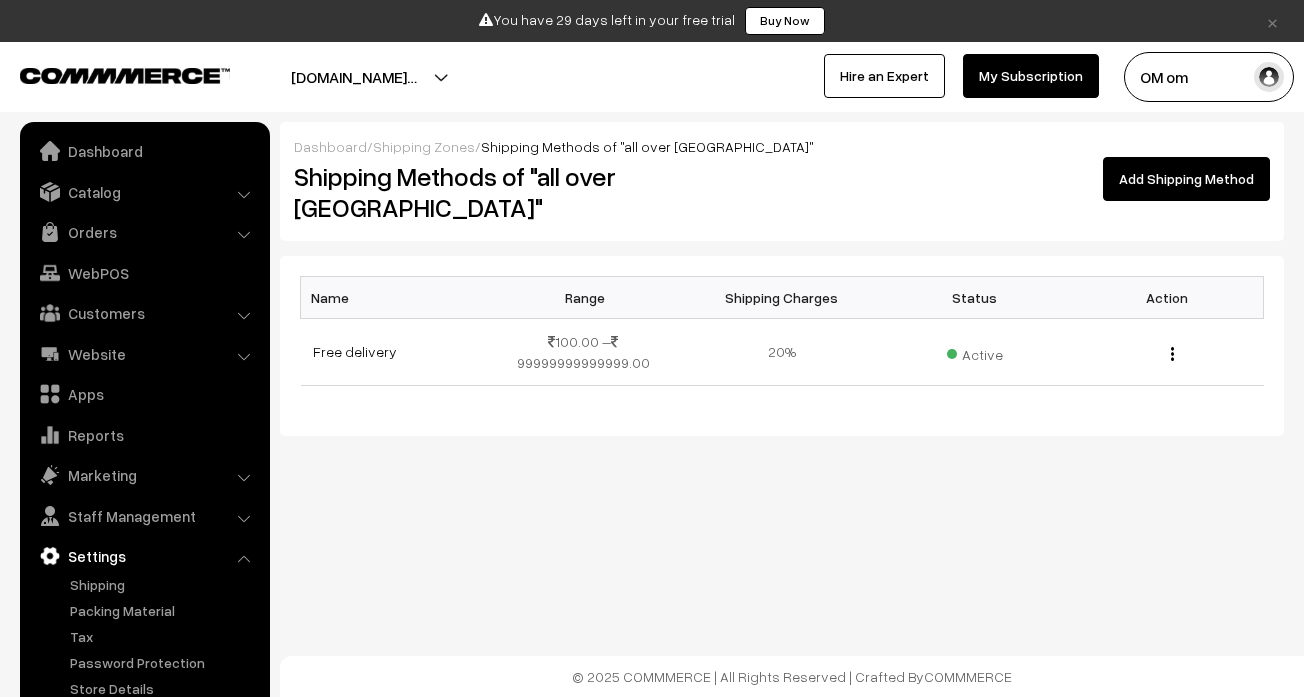 scroll, scrollTop: 0, scrollLeft: 0, axis: both 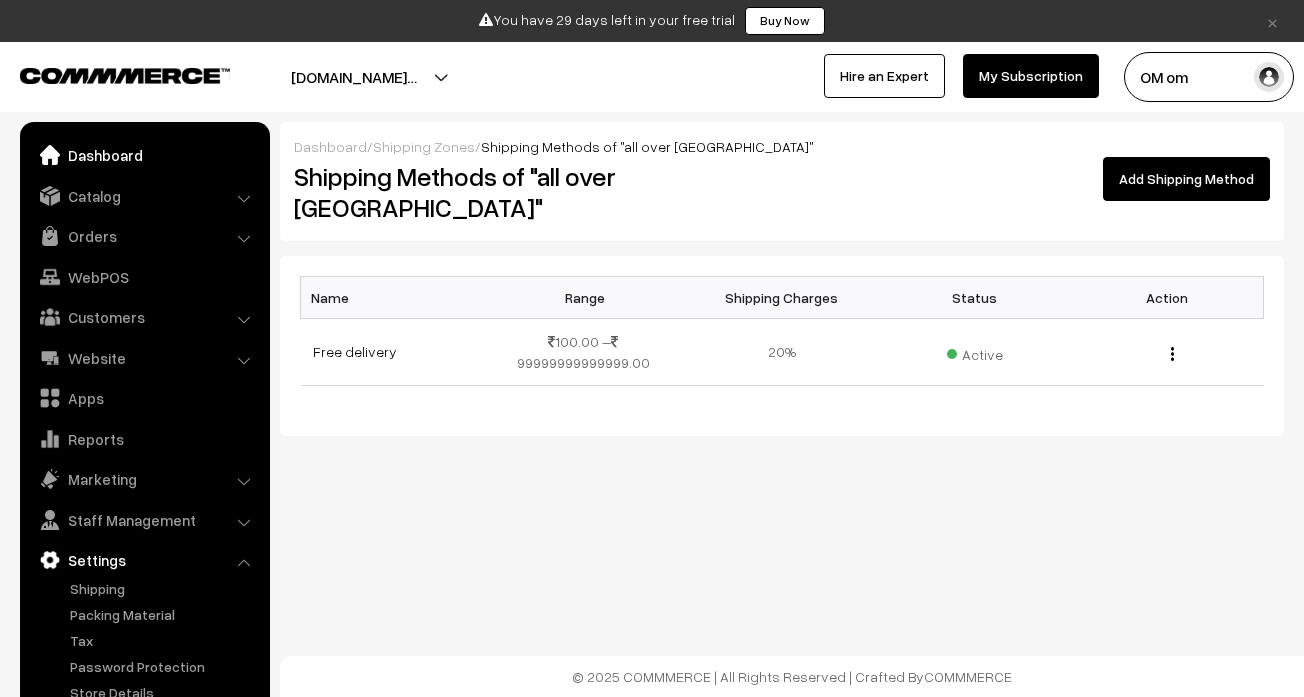 click on "Dashboard" at bounding box center (144, 155) 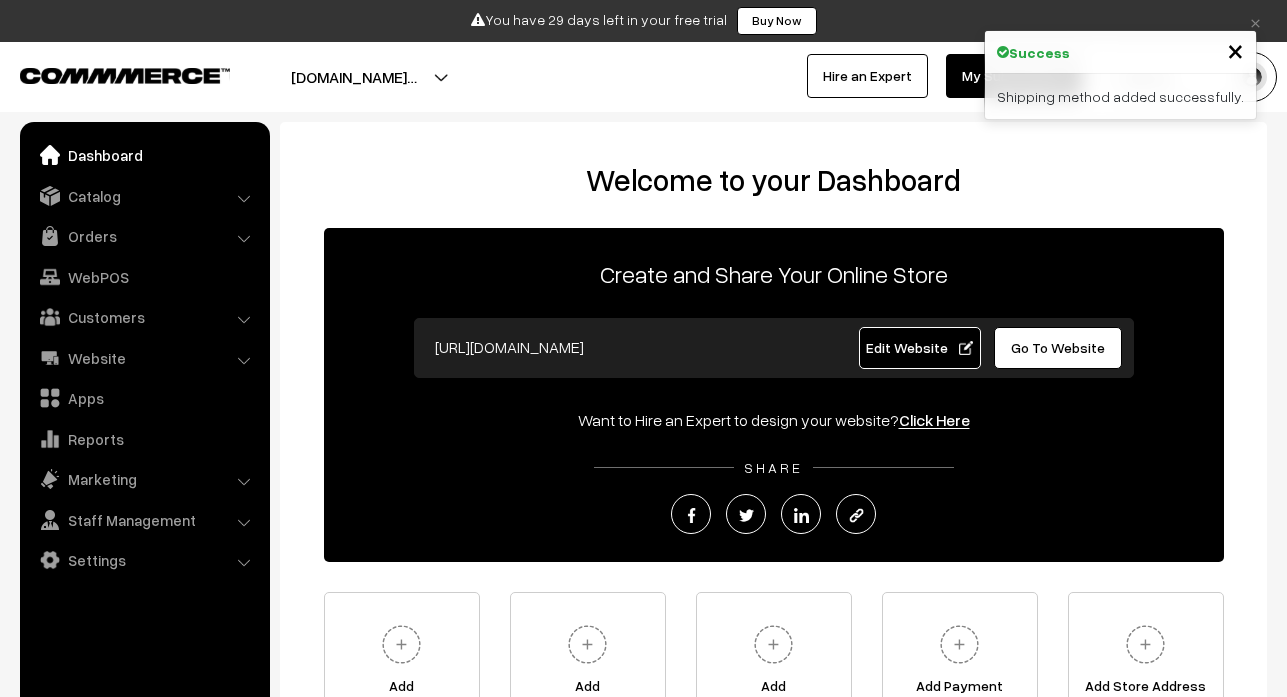 scroll, scrollTop: 0, scrollLeft: 0, axis: both 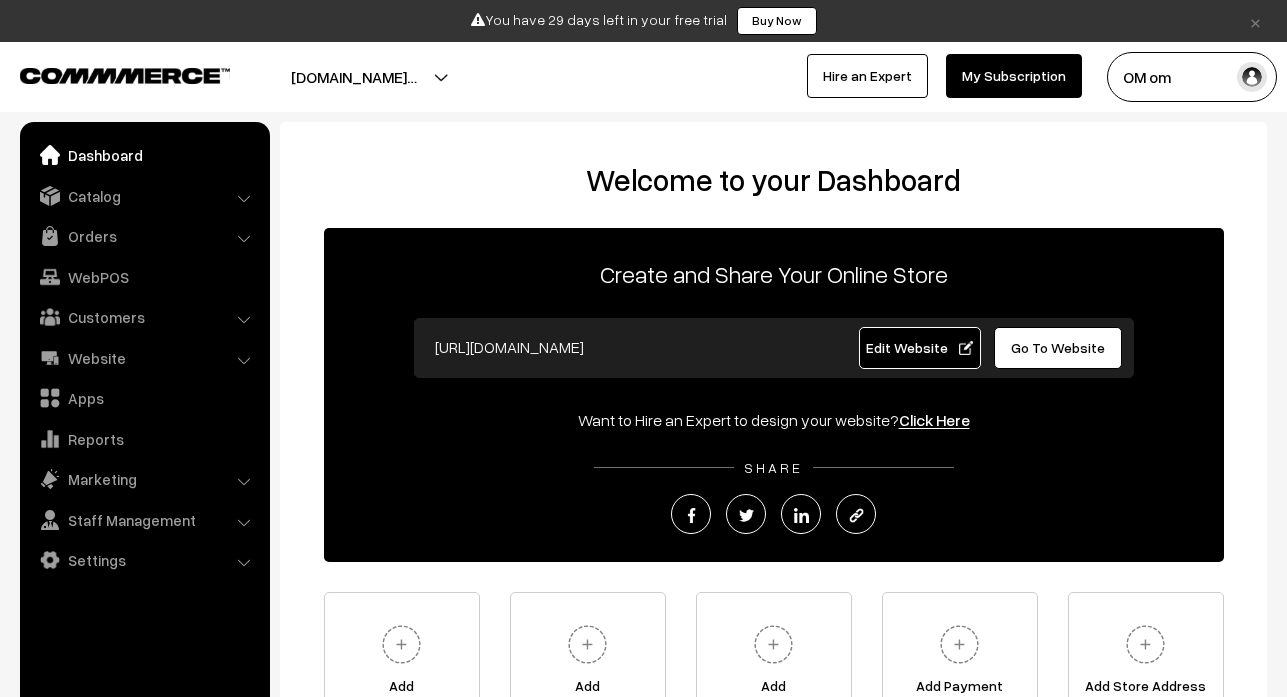 click on "Go To Website" at bounding box center (1058, 347) 